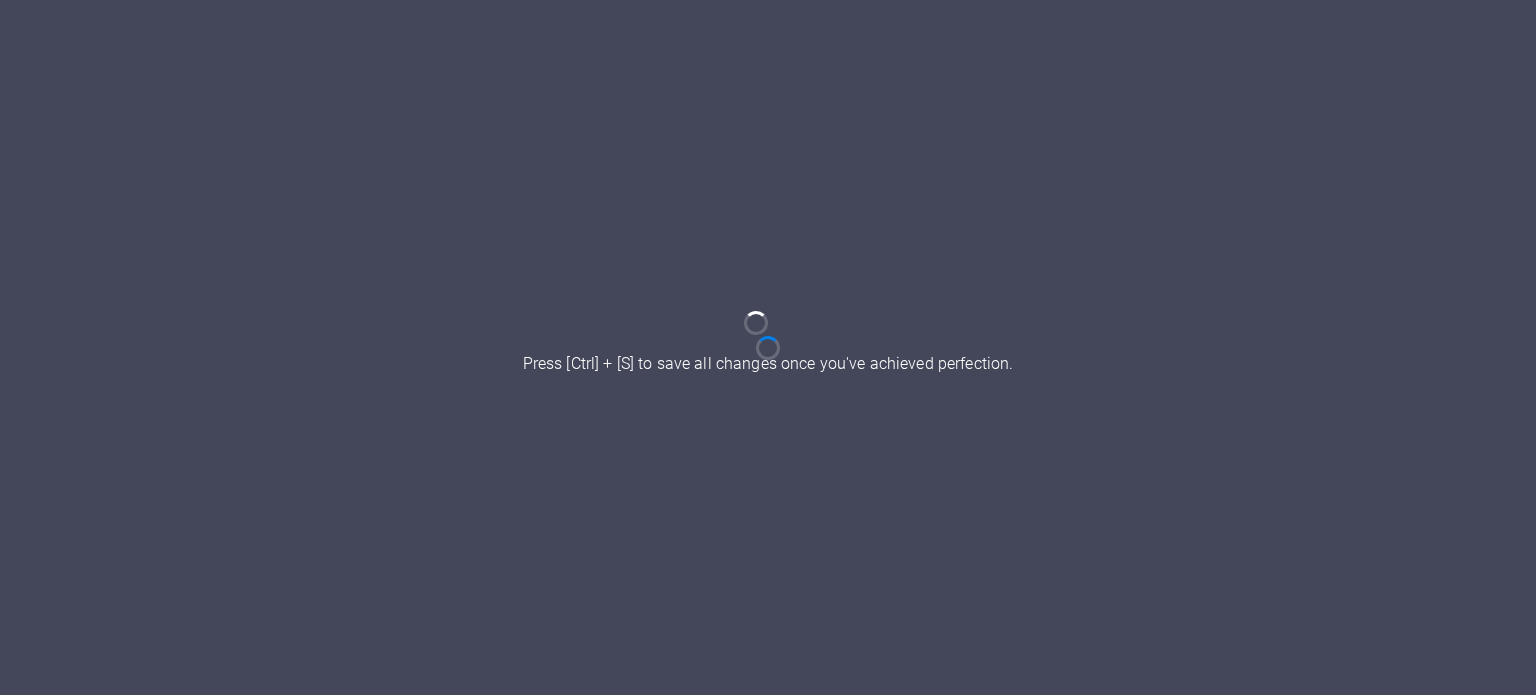 scroll, scrollTop: 0, scrollLeft: 0, axis: both 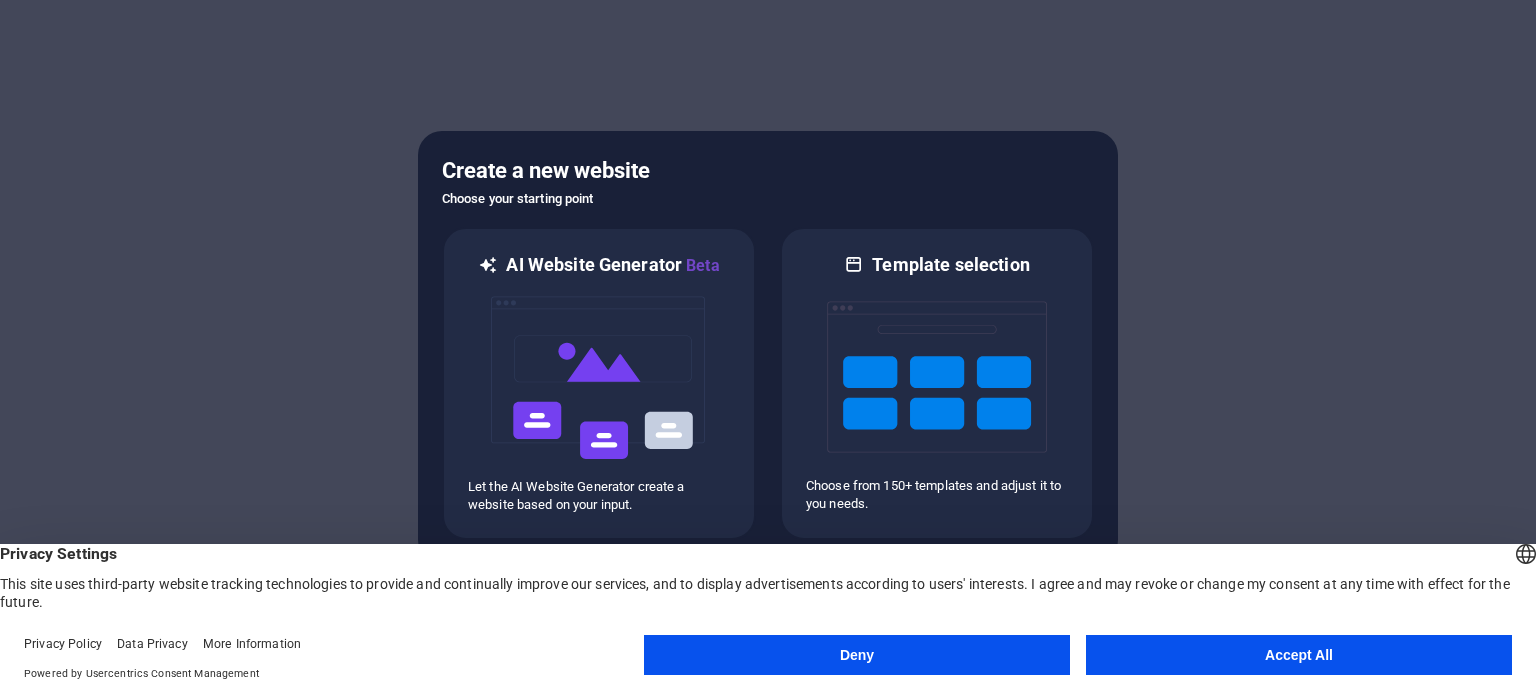 click on "Accept All" at bounding box center [1299, 655] 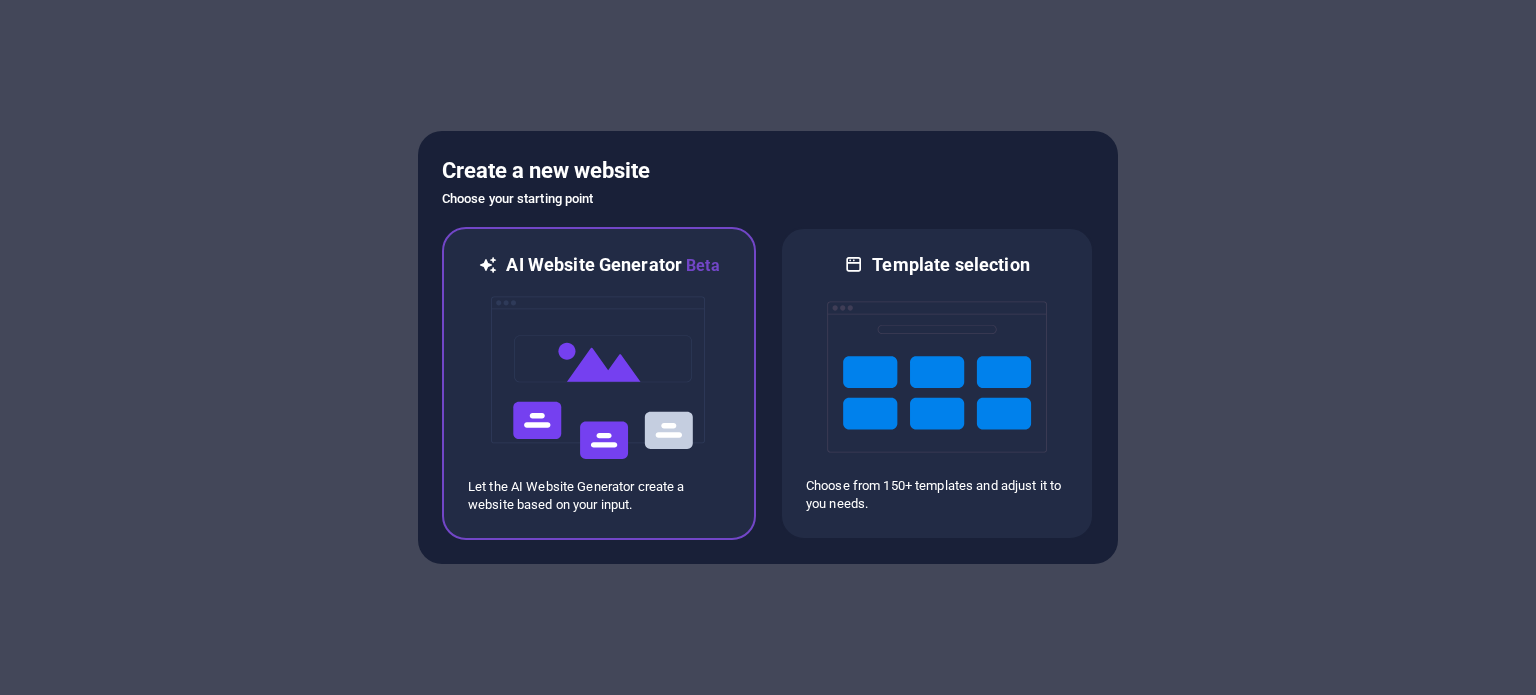 click at bounding box center [599, 378] 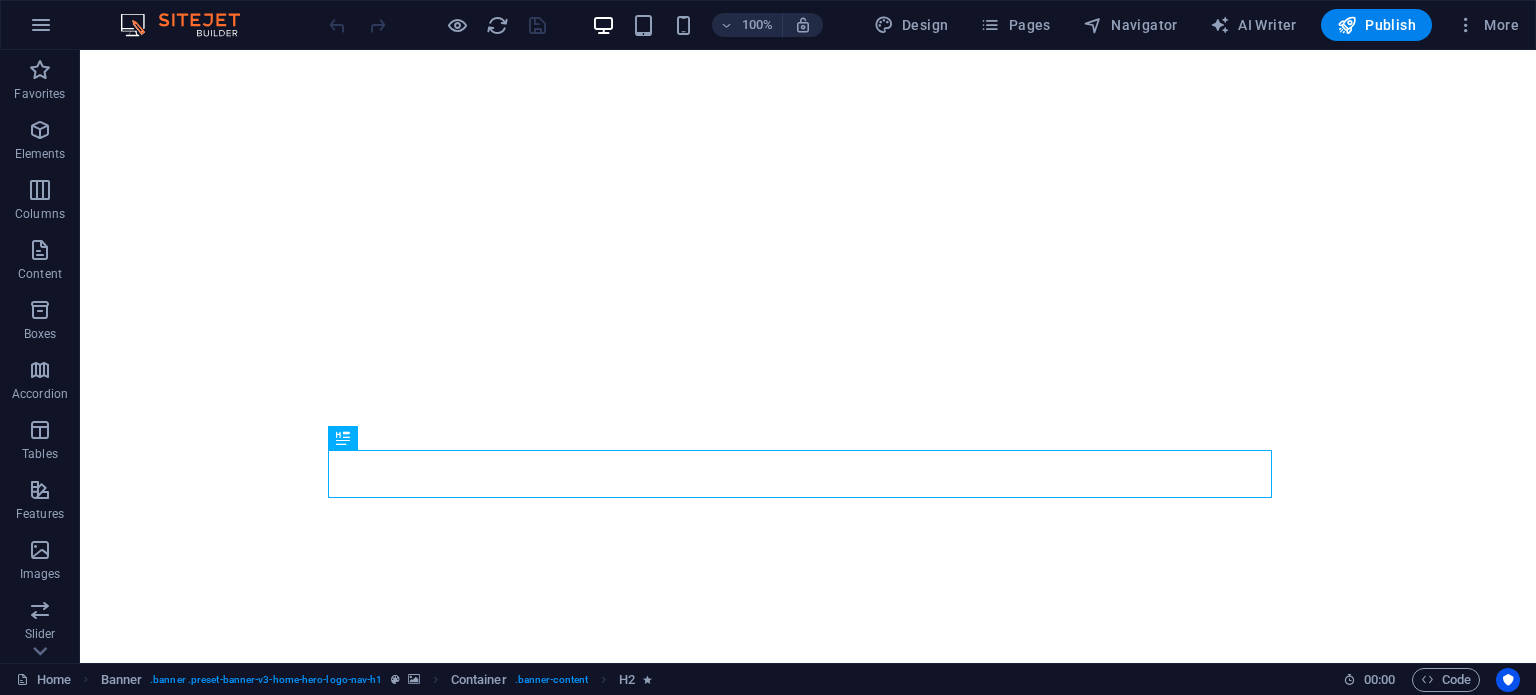 scroll, scrollTop: 0, scrollLeft: 0, axis: both 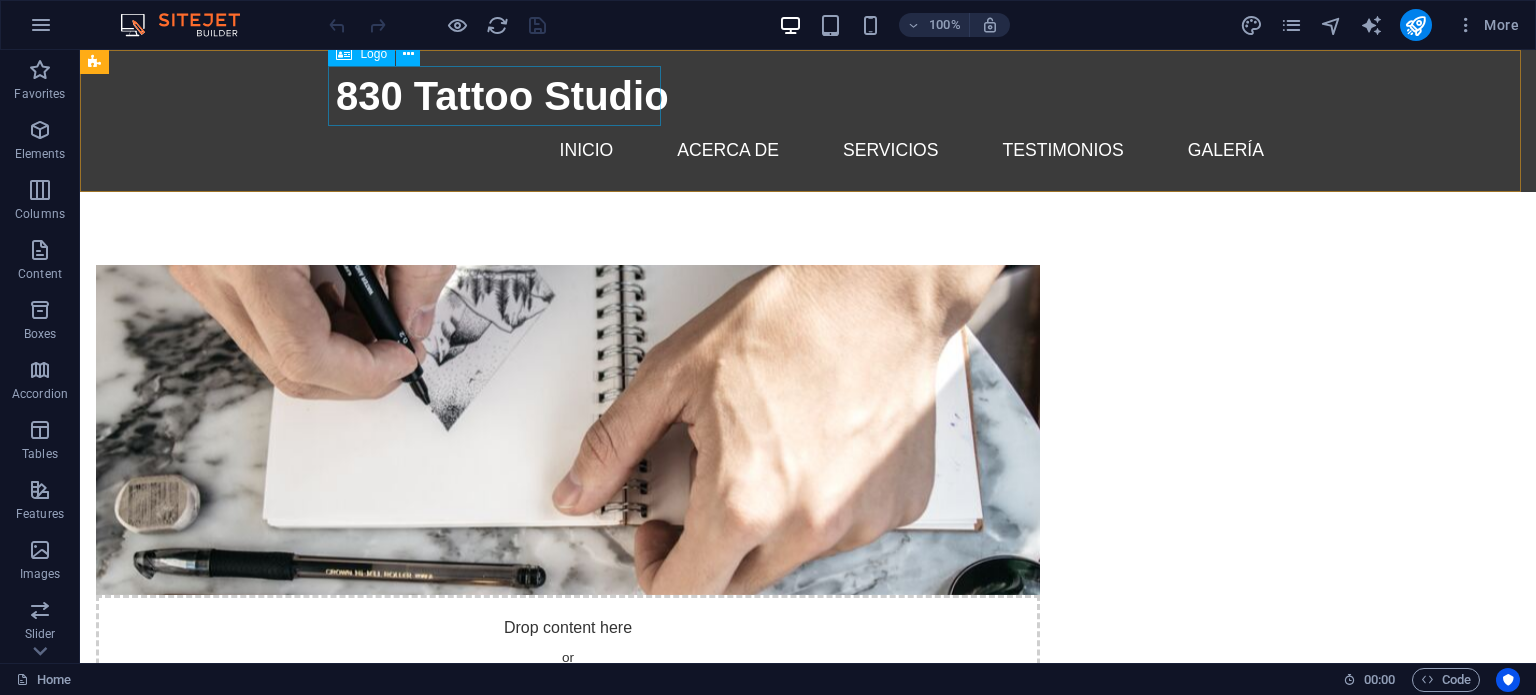 click on "830 Tattoo Studio" at bounding box center (808, 96) 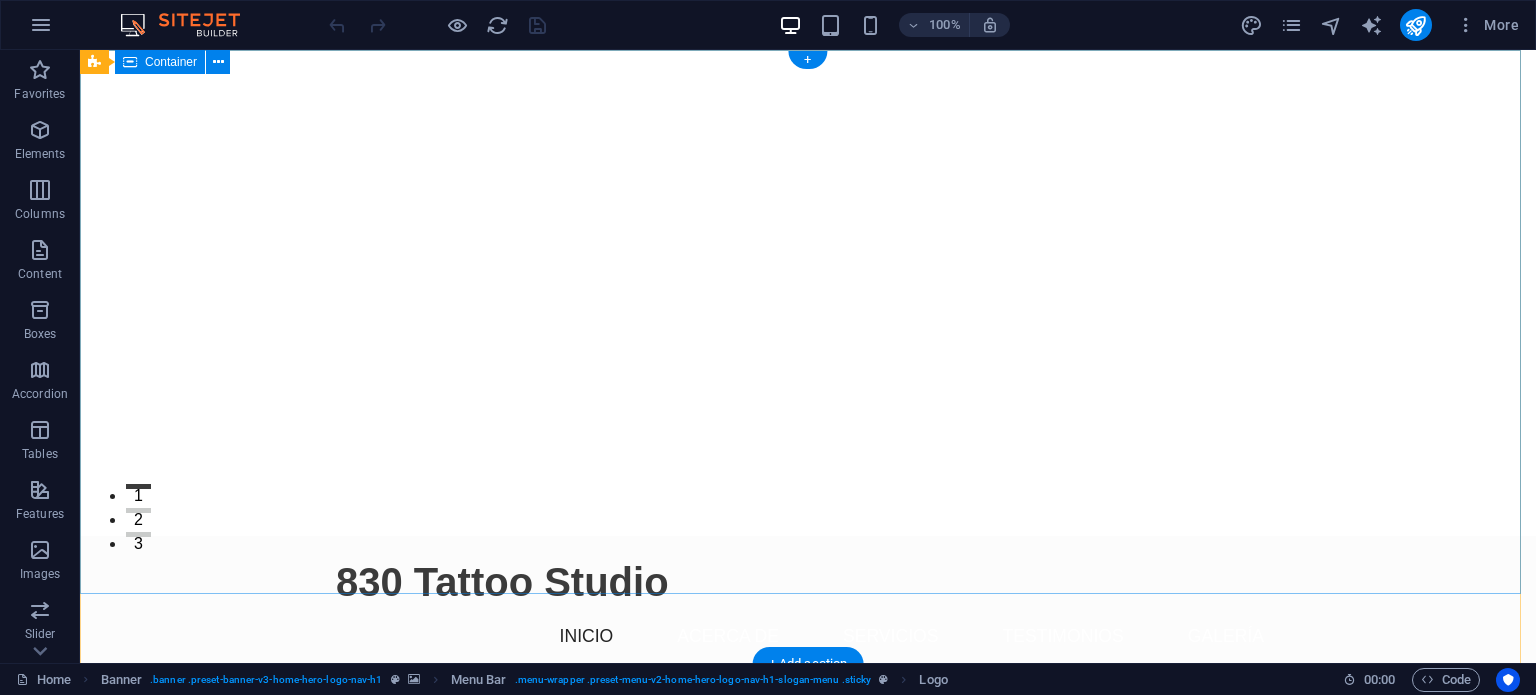 scroll, scrollTop: 0, scrollLeft: 0, axis: both 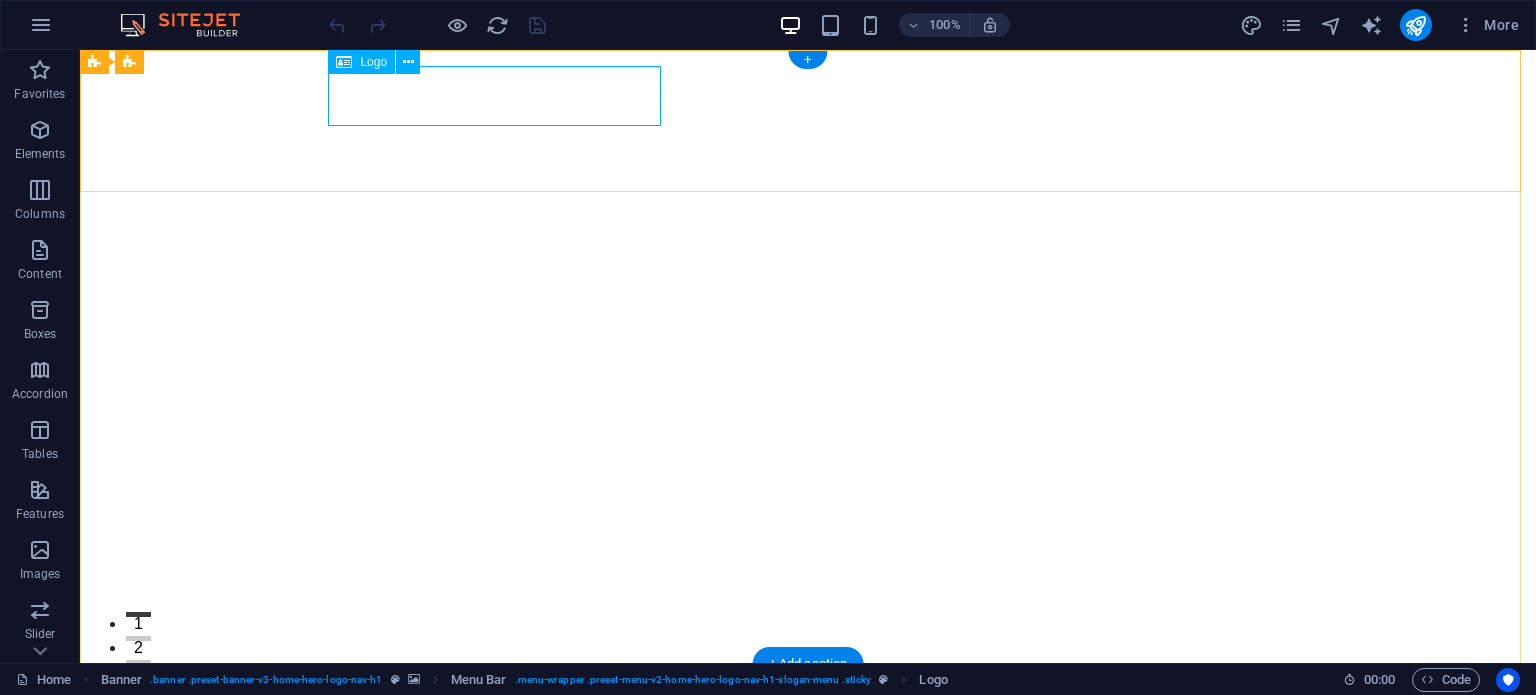 click on "830 Tattoo Studio" at bounding box center (808, 710) 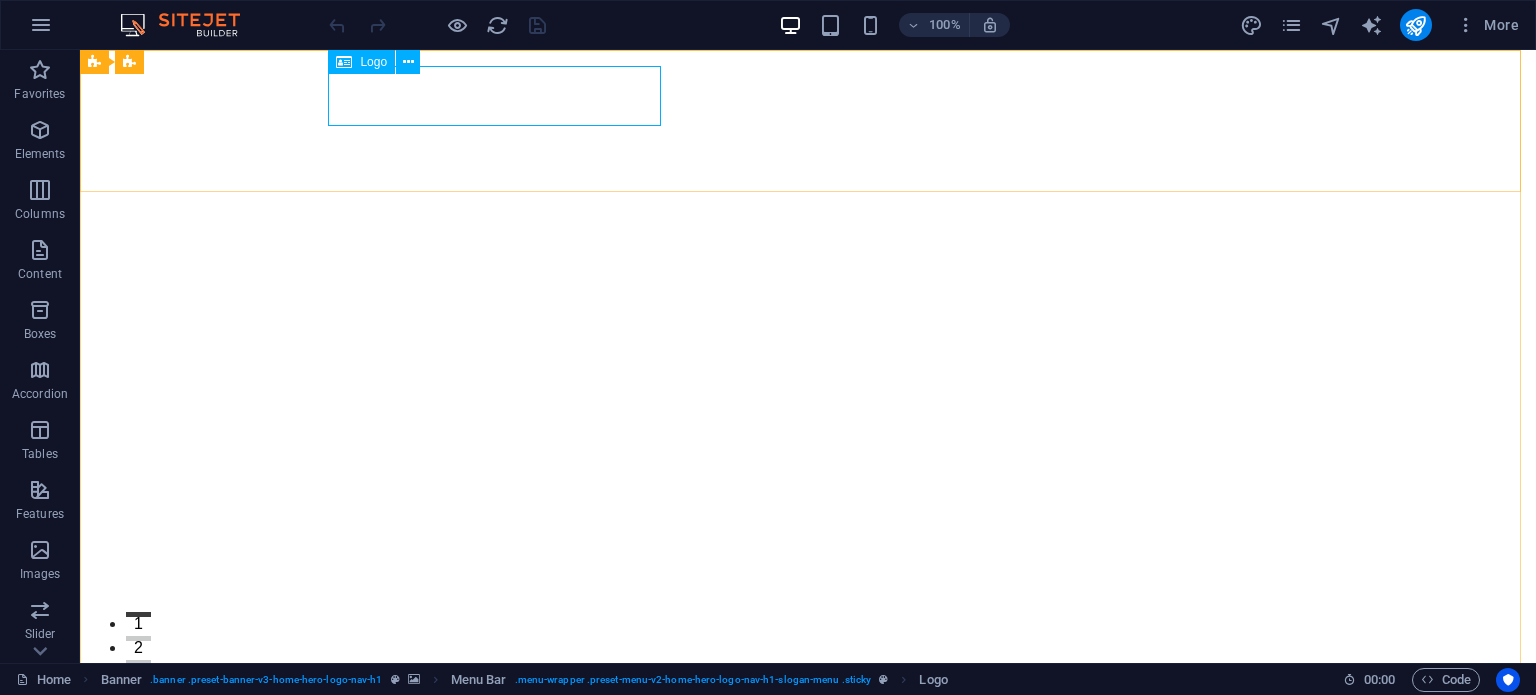 click on "Logo" at bounding box center [373, 62] 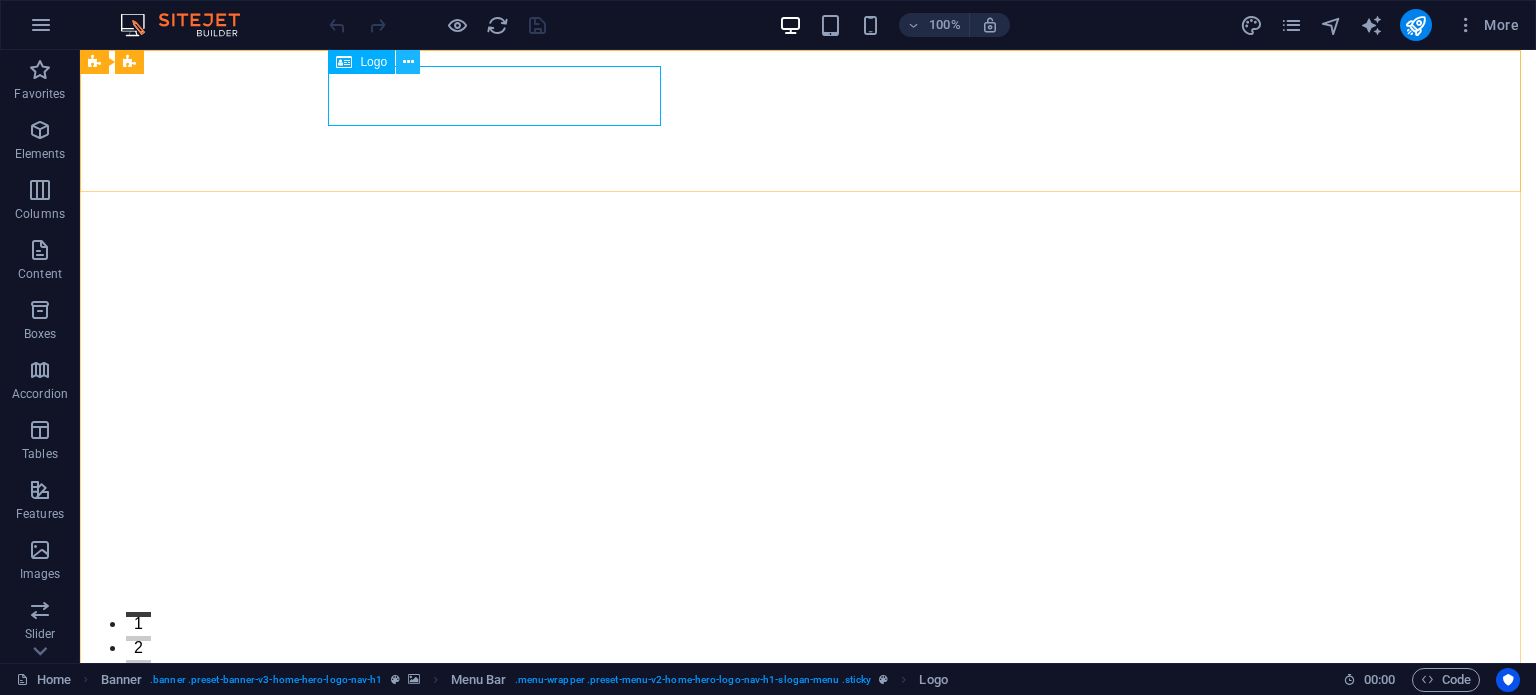 click at bounding box center [408, 62] 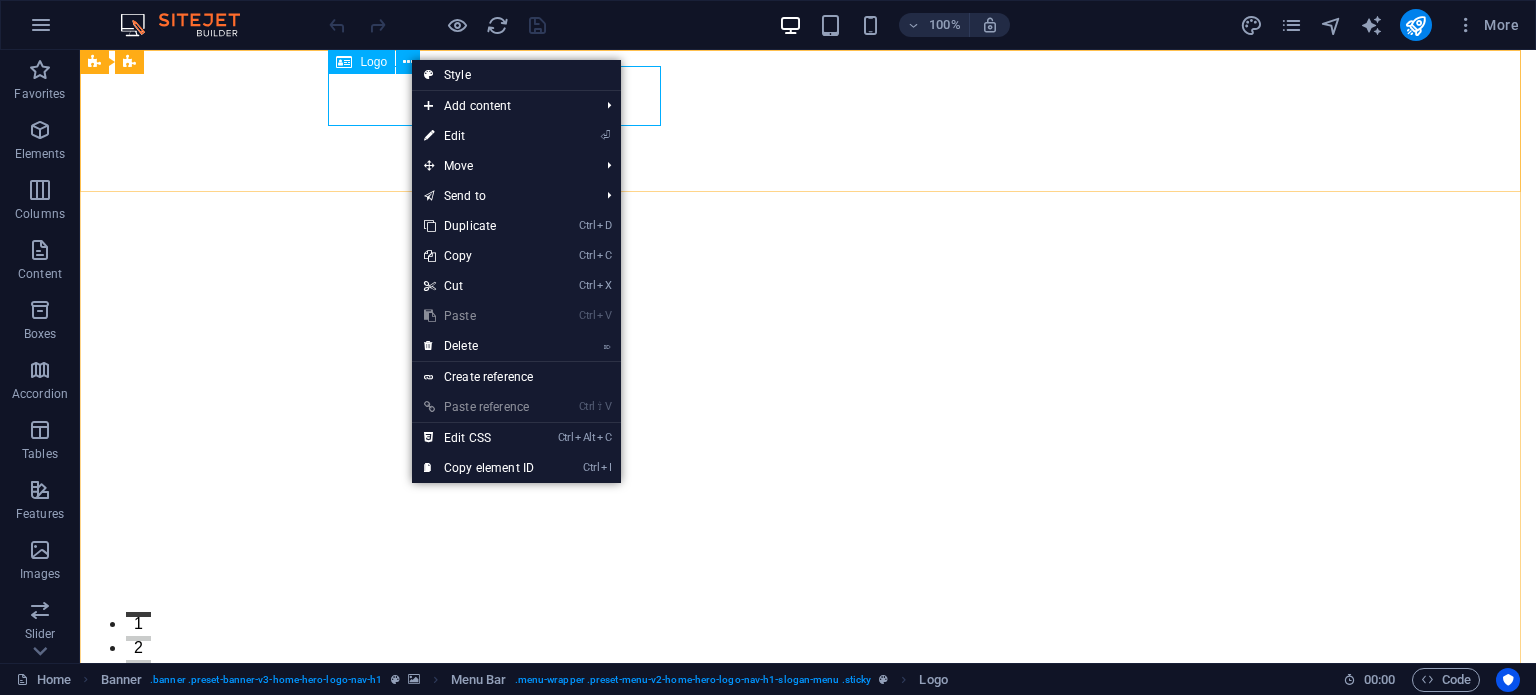 click on "Logo" at bounding box center (361, 62) 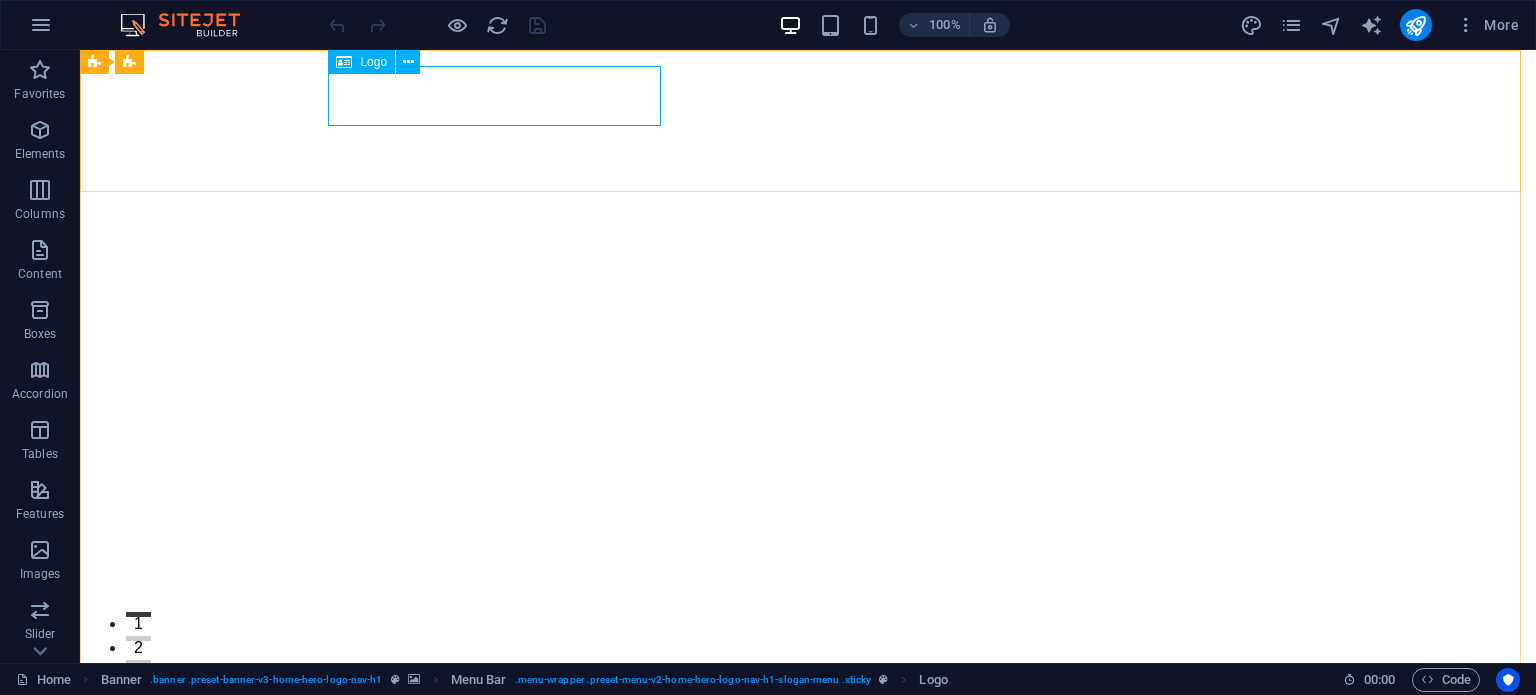 click on "Logo" at bounding box center (373, 62) 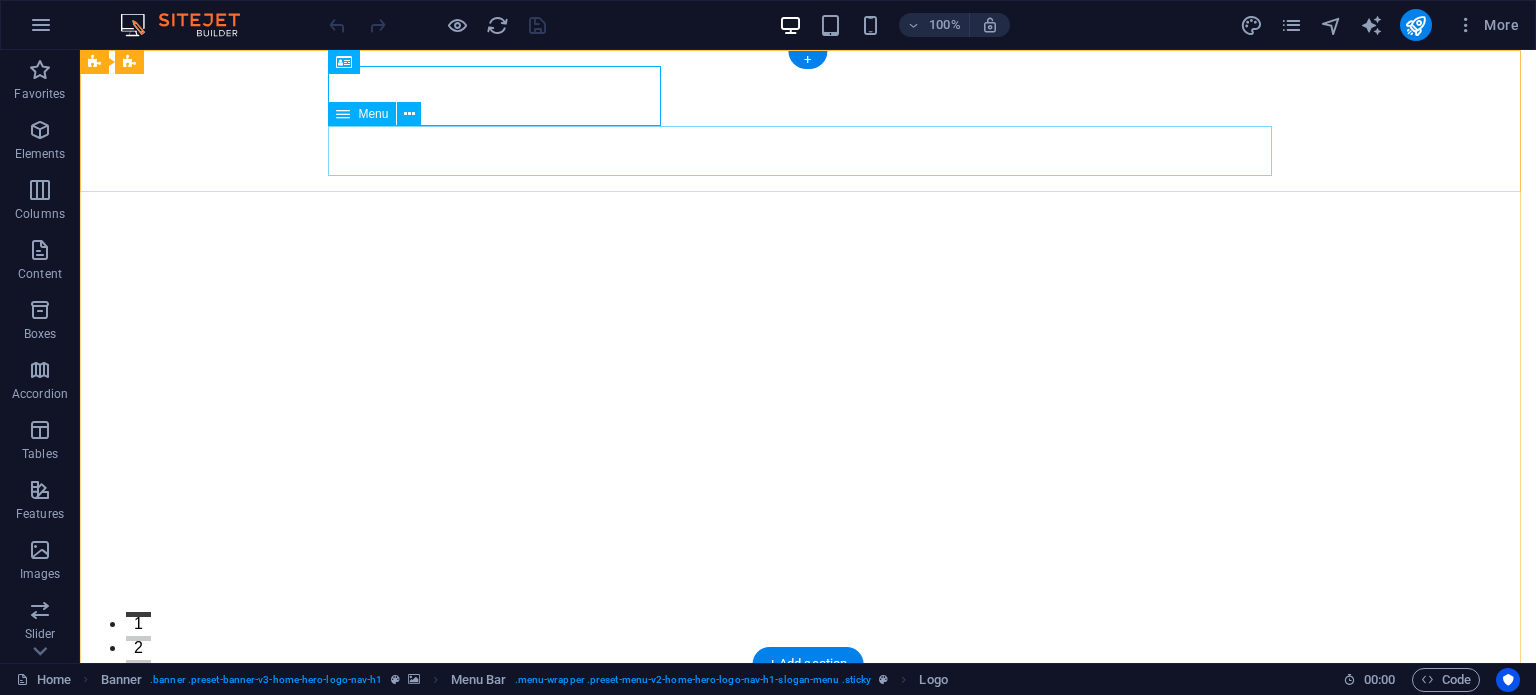 click on "Inicio Acerca de Servicios Testimonios Galería" at bounding box center [808, 765] 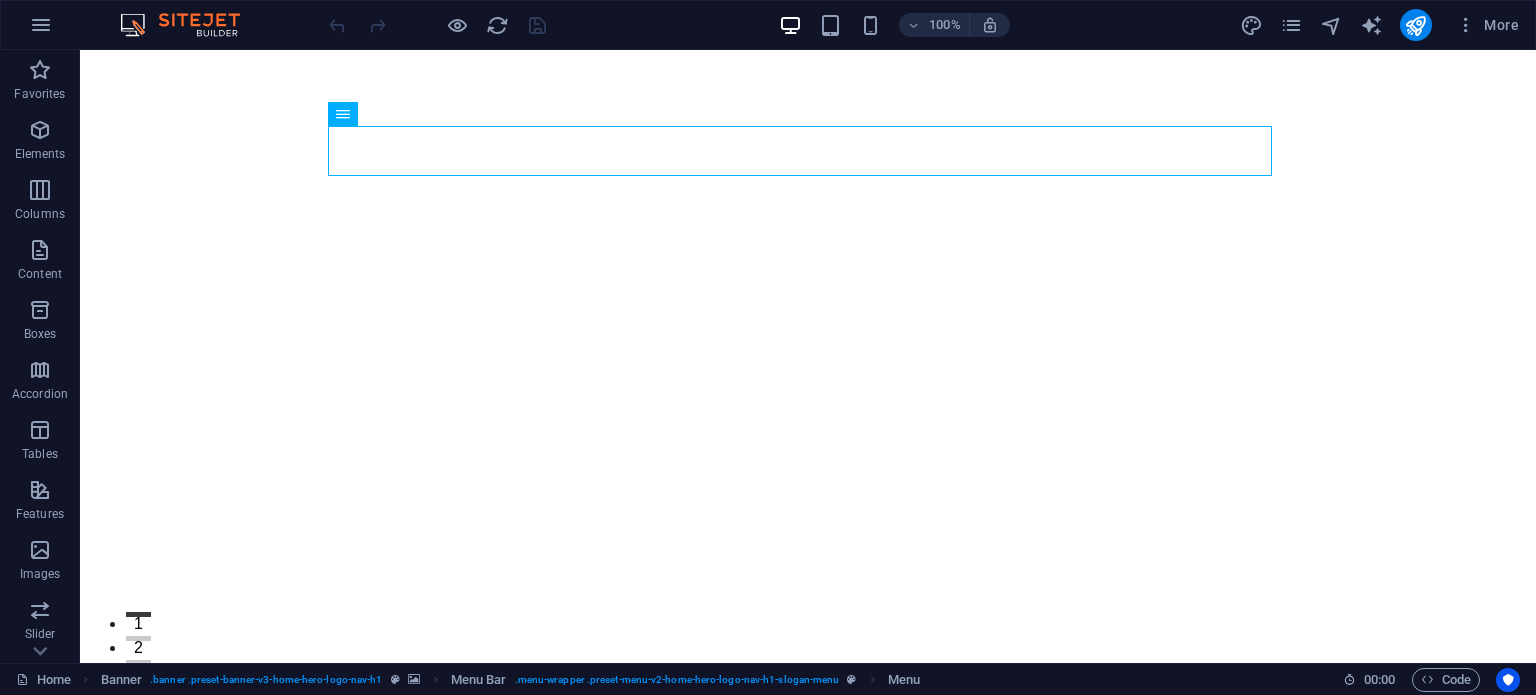 click on "100% More" at bounding box center [768, 25] 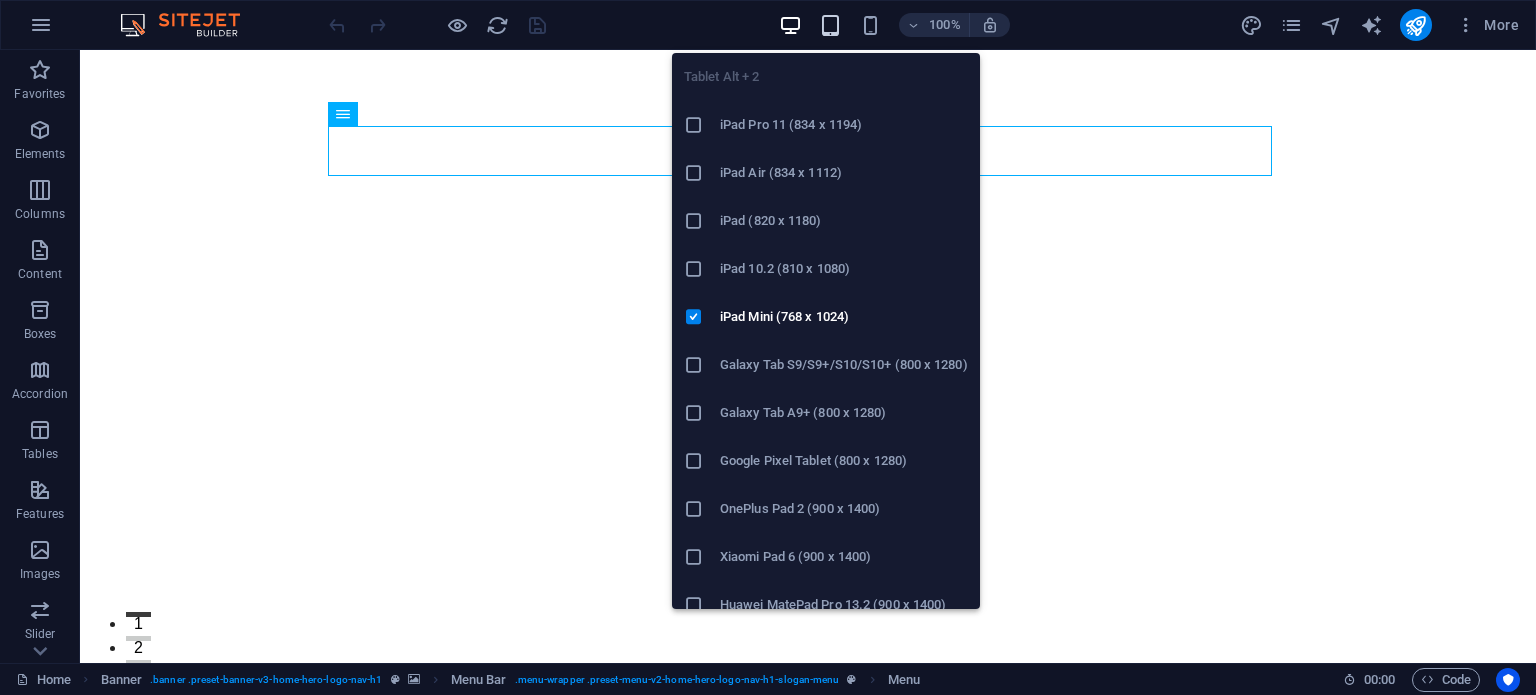 click at bounding box center [830, 25] 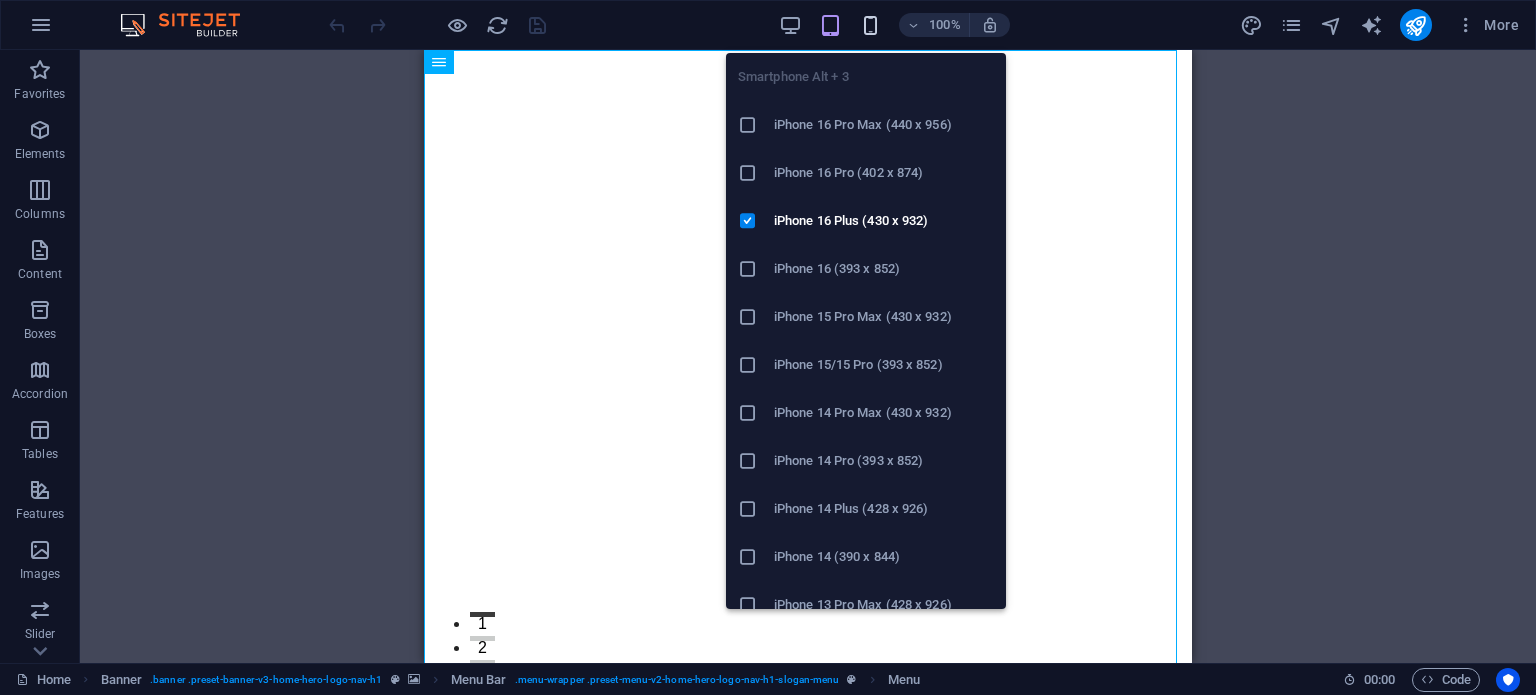click at bounding box center [870, 25] 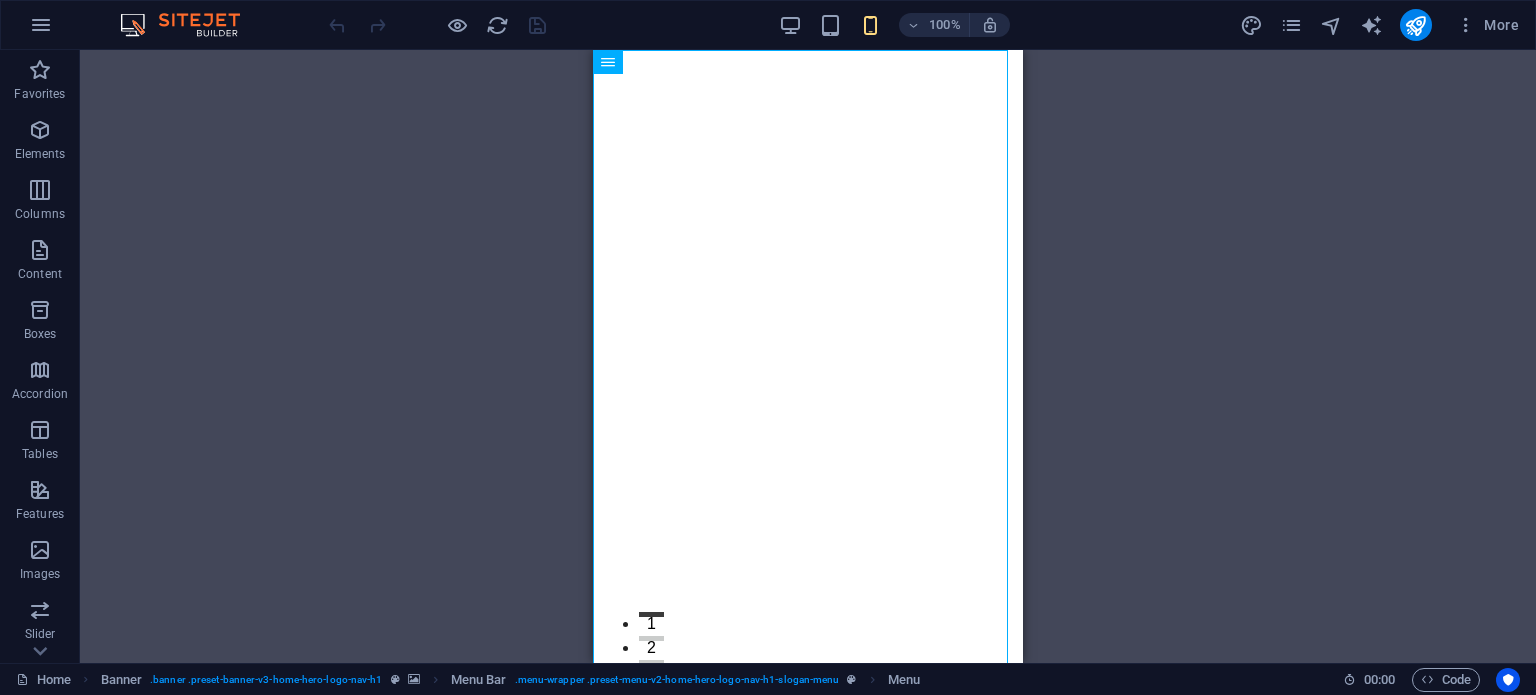 click on "Drag here to replace the existing content. Press “Ctrl” if you want to create a new element.
H2   Banner   Container   Banner   Menu Bar   Banner   Menu   Spacer   Preset   Container   Container   H2   Spacer   Text   Boxes   Container   Container   Icon   Container   Container   H3   Container   Text   Slider   Slider   Container   Slider   H2   Container   H2   Spacer   Contact Form   Form   Input   Contact Form   Contact Form   Form   Input   Email   Form button   Footer Saga   Container   H3   Container   Menu   Captcha   Textarea   Date   Text   H2   Spacer   Container   H3   Container   Spacer   Icon   Logo" at bounding box center [808, 356] 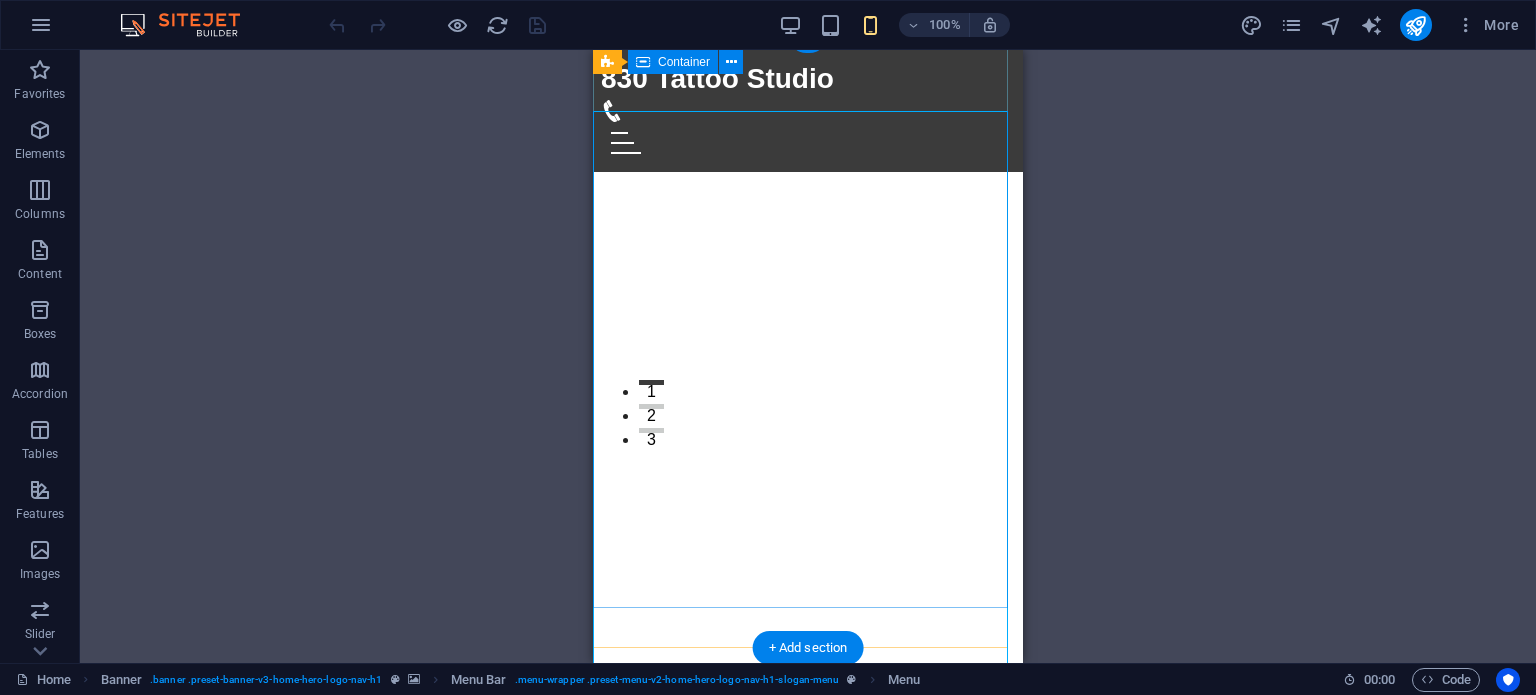 scroll, scrollTop: 0, scrollLeft: 0, axis: both 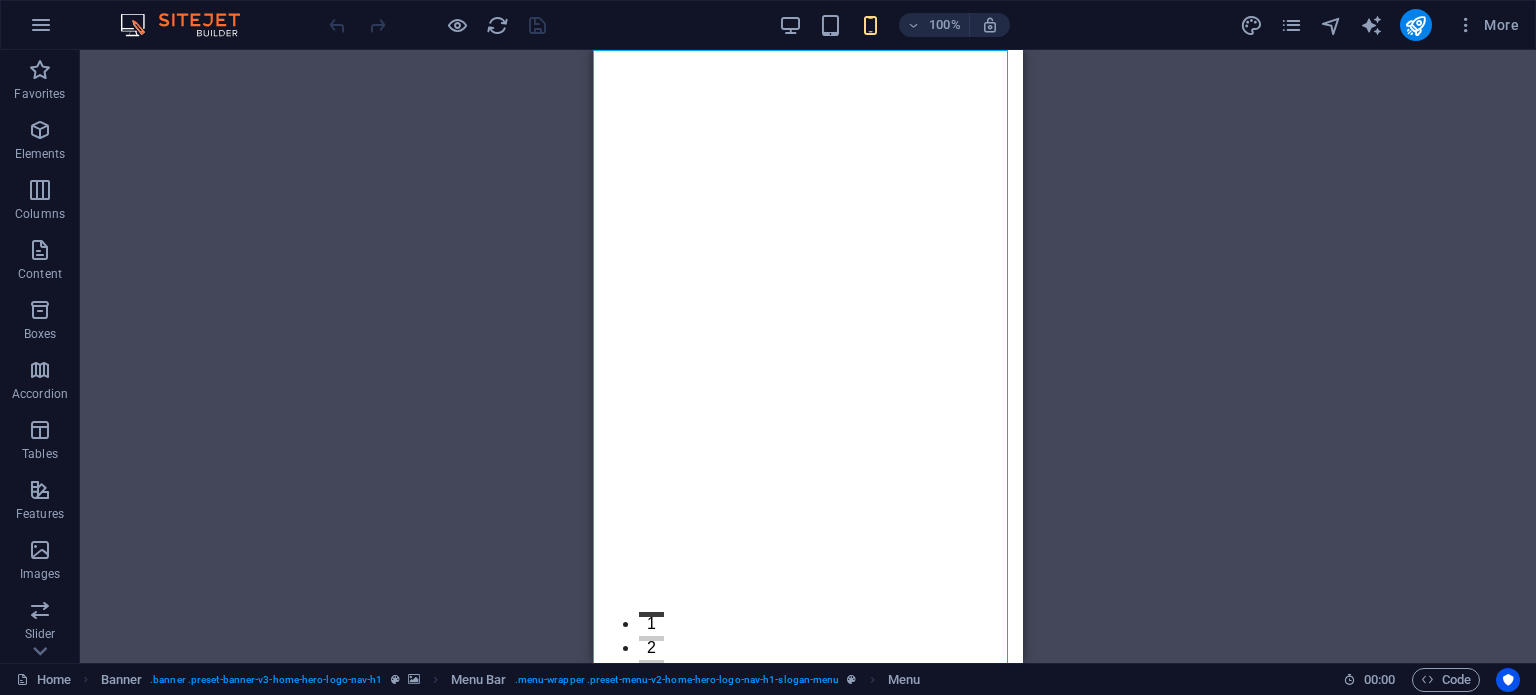 click on "100% More" at bounding box center [926, 25] 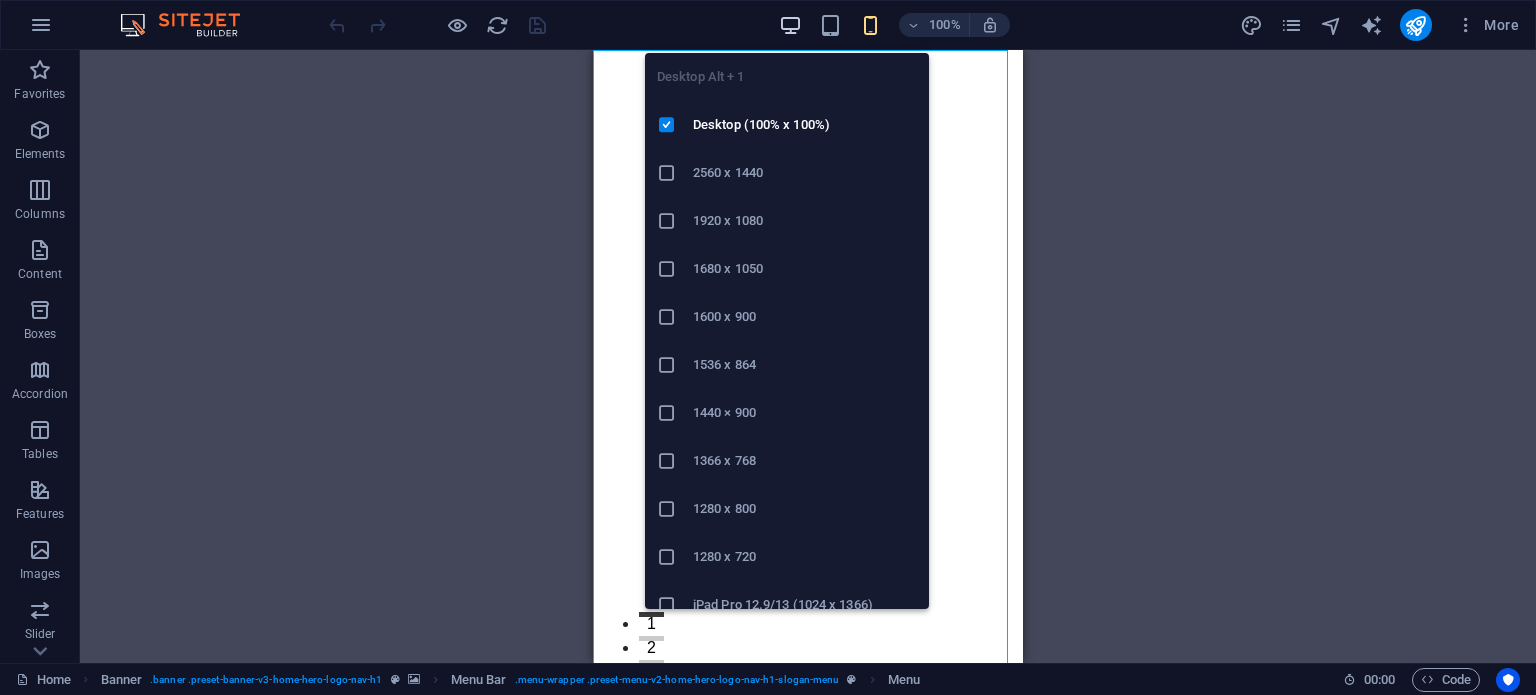 click at bounding box center (790, 25) 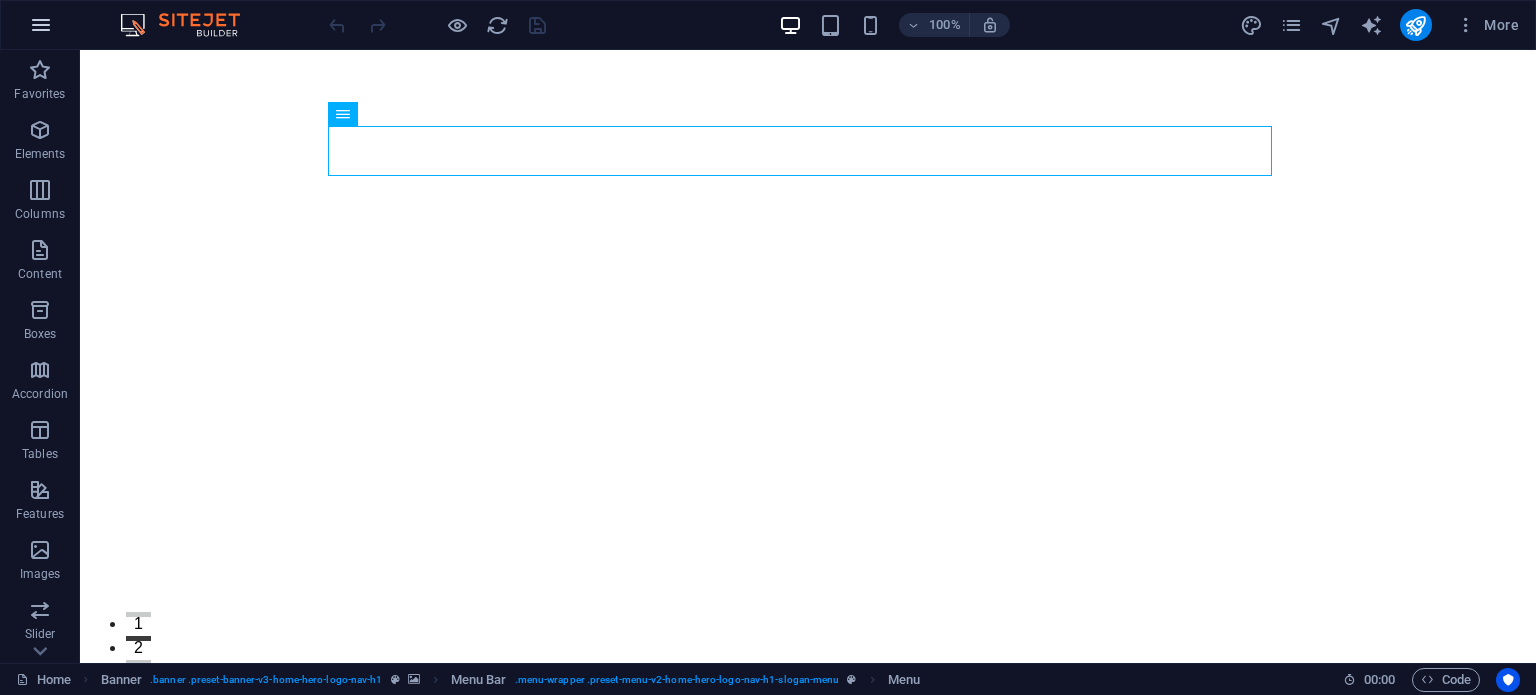 click at bounding box center [41, 25] 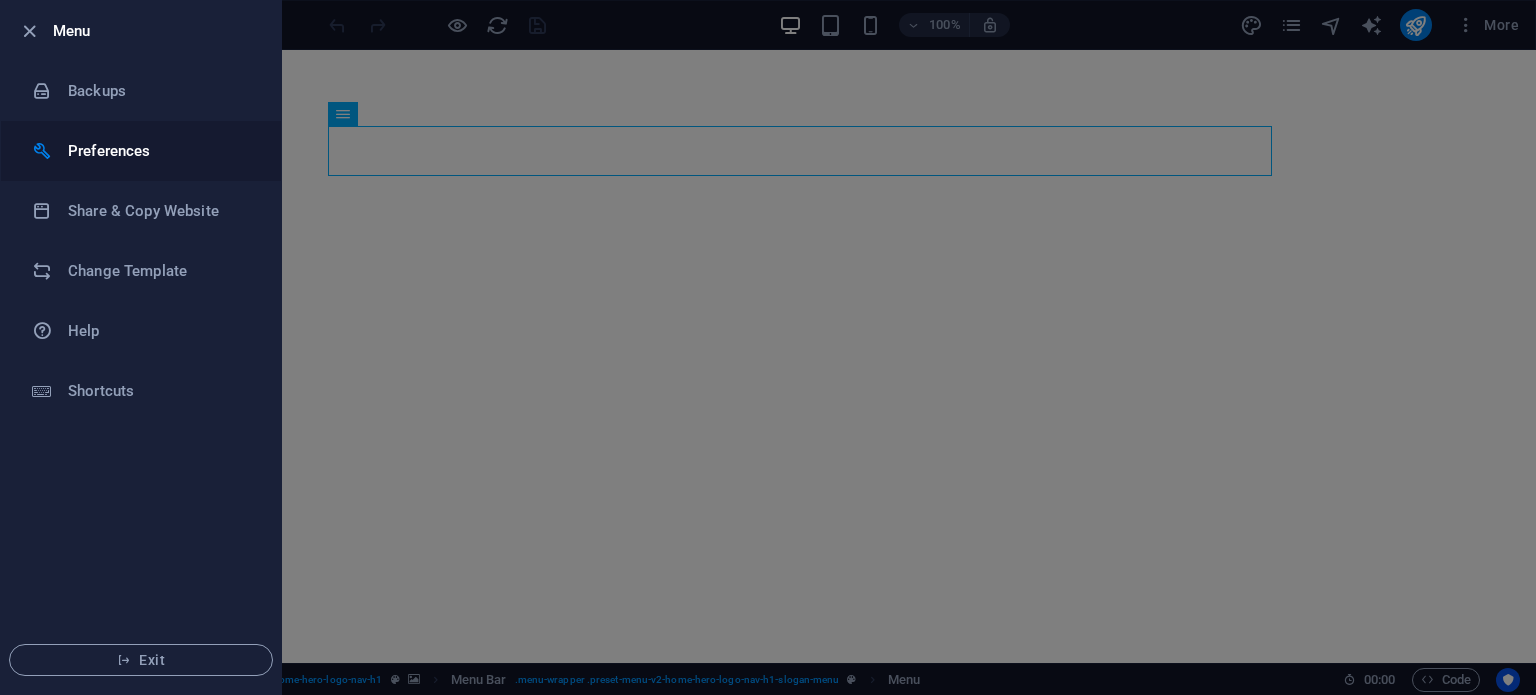 click on "Preferences" at bounding box center [160, 151] 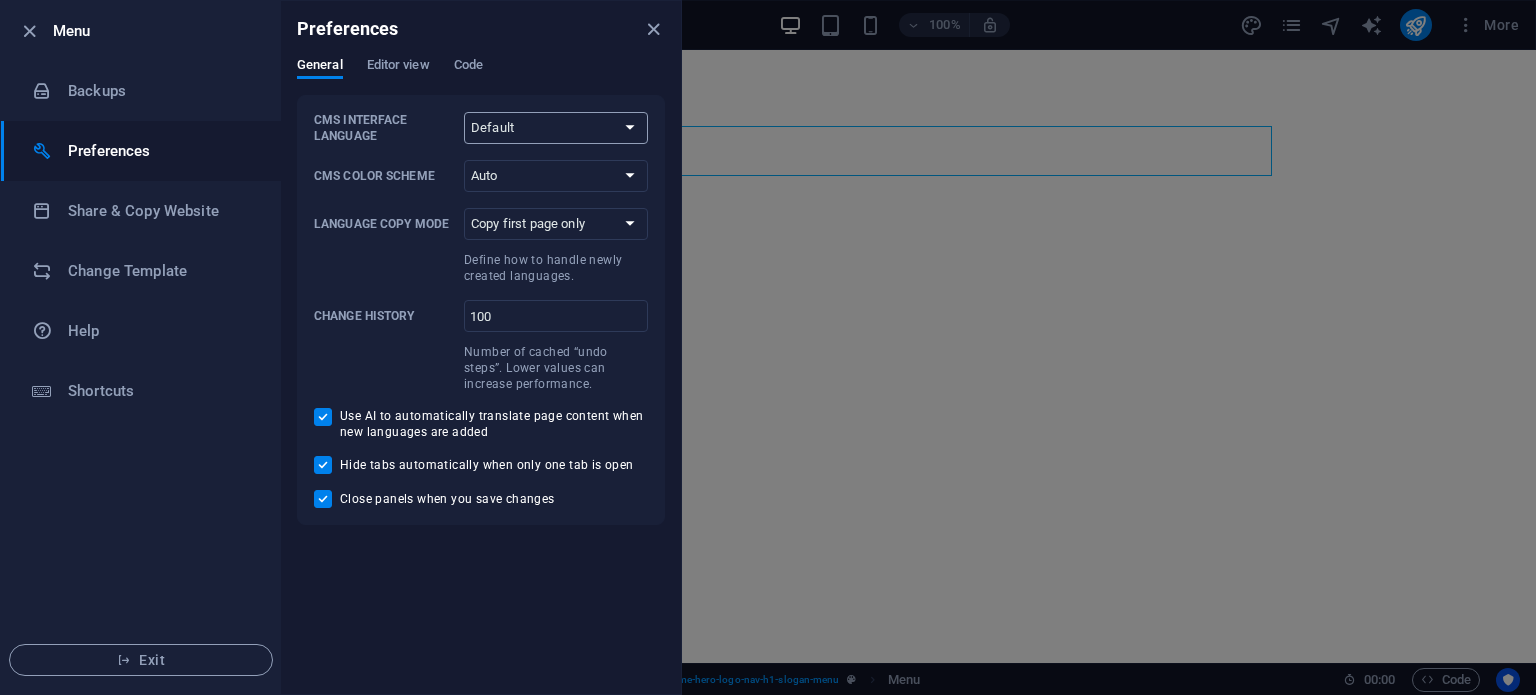 click on "Default Deutsch English Español Français Magyar Italiano Nederlands Polski Português русский язык Svenska Türkçe 日本語" at bounding box center [556, 128] 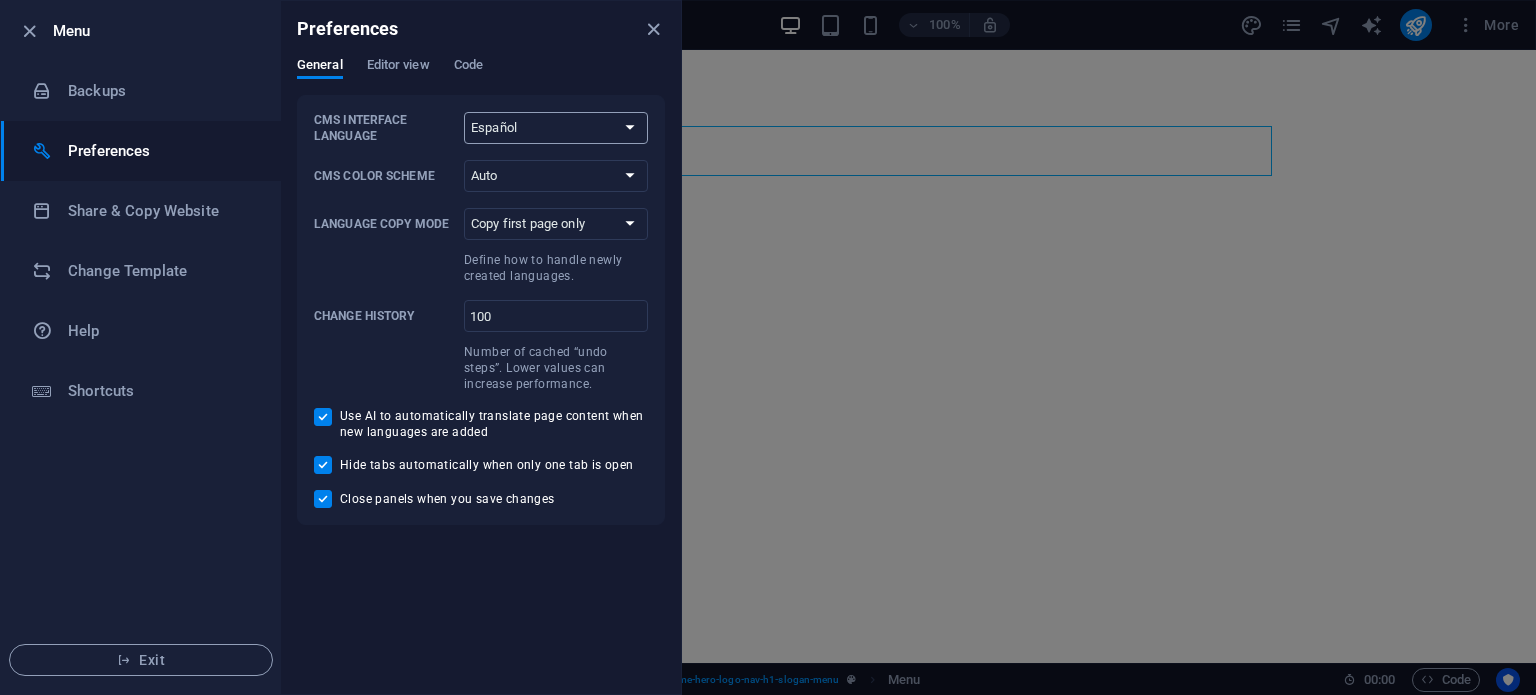 click on "Default Deutsch English Español Français Magyar Italiano Nederlands Polski Português русский язык Svenska Türkçe 日本語" at bounding box center [556, 128] 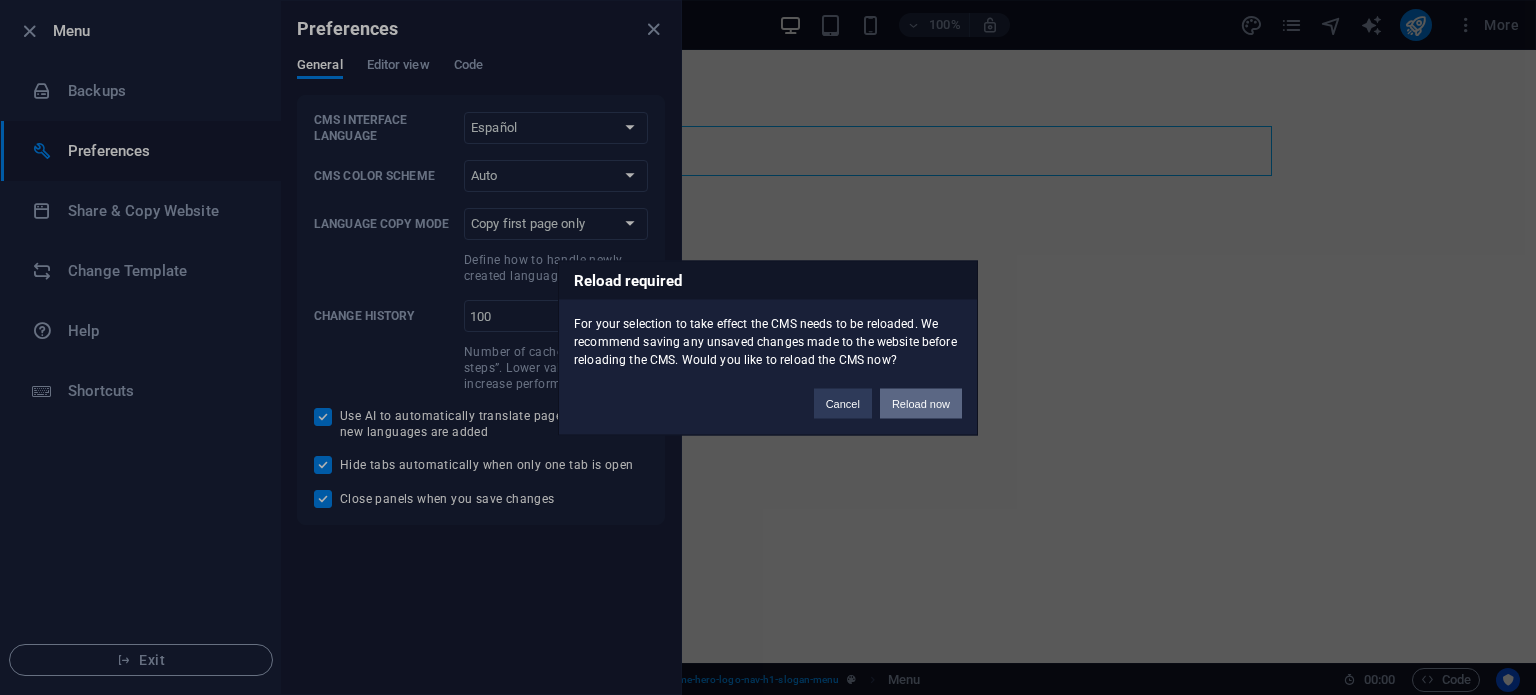 click on "Reload now" at bounding box center (921, 403) 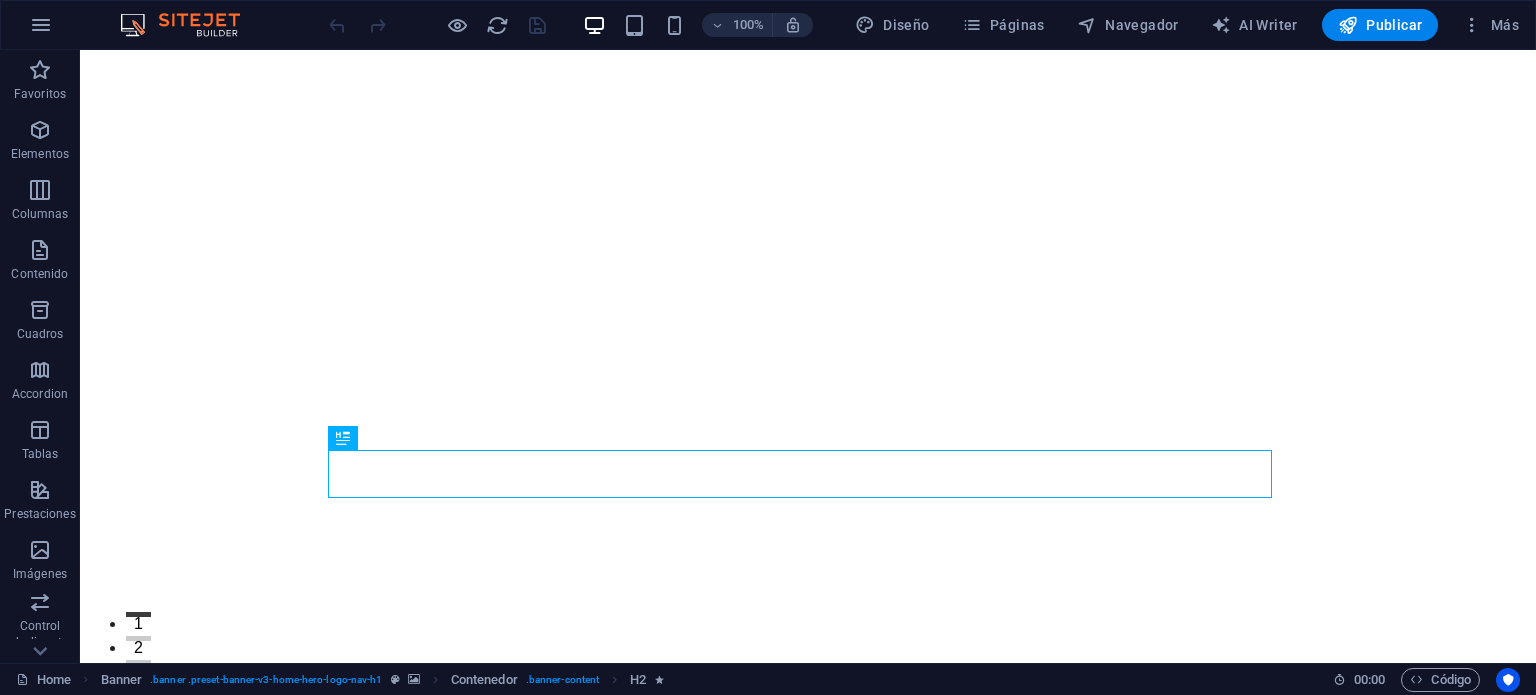 scroll, scrollTop: 0, scrollLeft: 0, axis: both 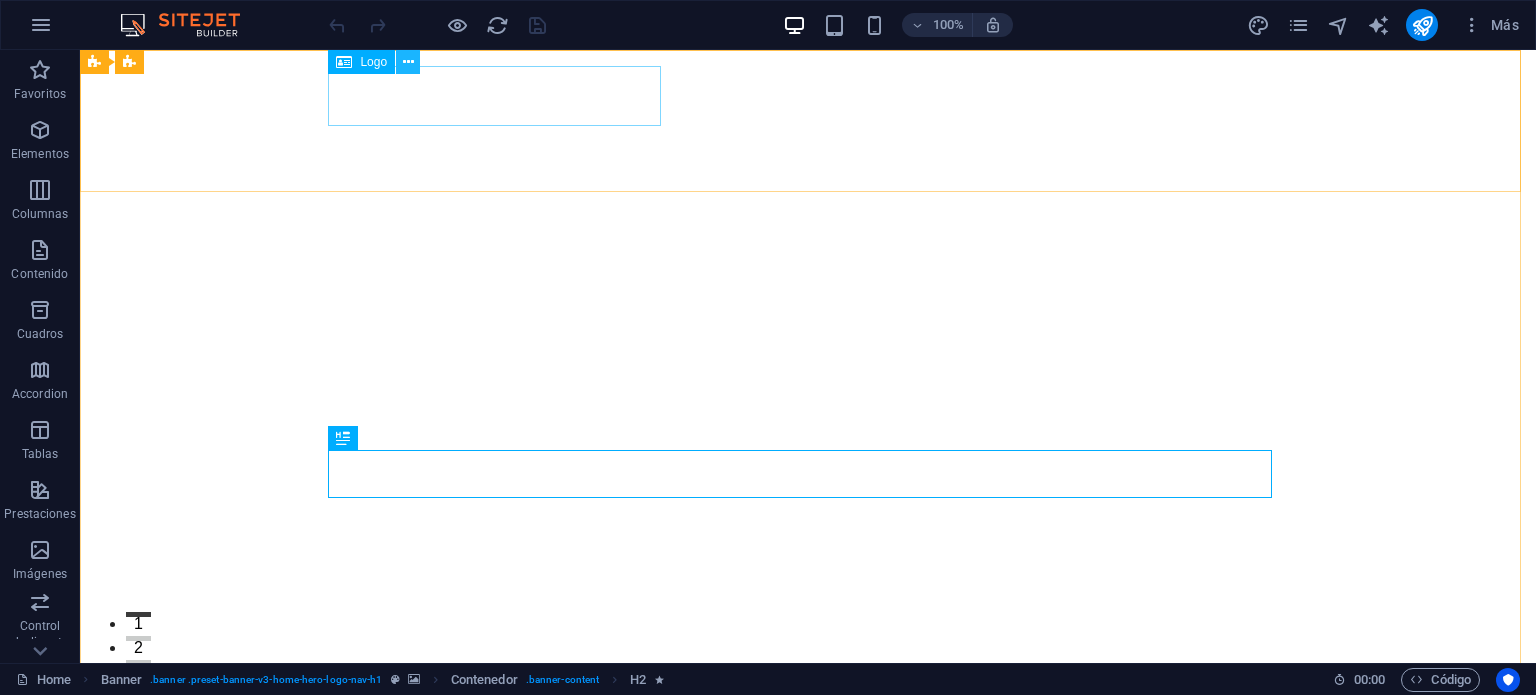 click at bounding box center (408, 62) 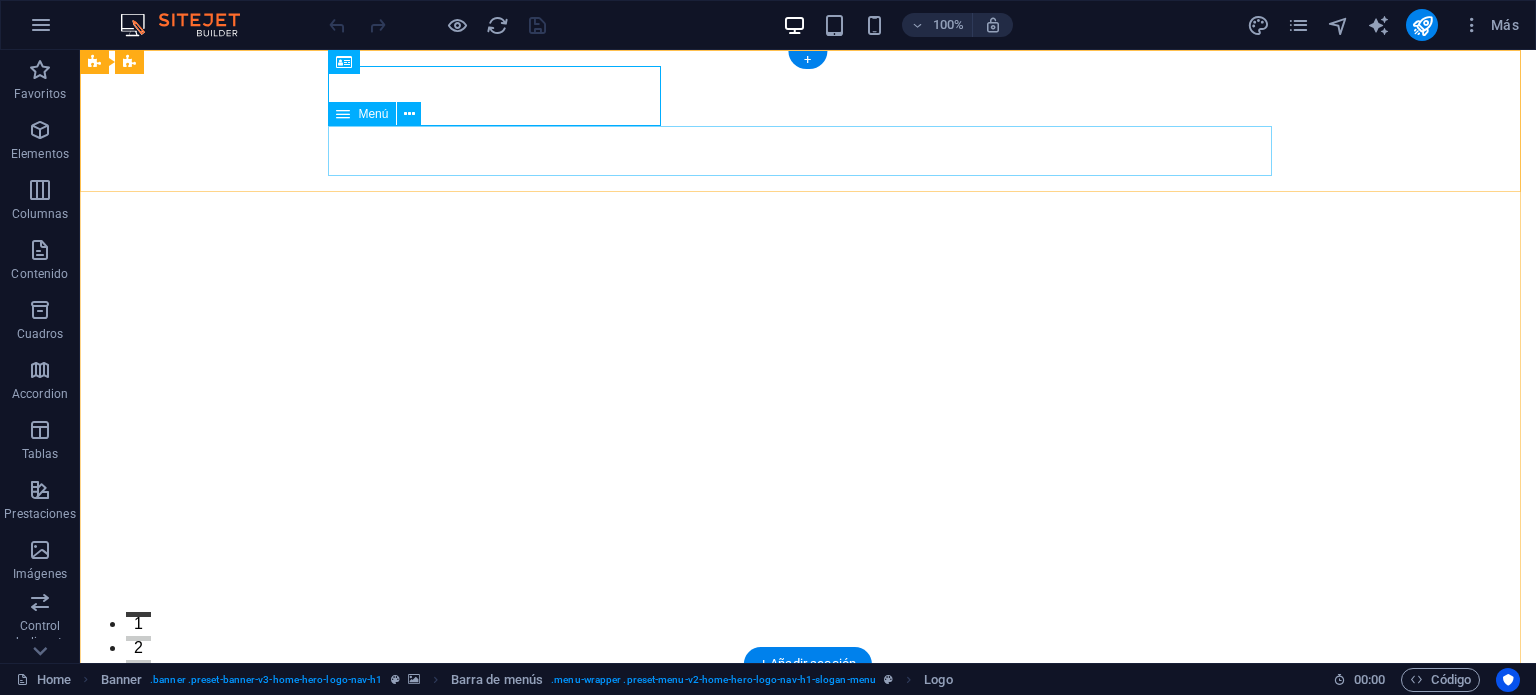 click on "Inicio Acerca de Servicios Testimonios Galería" at bounding box center (808, 765) 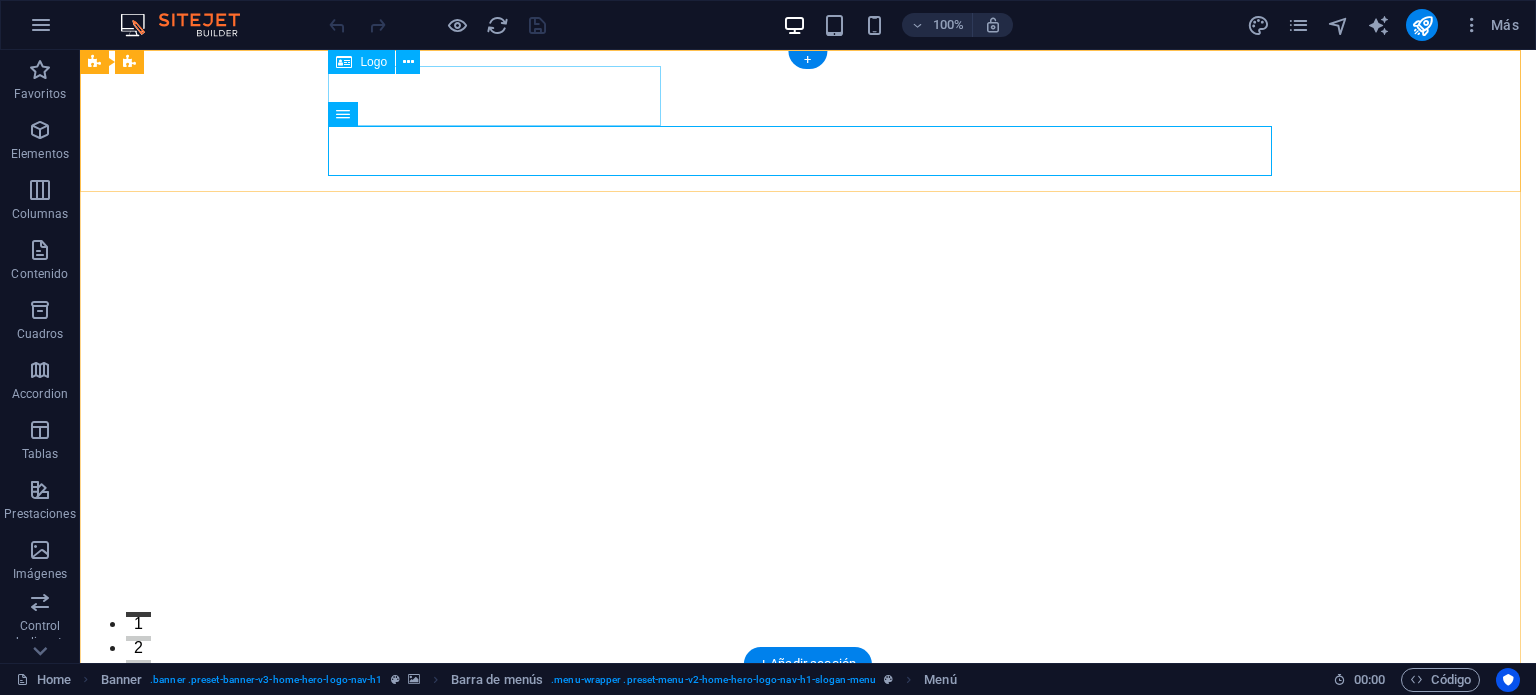 click on "830 Tattoo Studio" at bounding box center (808, 710) 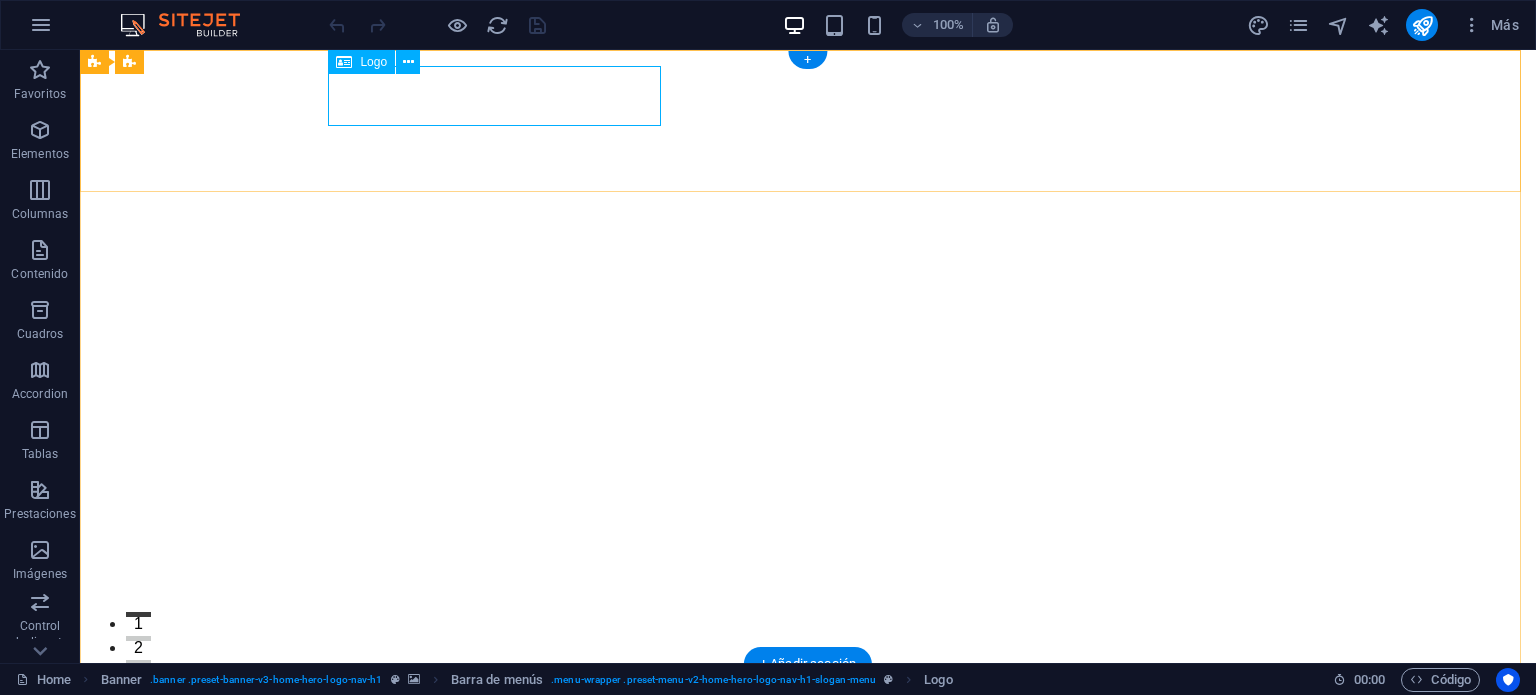 click on "830 Tattoo Studio" at bounding box center (808, 710) 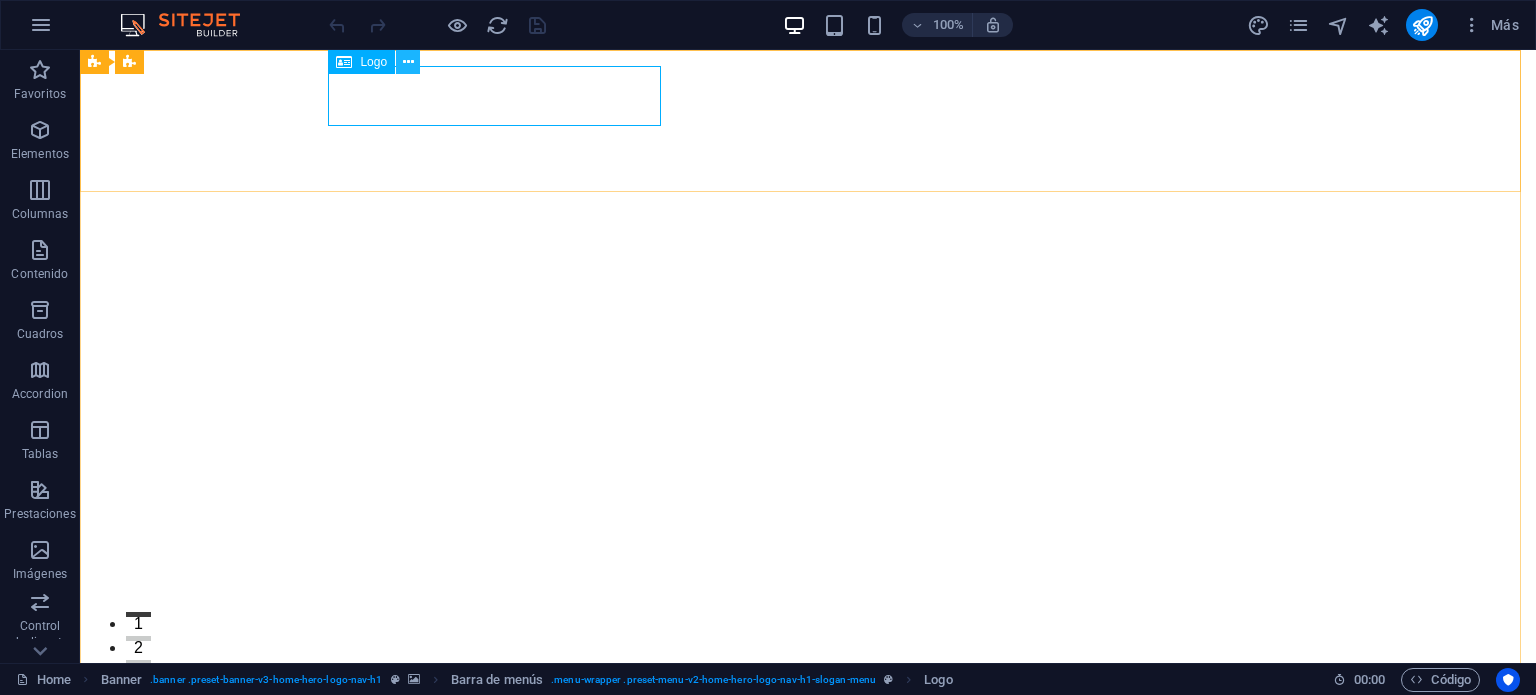 click at bounding box center [408, 62] 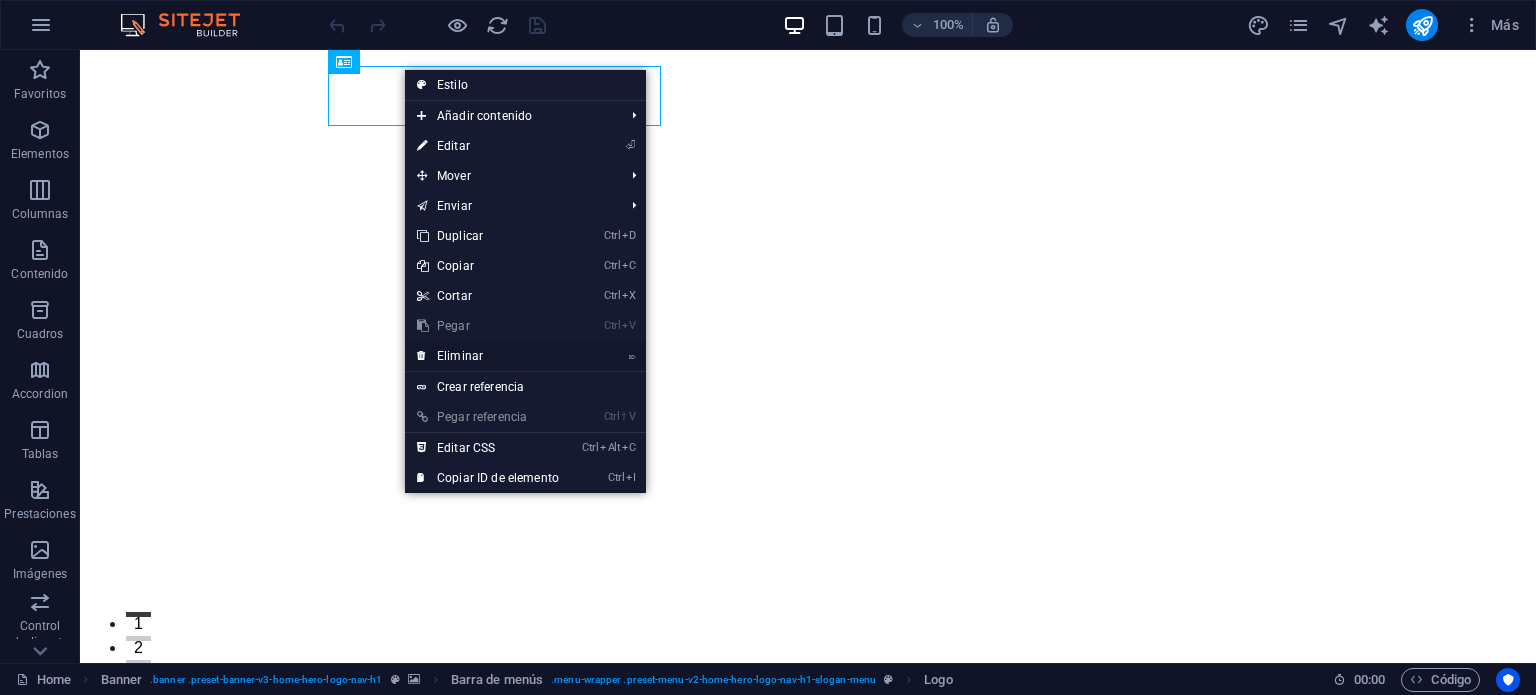 click on "⌦  Eliminar" at bounding box center [488, 356] 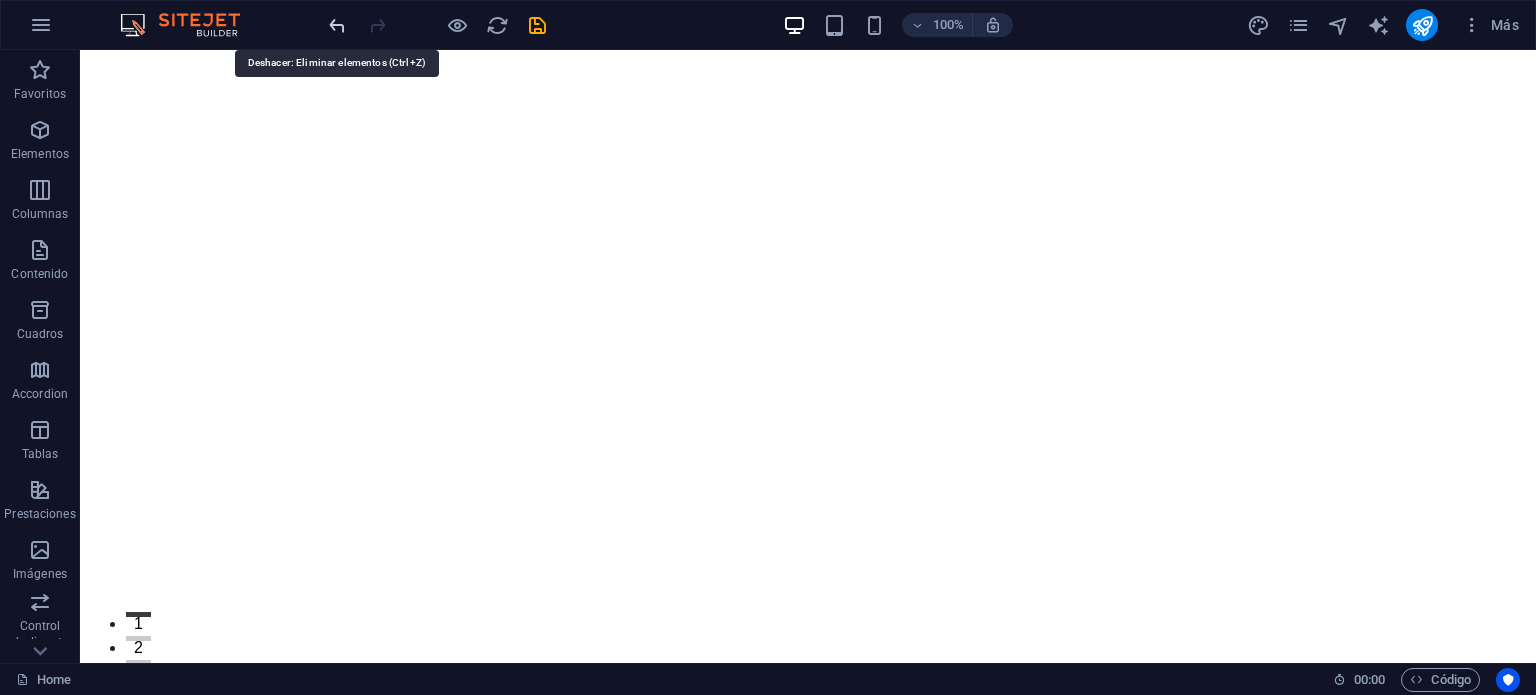 click at bounding box center (337, 25) 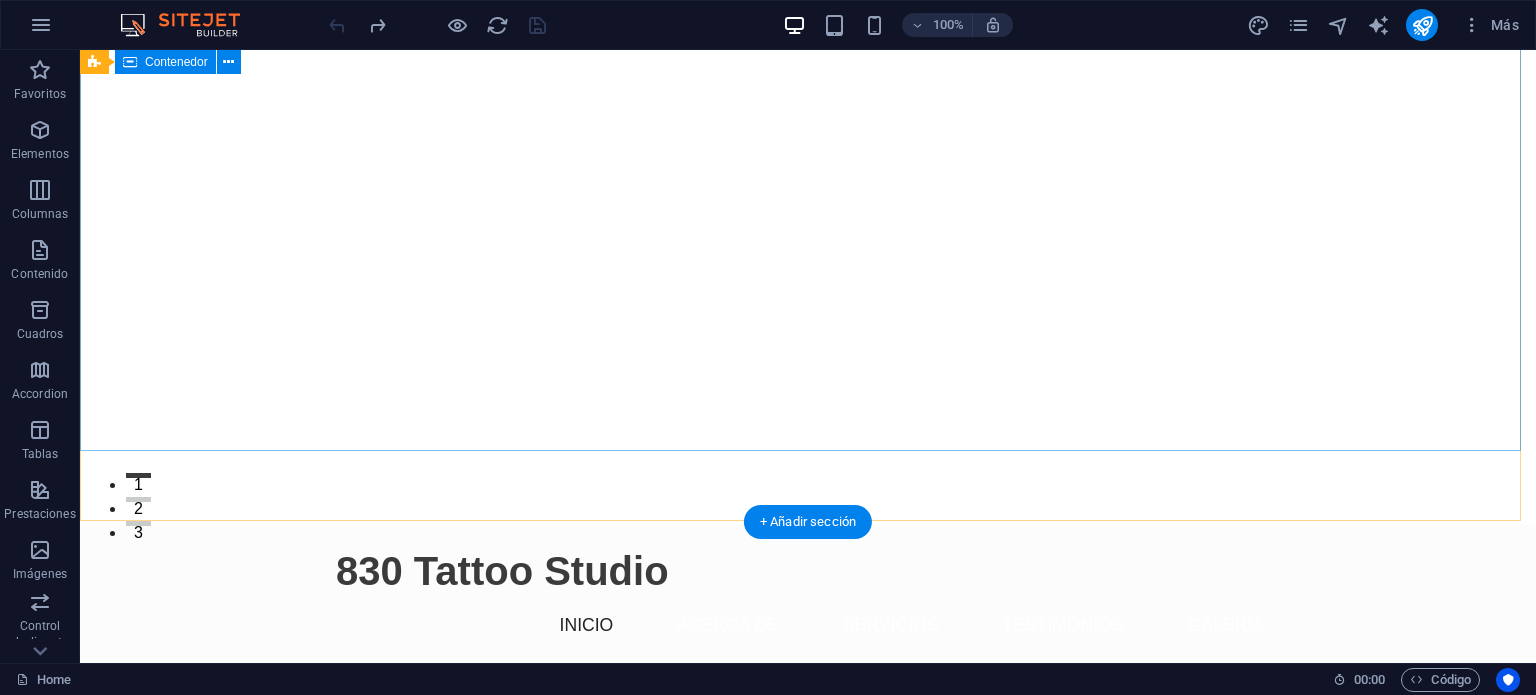 scroll, scrollTop: 0, scrollLeft: 0, axis: both 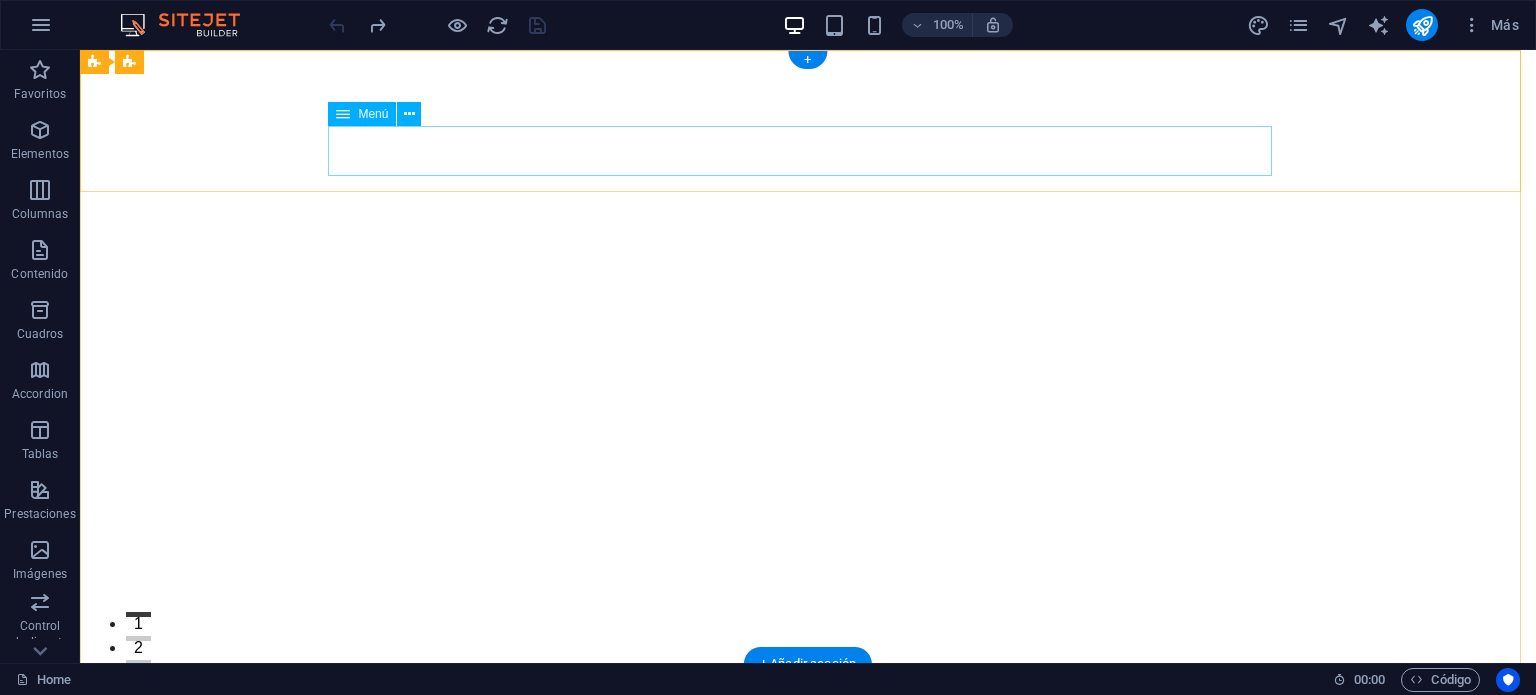 click on "Inicio Acerca de Servicios Testimonios Galería" at bounding box center (808, 765) 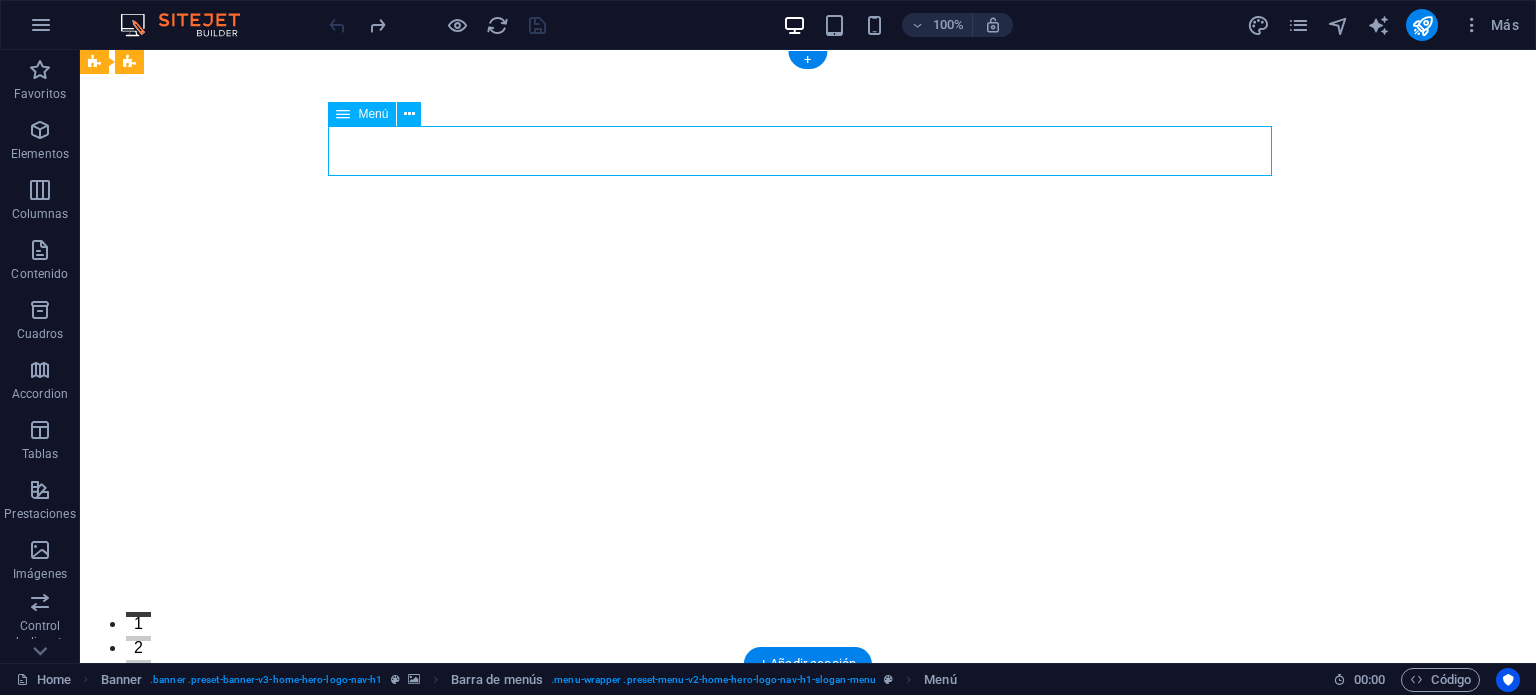 click on "Inicio Acerca de Servicios Testimonios Galería" at bounding box center (808, 765) 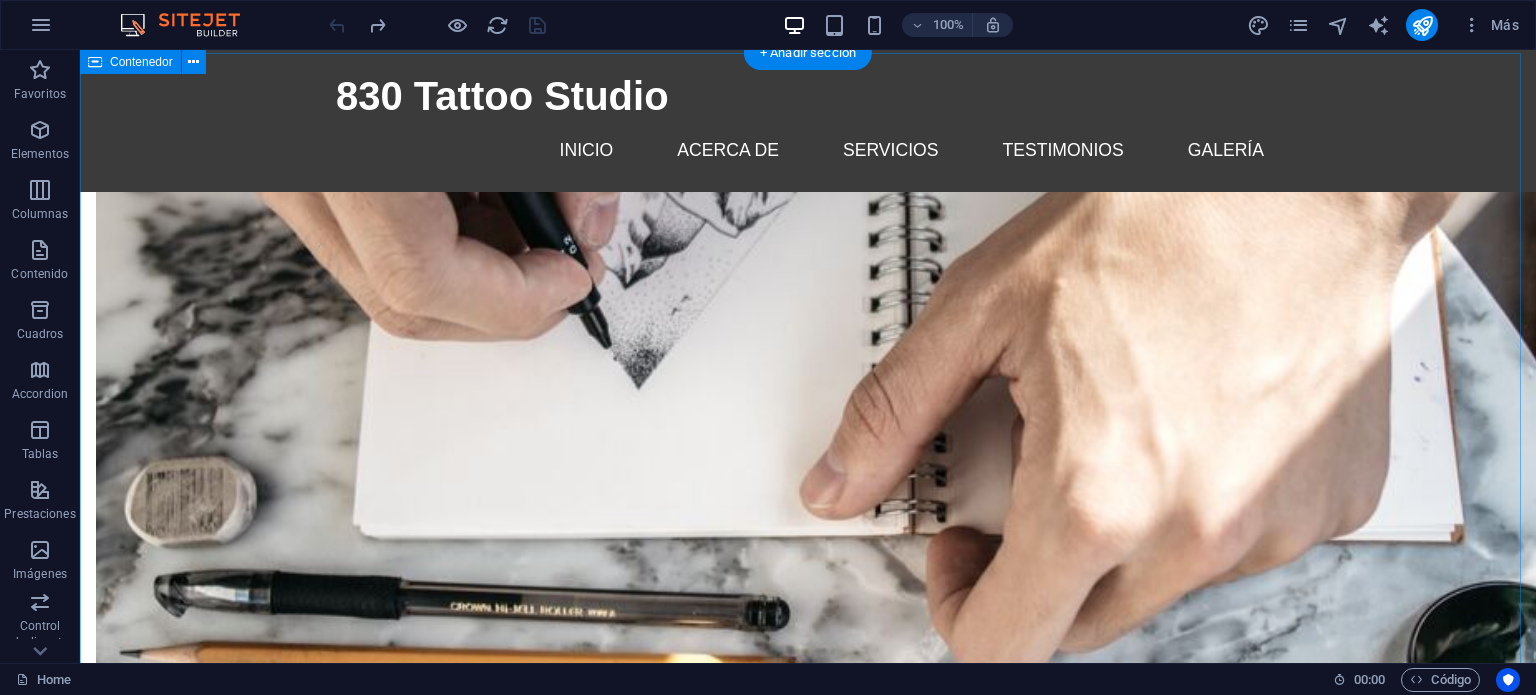 scroll, scrollTop: 1096, scrollLeft: 0, axis: vertical 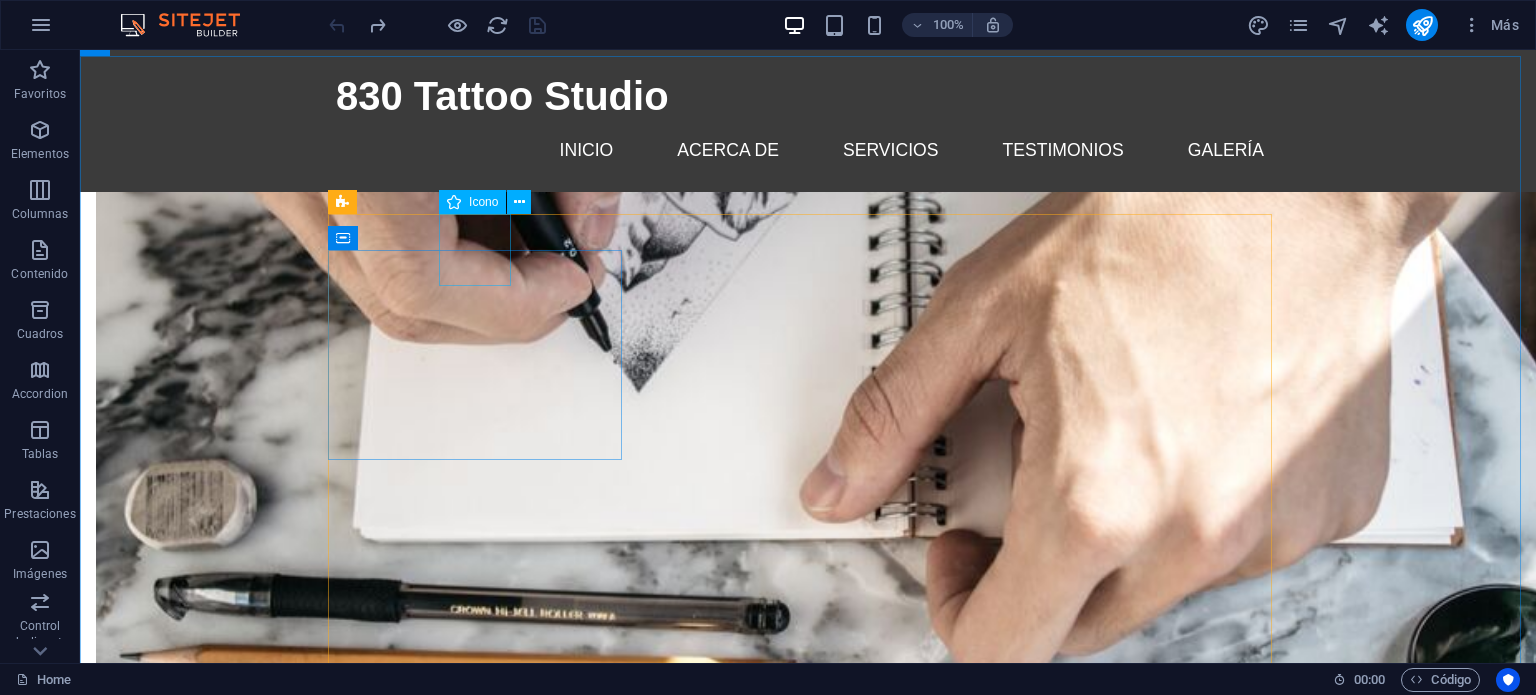 click on "Icono" at bounding box center (483, 202) 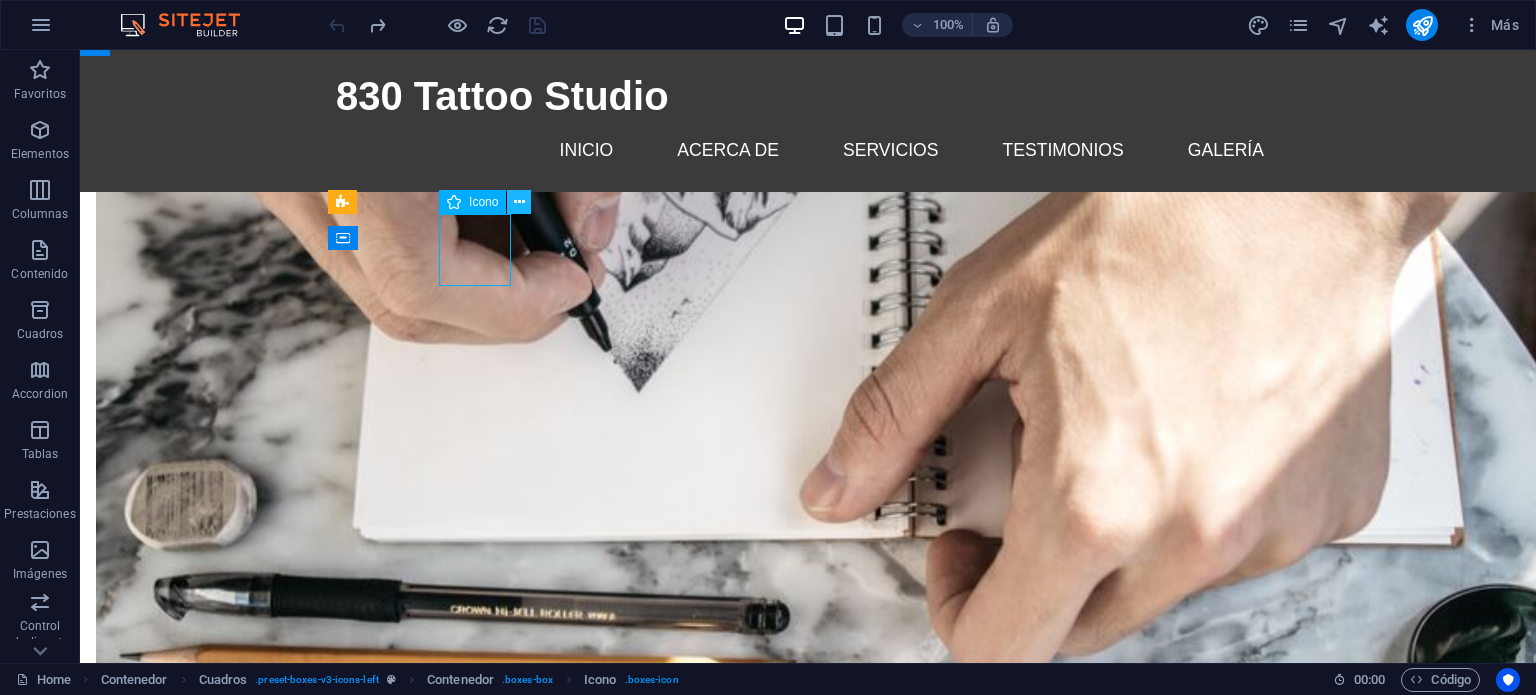 click at bounding box center (519, 202) 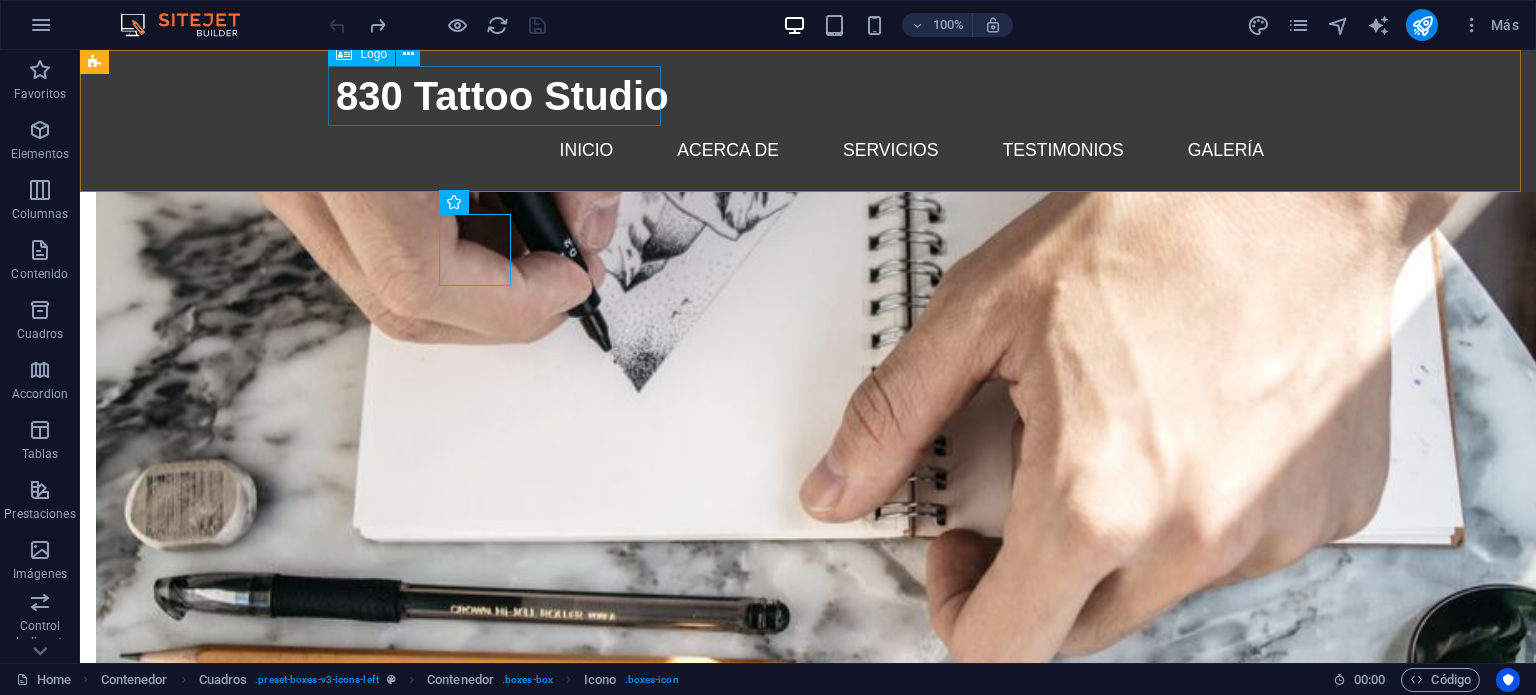 click on "830 Tattoo Studio" at bounding box center (808, 96) 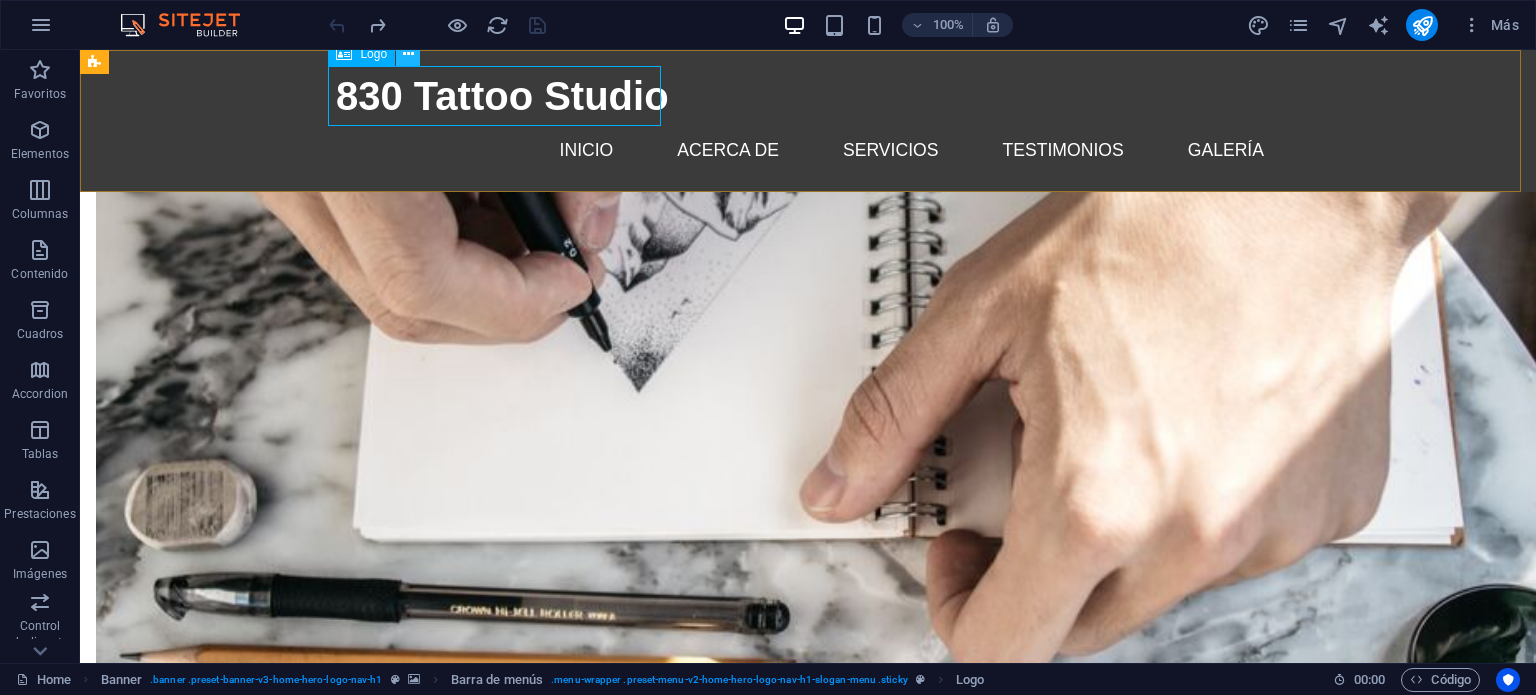 click at bounding box center (408, 54) 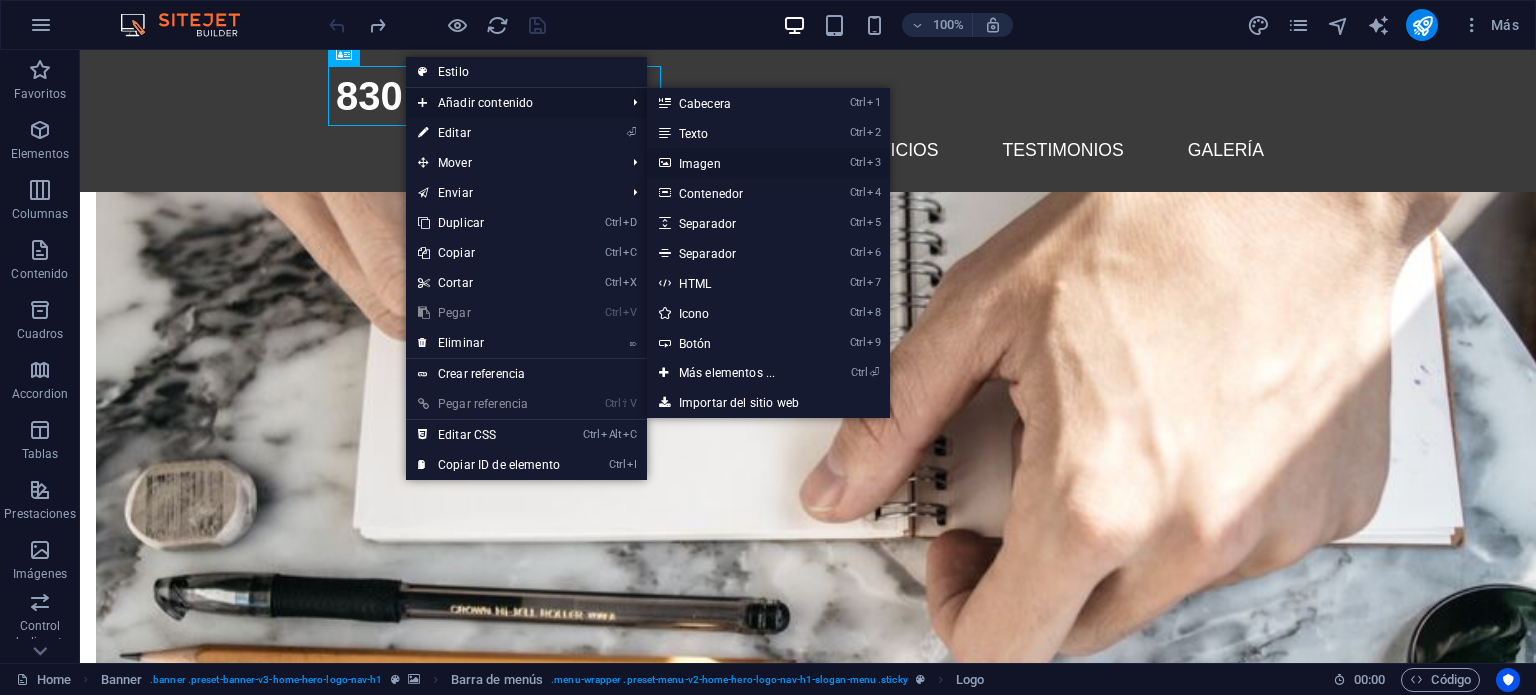 click on "Ctrl 3  Imagen" at bounding box center (731, 163) 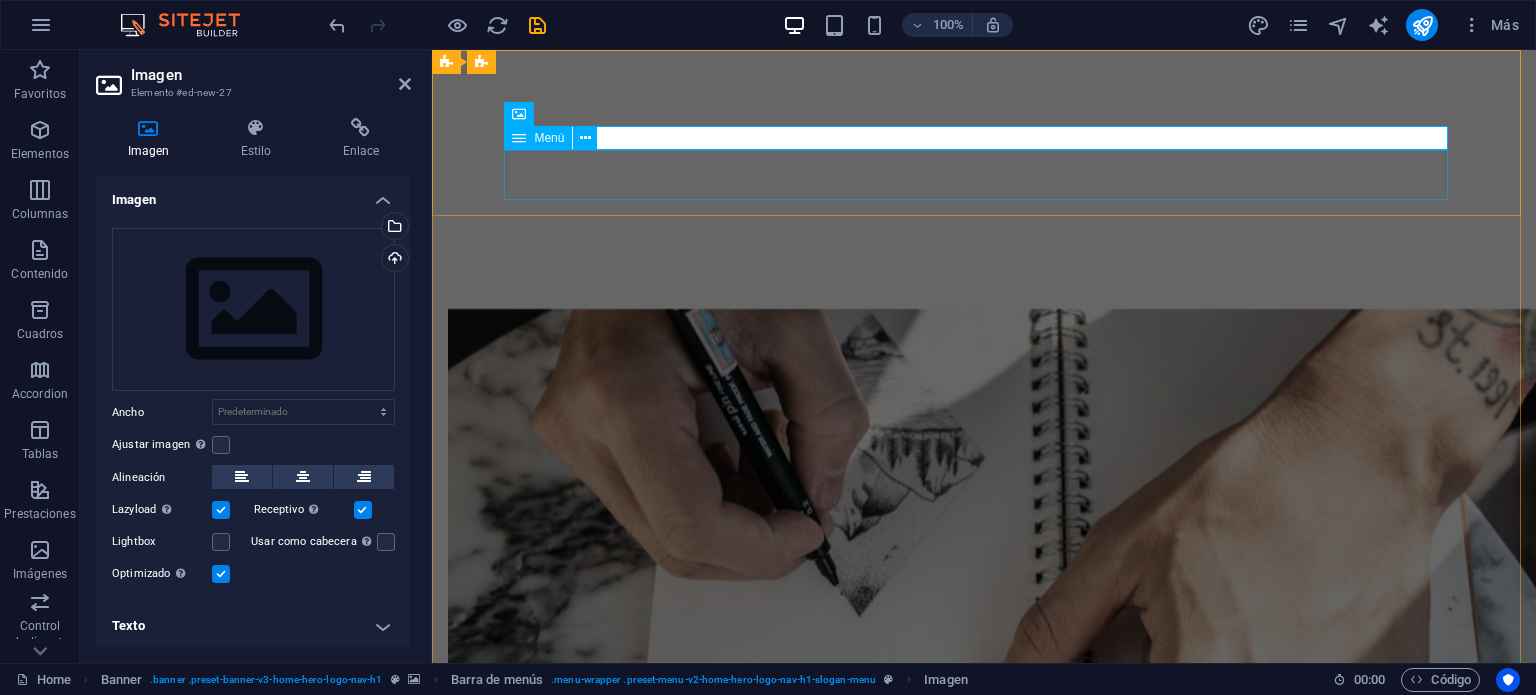 scroll, scrollTop: 0, scrollLeft: 0, axis: both 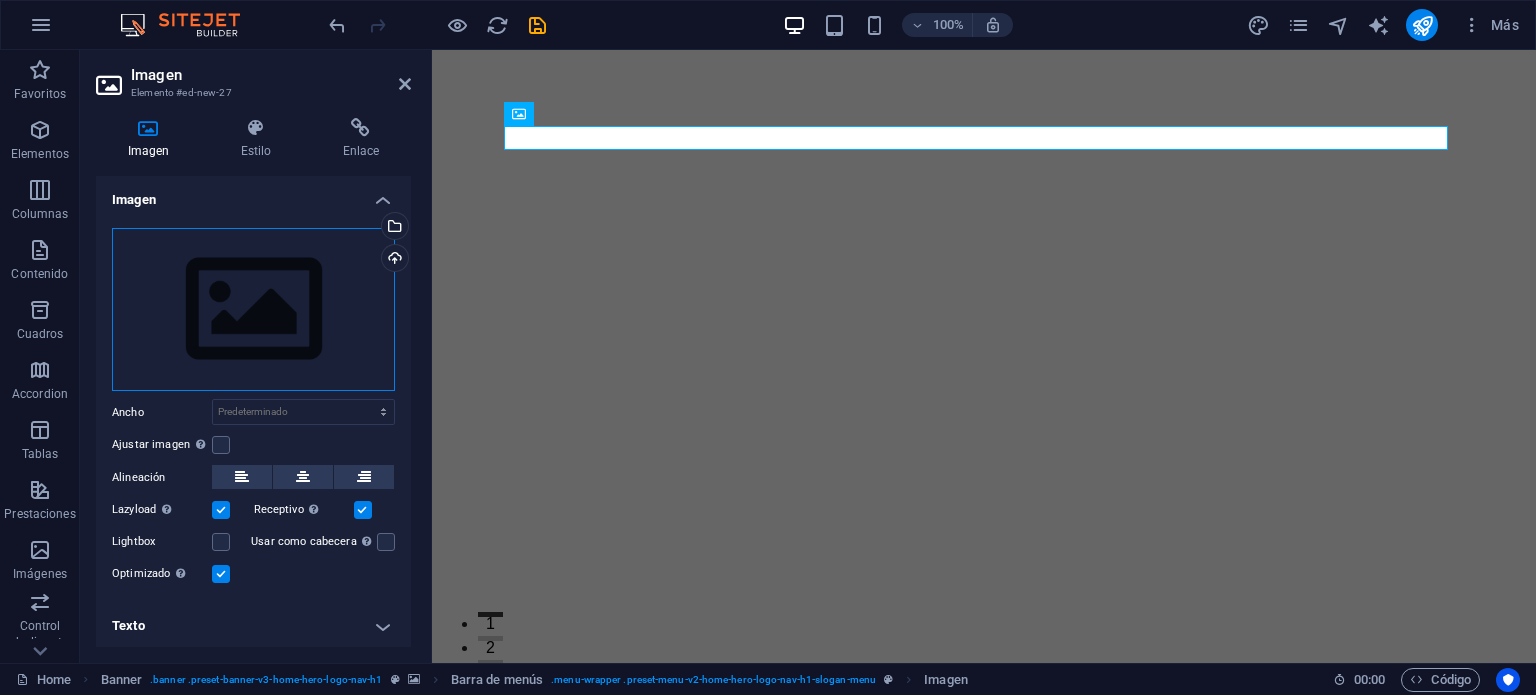 click on "Arrastra archivos aquí, haz clic para escoger archivos o  selecciona archivos de Archivos o de nuestra galería gratuita de fotos y vídeos" at bounding box center [253, 310] 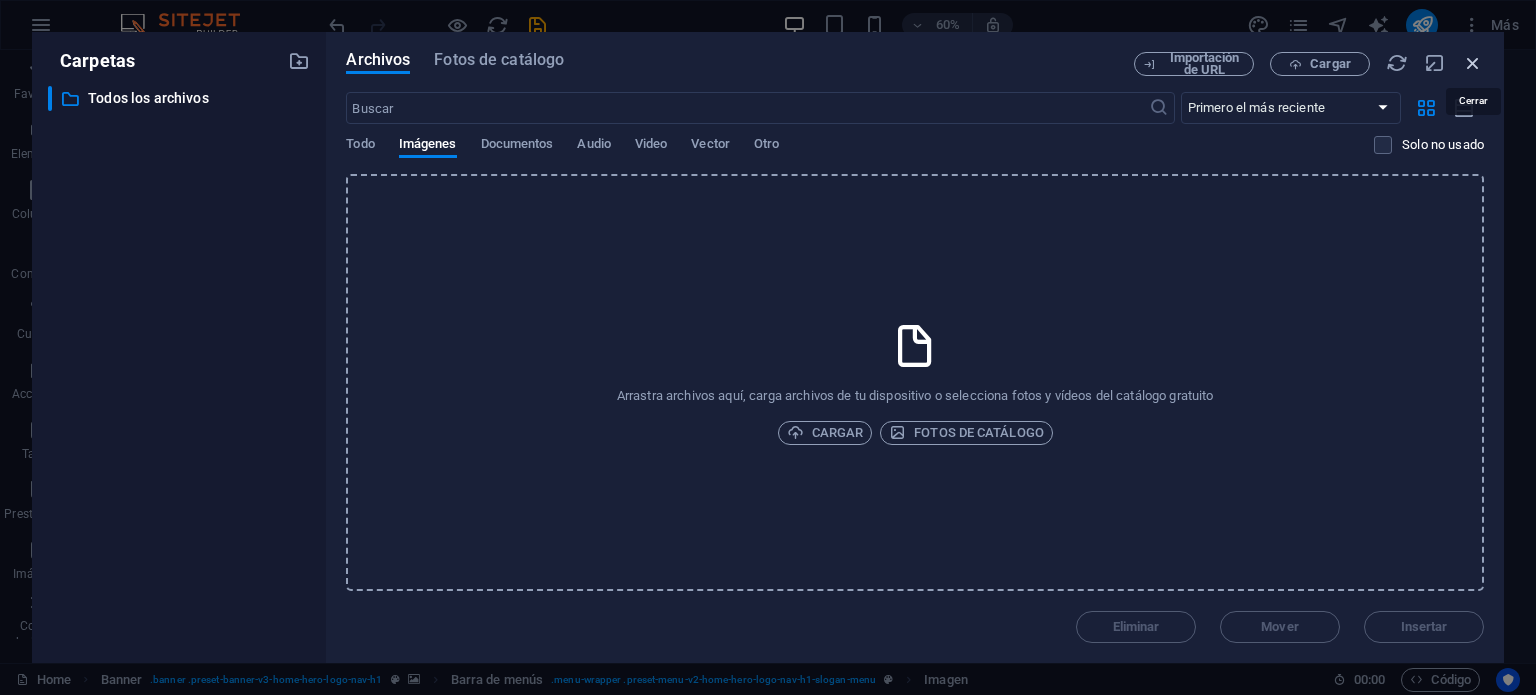 click at bounding box center [1473, 63] 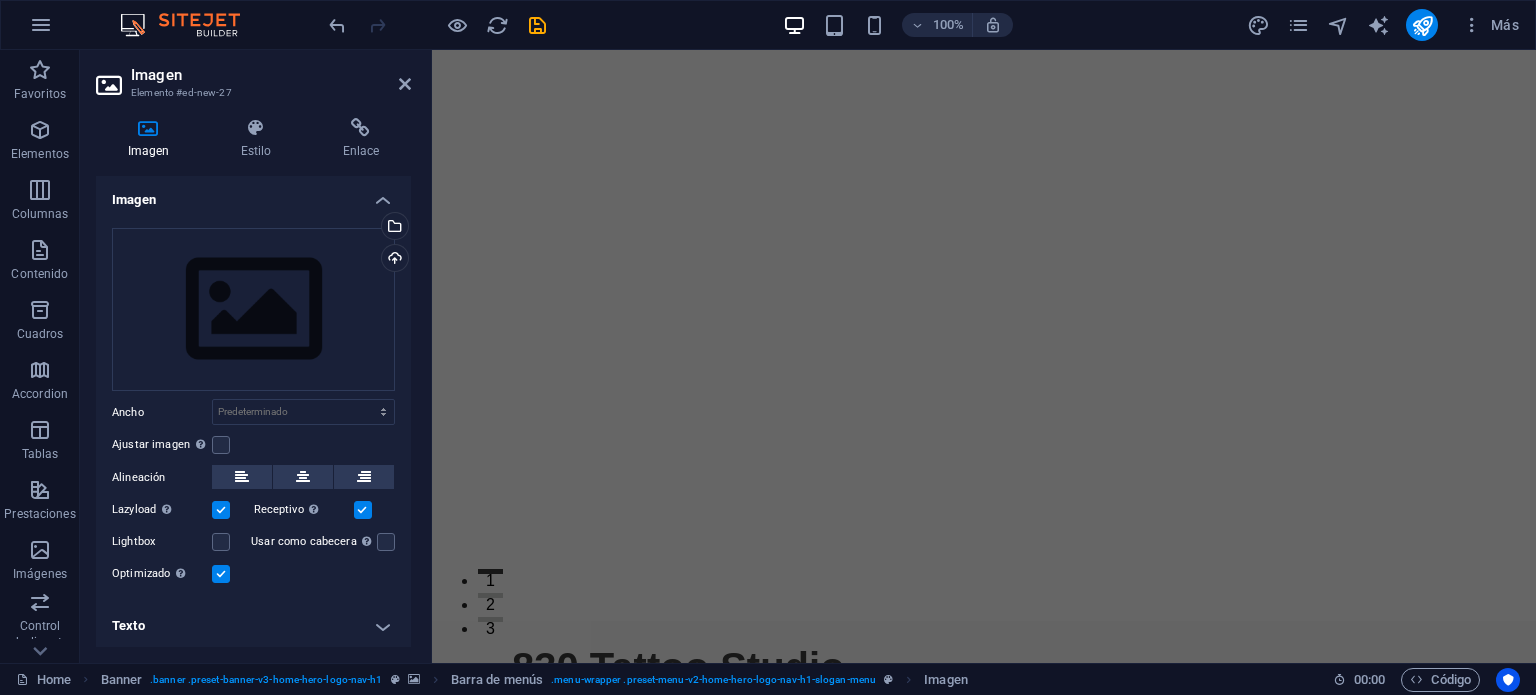 scroll, scrollTop: 0, scrollLeft: 0, axis: both 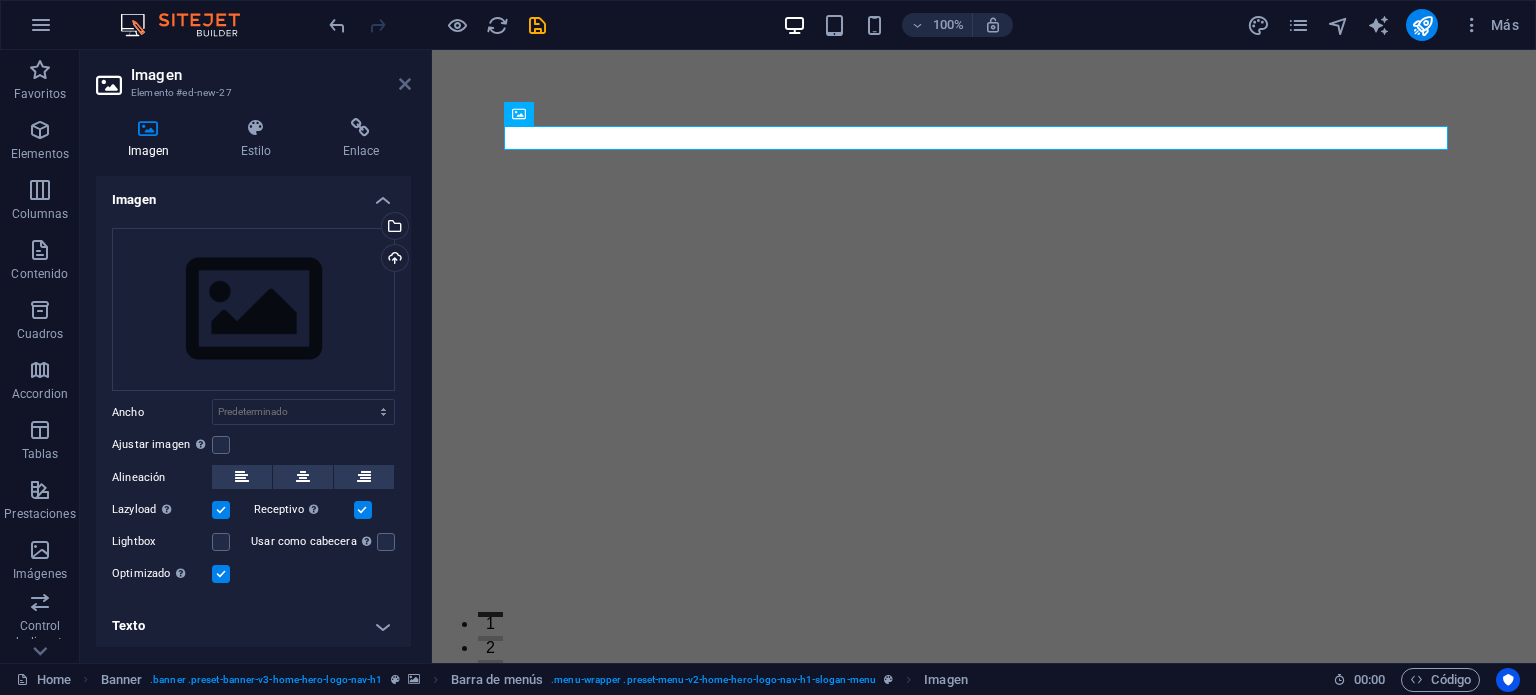 click at bounding box center [405, 84] 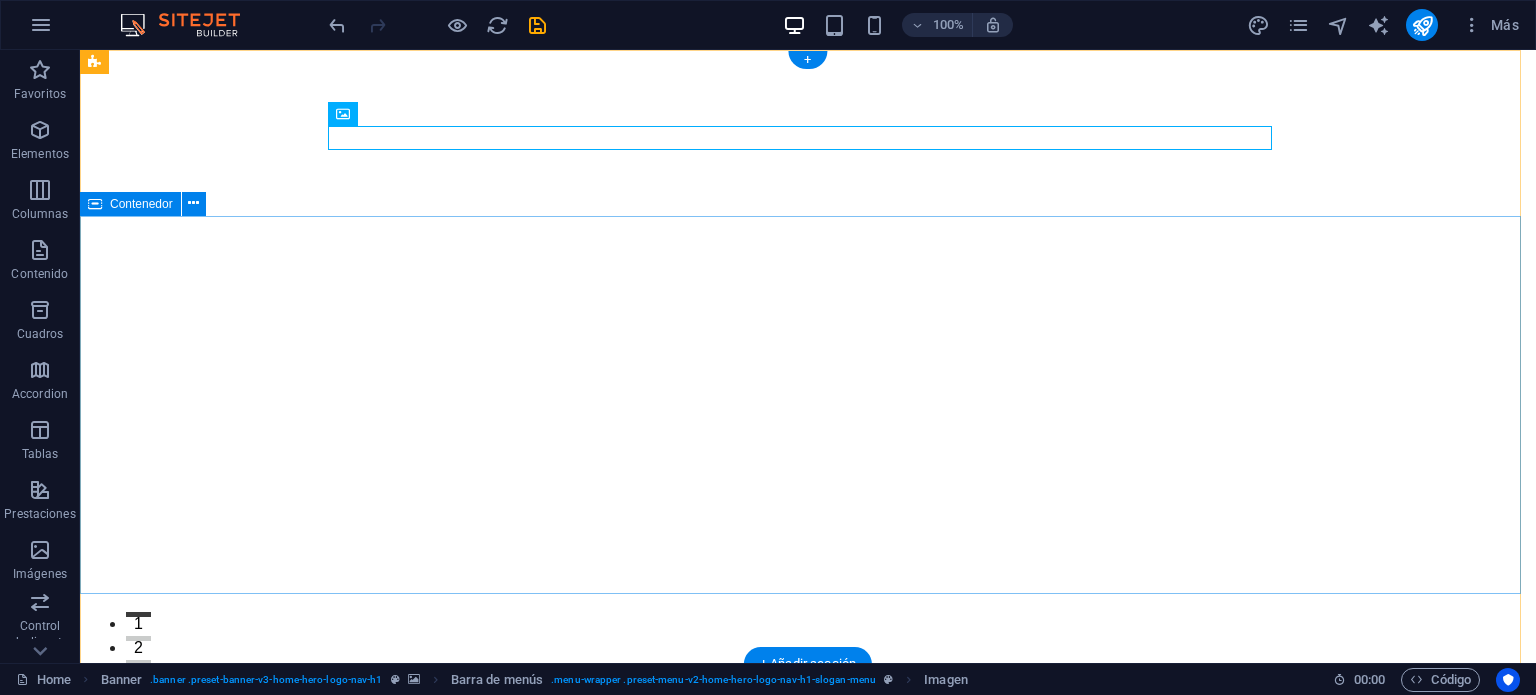 click on "Bienvenido a 830 Tattoo Studio" at bounding box center (808, 1143) 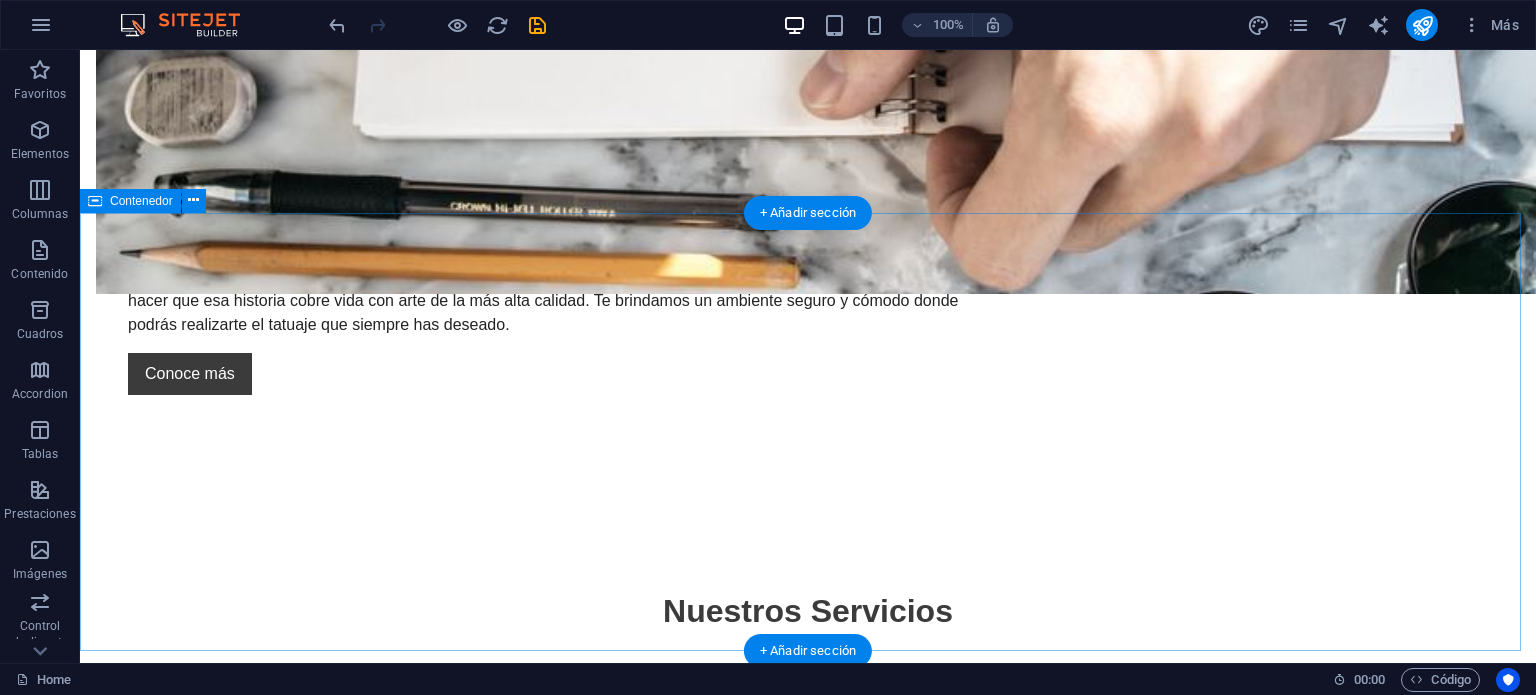 scroll, scrollTop: 1732, scrollLeft: 0, axis: vertical 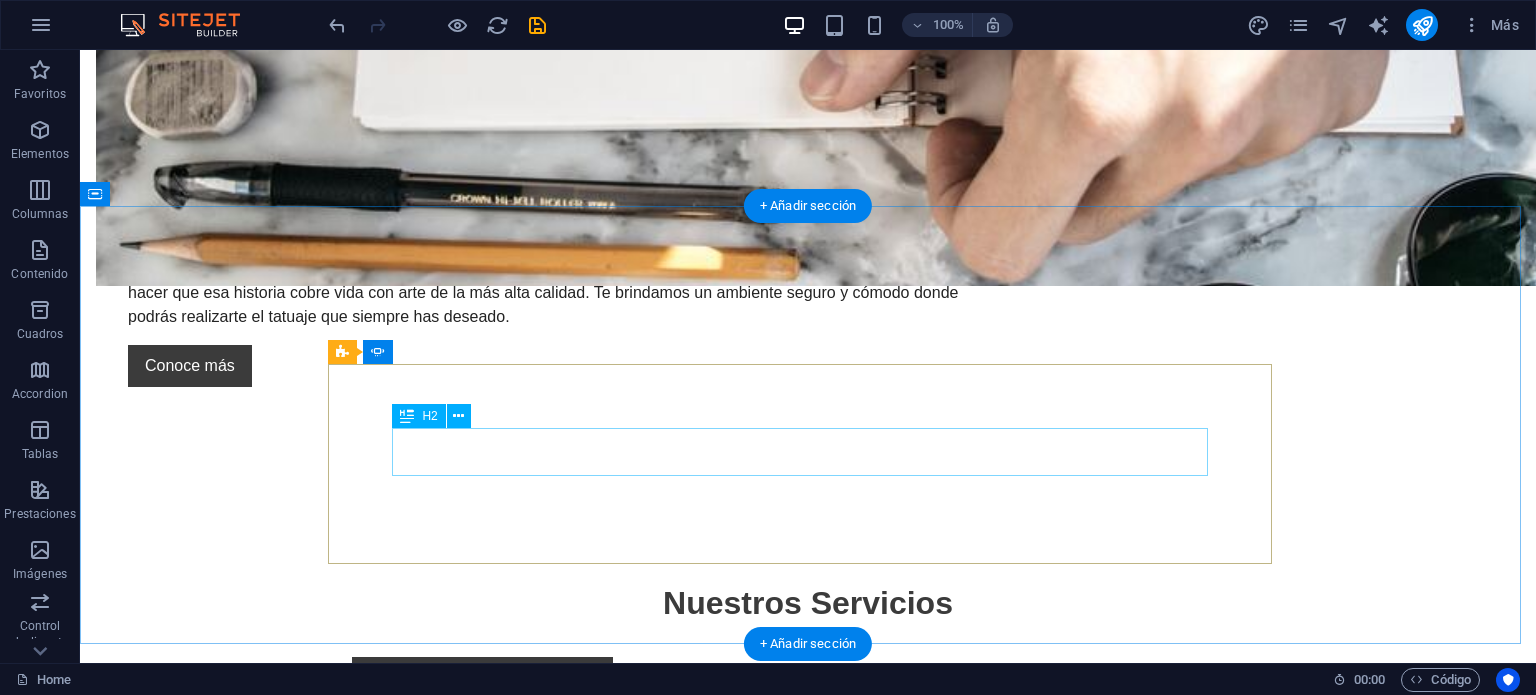 click on "Increíble experiencia!" at bounding box center (-200, 2827) 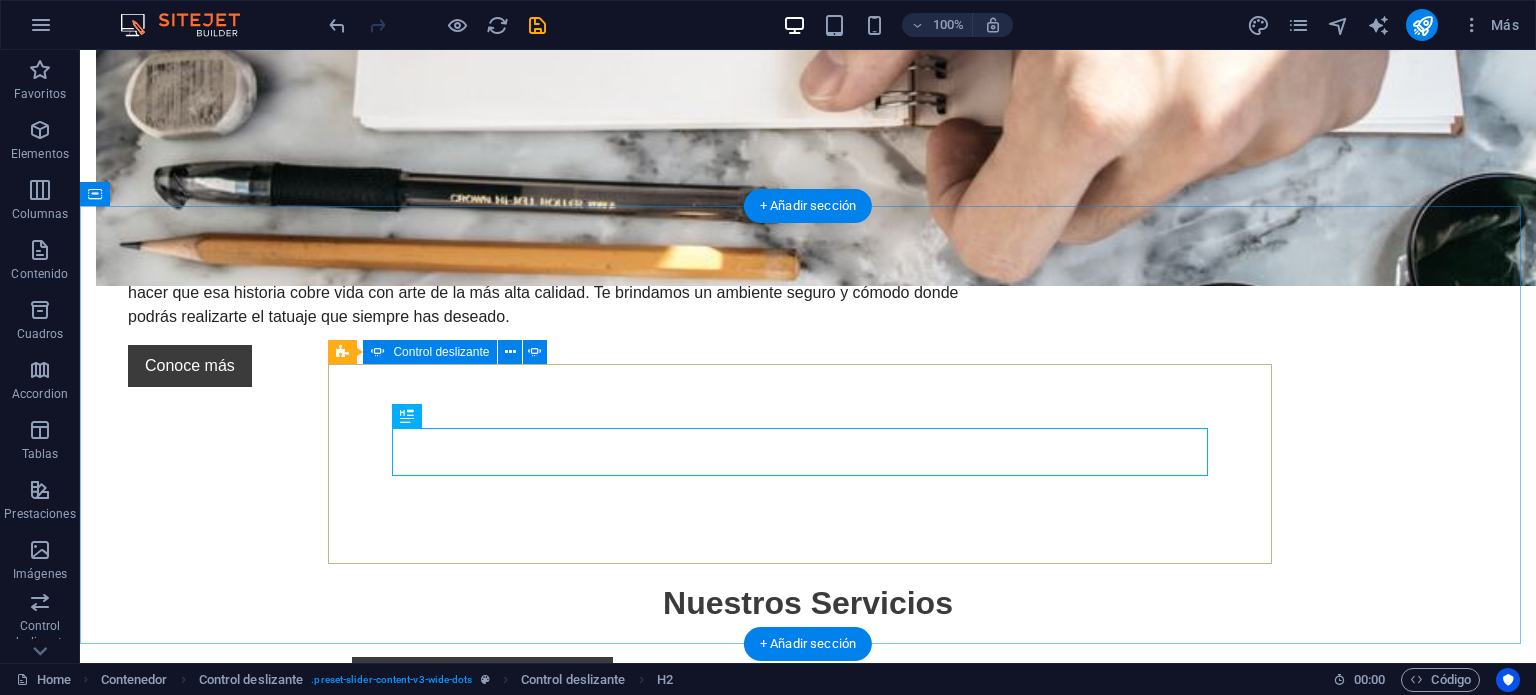 click at bounding box center (808, 2759) 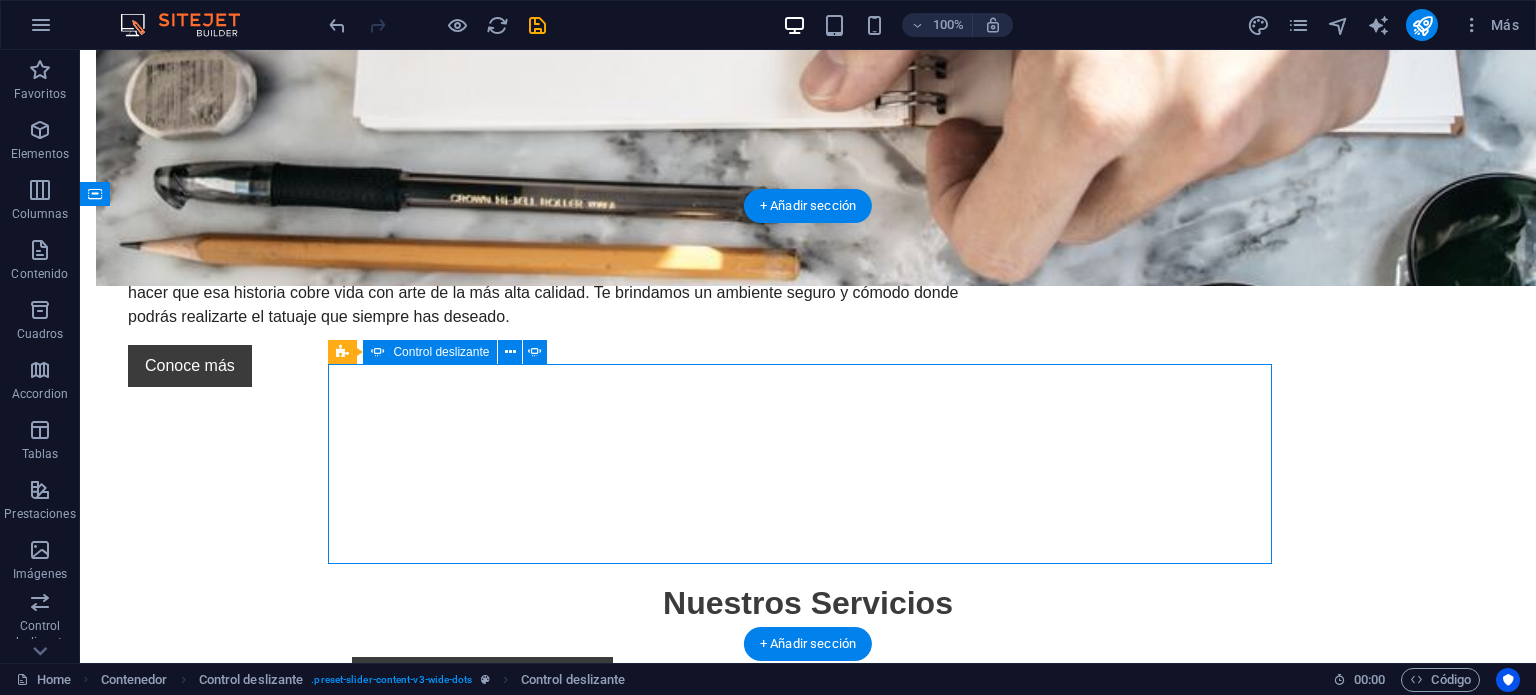 click at bounding box center [808, 2759] 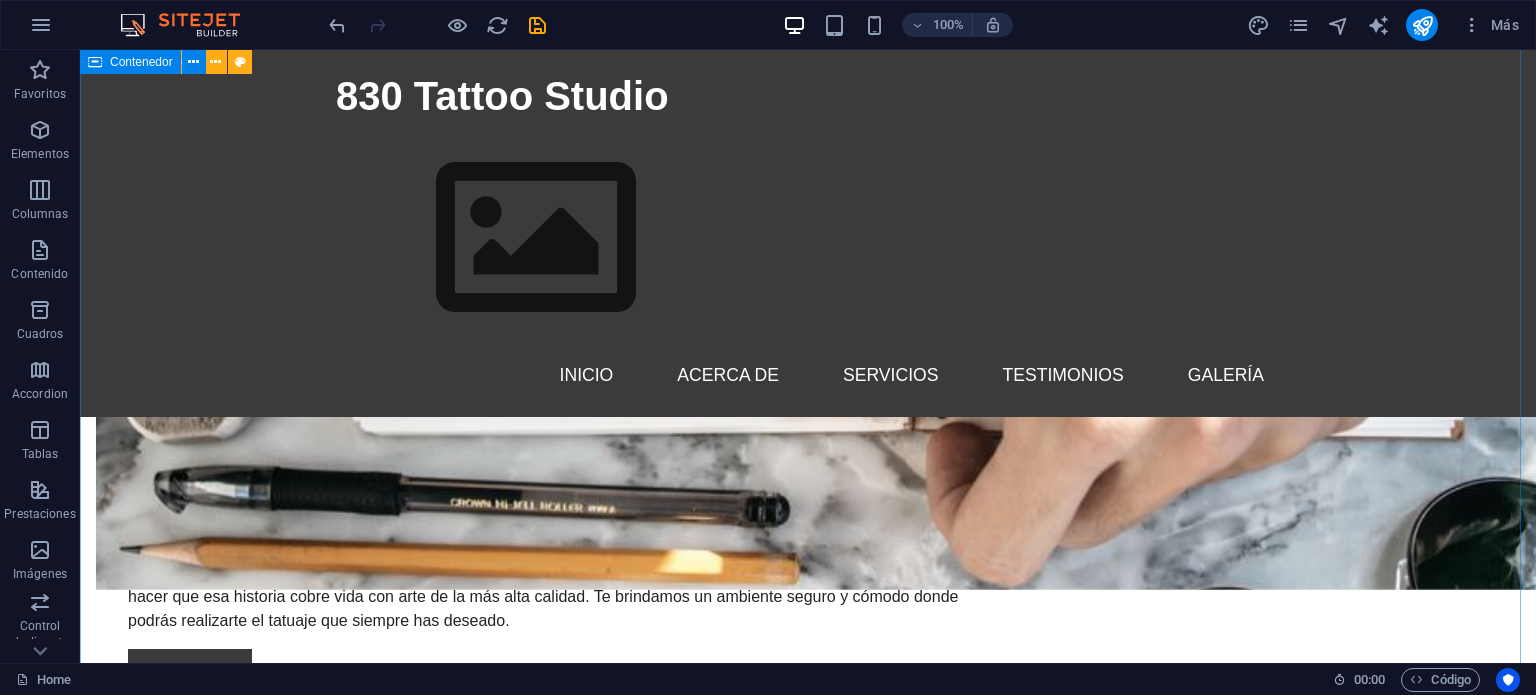 scroll, scrollTop: 1224, scrollLeft: 0, axis: vertical 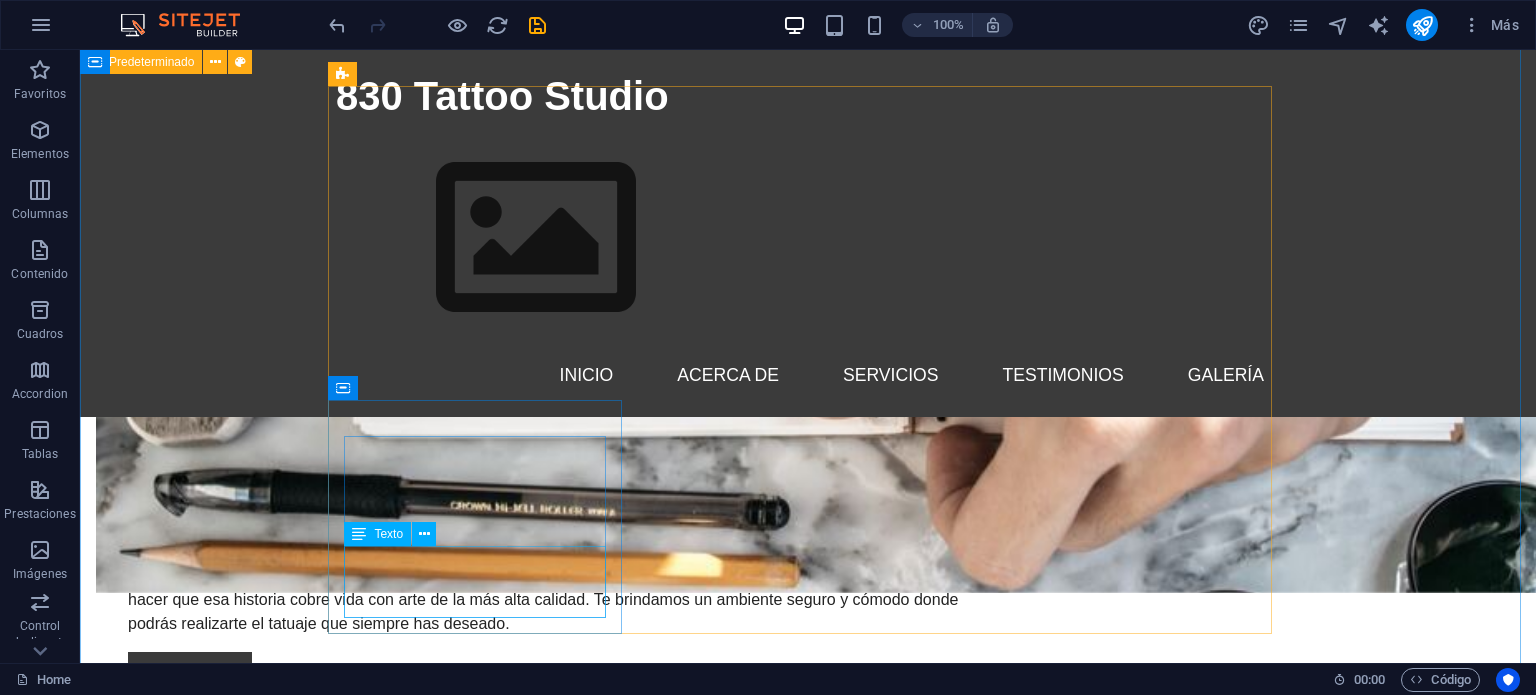 click on "Damos nueva vida a tus tattos existentes con nuestras técnicas de renovación." at bounding box center (482, 1968) 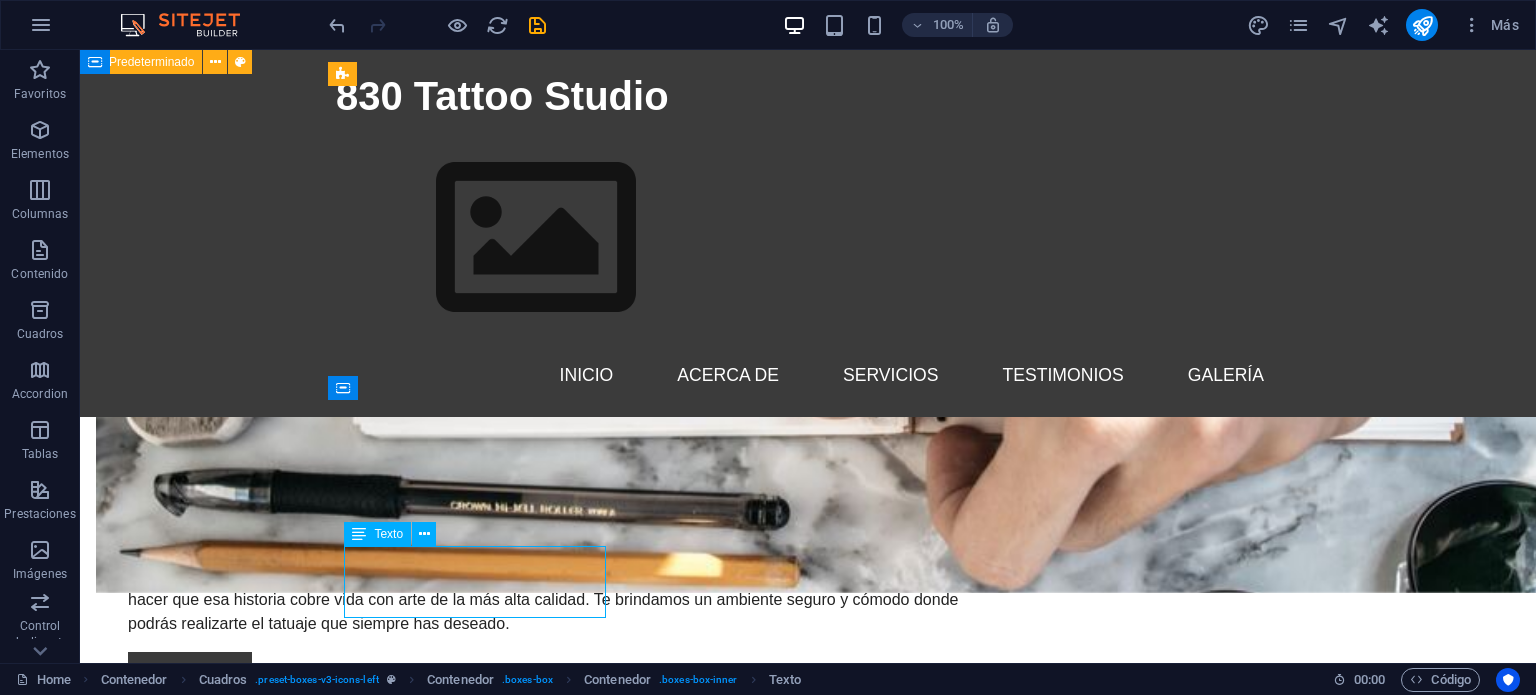 click on "Damos nueva vida a tus tattos existentes con nuestras técnicas de renovación." at bounding box center [482, 1968] 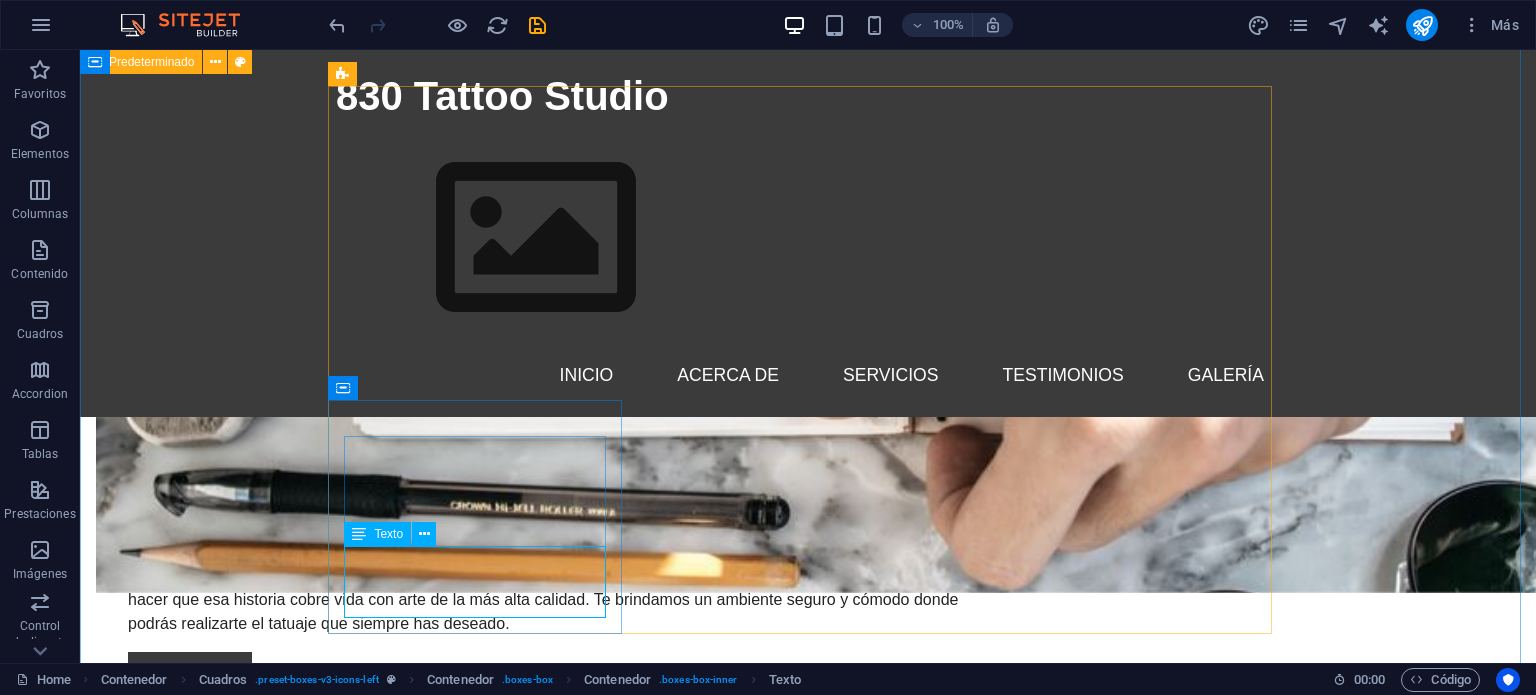 click on "Damos nueva vida a tus tattos existentes con nuestras técnicas de renovación." at bounding box center (482, 1968) 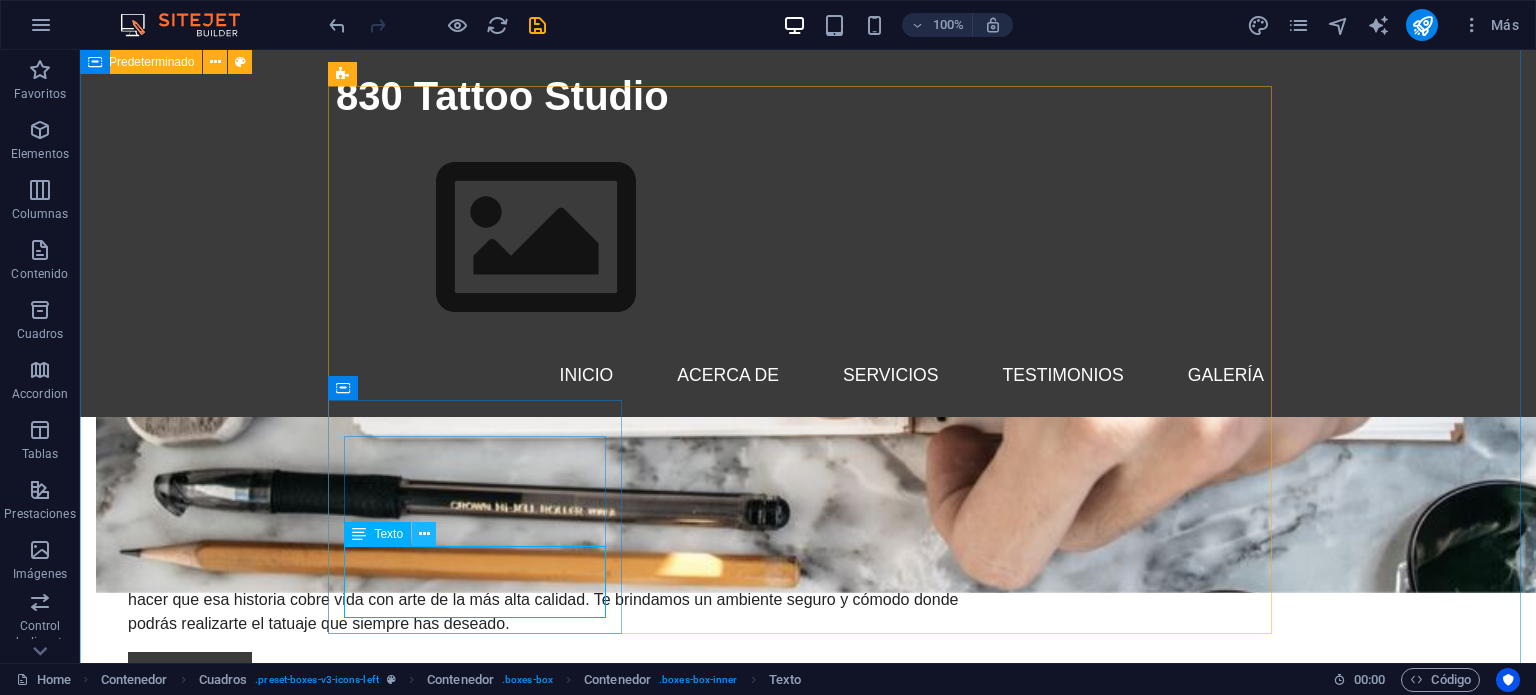 click at bounding box center [424, 534] 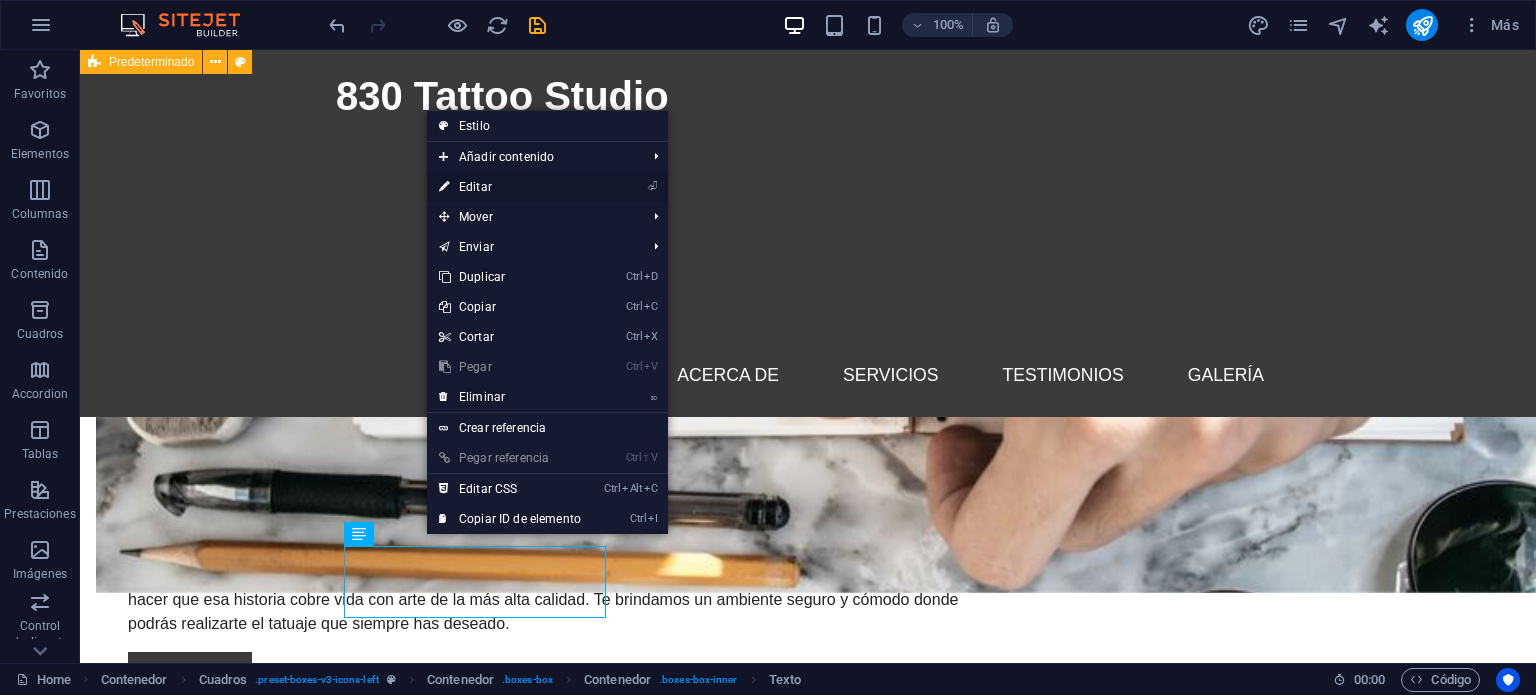 click on "⏎  Editar" at bounding box center [547, 187] 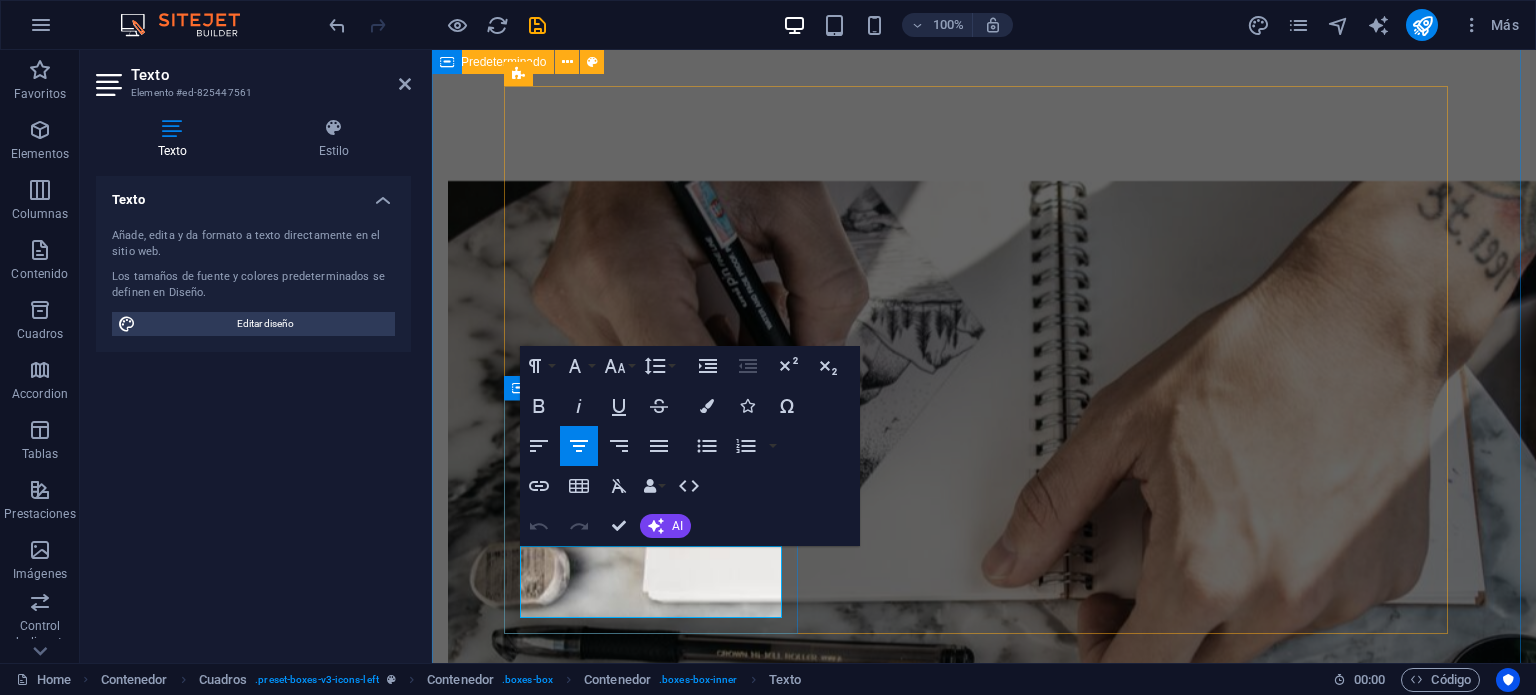 click on "Damos nueva vida a tus tattos existentes con nuestras técnicas de renovación." at bounding box center [658, 2169] 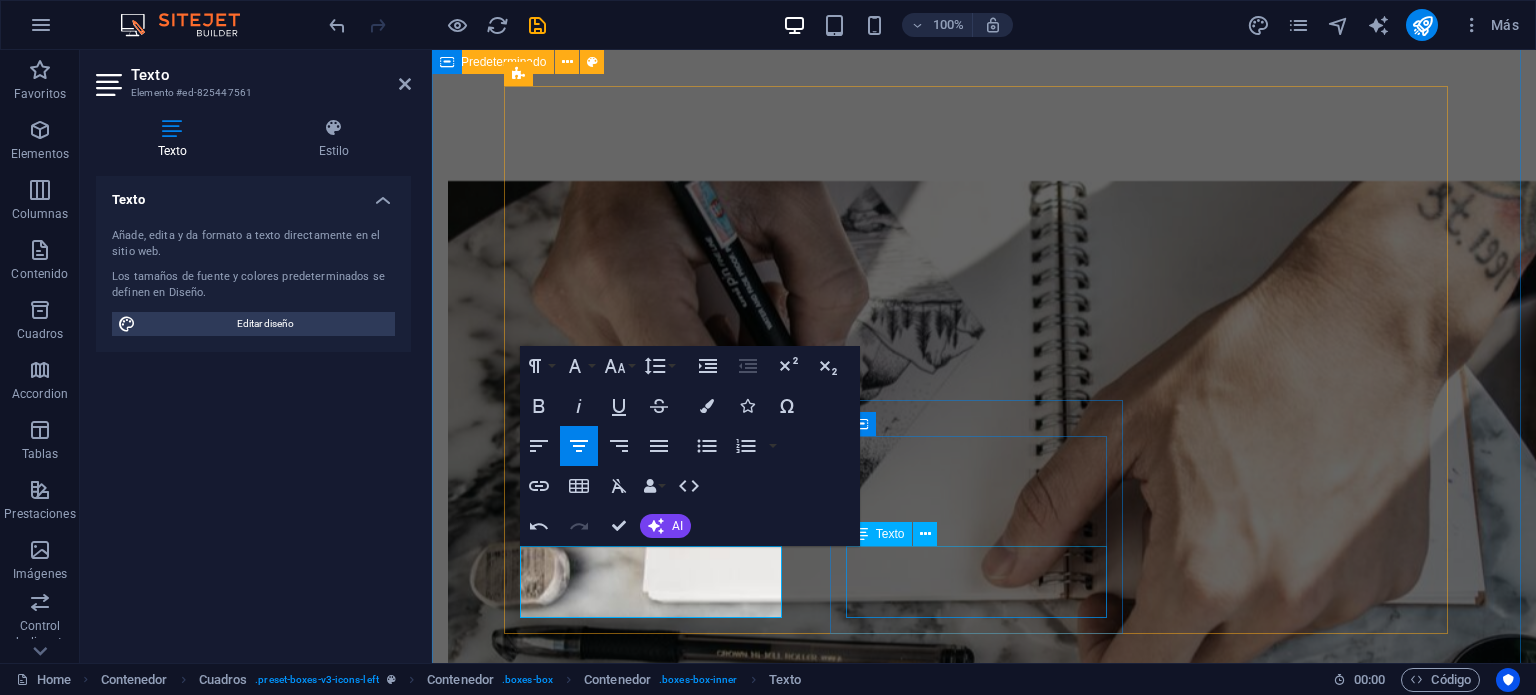 click on "Prueba nuestros diseños en tatuajes temporales antes de hacerte uno permanente." at bounding box center (658, 2455) 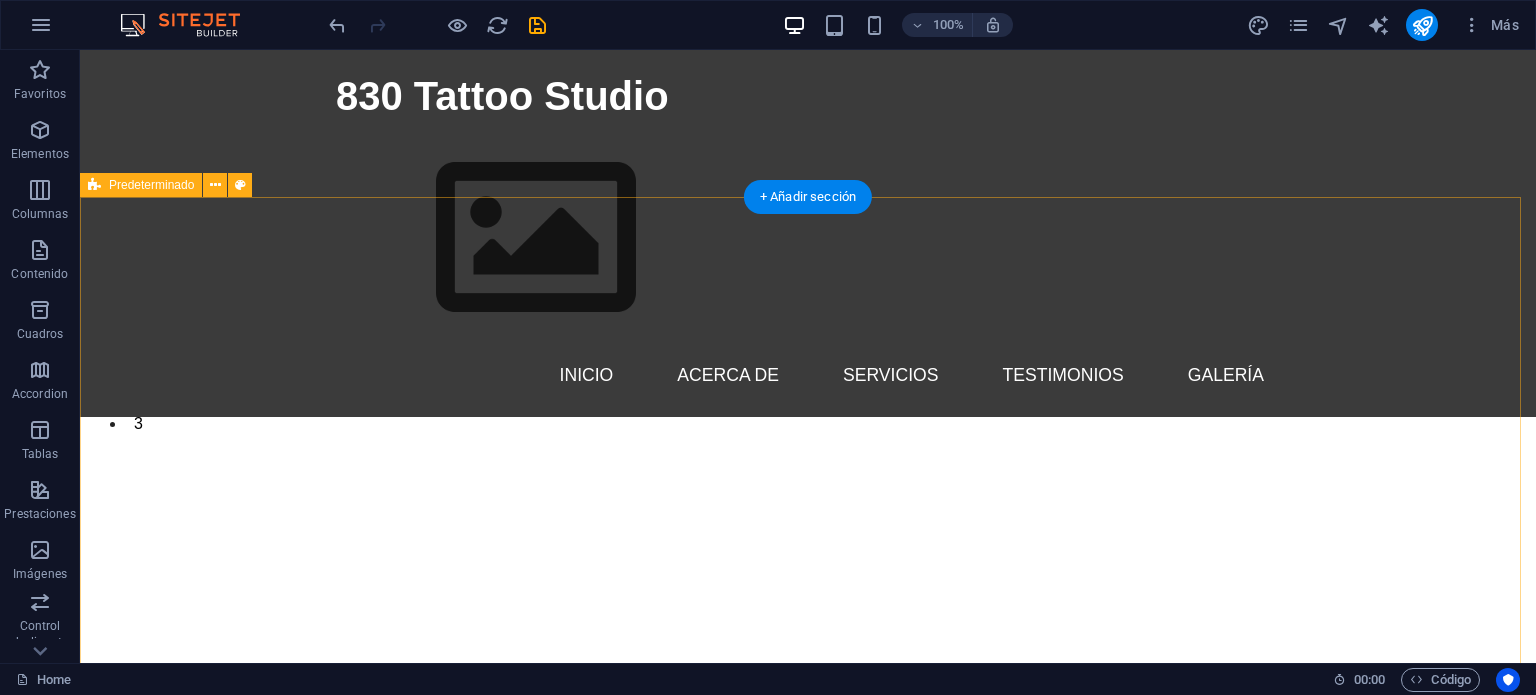 scroll, scrollTop: 0, scrollLeft: 0, axis: both 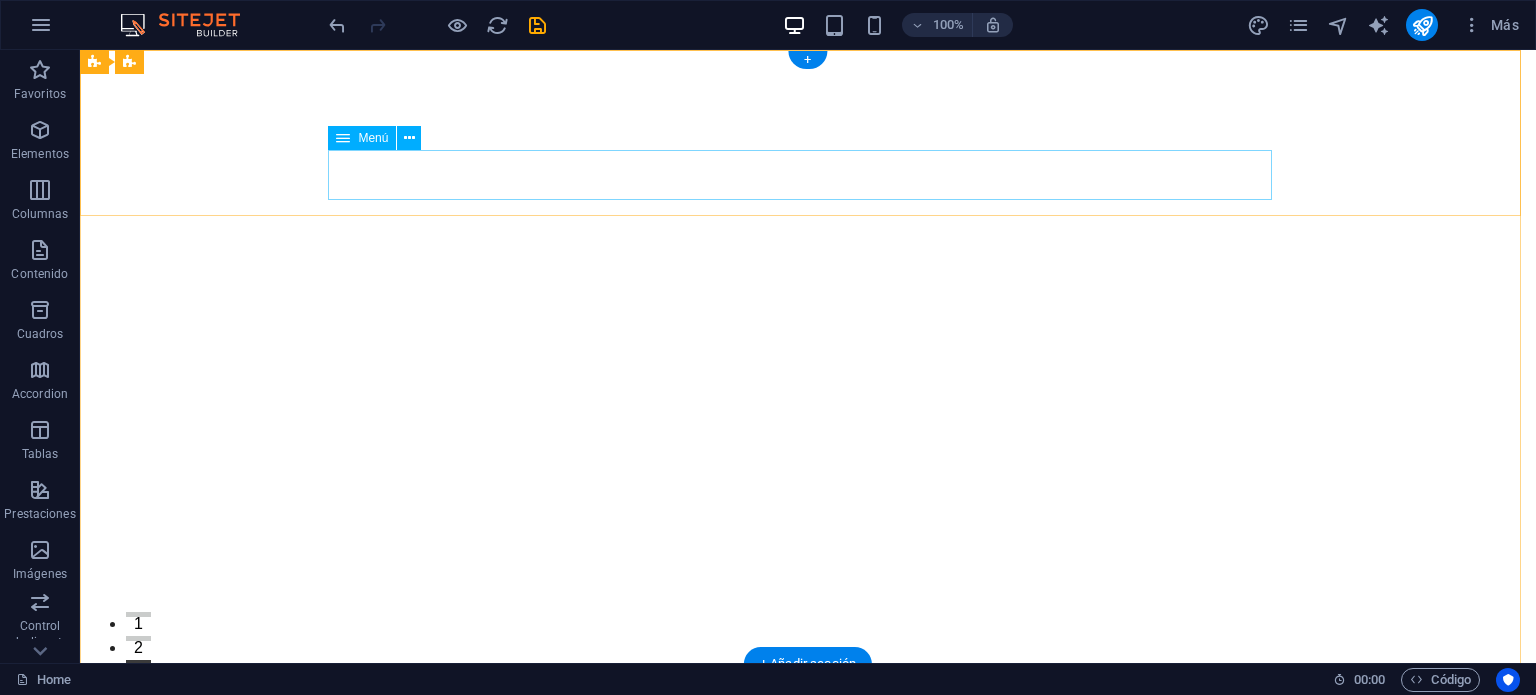 click on "Inicio Acerca de Servicios Testimonios Galería" at bounding box center [808, 990] 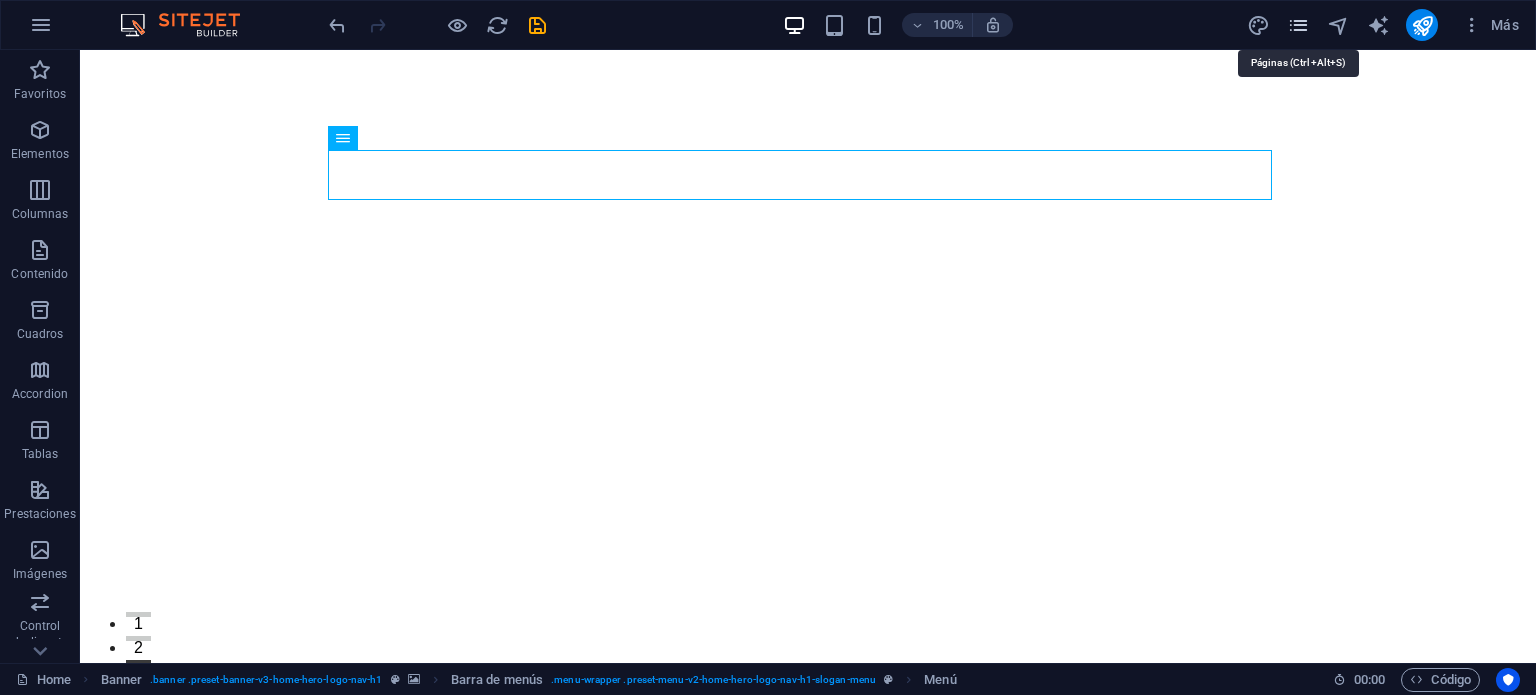 click at bounding box center (1298, 25) 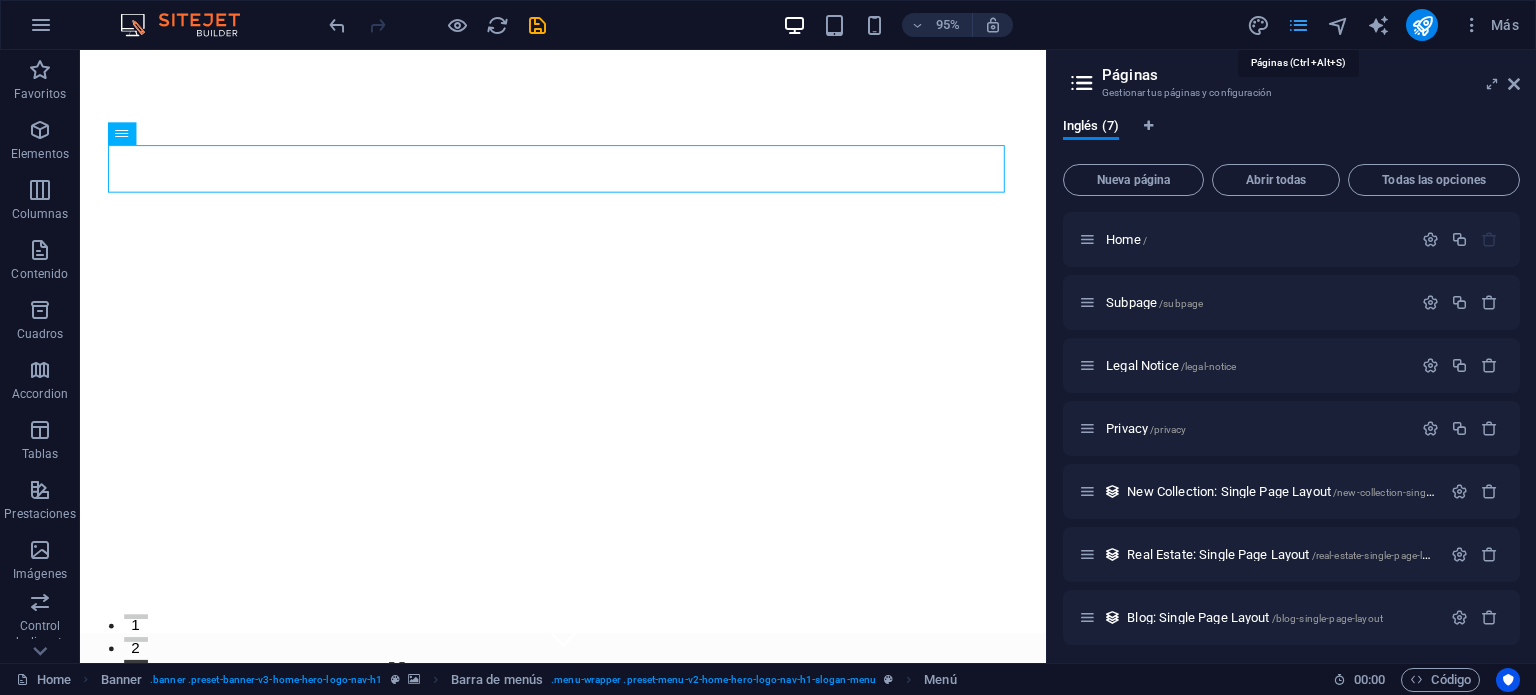 click at bounding box center (1298, 25) 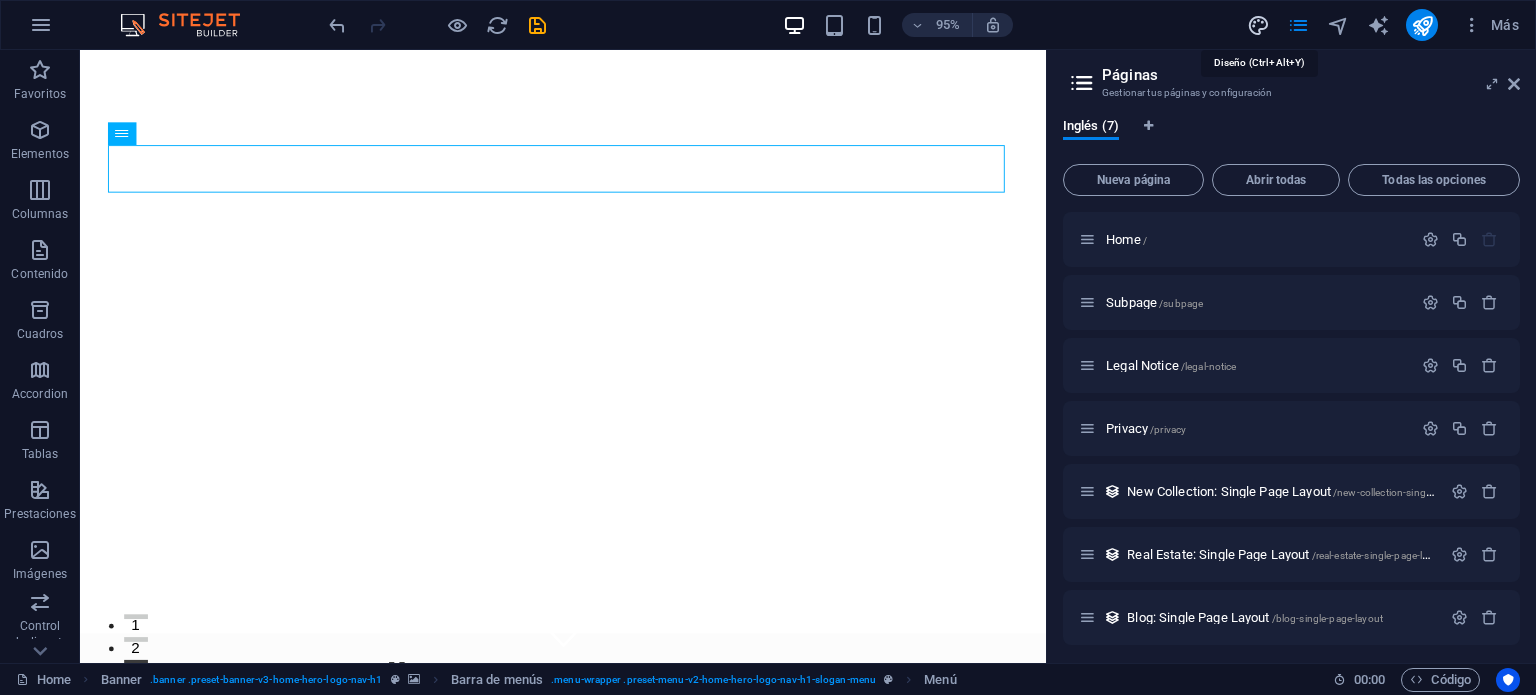 click at bounding box center [1258, 25] 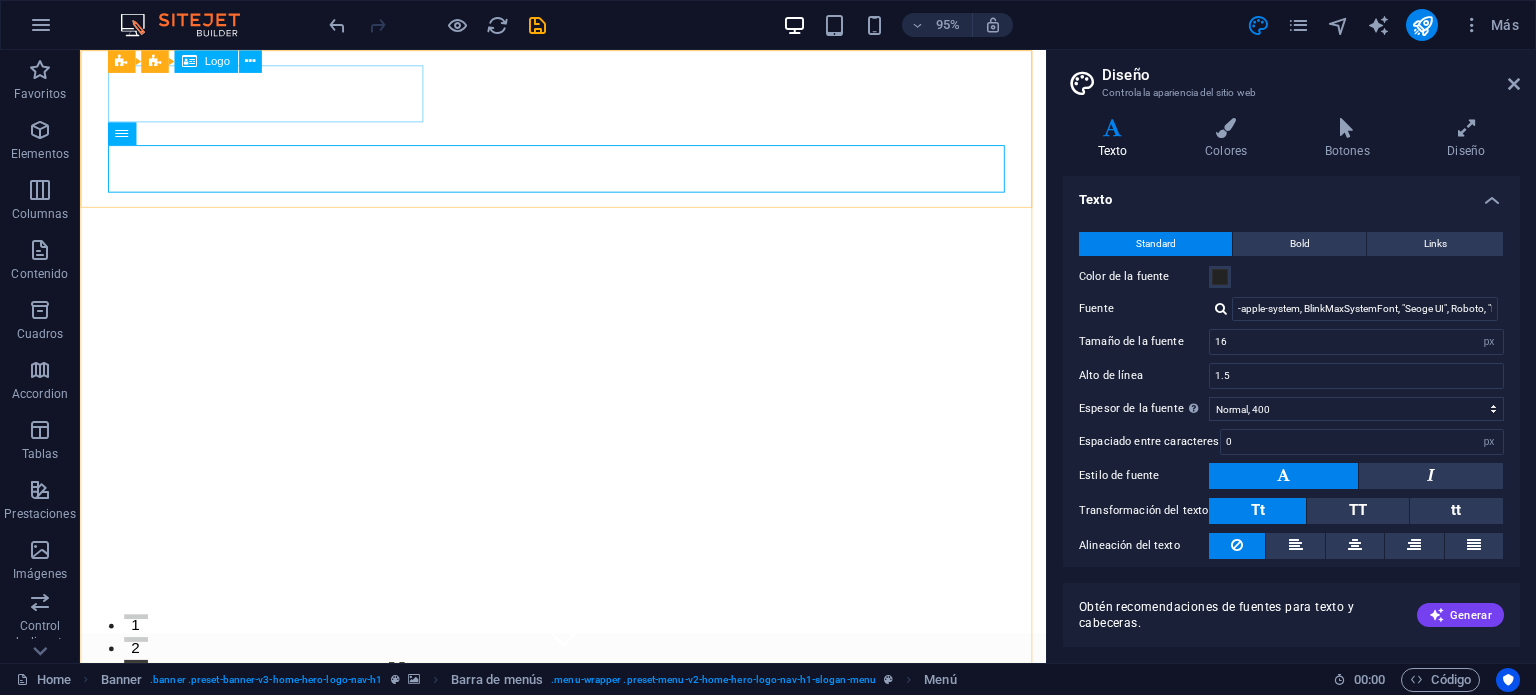 click on "Logo" at bounding box center (216, 61) 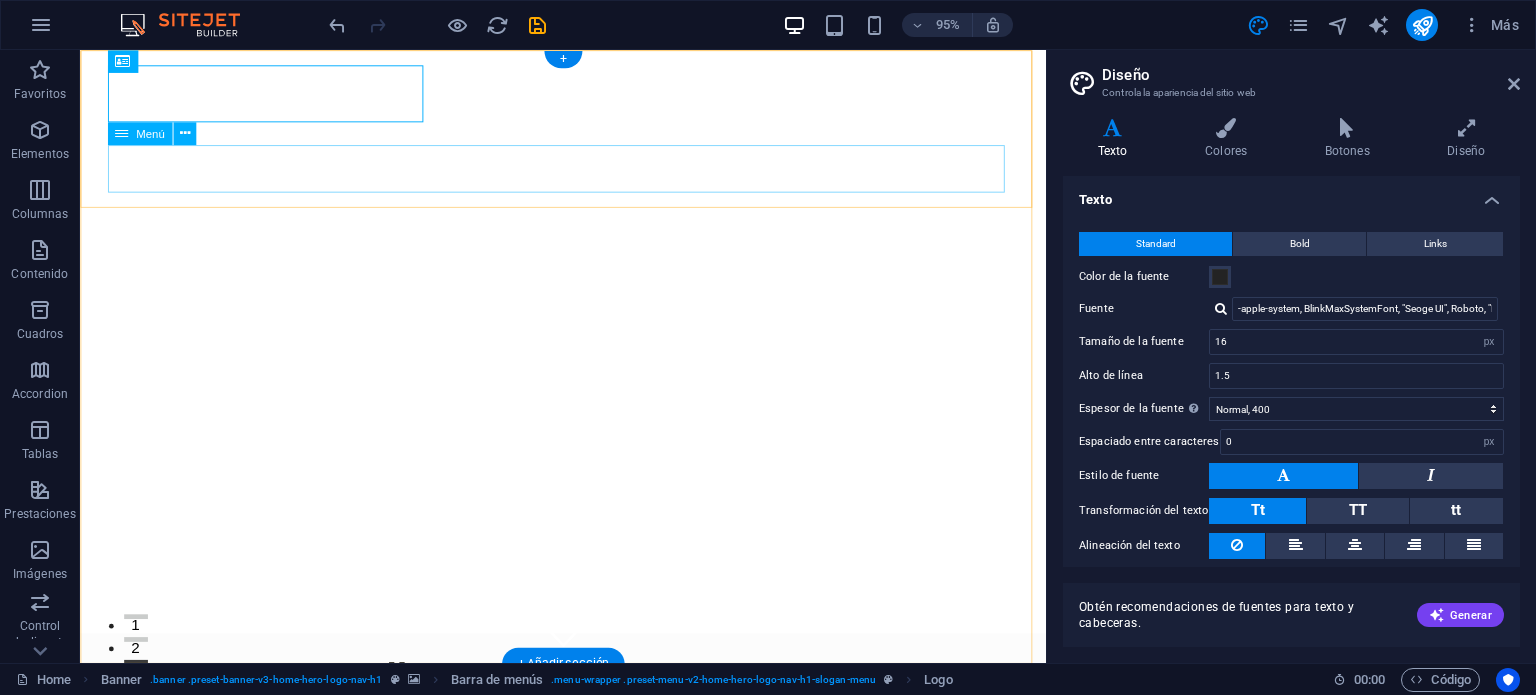 click on "Inicio Acerca de Servicios Testimonios Galería" at bounding box center [589, 990] 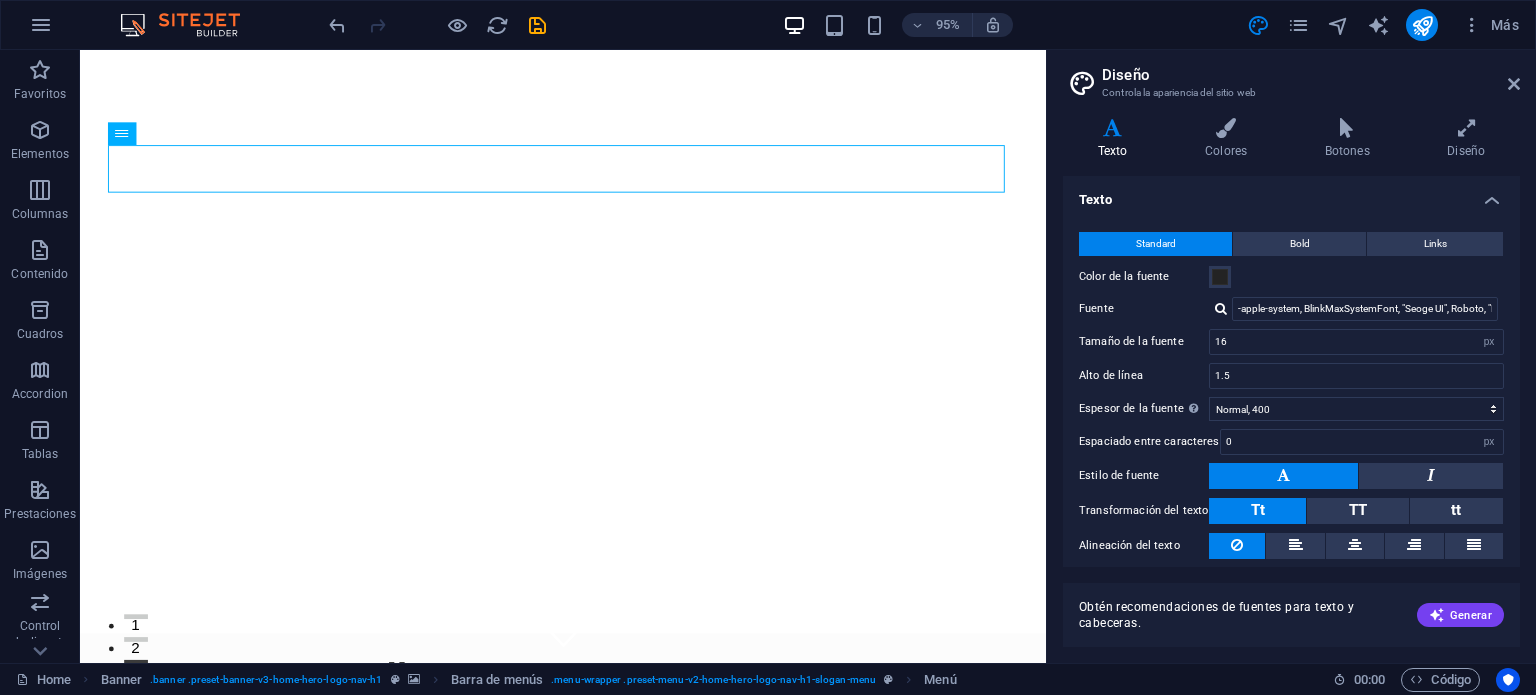click on "95% Más" at bounding box center [926, 25] 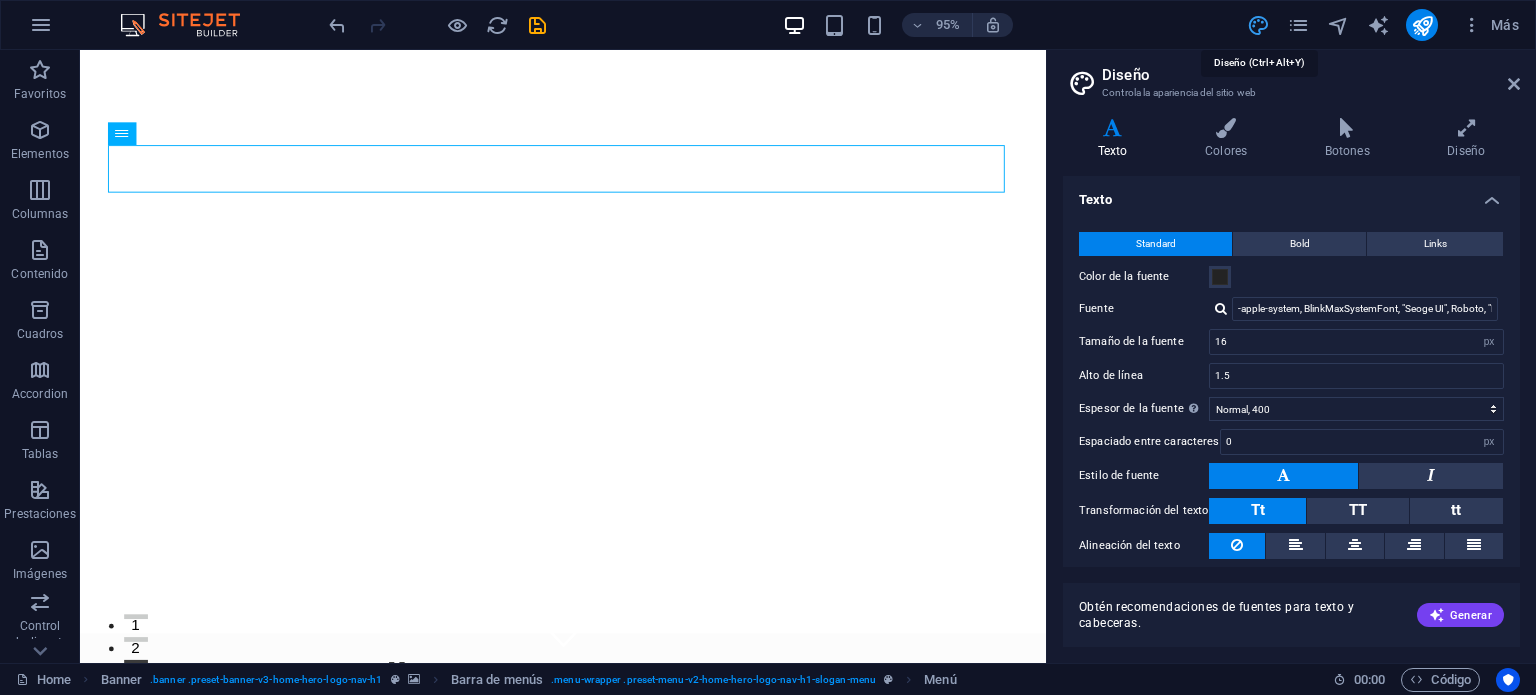 click at bounding box center (1258, 25) 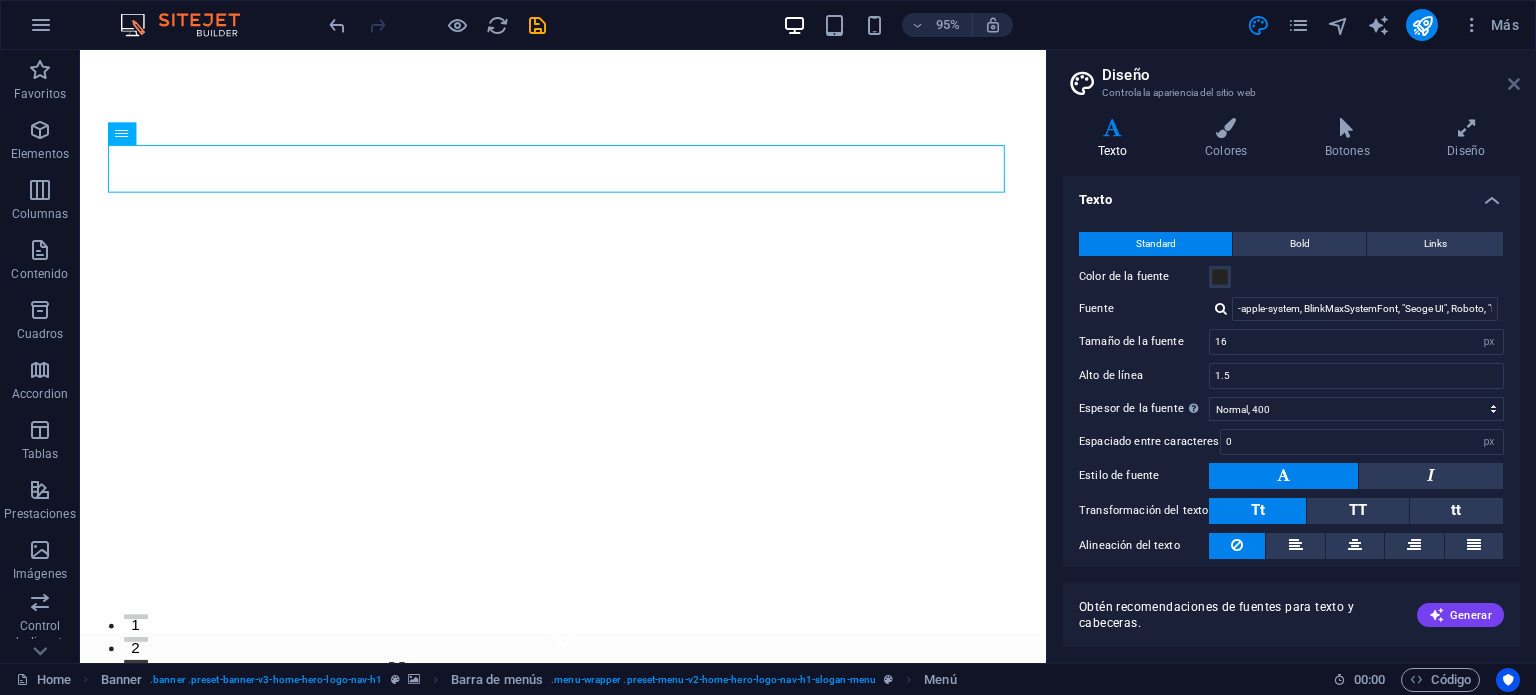 click at bounding box center (1514, 84) 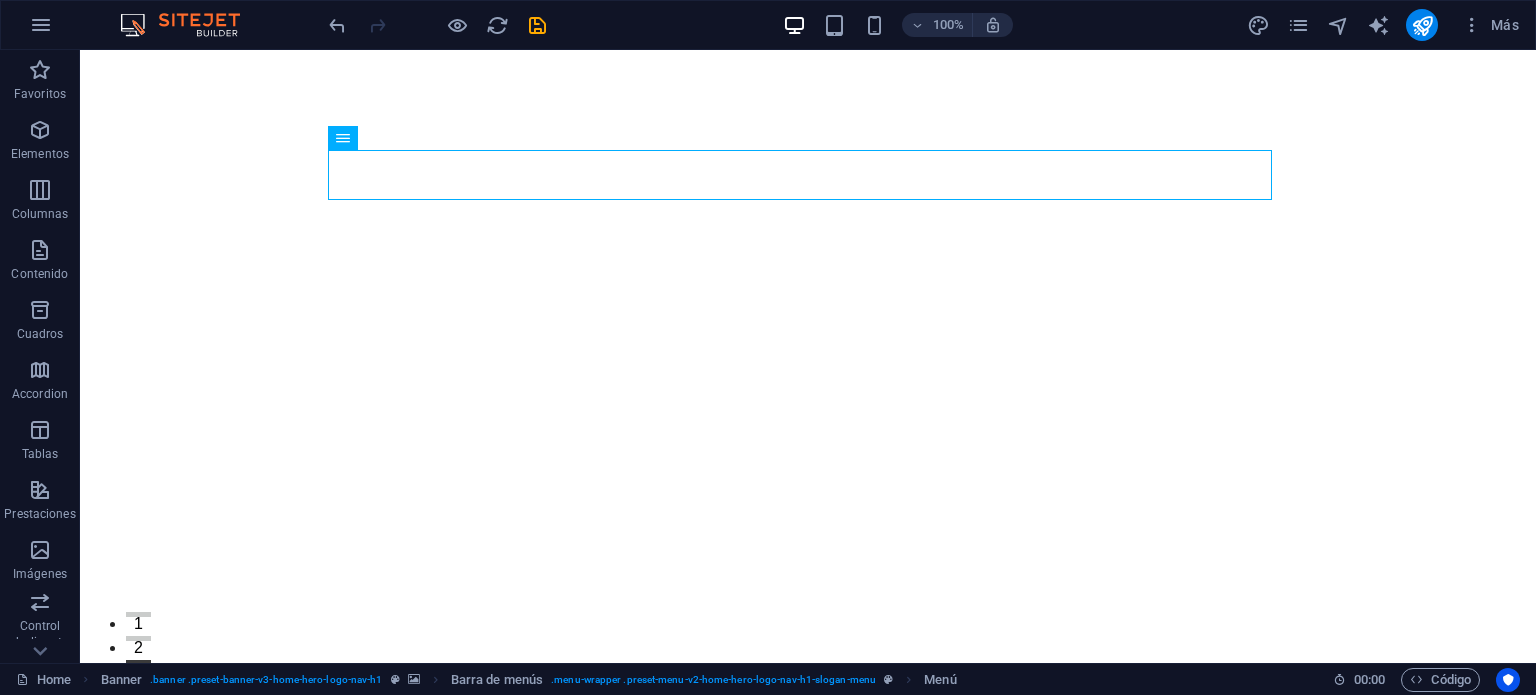 click on "Más" at bounding box center (1386, 25) 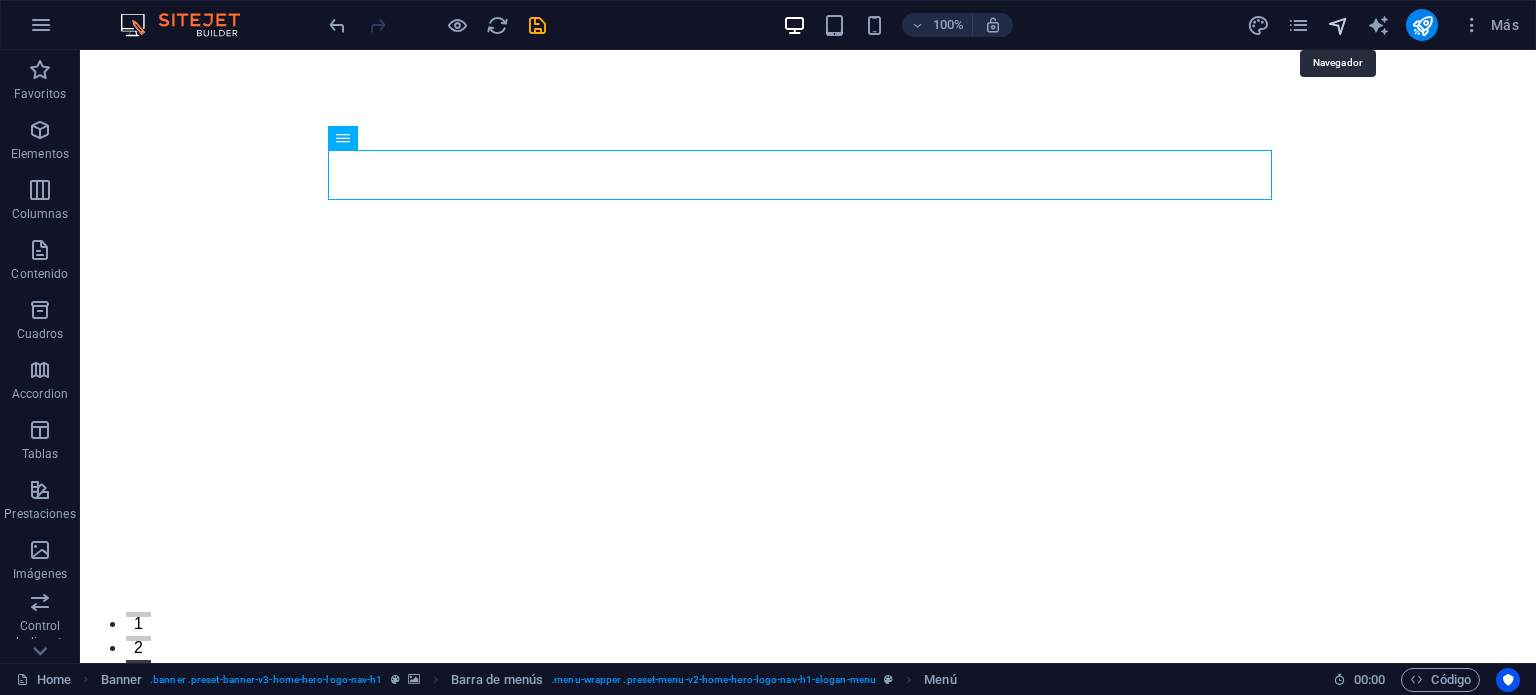 click at bounding box center [1338, 25] 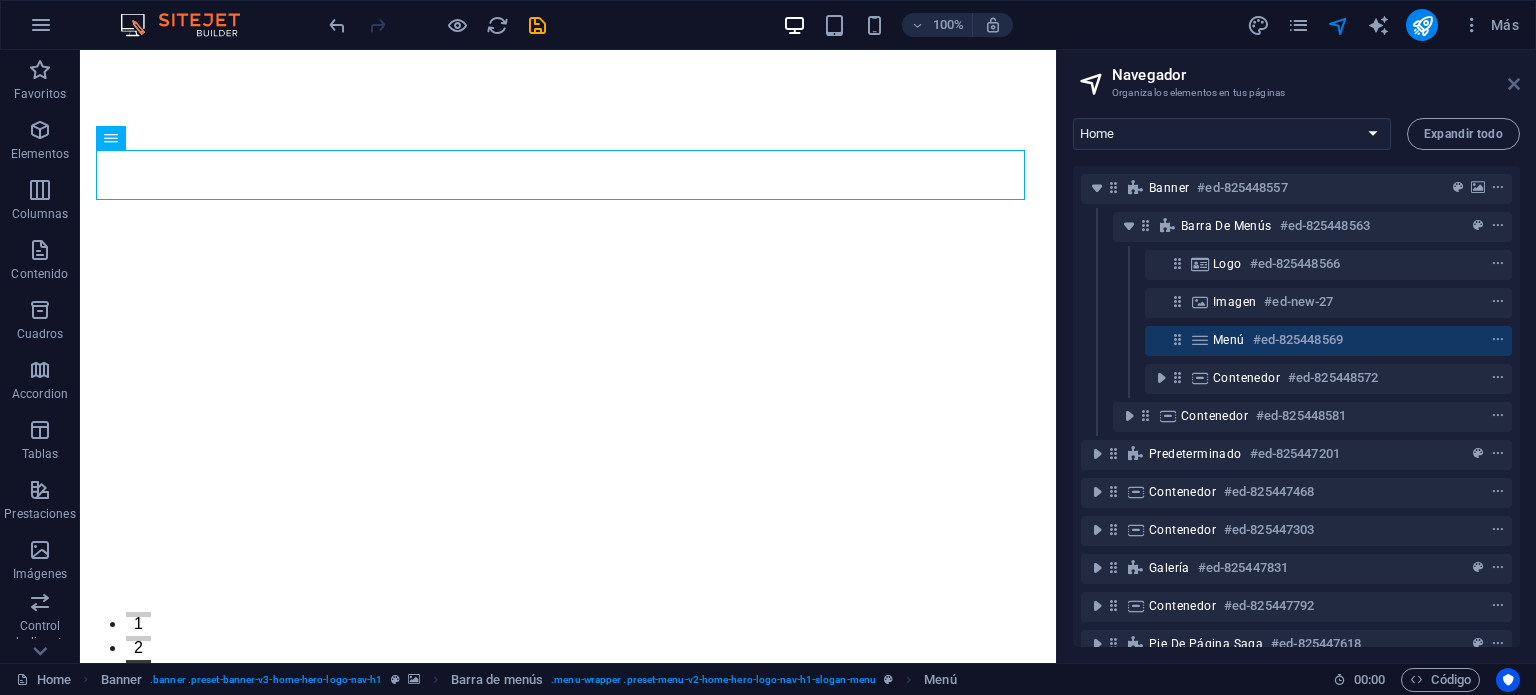 click at bounding box center [1514, 84] 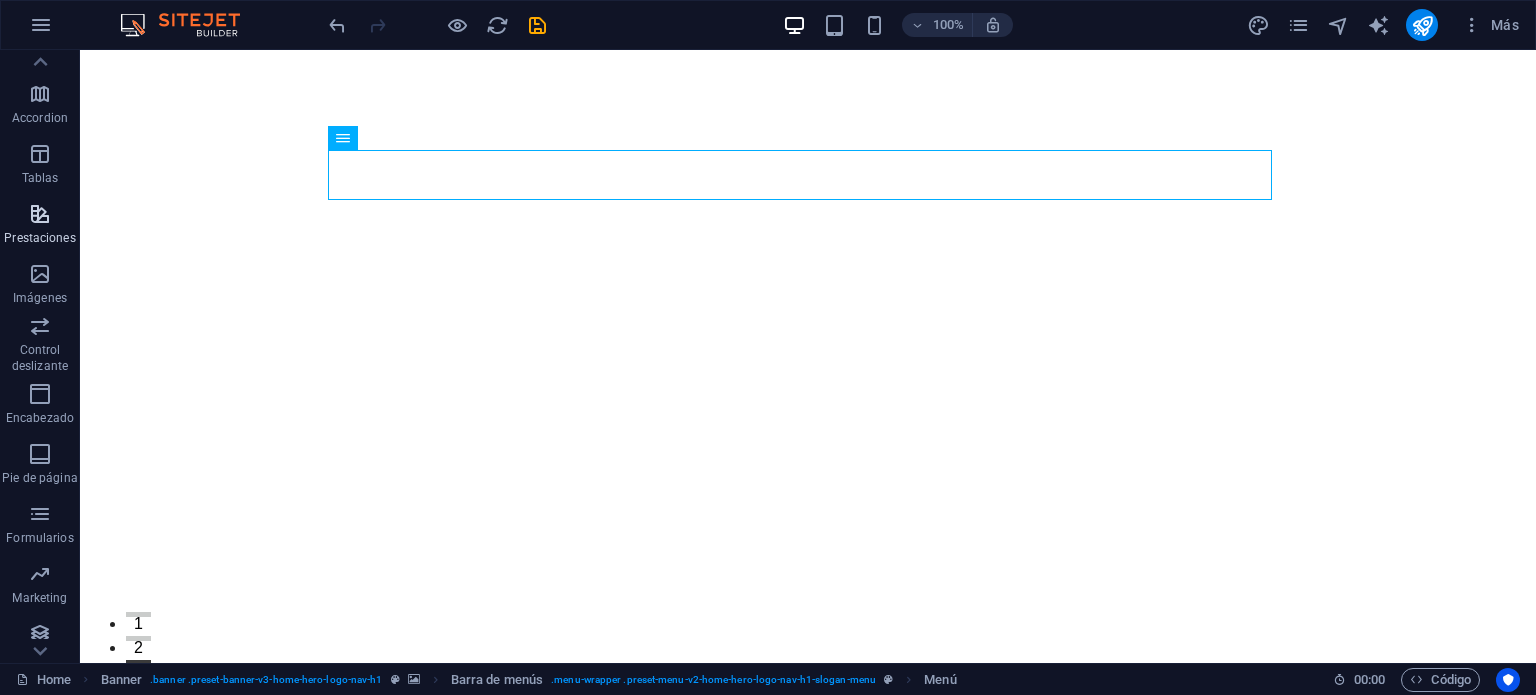 scroll, scrollTop: 286, scrollLeft: 0, axis: vertical 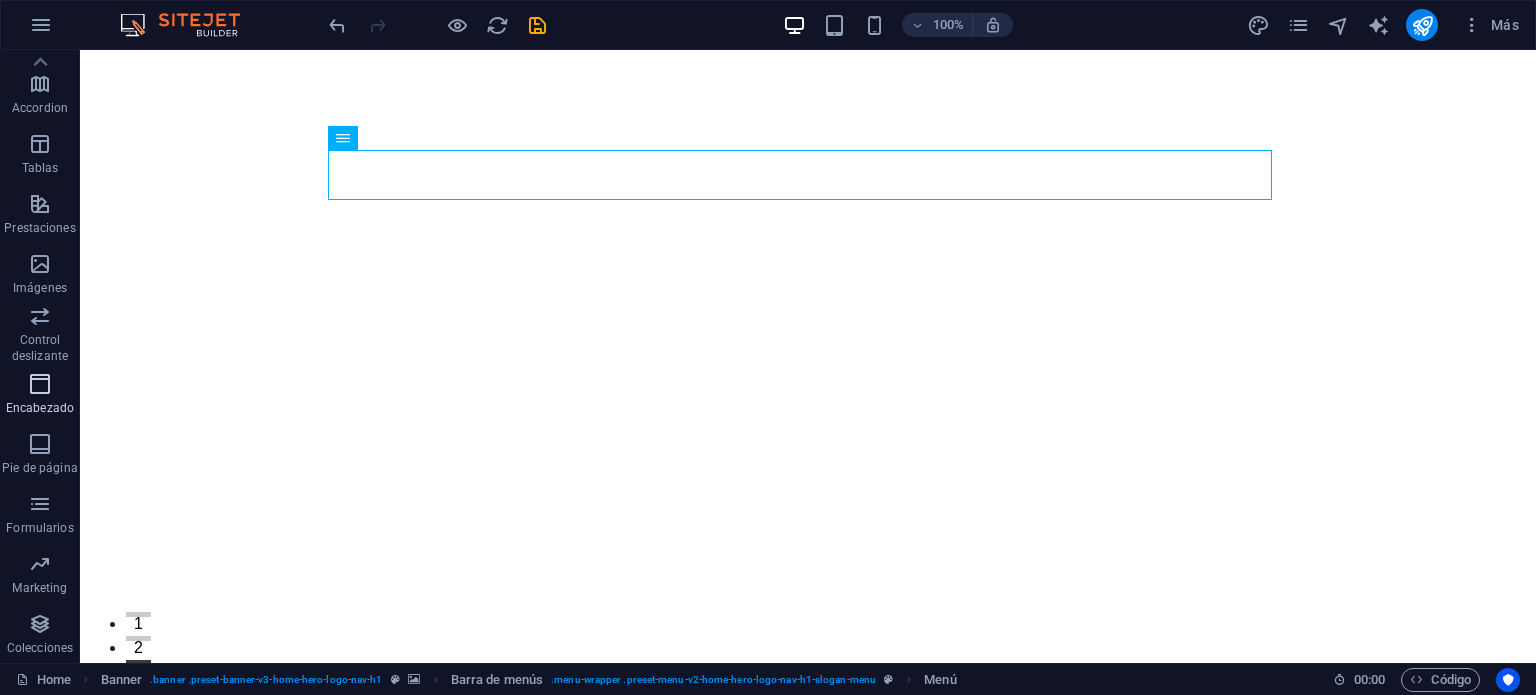 click on "Encabezado" at bounding box center [40, 408] 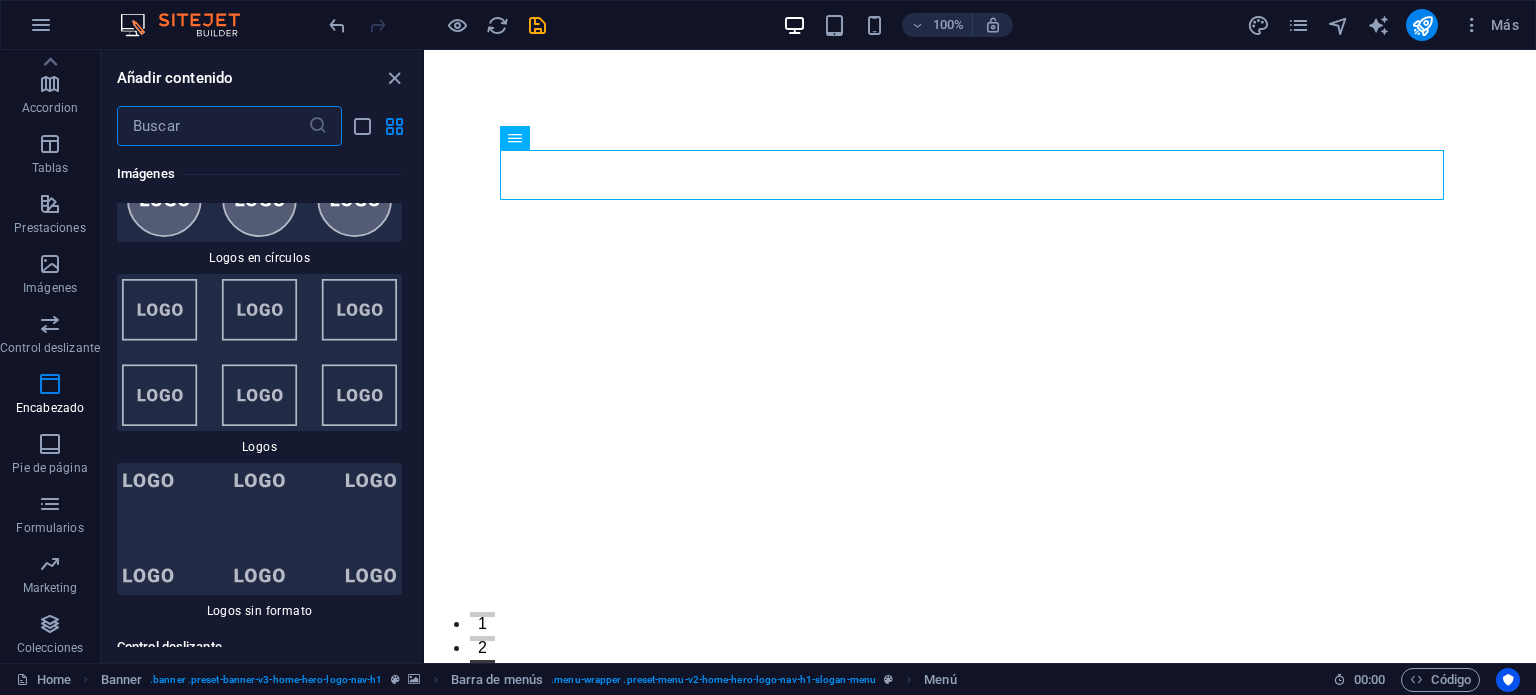 scroll, scrollTop: 22250, scrollLeft: 0, axis: vertical 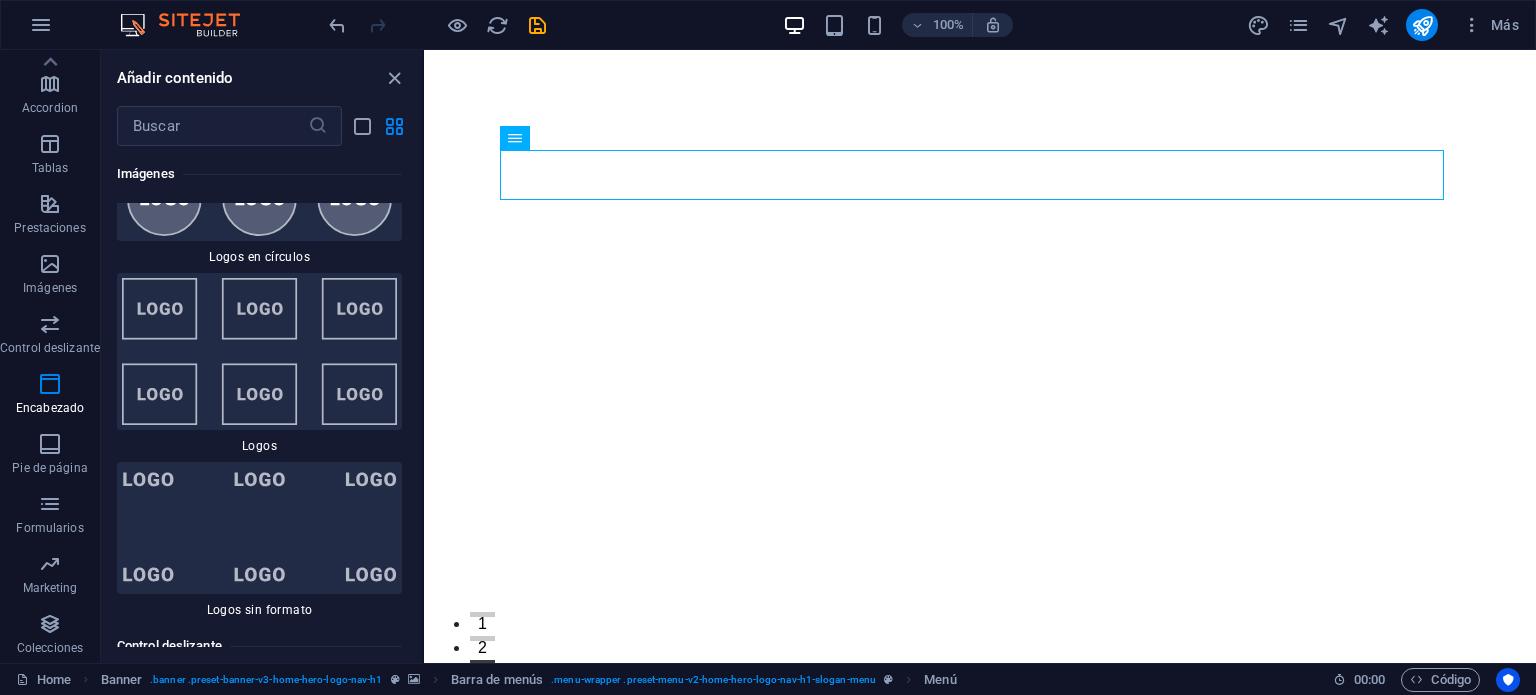 drag, startPoint x: 278, startPoint y: 305, endPoint x: 251, endPoint y: 175, distance: 132.77425 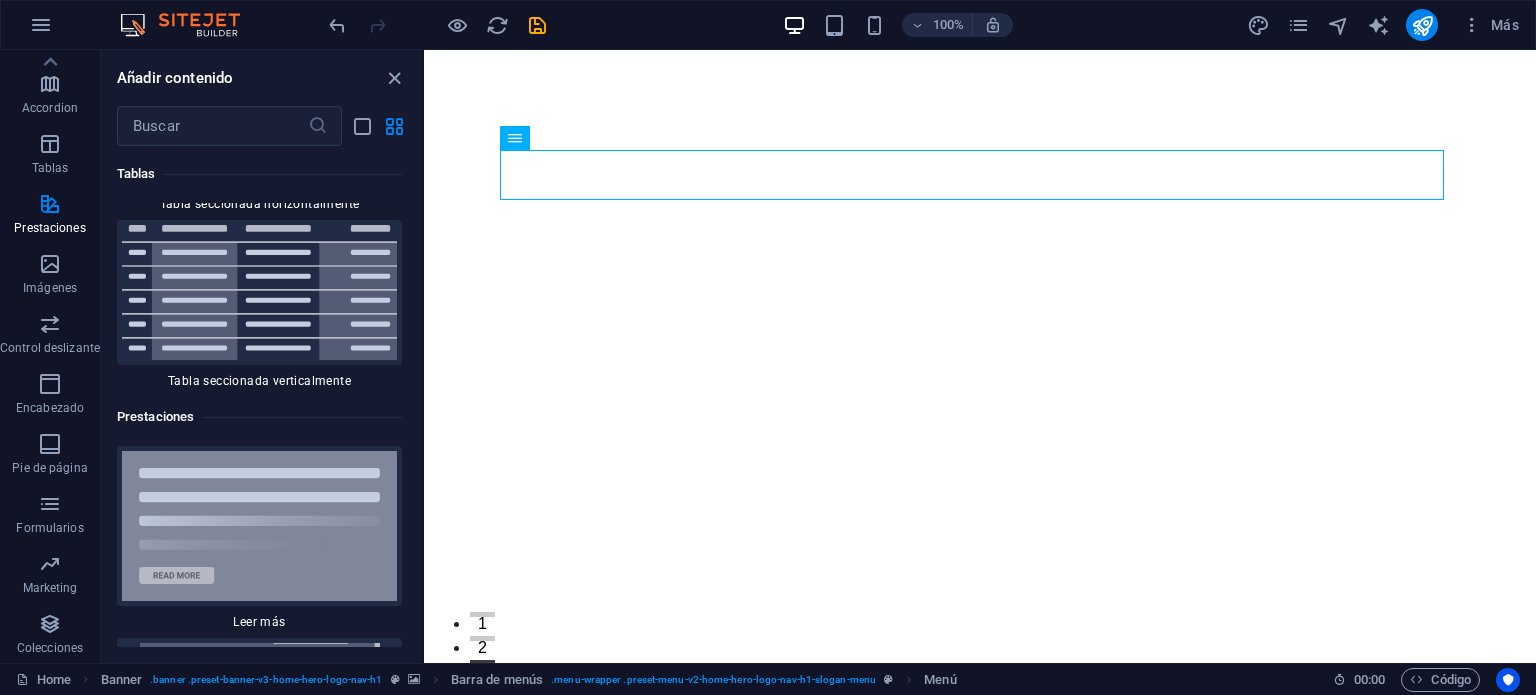 scroll, scrollTop: 14798, scrollLeft: 0, axis: vertical 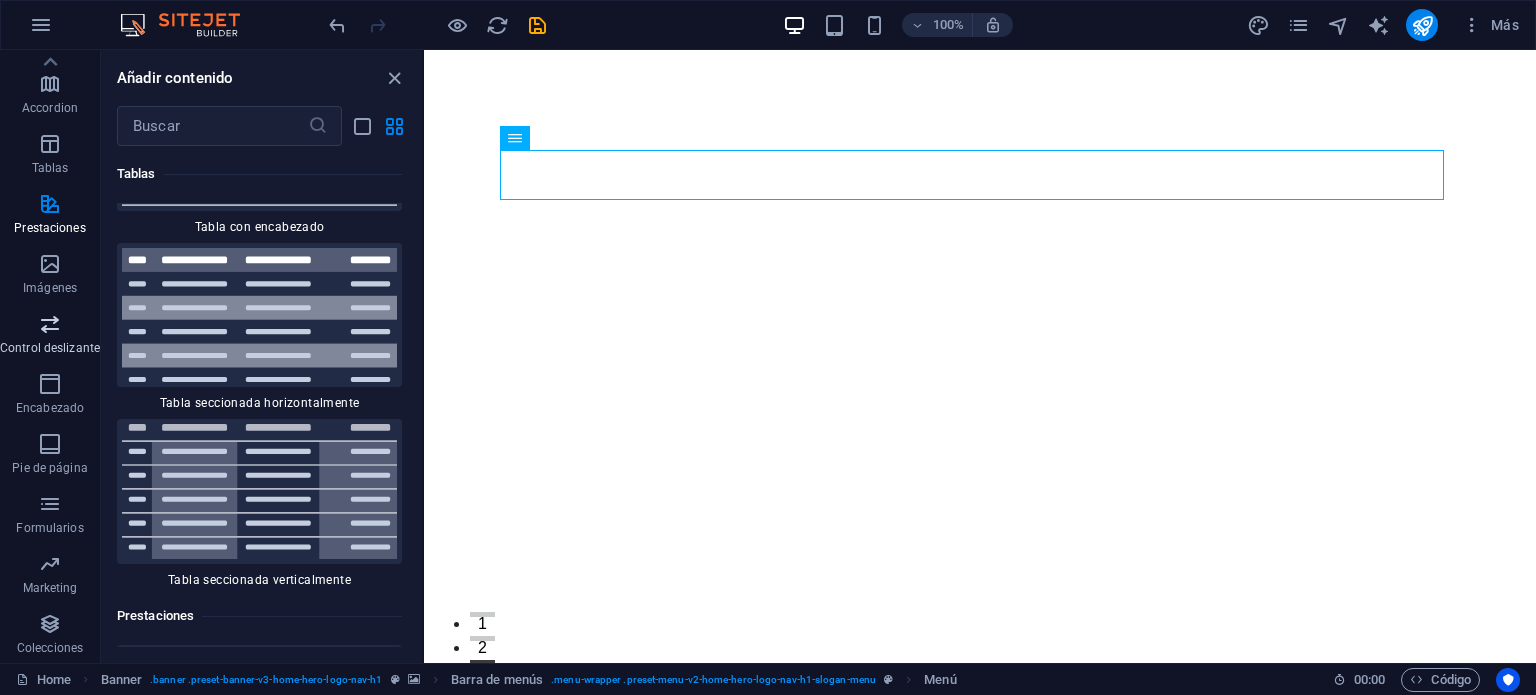 click on "Control deslizante" at bounding box center (50, 336) 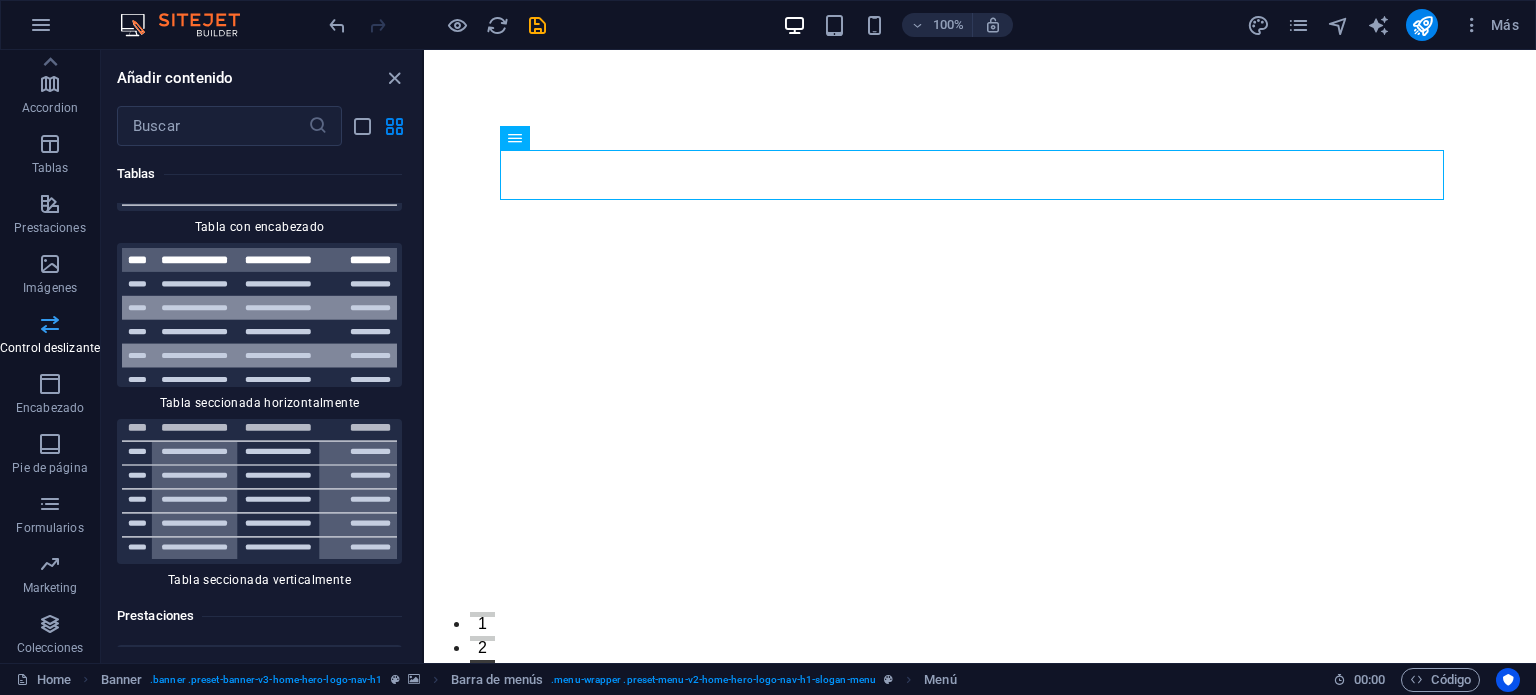 scroll, scrollTop: 14836, scrollLeft: 0, axis: vertical 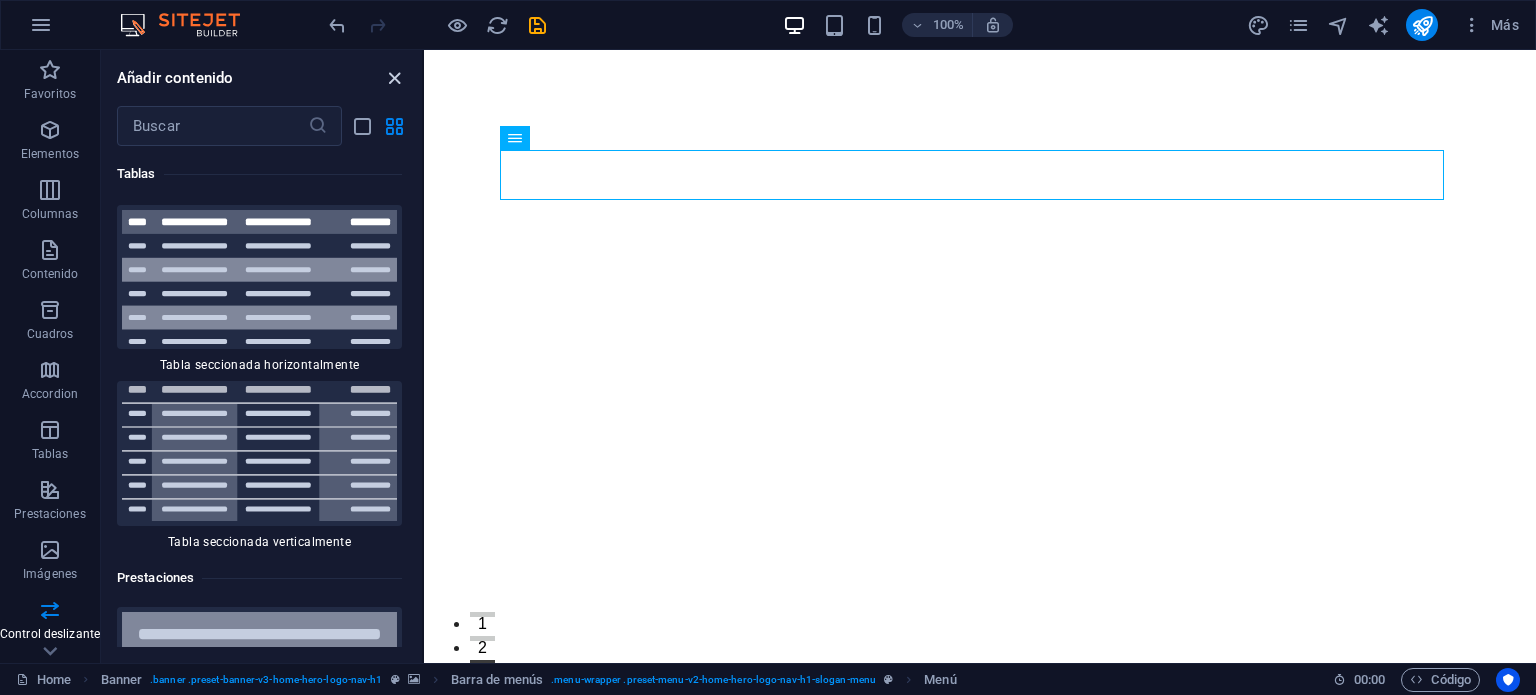 click at bounding box center [394, 78] 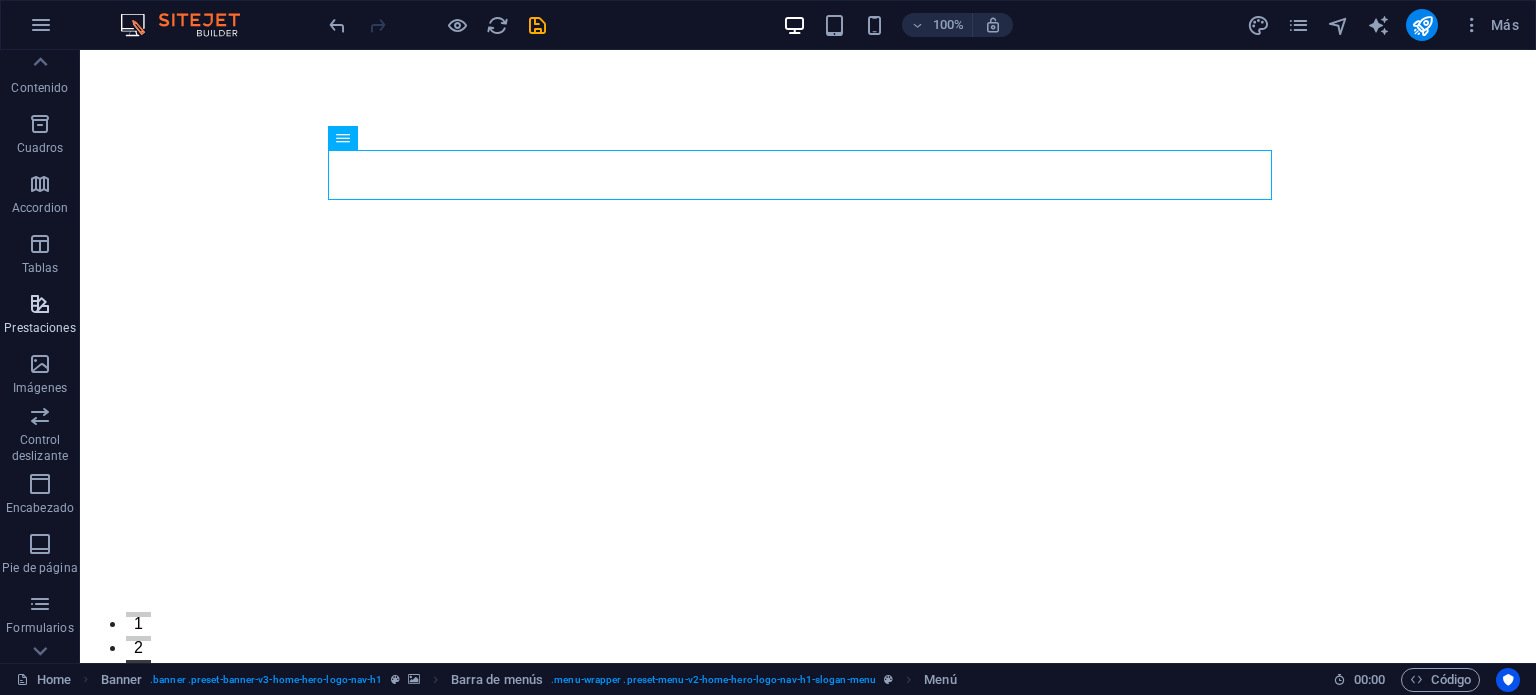 scroll, scrollTop: 199, scrollLeft: 0, axis: vertical 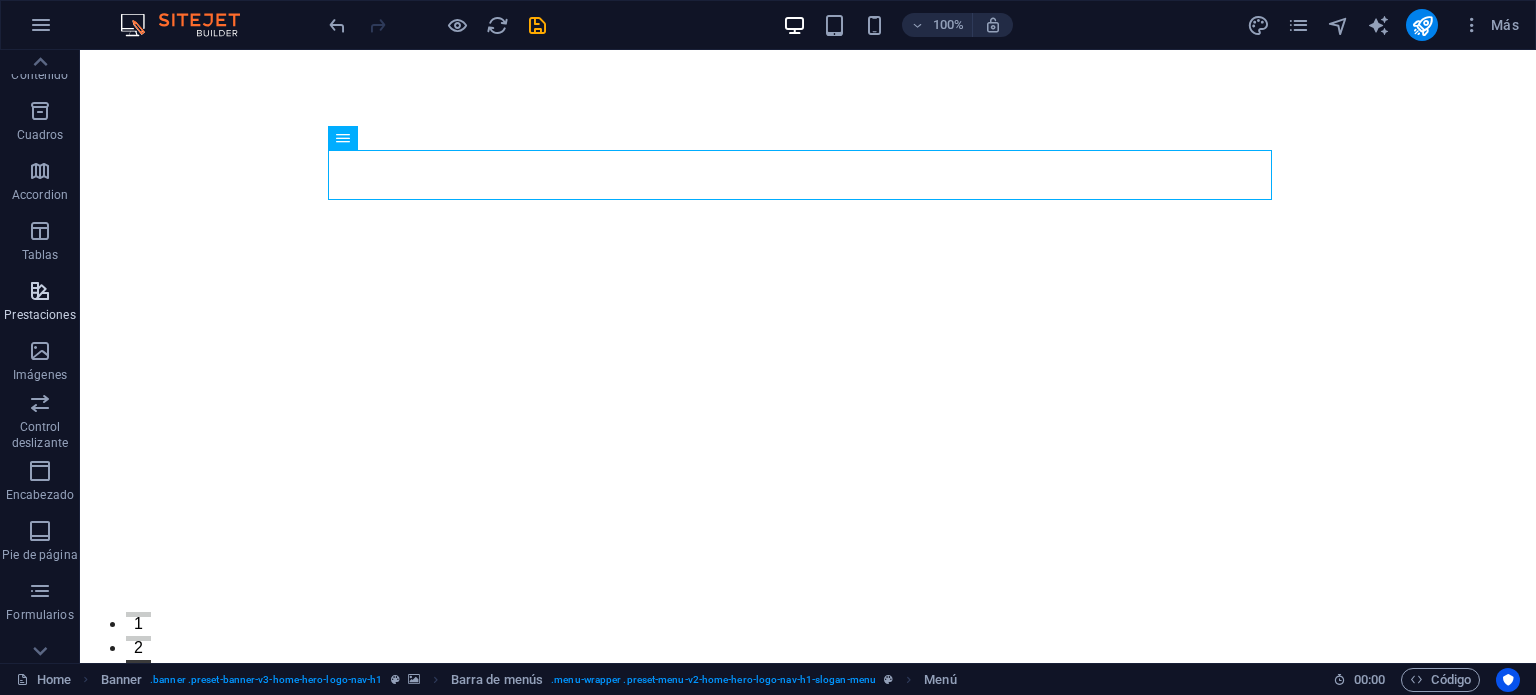 click on "Encabezado" at bounding box center (40, 495) 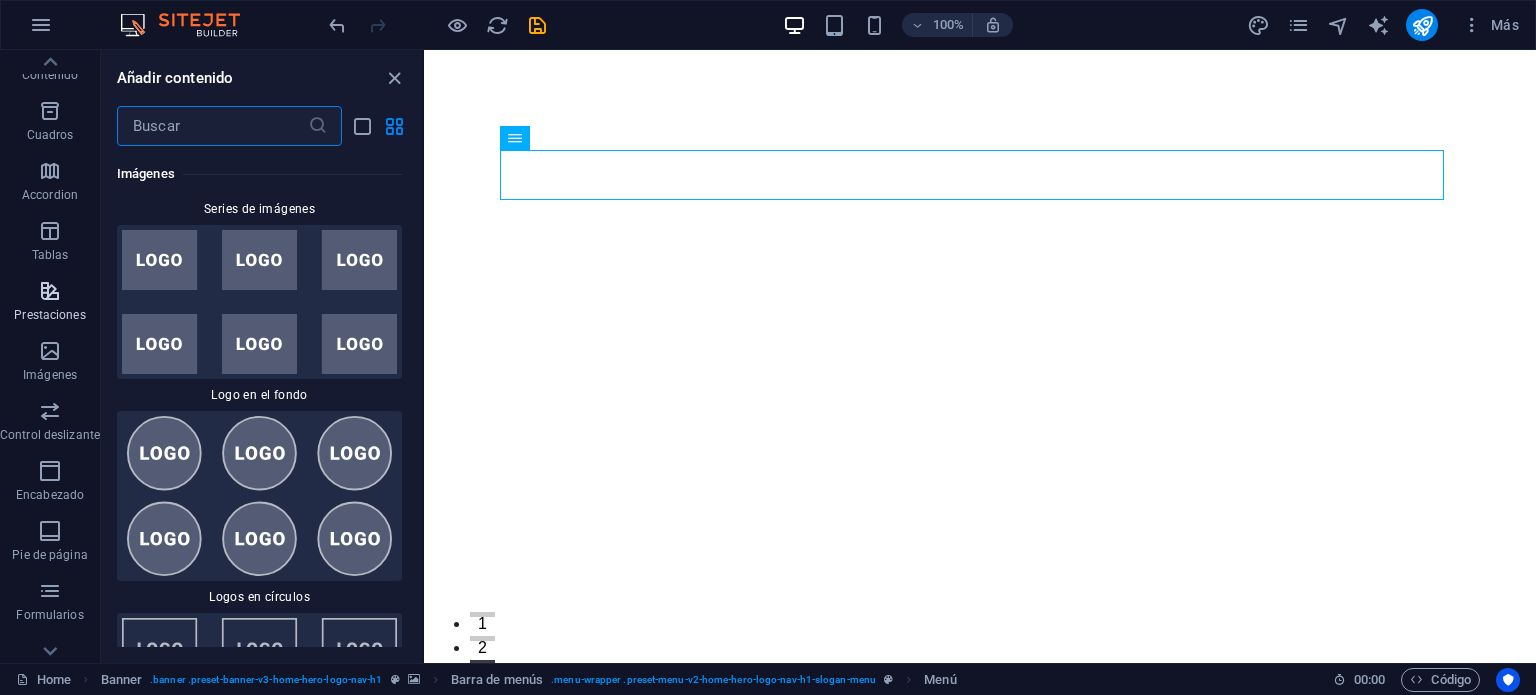 scroll, scrollTop: 22046, scrollLeft: 0, axis: vertical 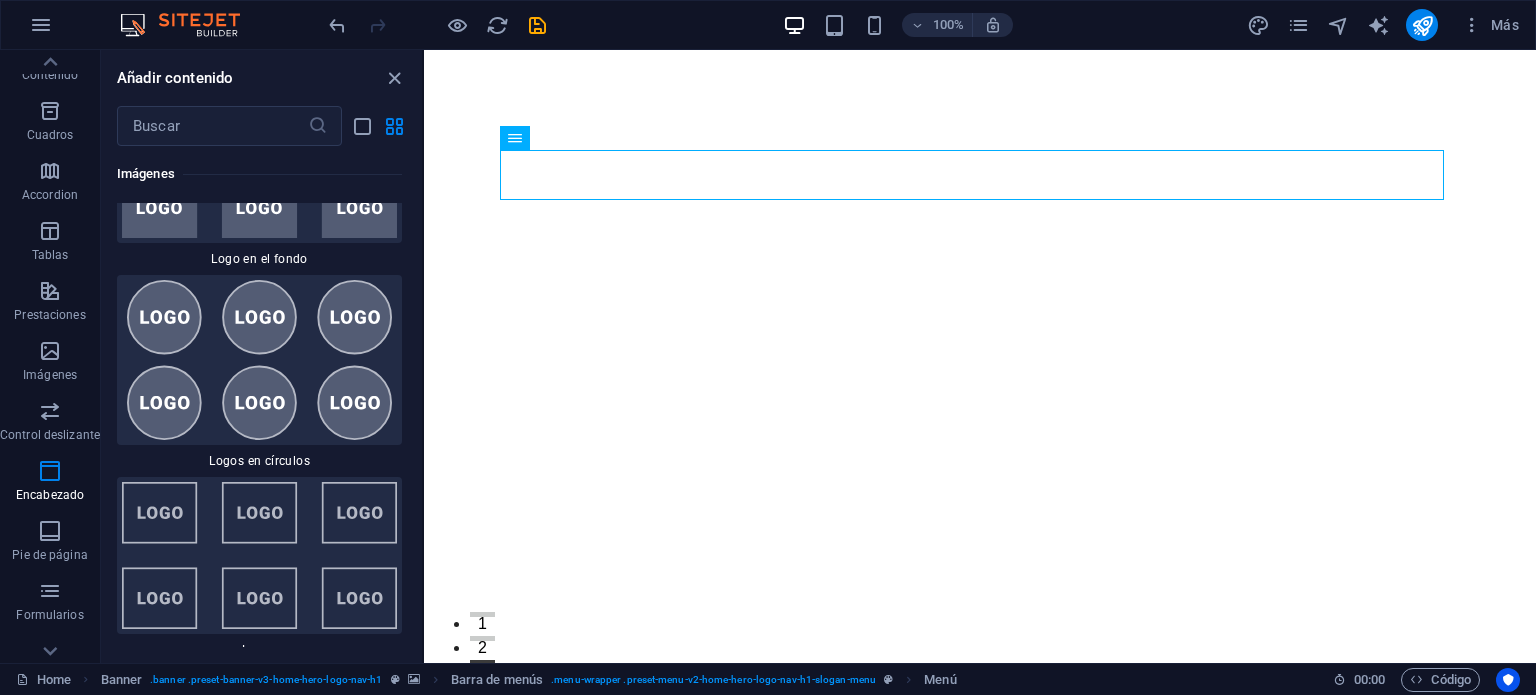 click at bounding box center [259, 2426] 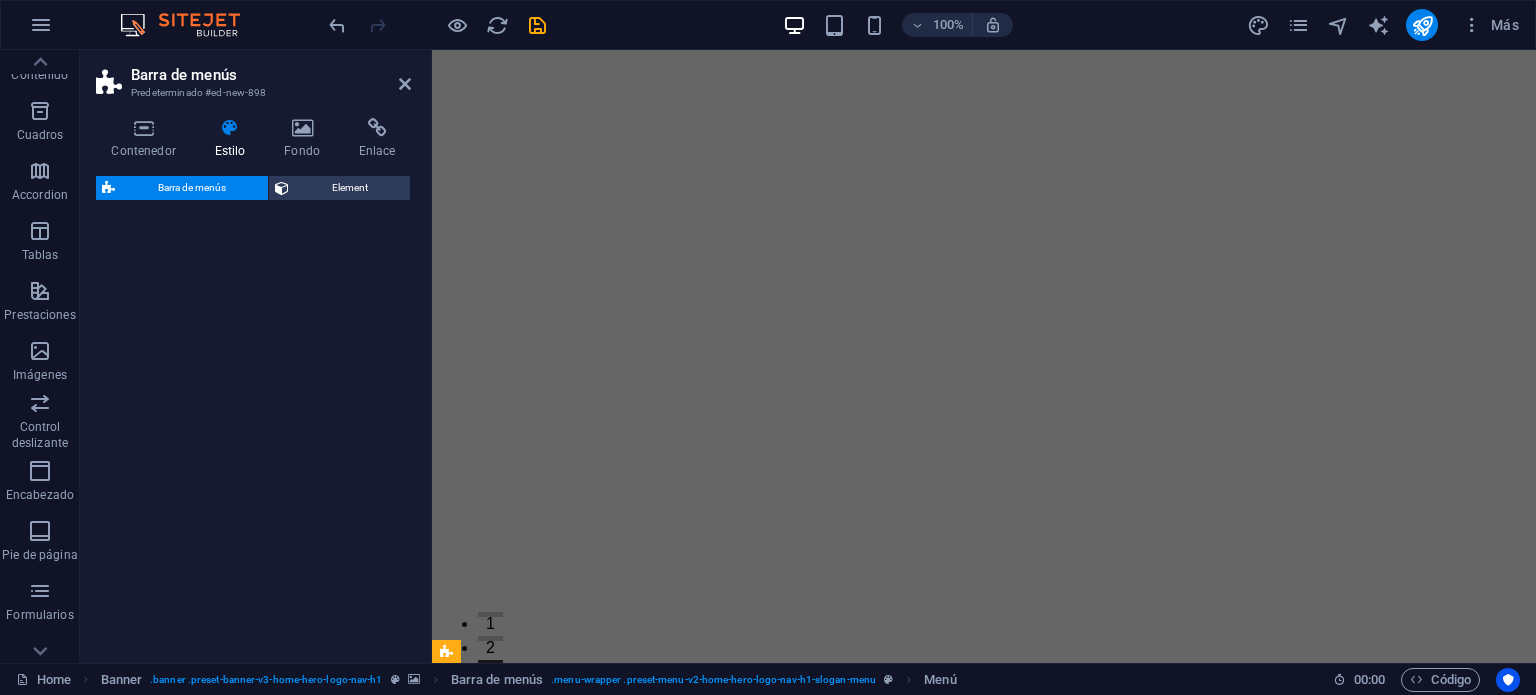 select on "rem" 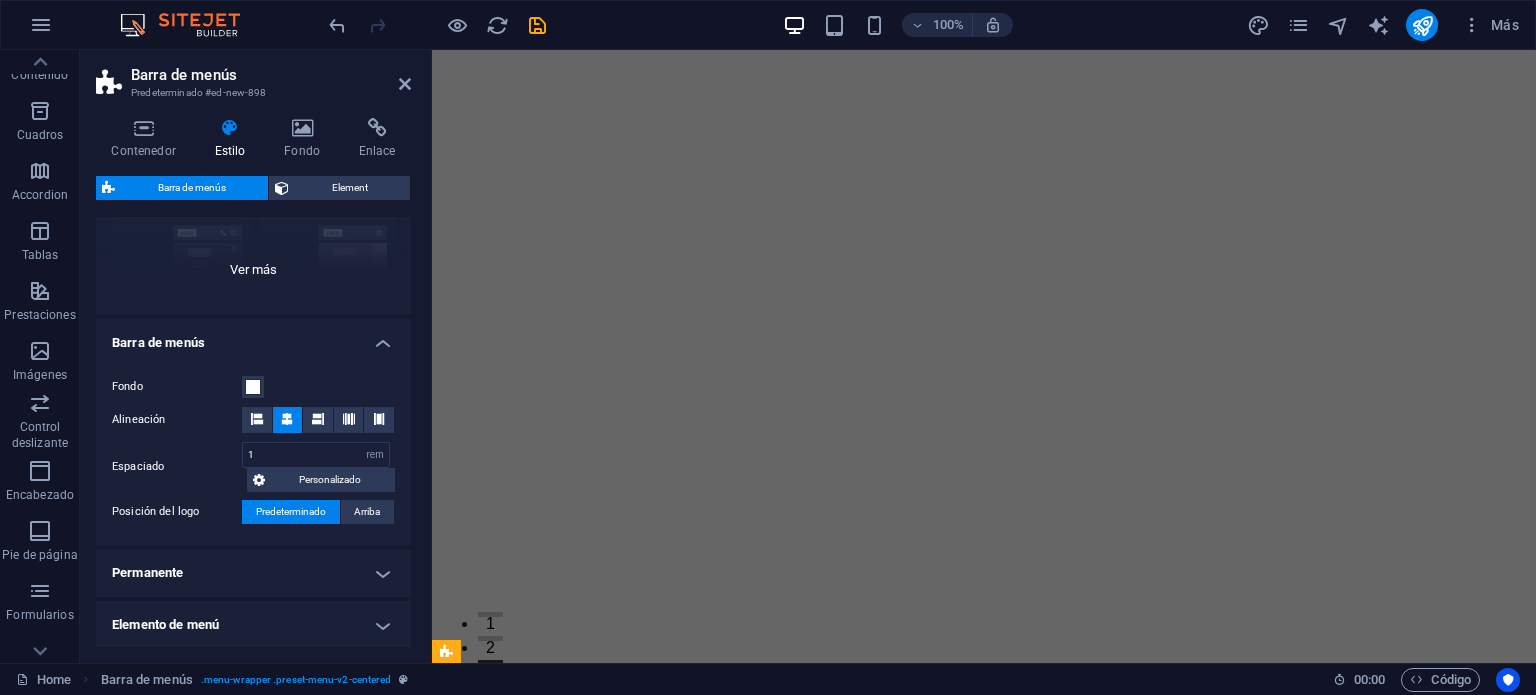scroll, scrollTop: 0, scrollLeft: 0, axis: both 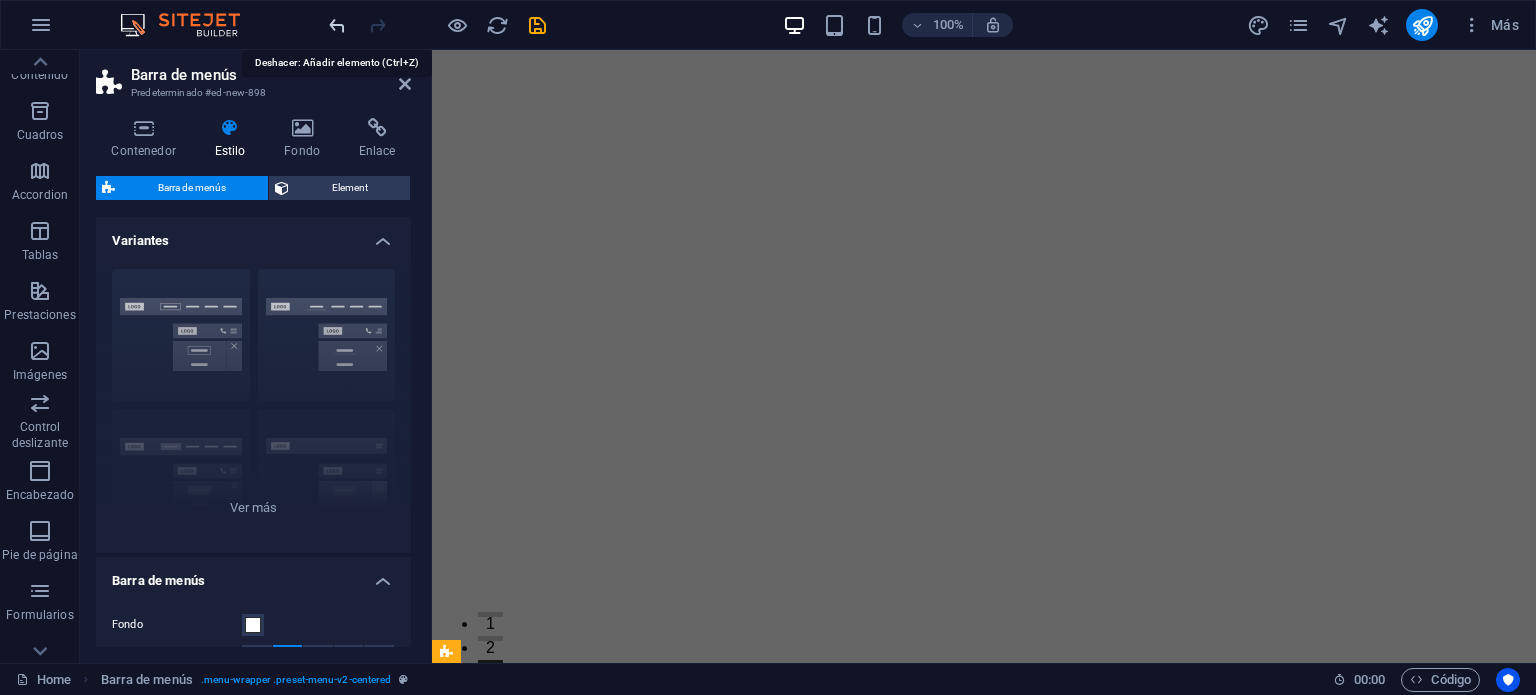 click at bounding box center [337, 25] 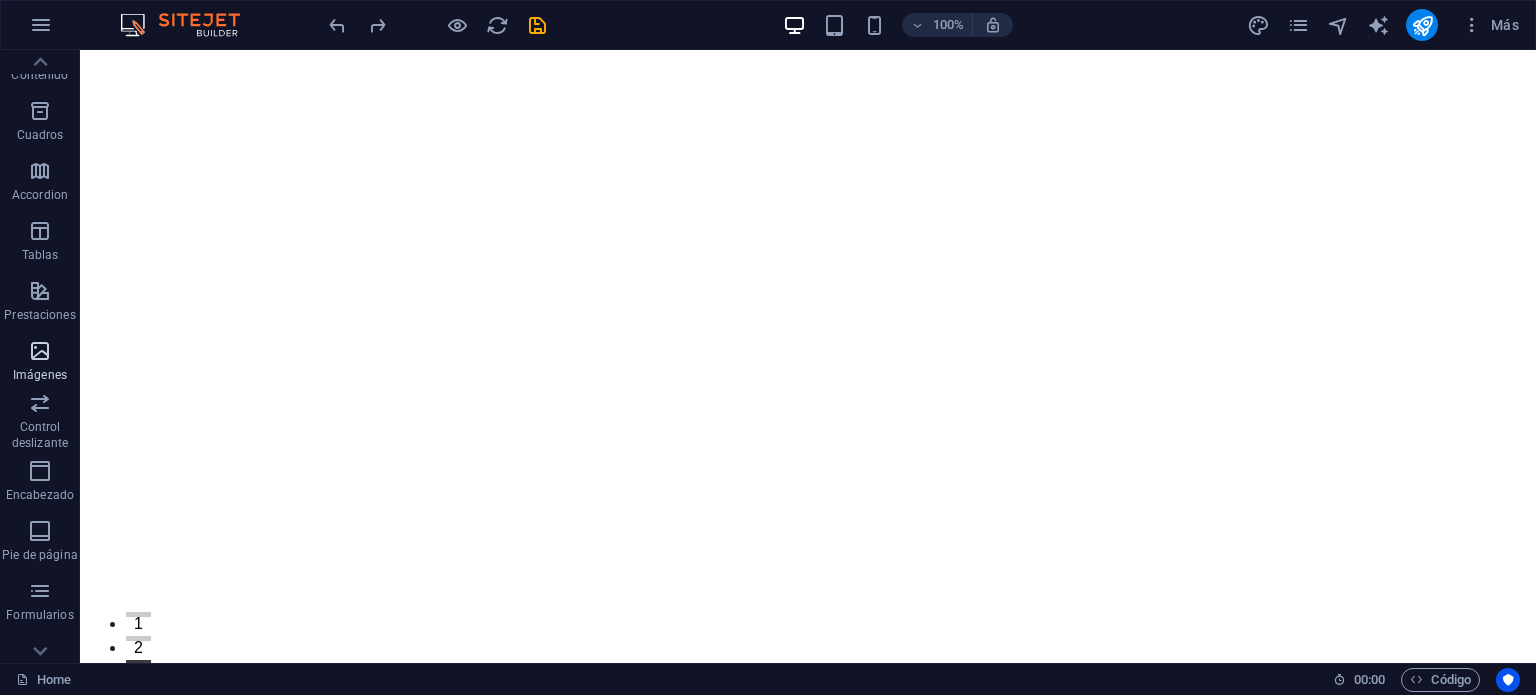 click at bounding box center (40, 351) 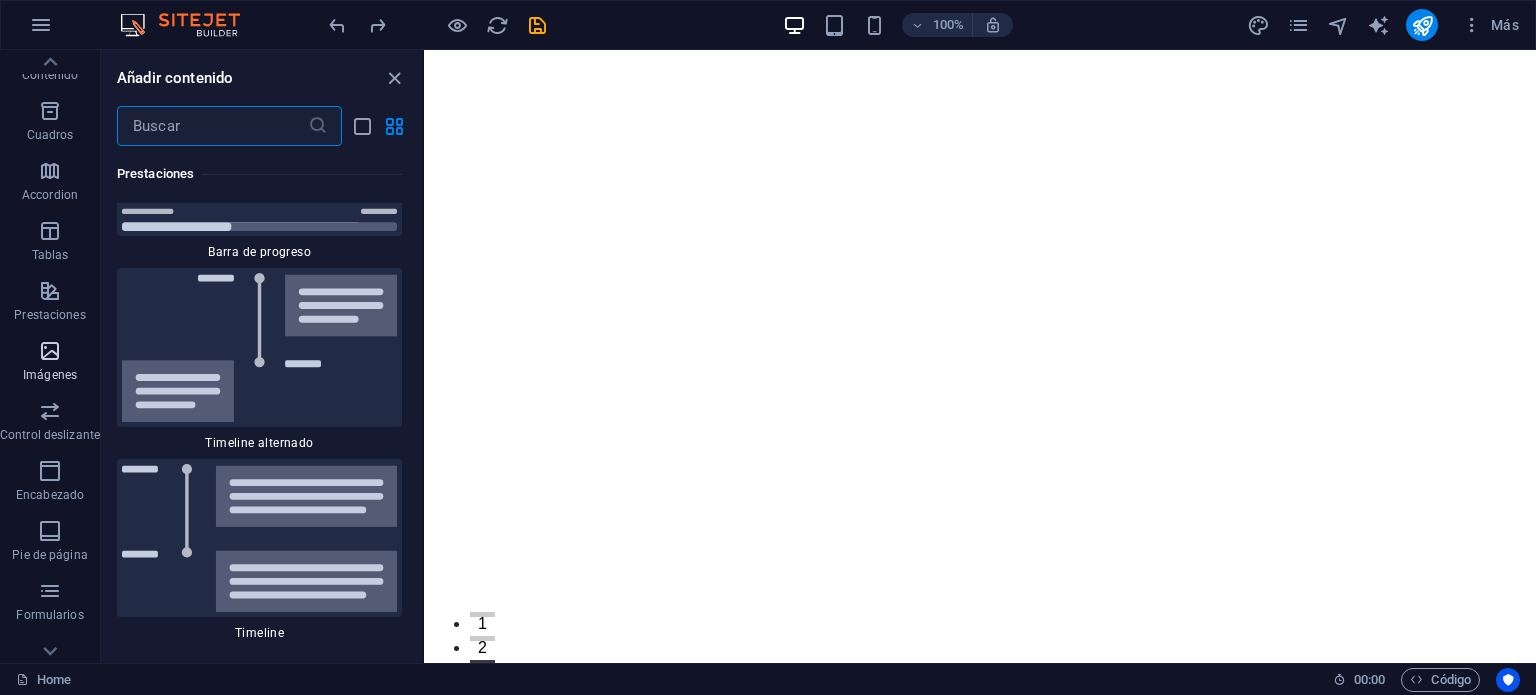 scroll, scrollTop: 18504, scrollLeft: 0, axis: vertical 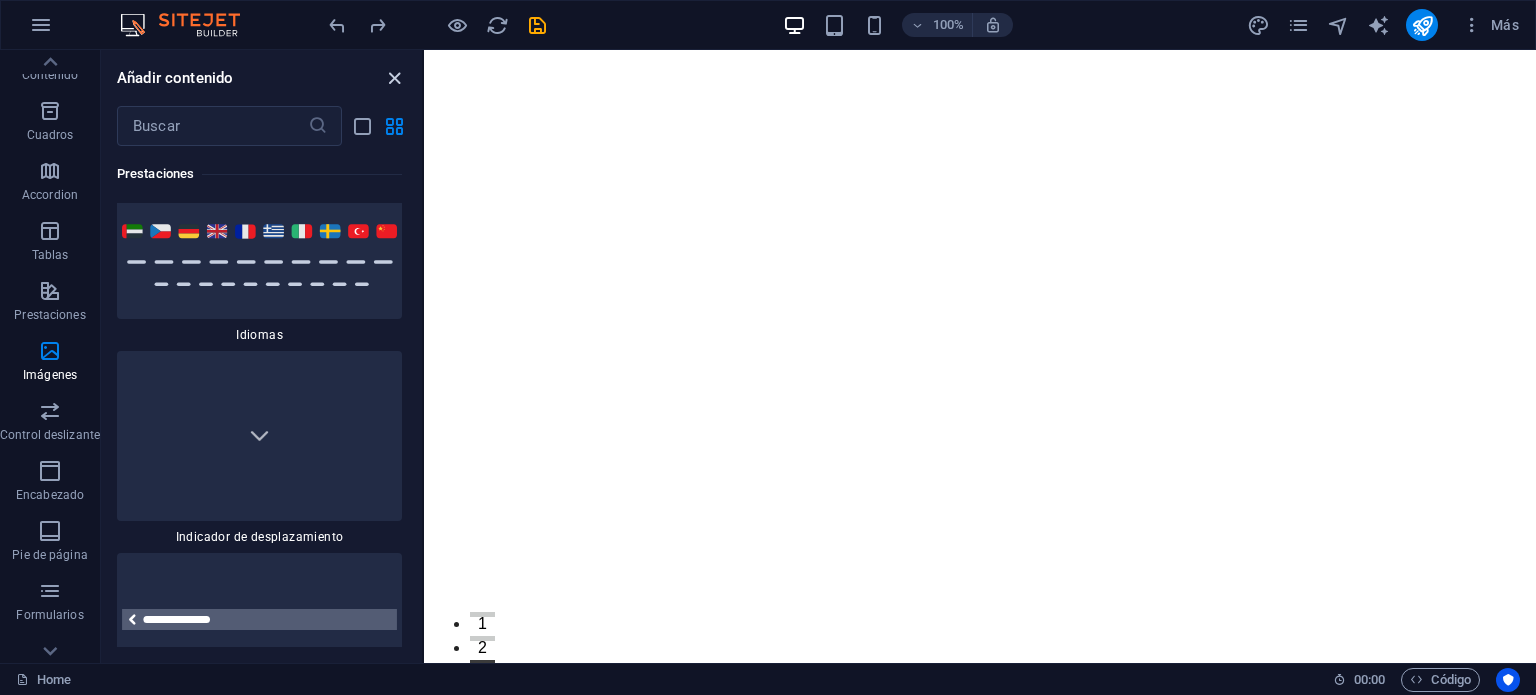 click at bounding box center [394, 78] 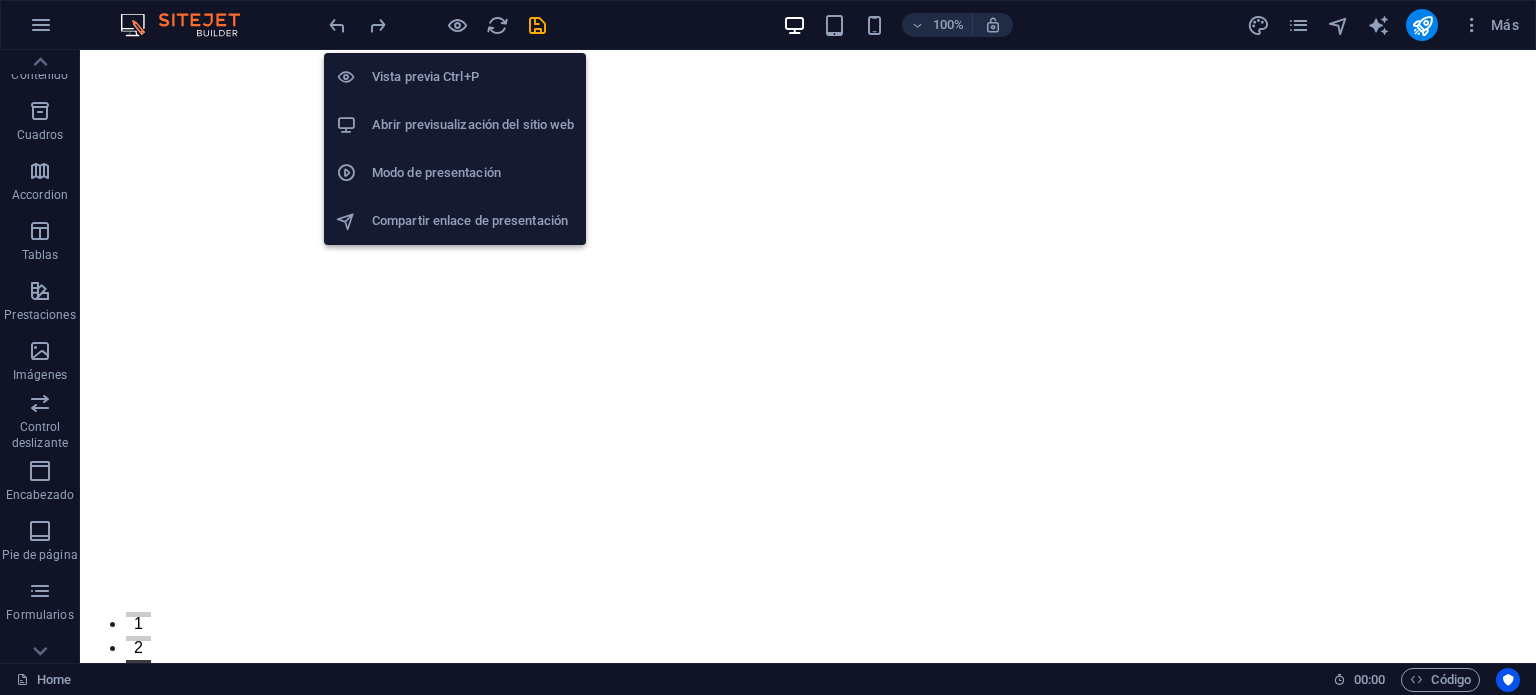 click on "Abrir previsualización del sitio web" at bounding box center [455, 125] 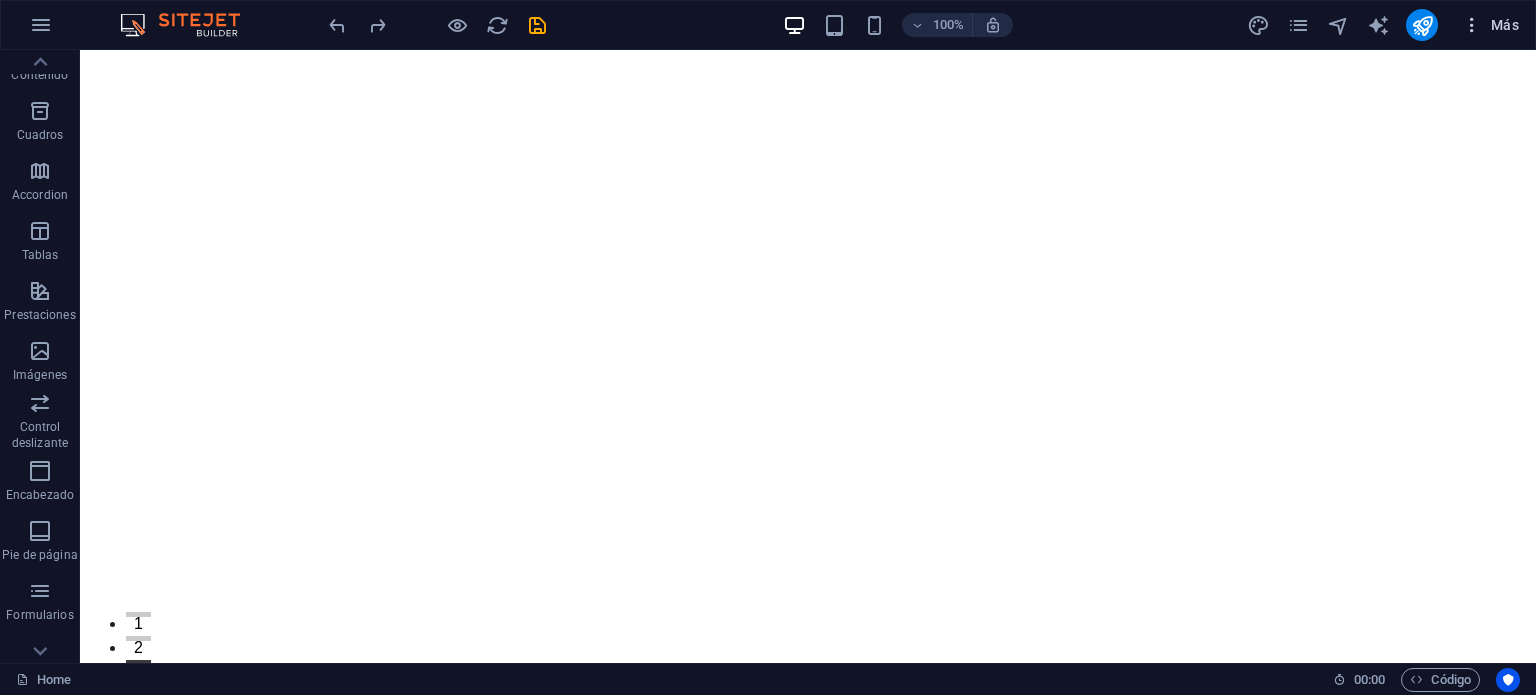 click on "Más" at bounding box center (1490, 25) 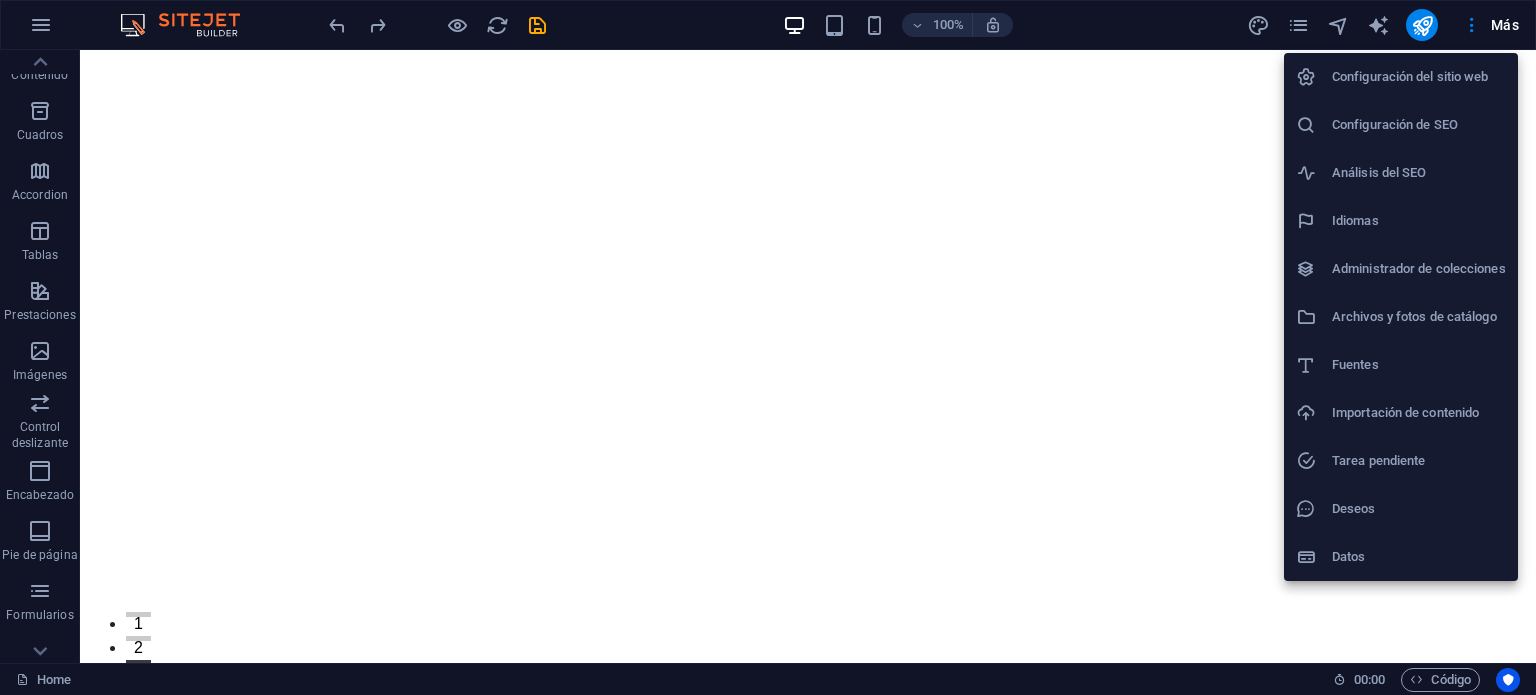 click on "Configuración de SEO" at bounding box center [1419, 125] 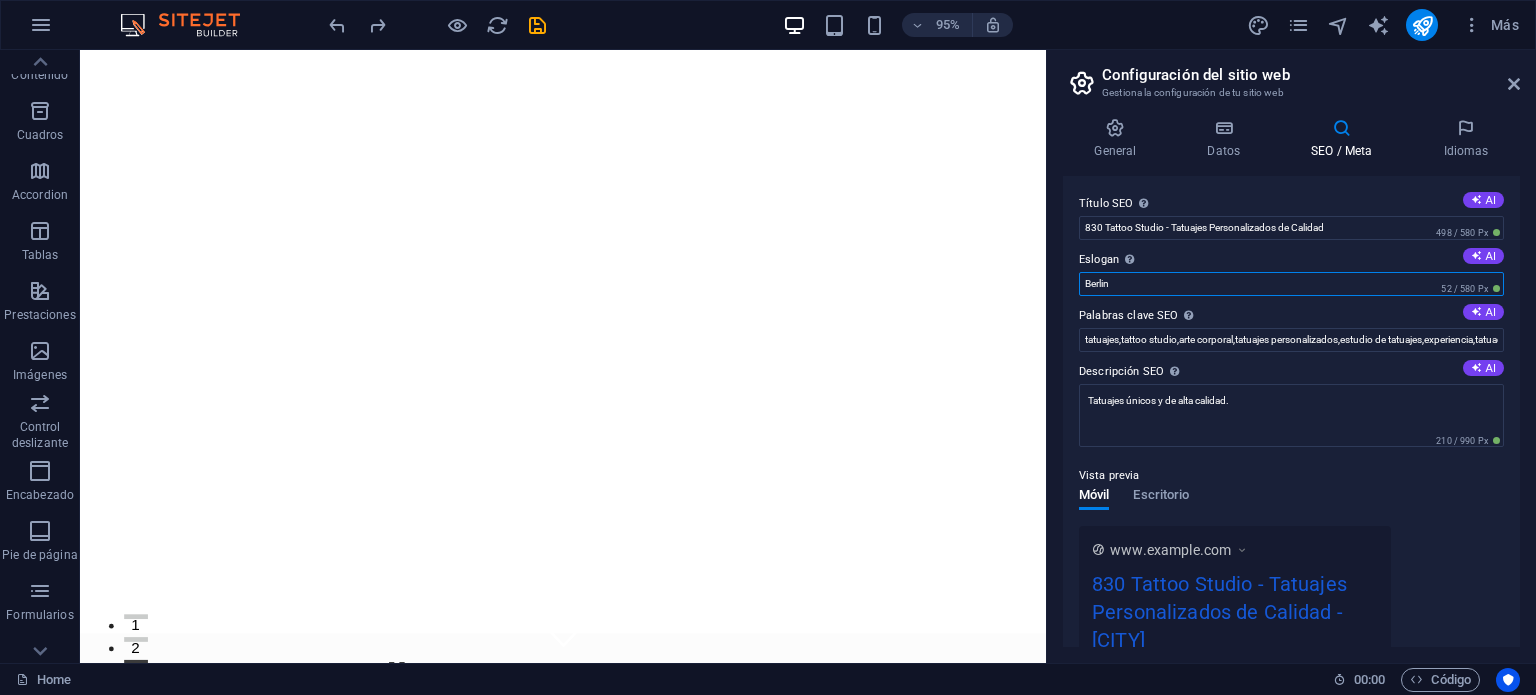 click on "Berlin" at bounding box center (1291, 284) 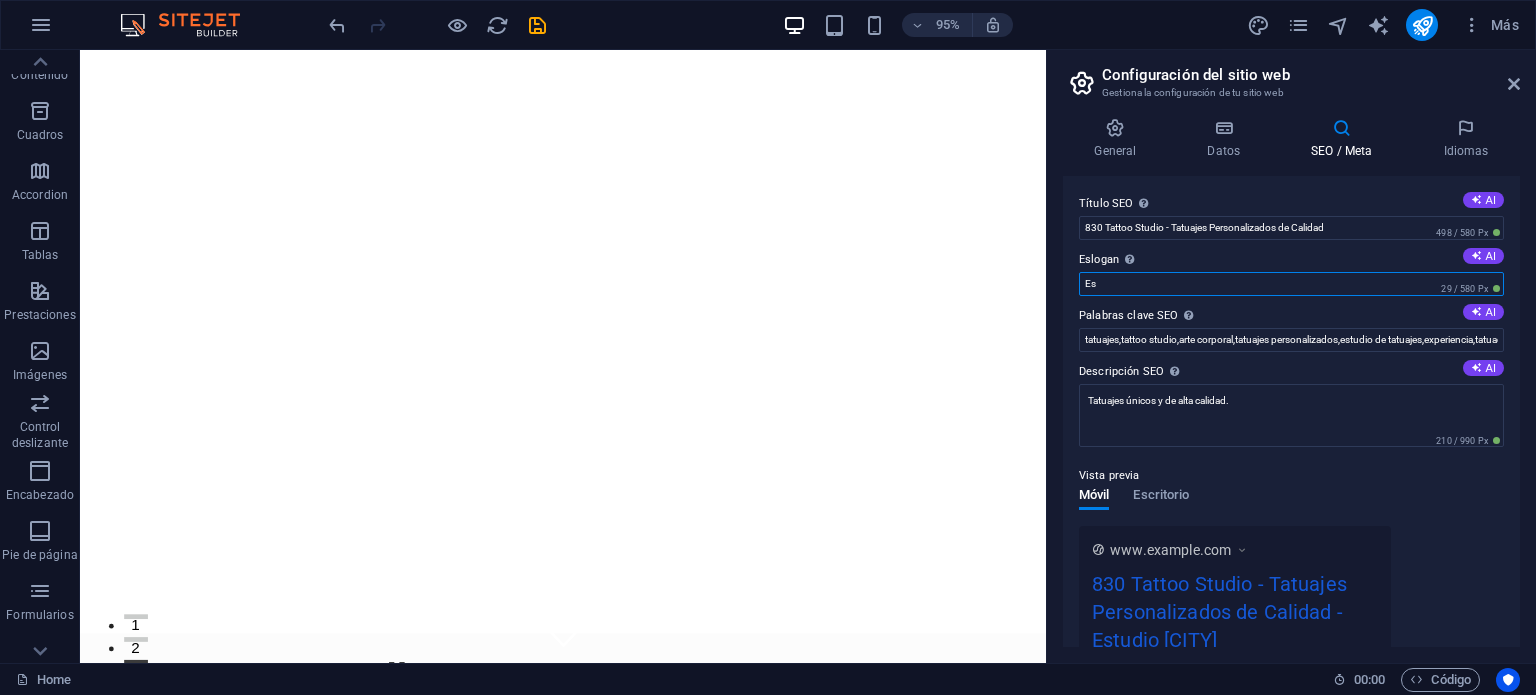 type on "E" 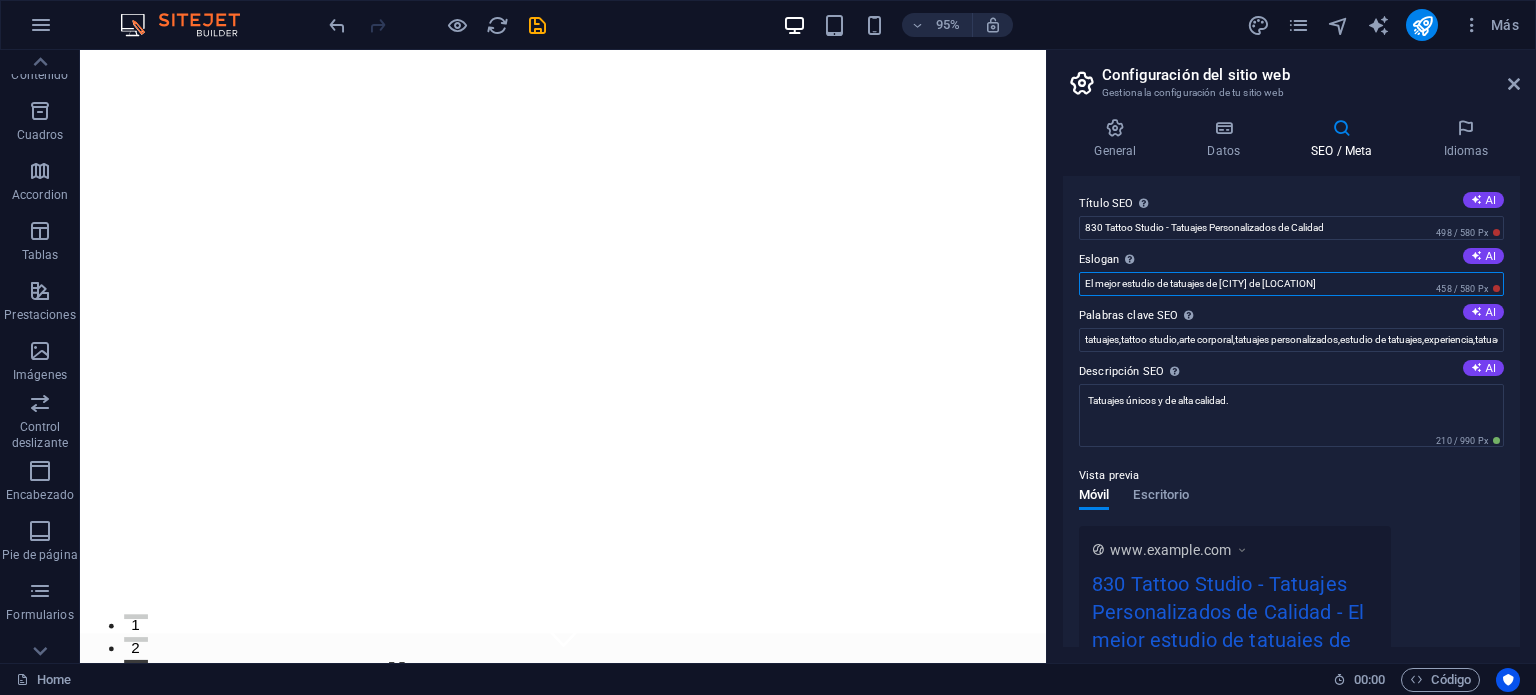 click on "El mejor estudio de tatuajes de Palma de mallorca" at bounding box center [1291, 284] 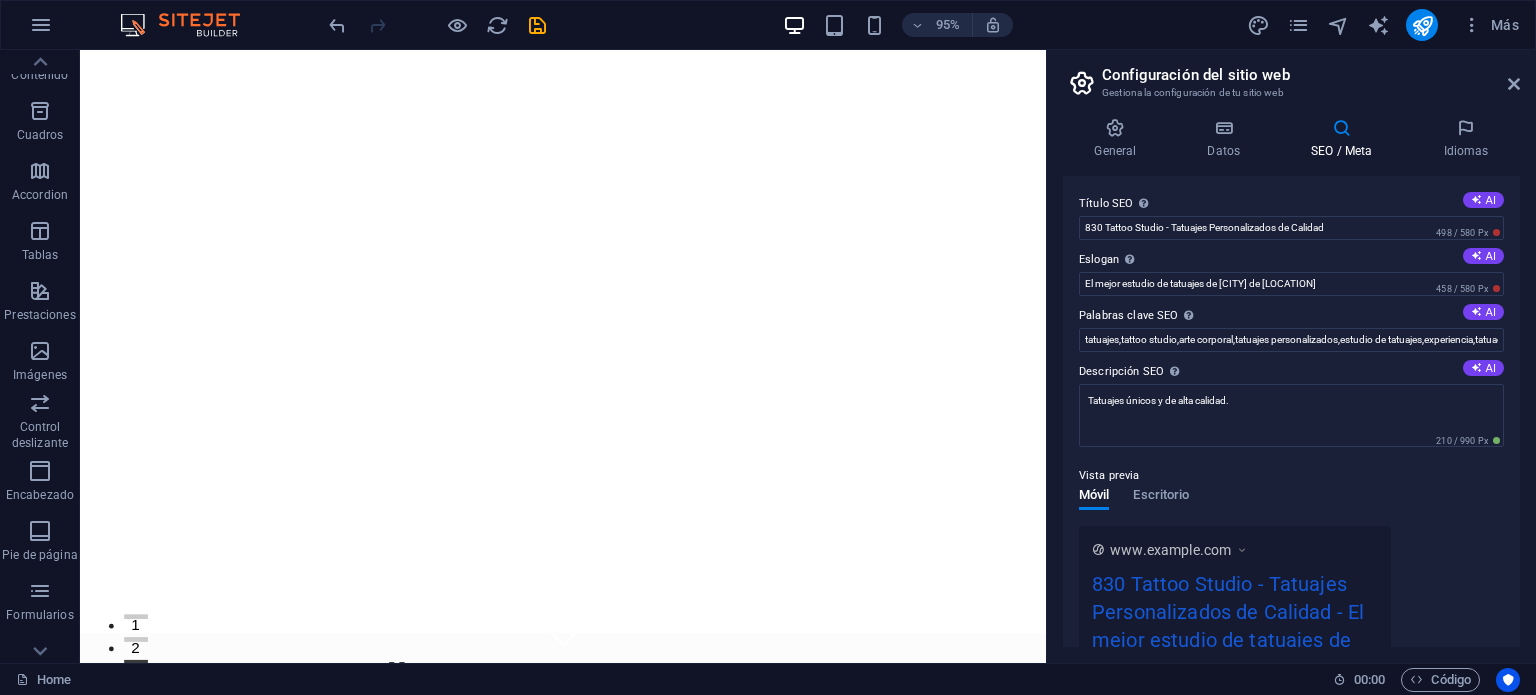 click on "Eslogan El eslogan de tu sitio web. AI" at bounding box center (1291, 260) 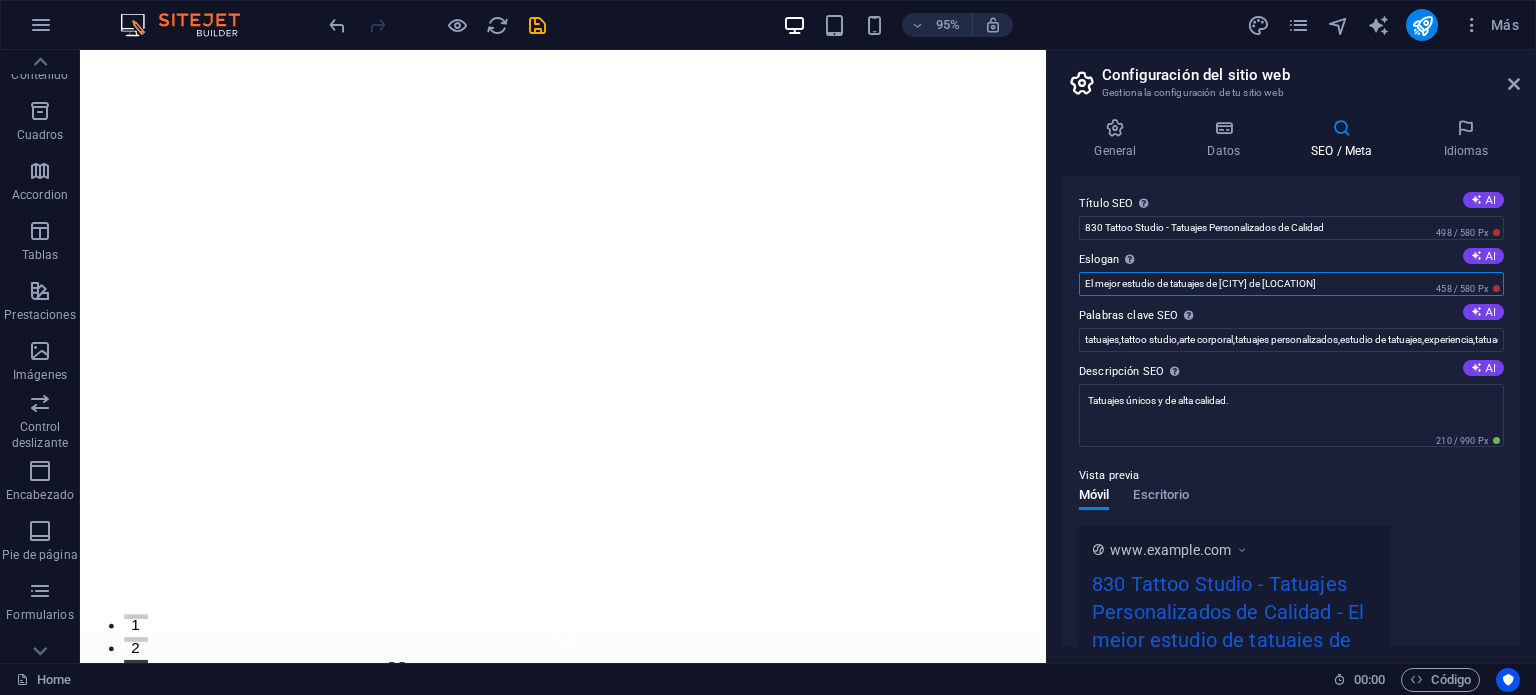 click on "El mejor estudio de tatuajes de Palma de Mallorca" at bounding box center [1291, 284] 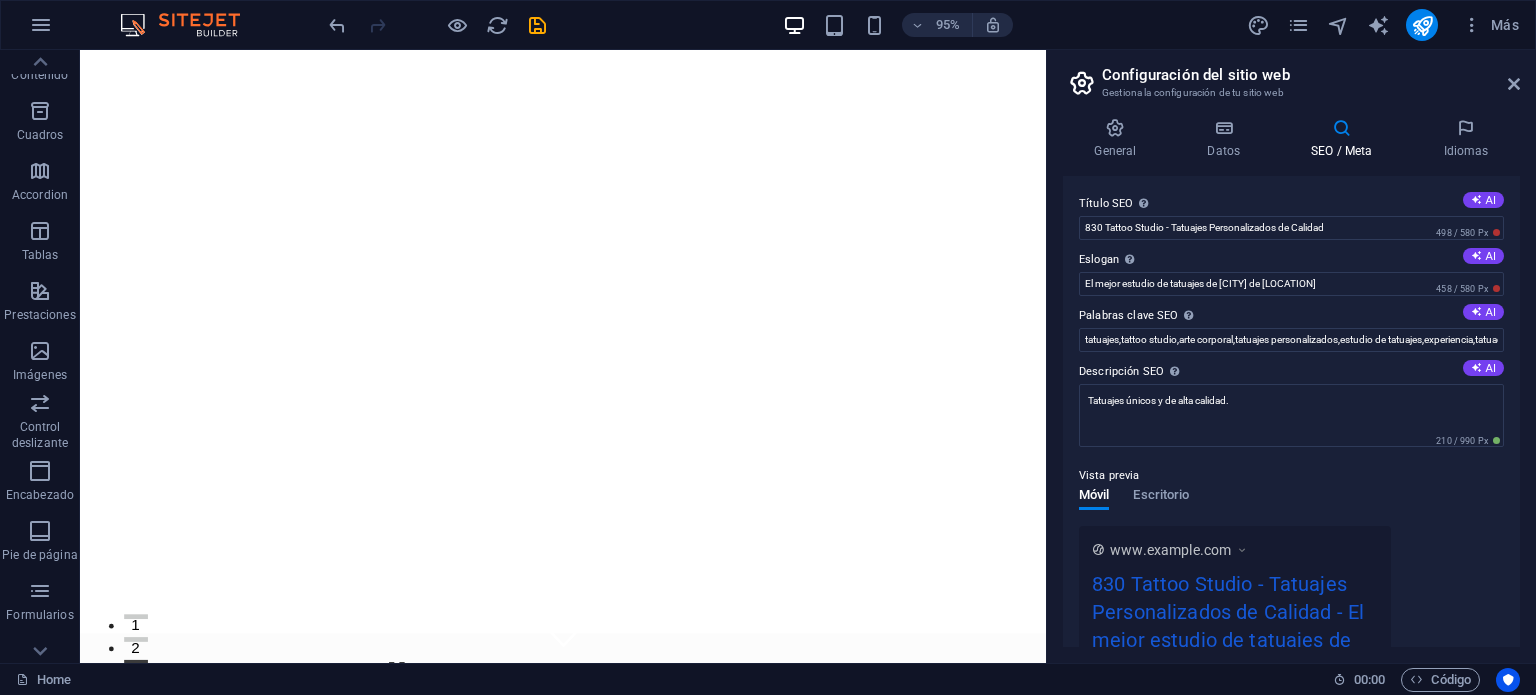 click on "Palabras clave SEO Lista de palabras clave separadas por comas que describen tu sitio web. AI" at bounding box center (1291, 316) 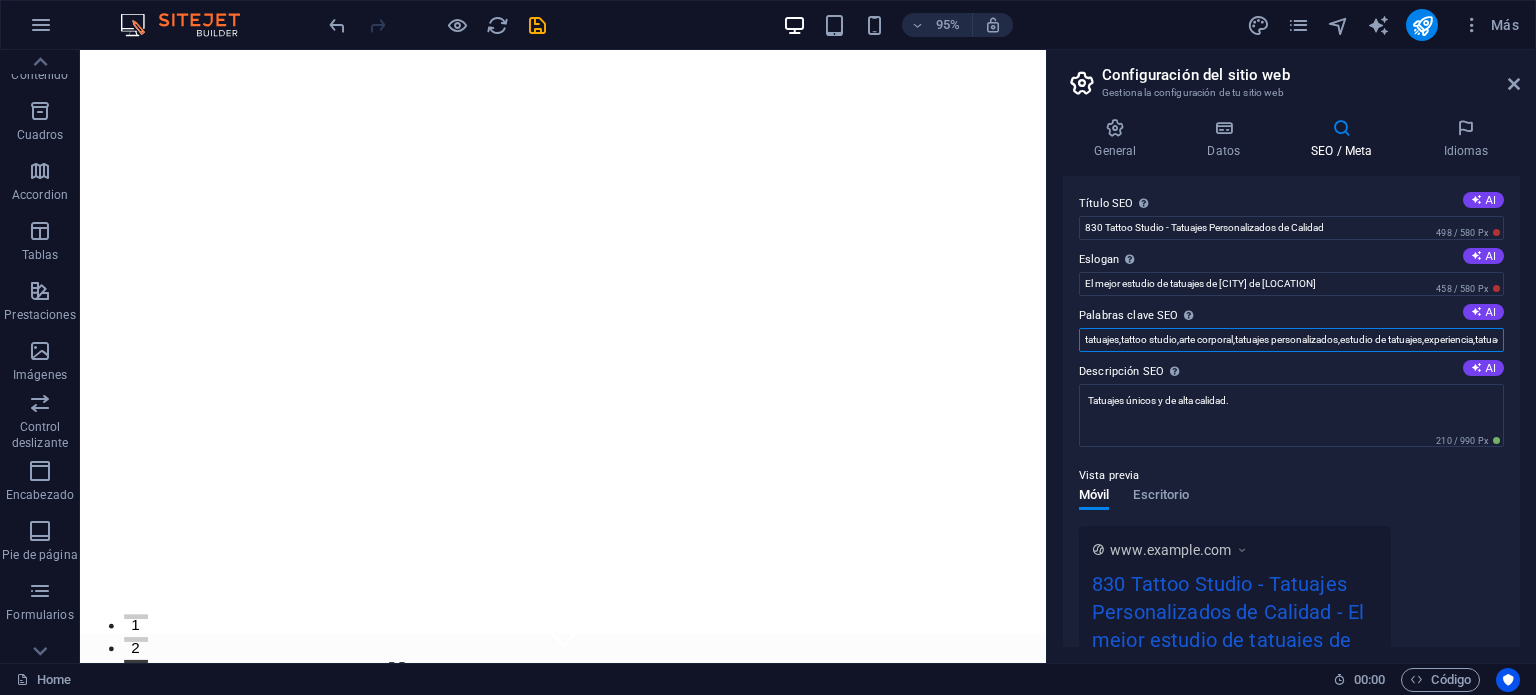 click on "tatuajes,tattoo studio,arte corporal,tatuajes personalizados,estudio de tatuajes,experiencia,tatuadores profesionales,calidad" at bounding box center (1291, 340) 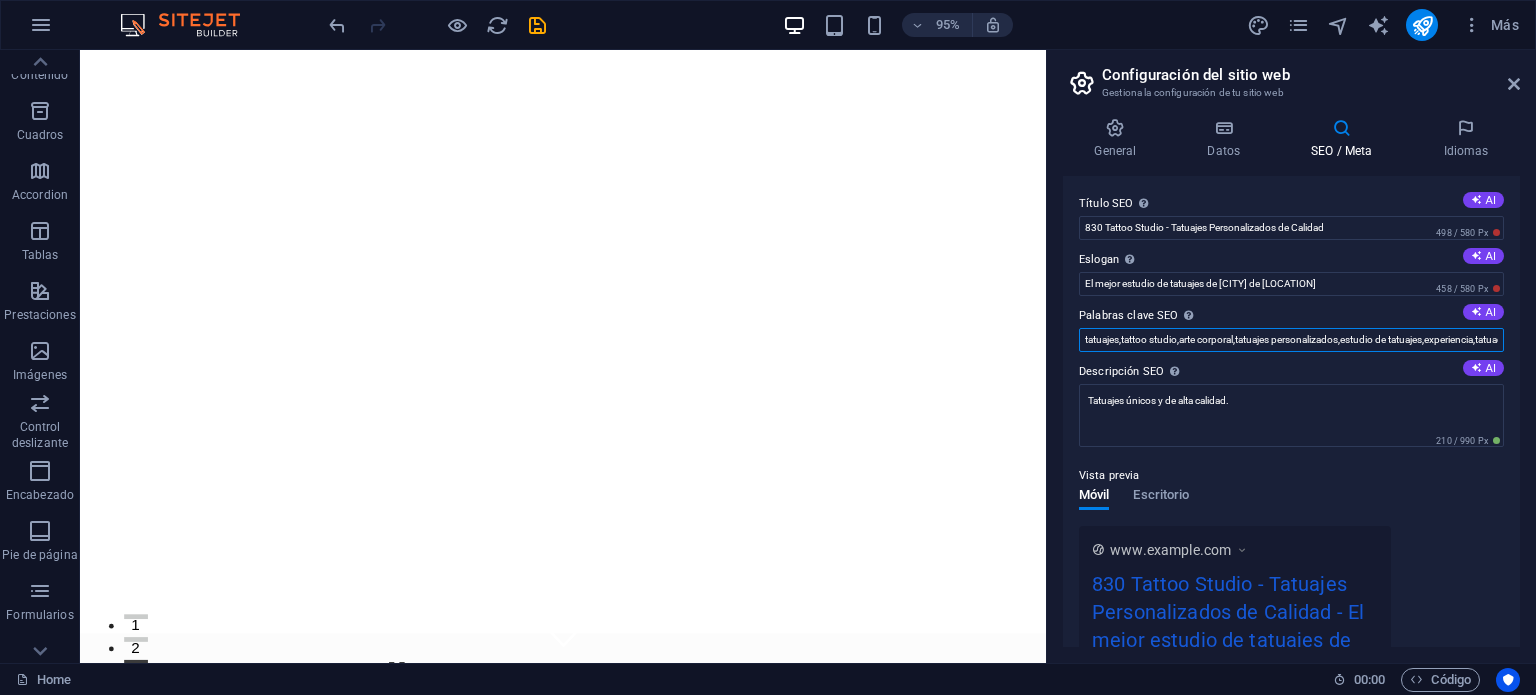 scroll, scrollTop: 0, scrollLeft: 138, axis: horizontal 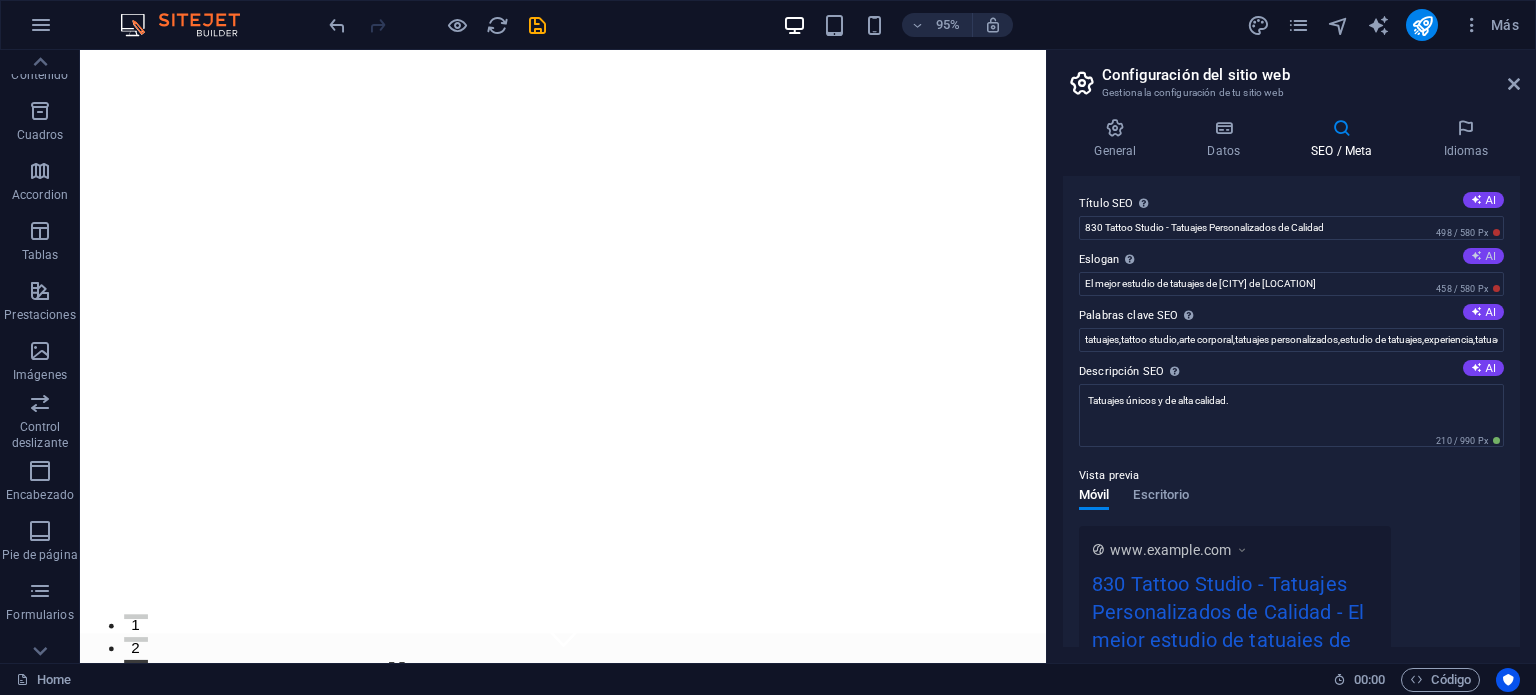 click on "AI" at bounding box center [1483, 256] 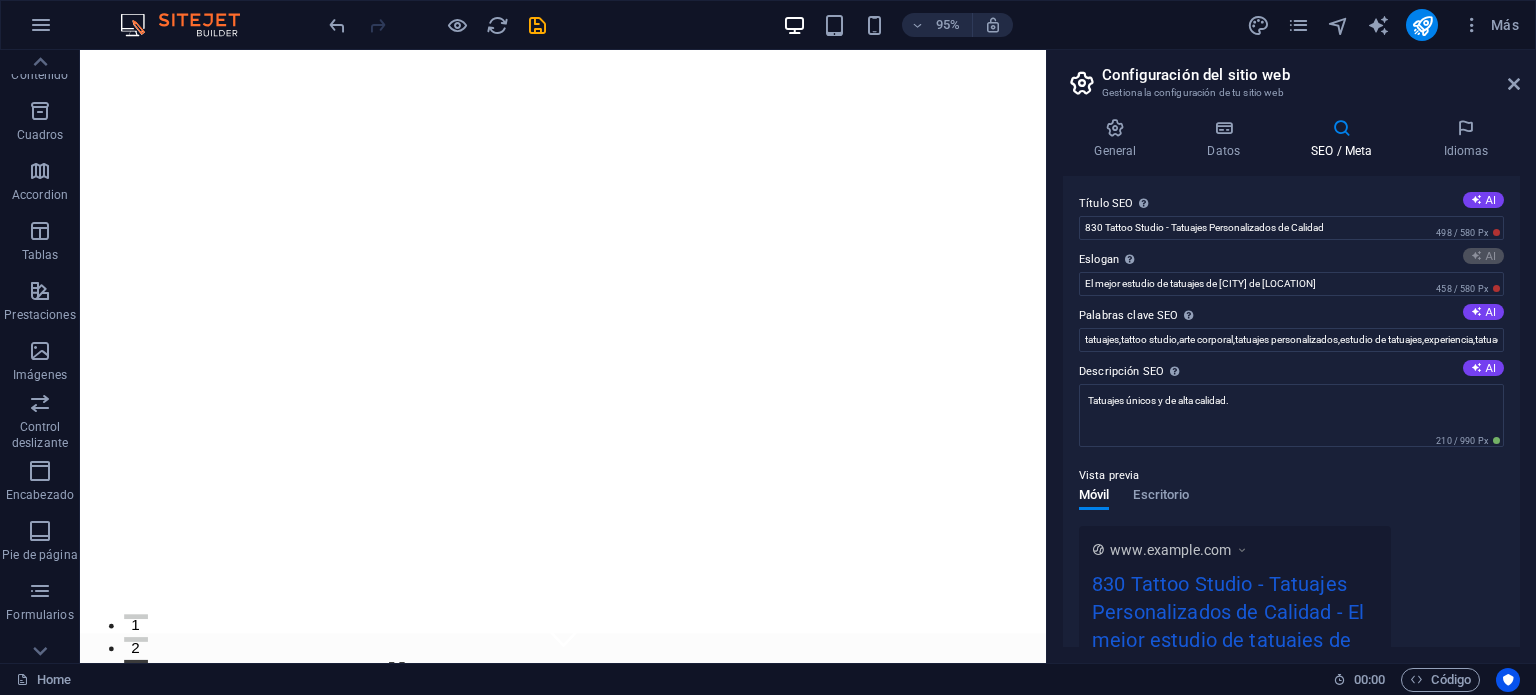 type on "Crafting Your Unique Tattoo Story, Beautifully!" 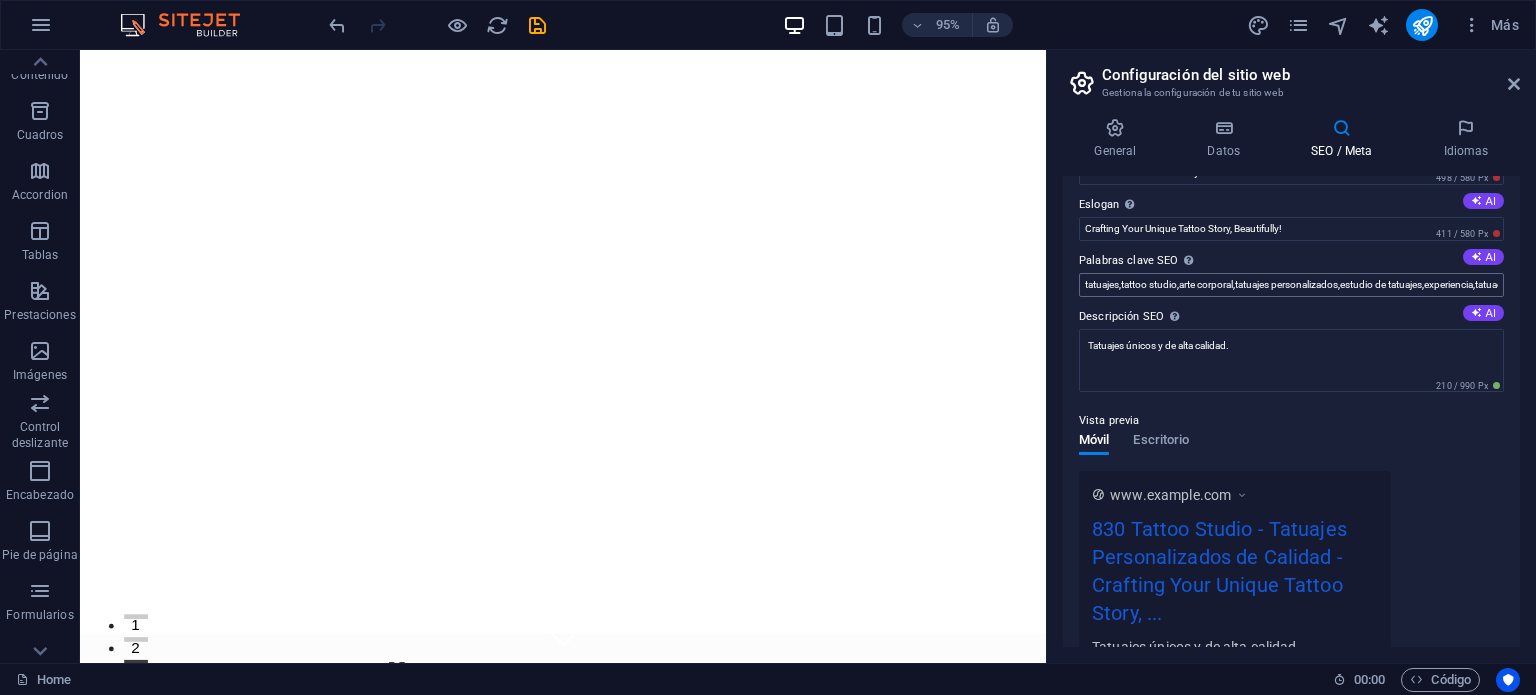 scroll, scrollTop: 0, scrollLeft: 0, axis: both 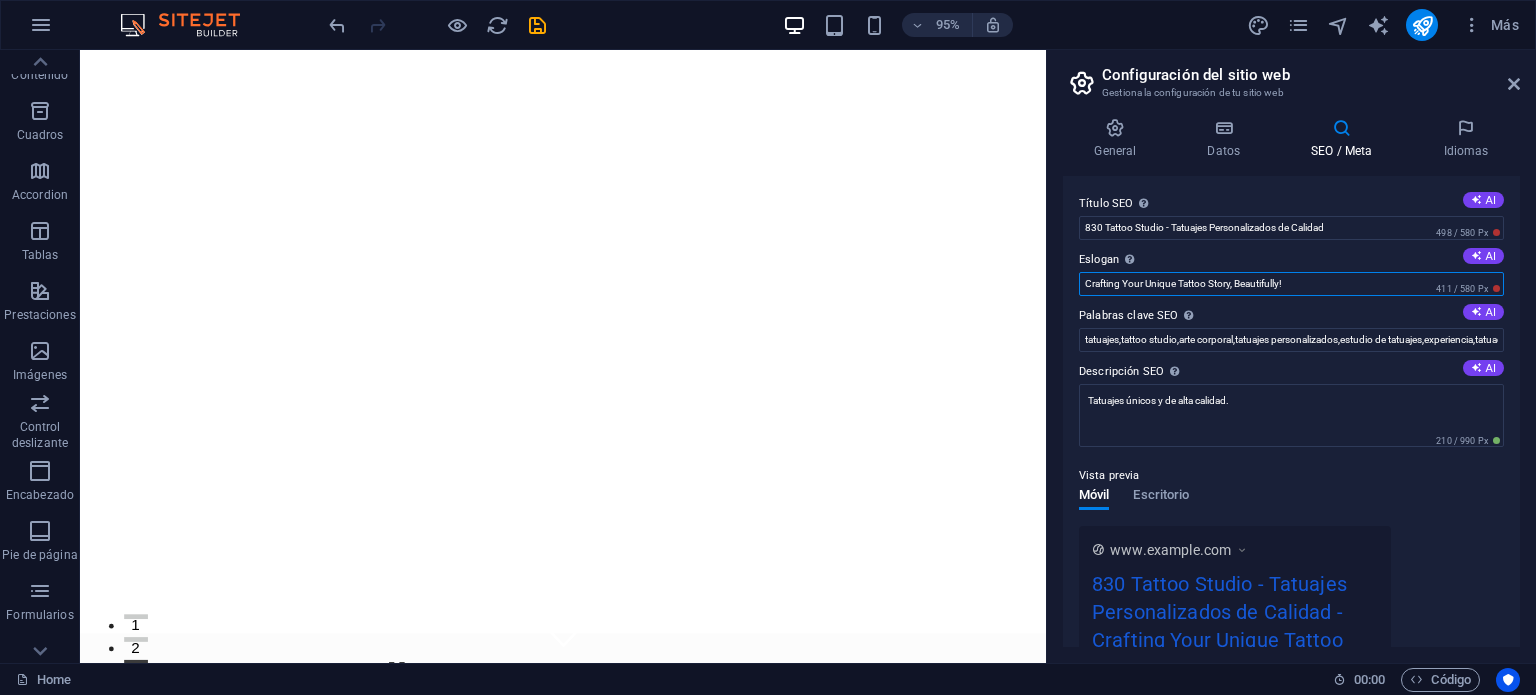click on "Crafting Your Unique Tattoo Story, Beautifully!" at bounding box center (1291, 284) 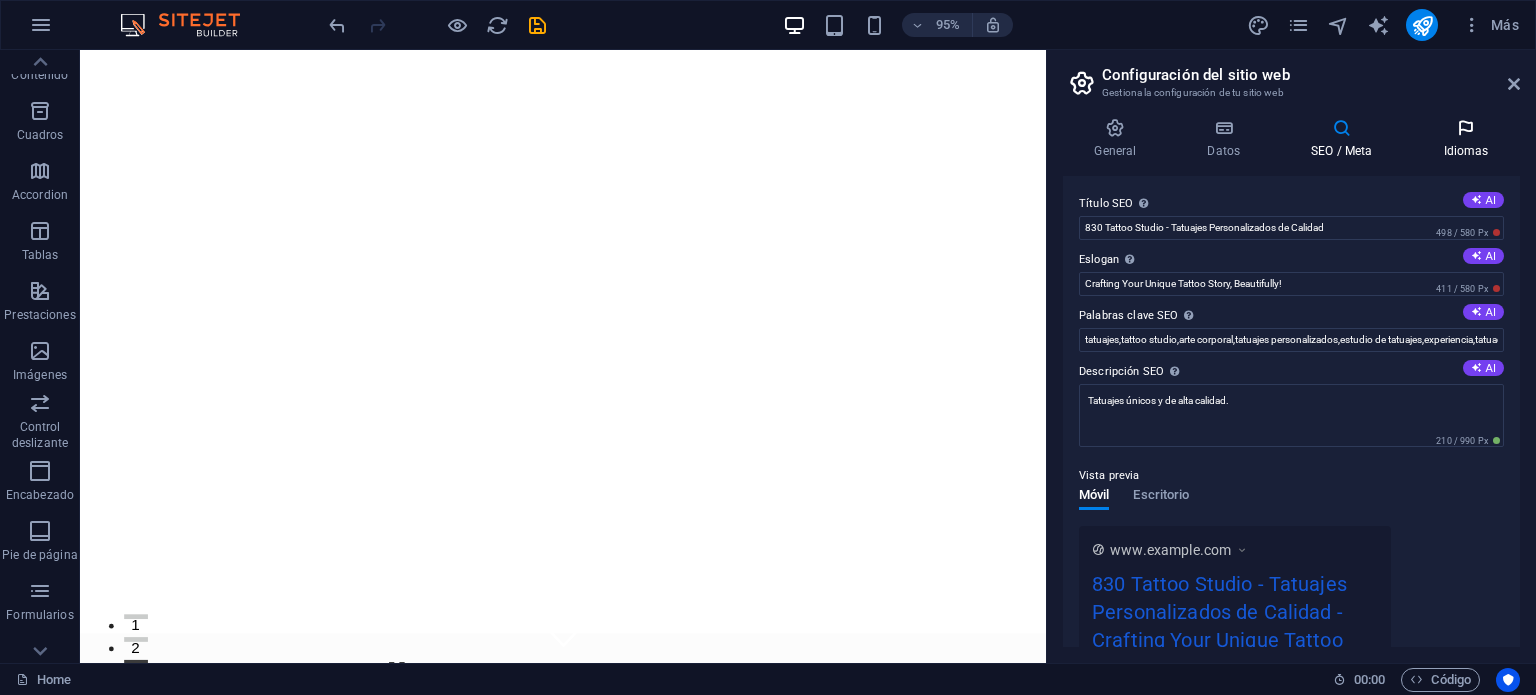 click on "Idiomas" at bounding box center (1466, 139) 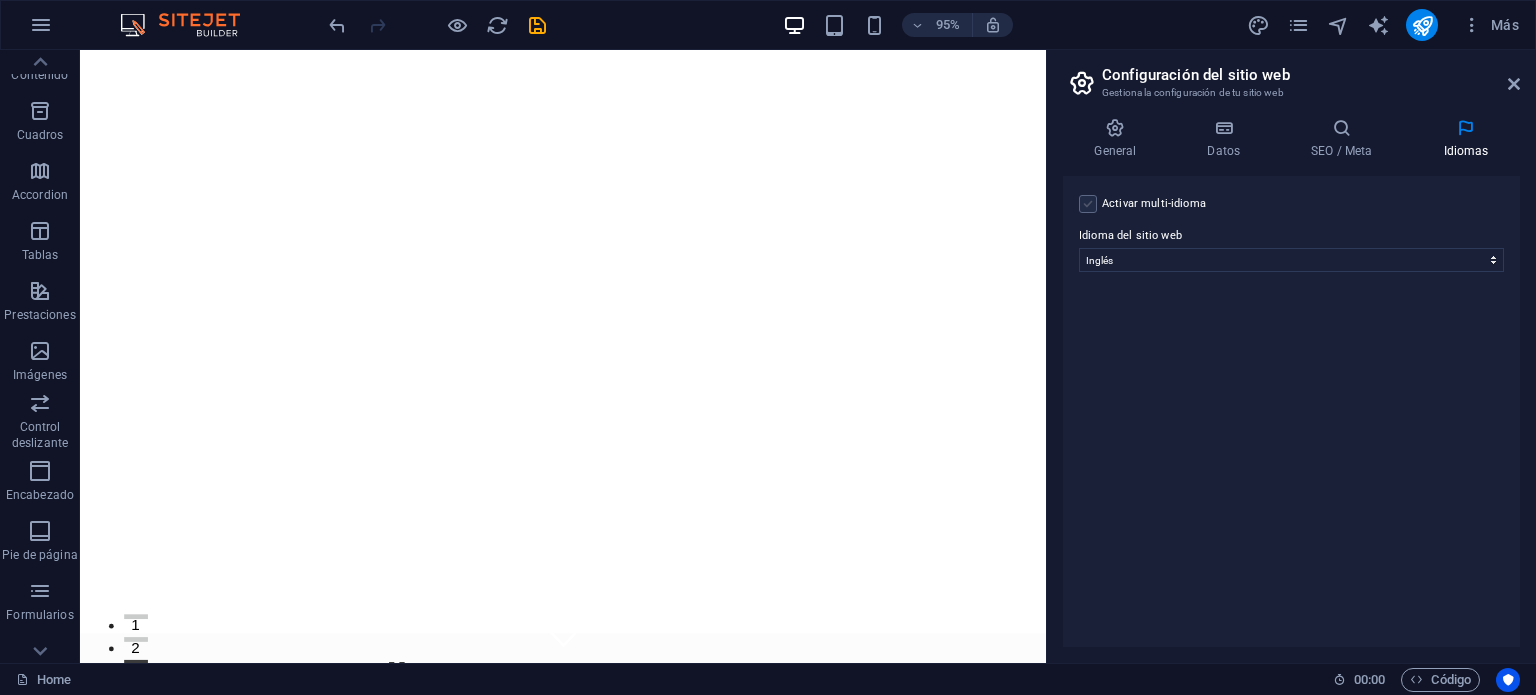 click at bounding box center [1088, 204] 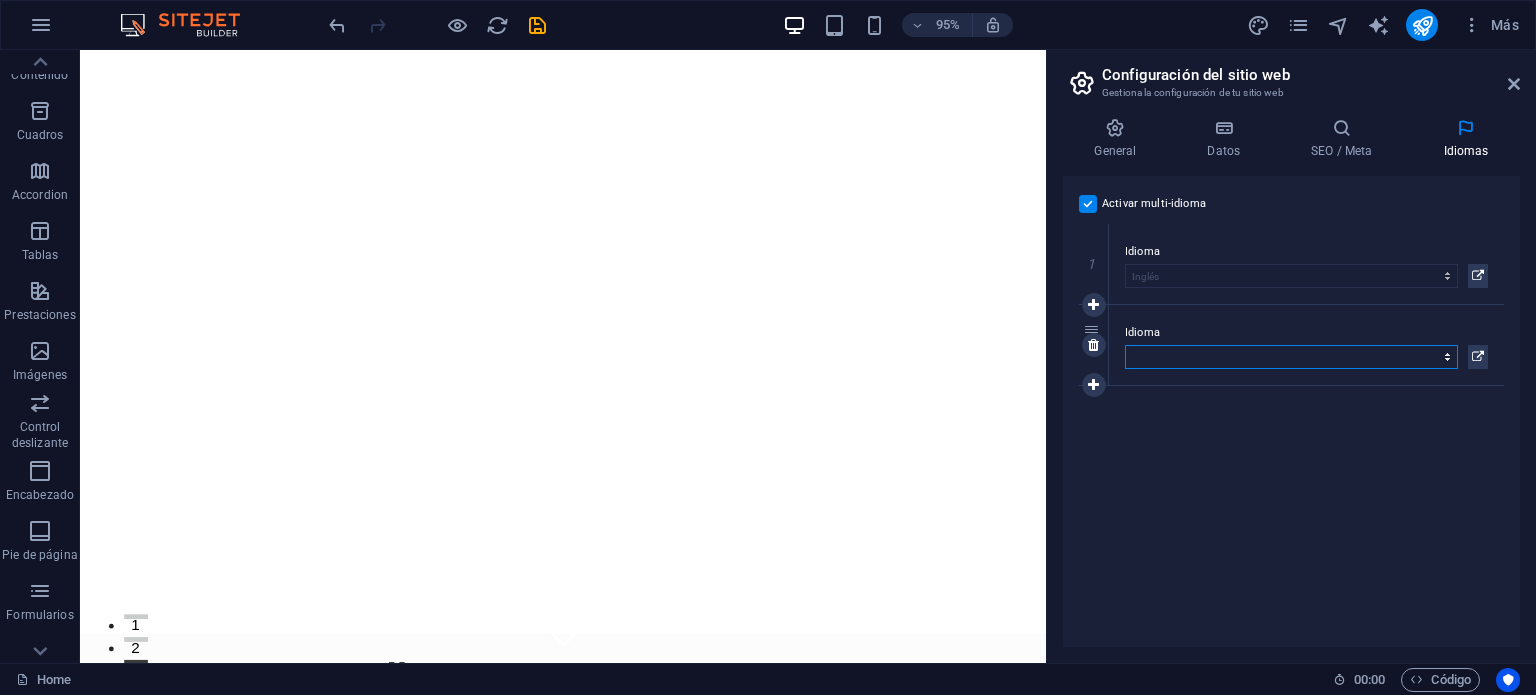 click on "Abkhazian Afar Afrikaans Akan Albanés Alemán Amharic Árabe Aragonese Armenian Assamese Avaric Avestan Aymara Azerbaijani Bambara Bashkir Basque Belarusian Bengalí Bihari languages Bislama Bokmål Bosnian Breton Búlgaro Burmese Catalán Central Khmer Chamorro Chechen Checo Chino Church Slavic Chuvash Coreano Cornish Corsican Cree Croata Danés Dzongkha Eslovaco Esloveno Español Esperanto Estonian Ewe Faroese Farsi (Persa) Fijian Finlandés Francés Fulah Gaelic Galician Ganda Georgian Greenlandic Griego Guaraní Gujarati Haitian Creole Hausa Hebreo Herero Hindi Hiri Motu Holandés Húngaro Ido Igbo Indonesio Inglés Interlingua Interlingue Inuktitut Inupiaq Irish Islandés Italiano Japonés Javanese Kannada Kanuri Kashmiri Kazakh Kikuyu Kinyarwanda Komi Kongo Kurdish Kwanyama Kyrgyz Lao Latín Letón Limburgish Lingala Lituano Luba-Katanga Luxembourgish Macedonio Malagasy Malay Malayalam Maldivian Maltés Manx Maori Marathi Marshallese Mongolian Nauru Navajo Ndonga Nepali North Ndebele Northern Sami Pali" at bounding box center [1291, 357] 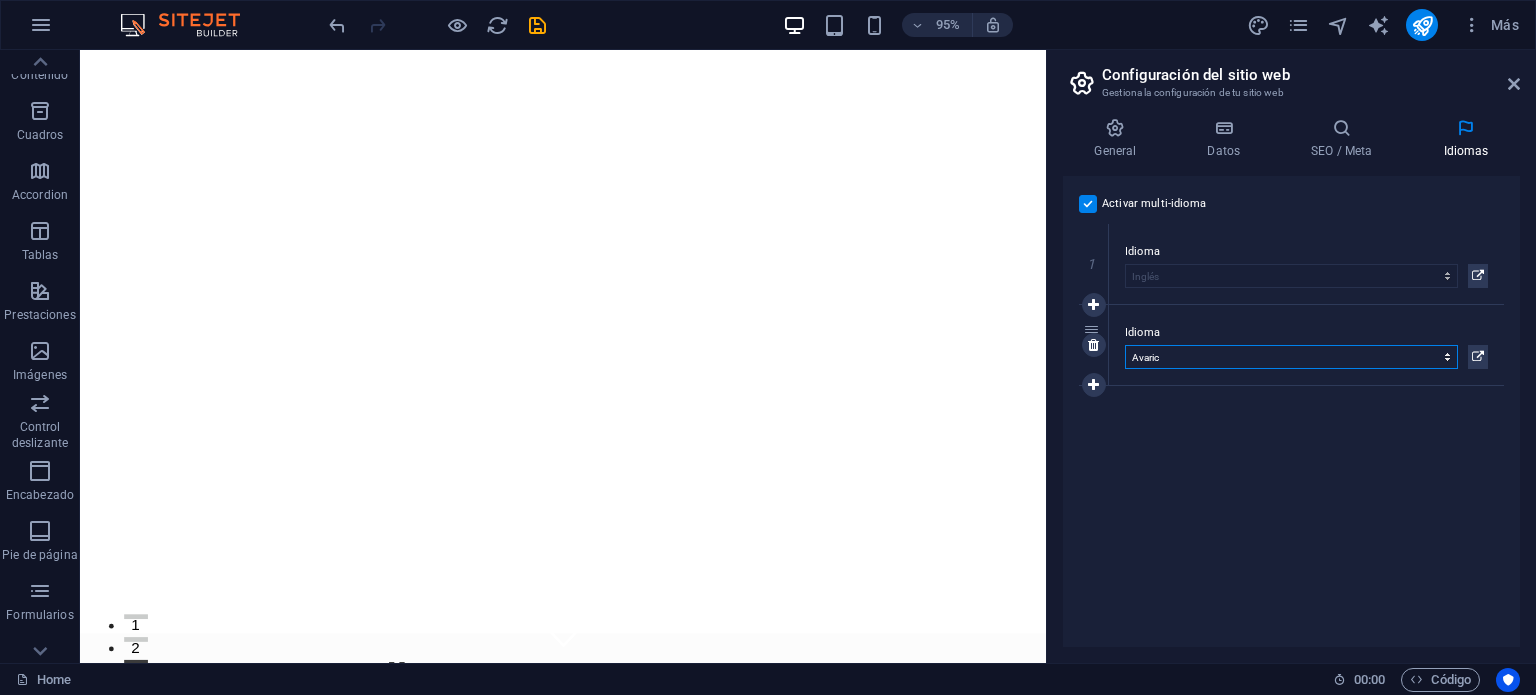 click on "Abkhazian Afar Afrikaans Akan Albanés Alemán Amharic Árabe Aragonese Armenian Assamese Avaric Avestan Aymara Azerbaijani Bambara Bashkir Basque Belarusian Bengalí Bihari languages Bislama Bokmål Bosnian Breton Búlgaro Burmese Catalán Central Khmer Chamorro Chechen Checo Chino Church Slavic Chuvash Coreano Cornish Corsican Cree Croata Danés Dzongkha Eslovaco Esloveno Español Esperanto Estonian Ewe Faroese Farsi (Persa) Fijian Finlandés Francés Fulah Gaelic Galician Ganda Georgian Greenlandic Griego Guaraní Gujarati Haitian Creole Hausa Hebreo Herero Hindi Hiri Motu Holandés Húngaro Ido Igbo Indonesio Inglés Interlingua Interlingue Inuktitut Inupiaq Irish Islandés Italiano Japonés Javanese Kannada Kanuri Kashmiri Kazakh Kikuyu Kinyarwanda Komi Kongo Kurdish Kwanyama Kyrgyz Lao Latín Letón Limburgish Lingala Lituano Luba-Katanga Luxembourgish Macedonio Malagasy Malay Malayalam Maldivian Maltés Manx Maori Marathi Marshallese Mongolian Nauru Navajo Ndonga Nepali North Ndebele Northern Sami Pali" at bounding box center [1291, 357] 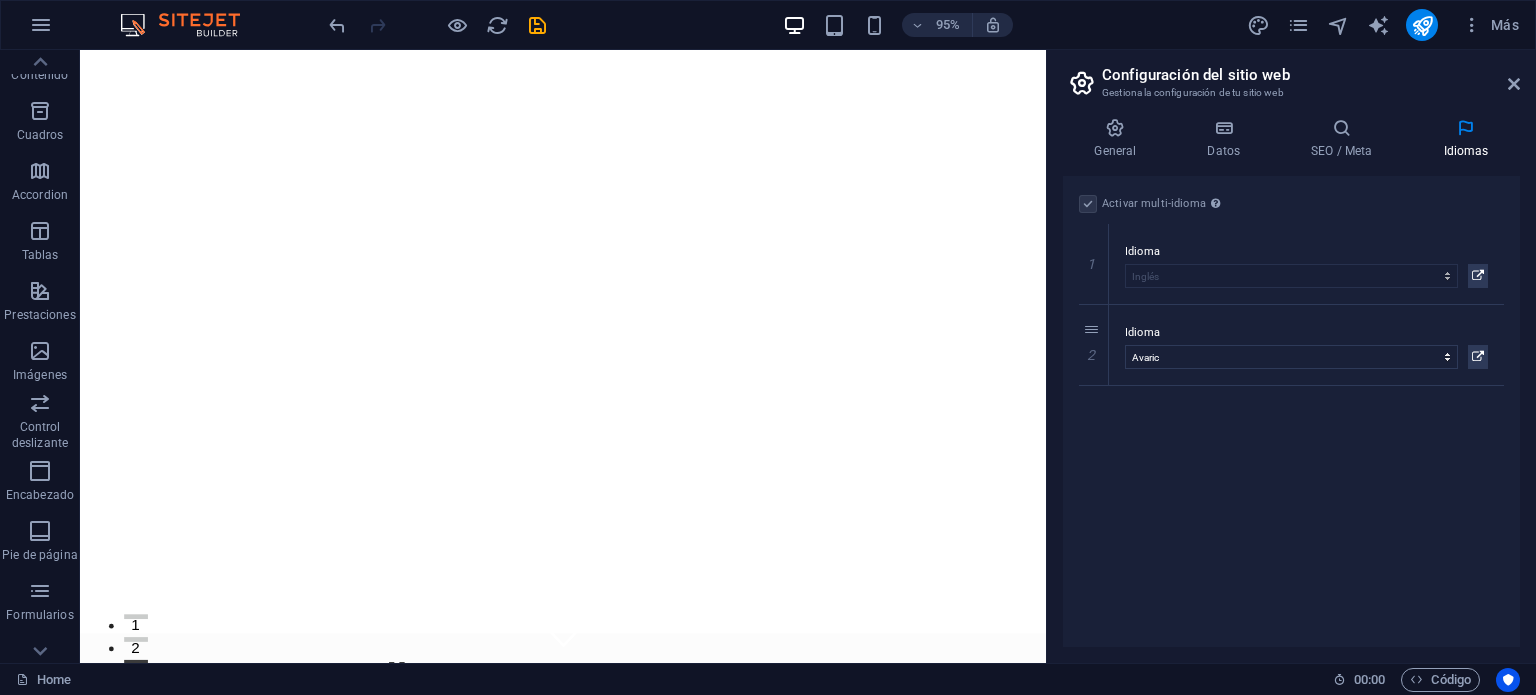 click on "Activar multi-idioma Para desactivar la opción multi-idioma, elimine todos los idiomas hasta que solo tenga un idioma. Idioma del sitio web Abkhazian Afar Afrikaans Akan Albanés Alemán Amharic Árabe Aragonese Armenian Assamese Avaric Avestan Aymara Azerbaijani Bambara Bashkir Basque Belarusian Bengalí Bihari languages Bislama Bokmål Bosnian Breton Búlgaro Burmese Catalán Central Khmer Chamorro Chechen Checo Chino Church Slavic Chuvash Coreano Cornish Corsican Cree Croata Danés Dzongkha Eslovaco Esloveno Español Esperanto Estonian Ewe Faroese Farsi (Persa) Fijian Finlandés Francés Fulah Gaelic Galician Ganda Georgian Greenlandic Griego Guaraní Gujarati Haitian Creole Hausa Hebreo Herero Hindi Hiri Motu Holandés Húngaro Ido Igbo Indonesio Inglés Interlingua Interlingue Inuktitut Inupiaq Irish Islandés Italiano Japonés Javanese Kannada Kanuri Kashmiri Kazakh Kikuyu Kinyarwanda Komi Kongo Kurdish Kwanyama Kyrgyz Lao Latín Letón Limburgish Lingala Lituano Luba-Katanga Luxembourgish Macedonio 1" at bounding box center [1291, 411] 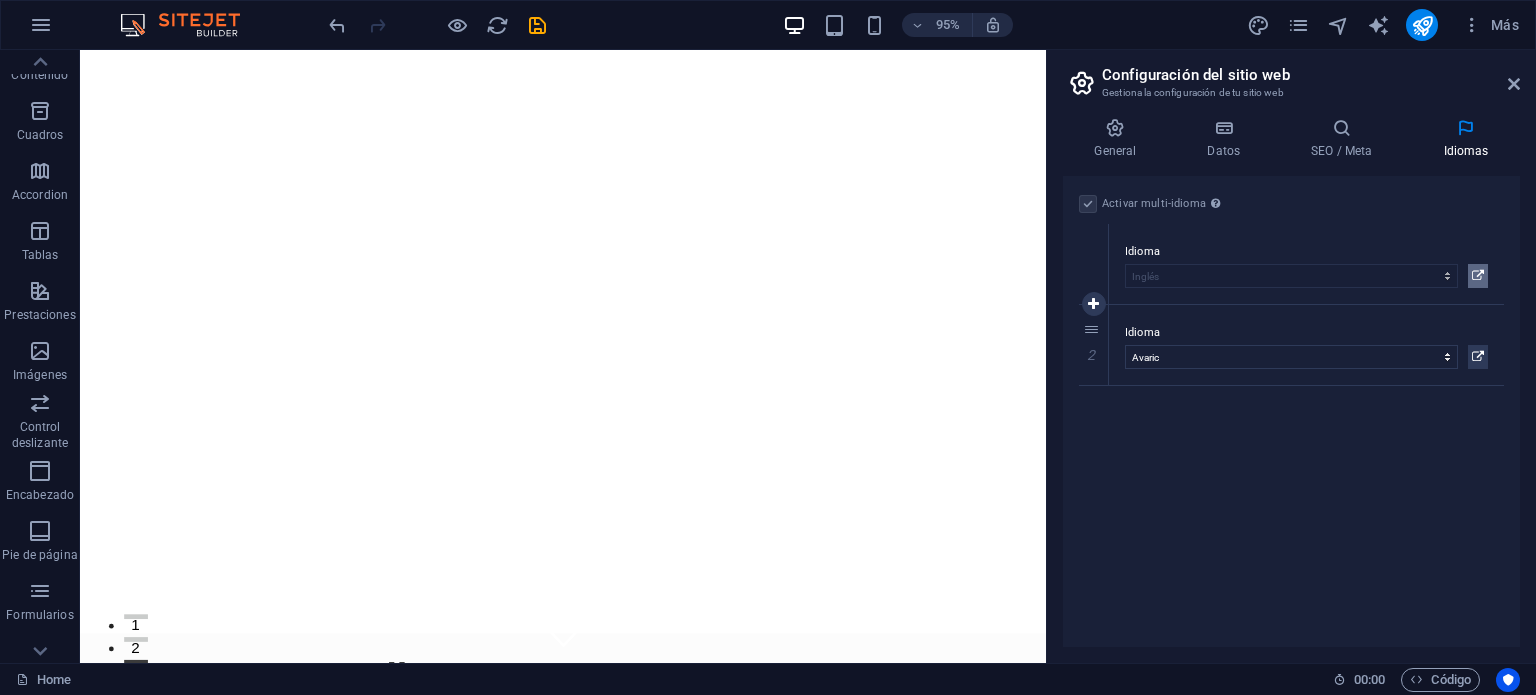 click at bounding box center (1478, 276) 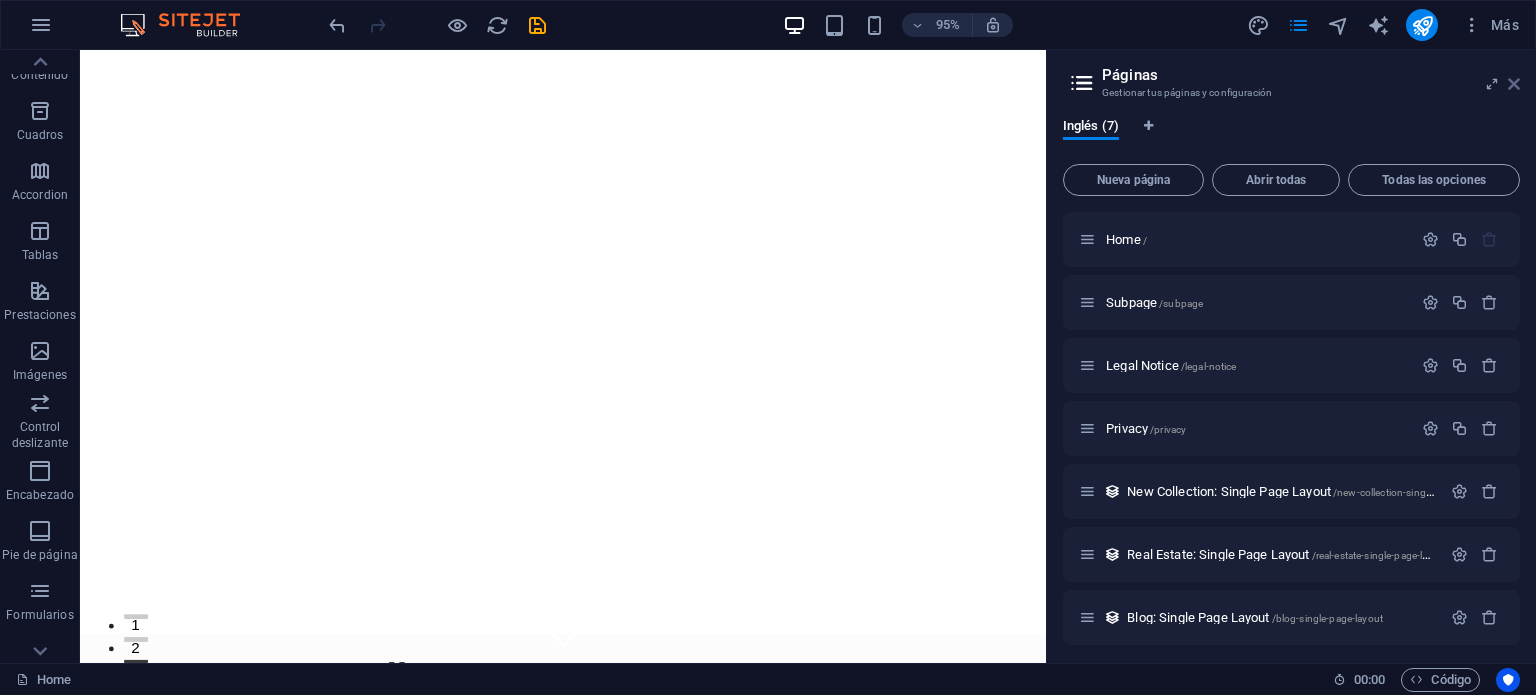 click at bounding box center (1514, 84) 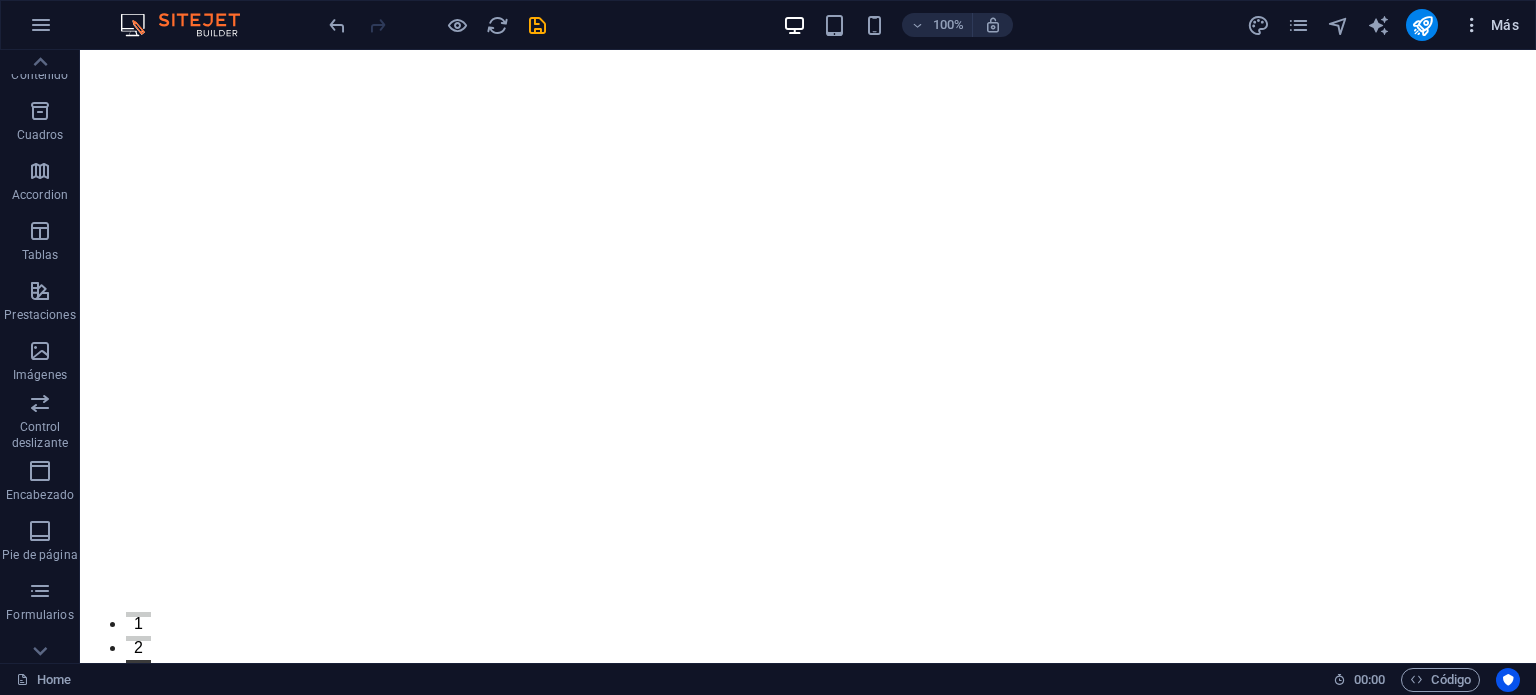 click at bounding box center (1472, 25) 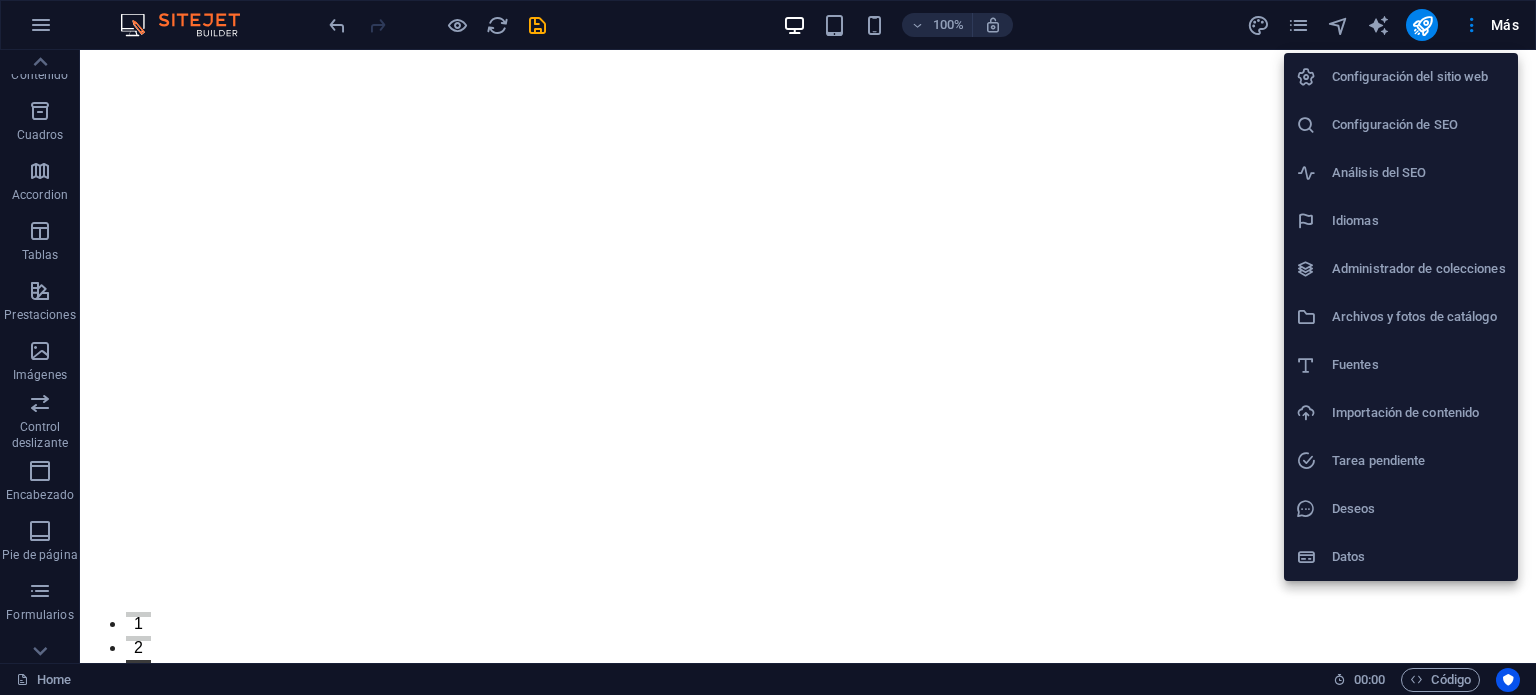 click on "Análisis del SEO" at bounding box center [1419, 173] 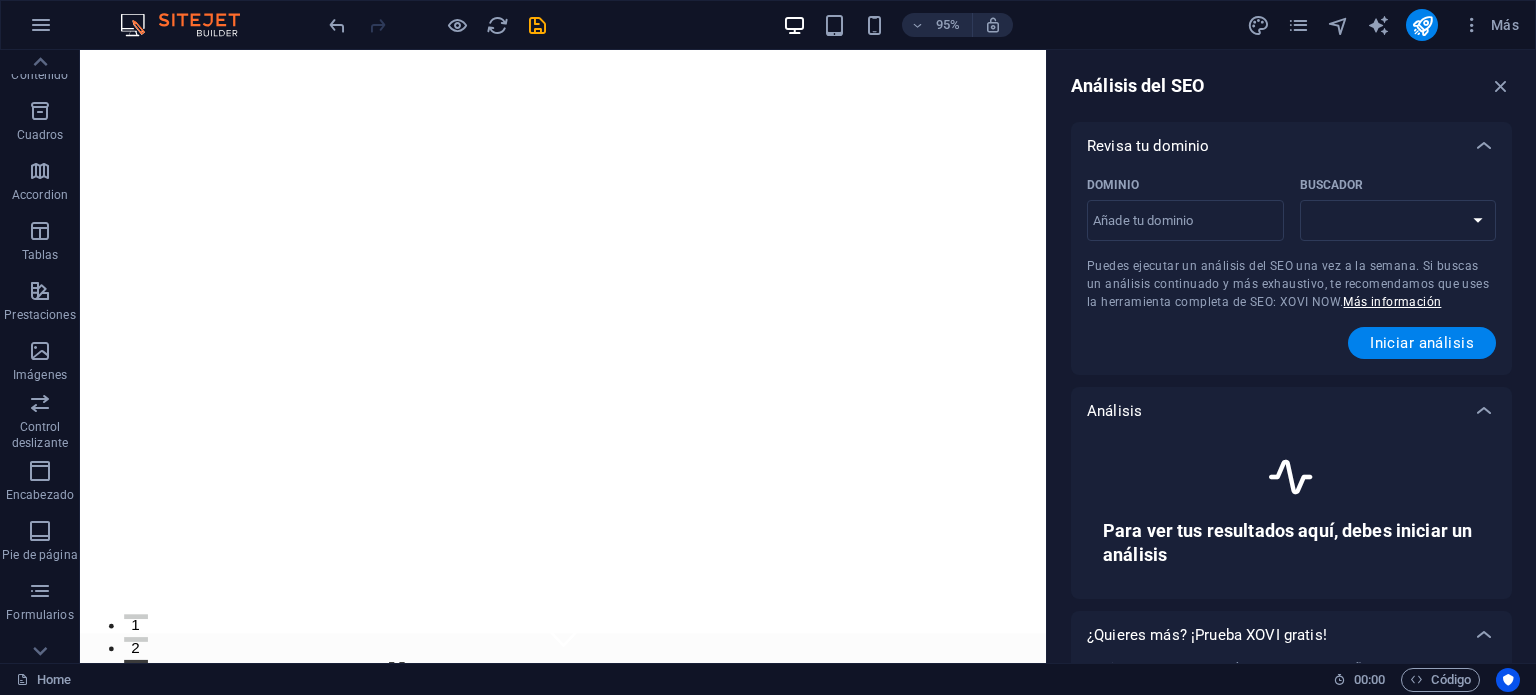 select on "google.com" 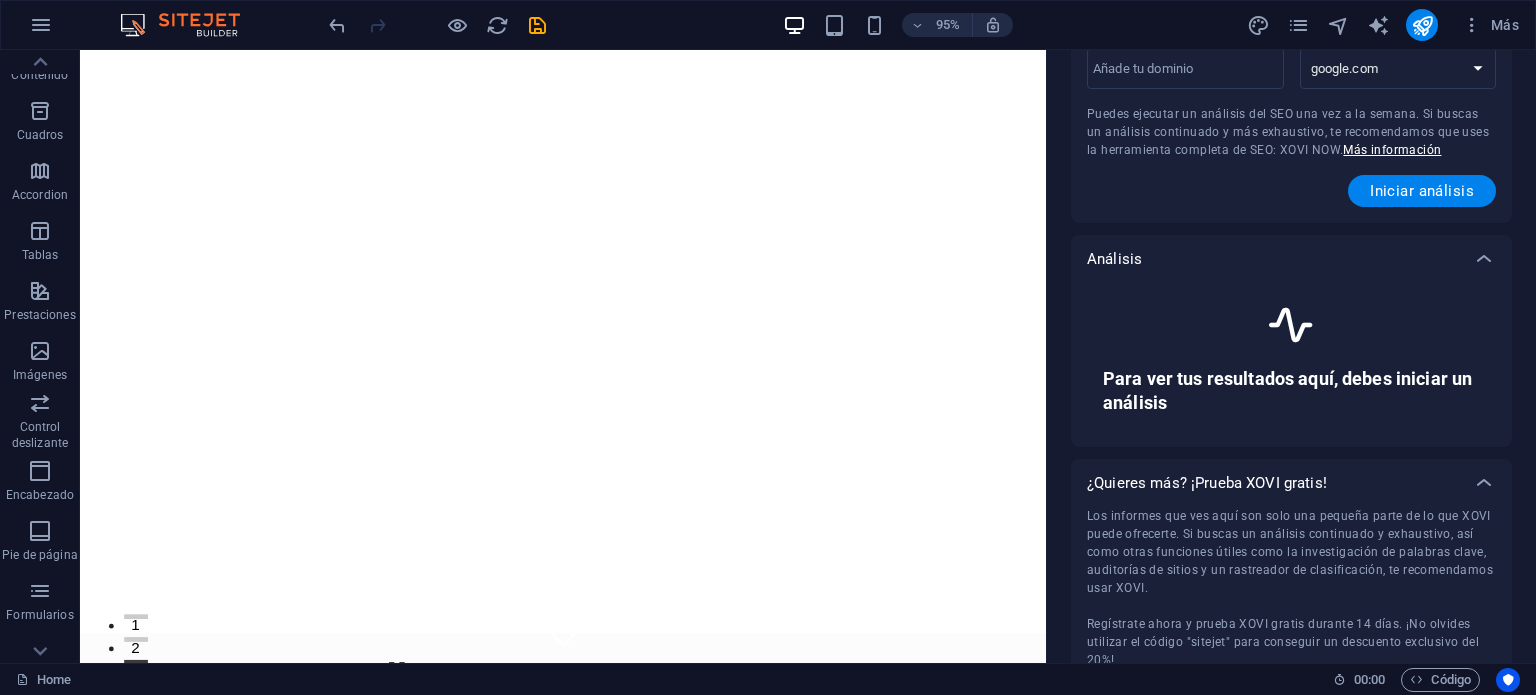 scroll, scrollTop: 0, scrollLeft: 0, axis: both 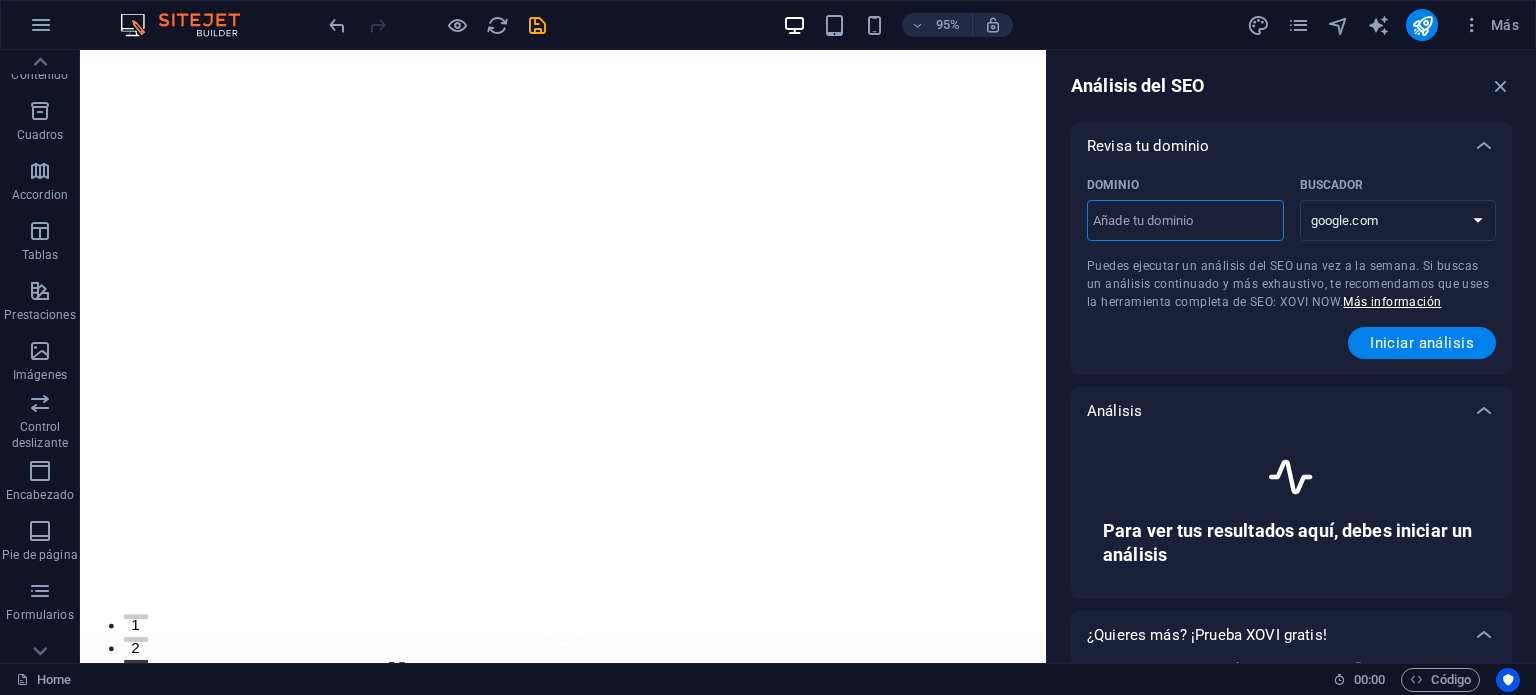 click on "Dominio ​" at bounding box center (1185, 221) 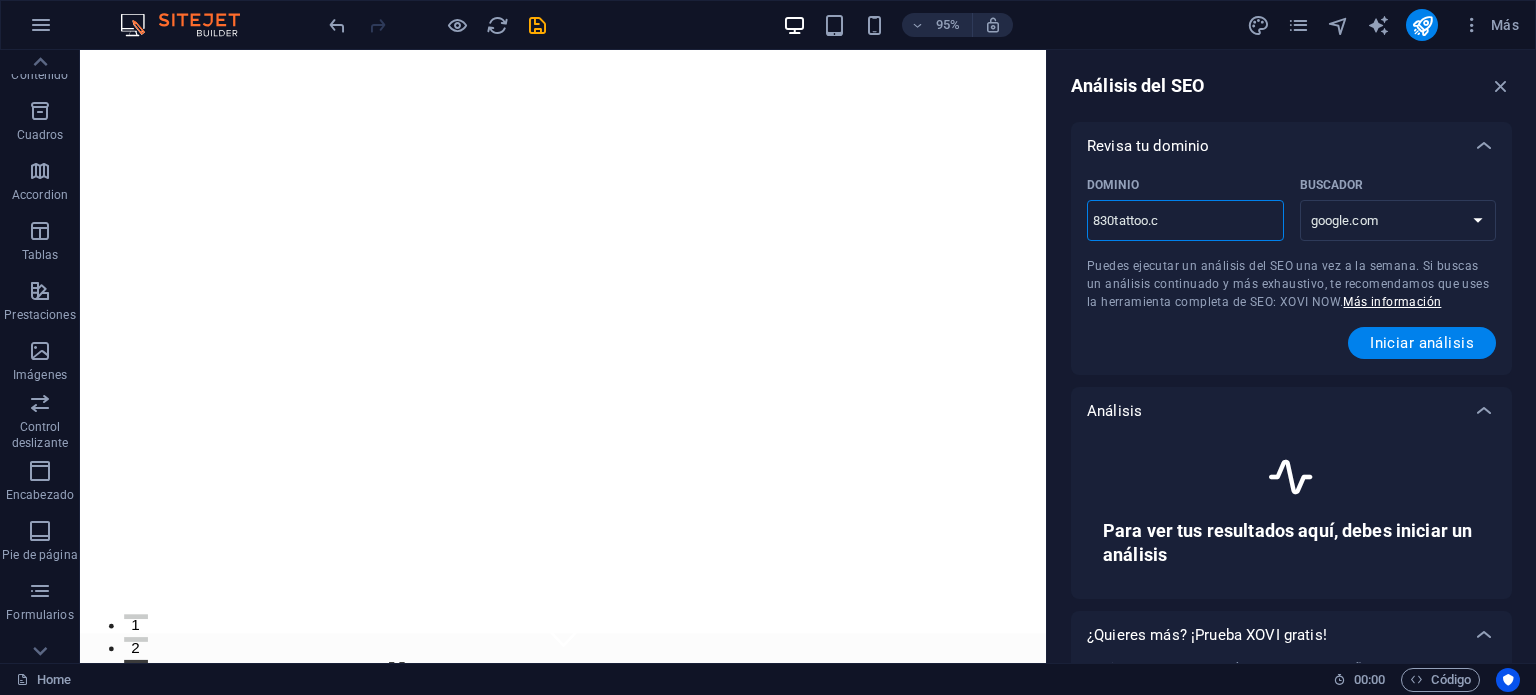 type on "830tattoo.co" 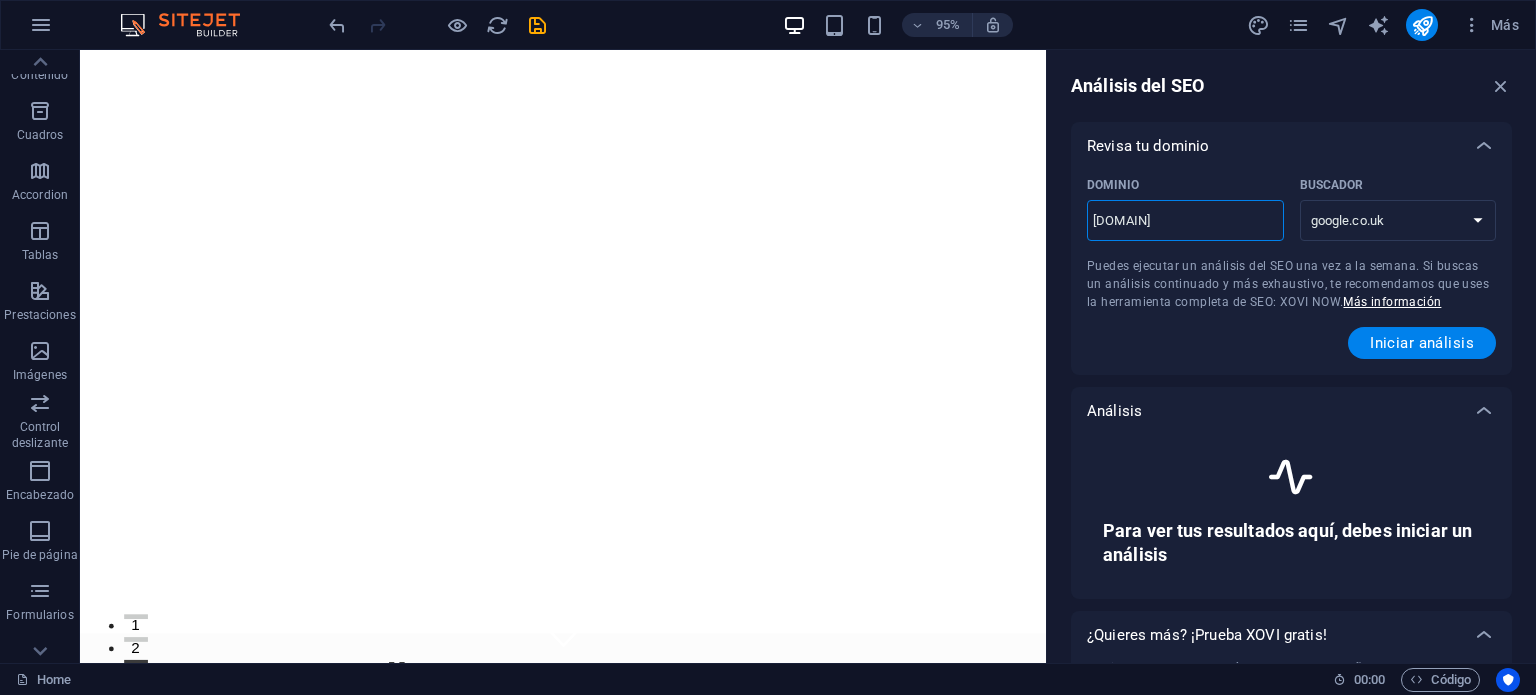 type on "[DOMAIN]" 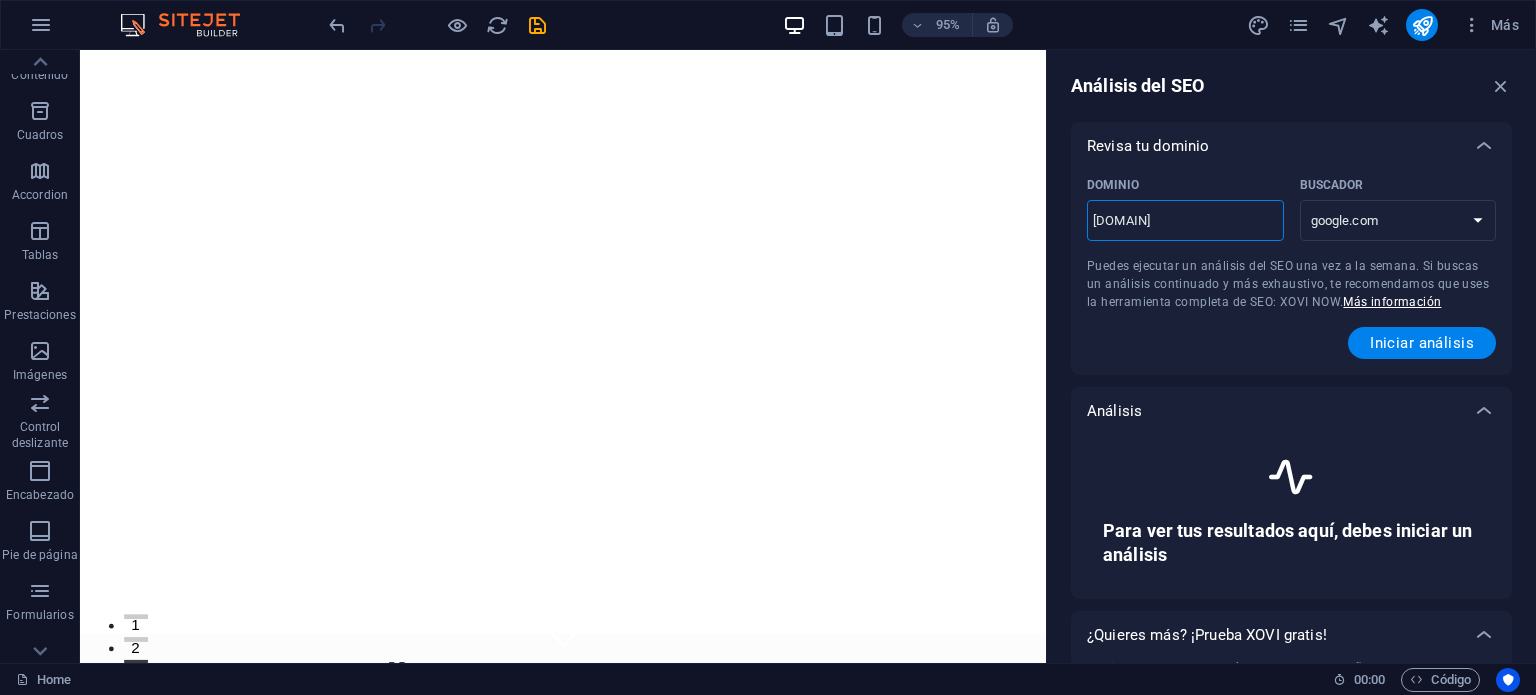 type on "[DOMAIN]" 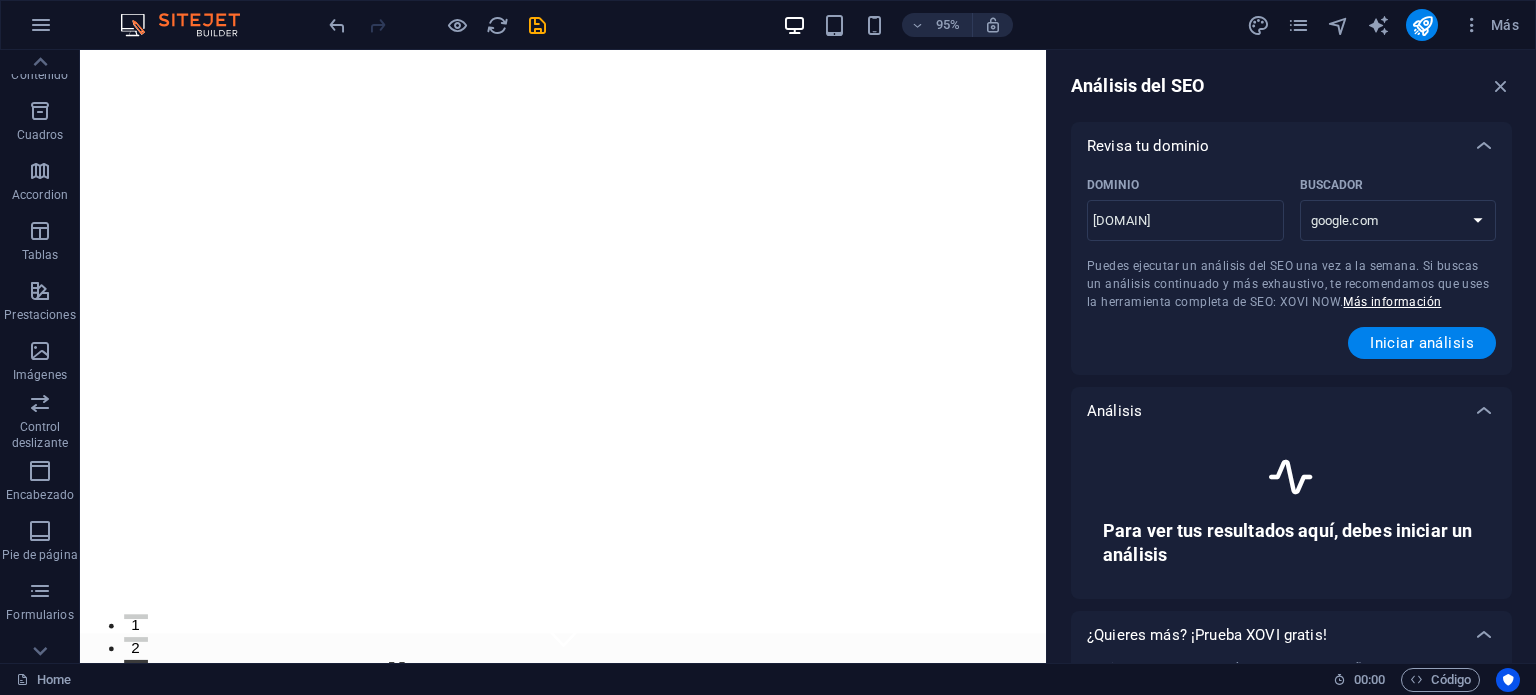click on "Dominio 830tattoo.com ​ Buscador google.de google.at google.es google.co.uk google.fr google.it google.ch google.com google.com.br bing.com Puedes ejecutar un análisis del SEO una vez a la semana. Si buscas un análisis continuado y más exhaustivo, te recomendamos que uses la herramienta completa de SEO: XOVI NOW.  Más información Iniciar análisis" at bounding box center [1291, 272] 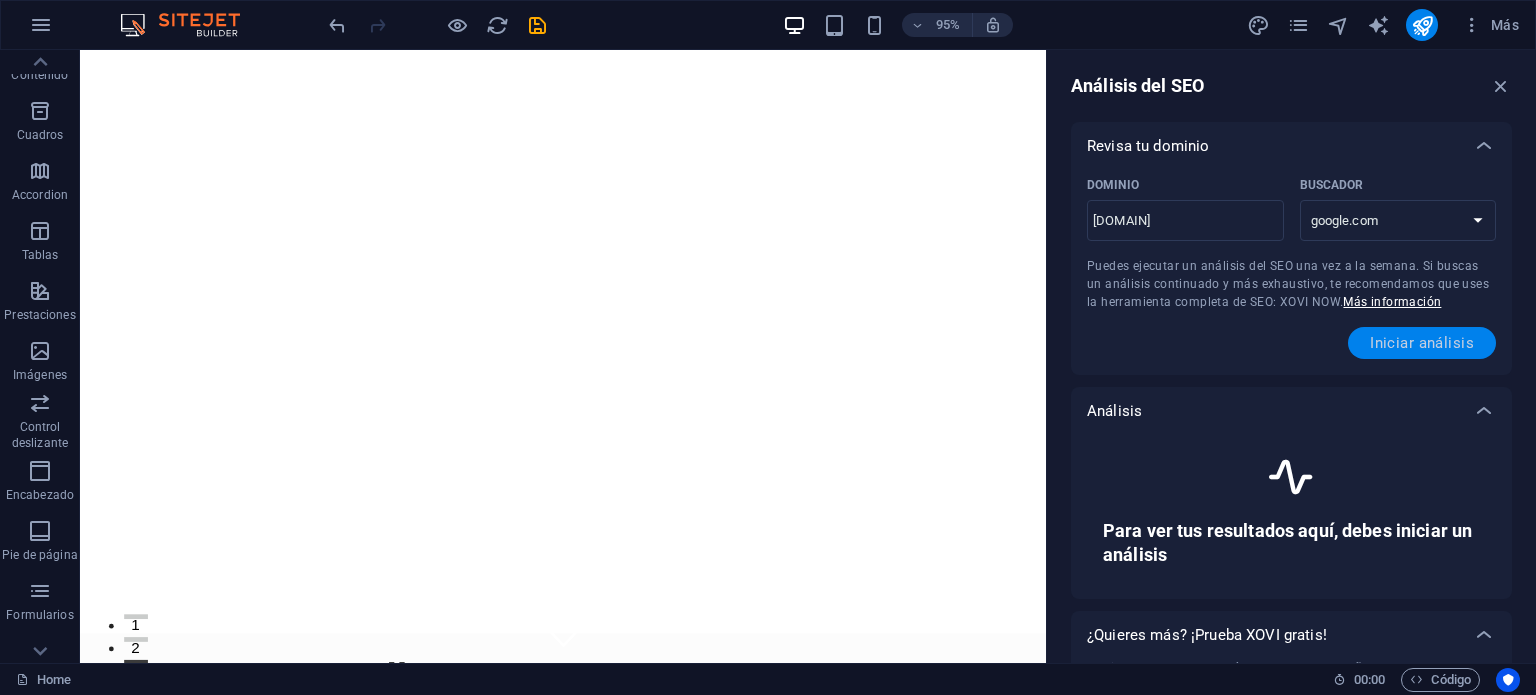 click on "Iniciar análisis" at bounding box center [1422, 343] 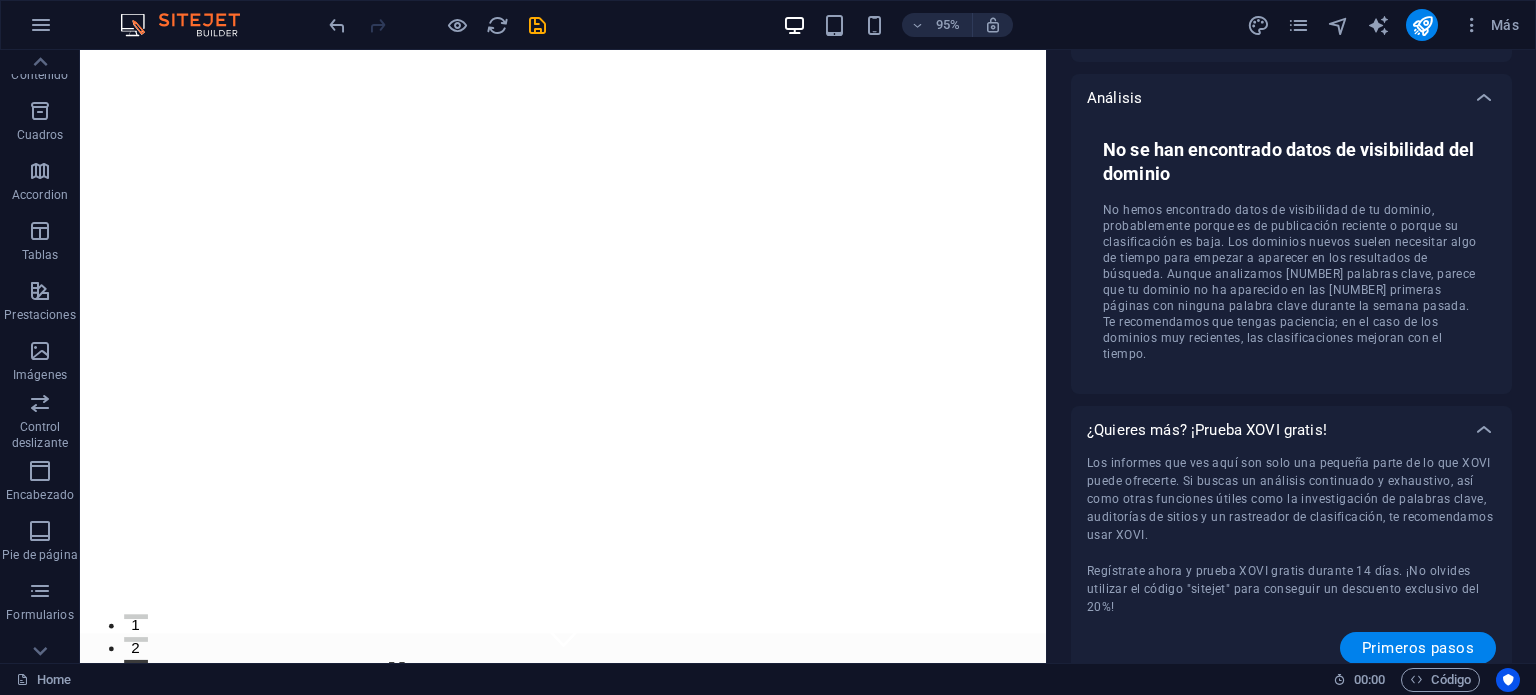 scroll, scrollTop: 0, scrollLeft: 0, axis: both 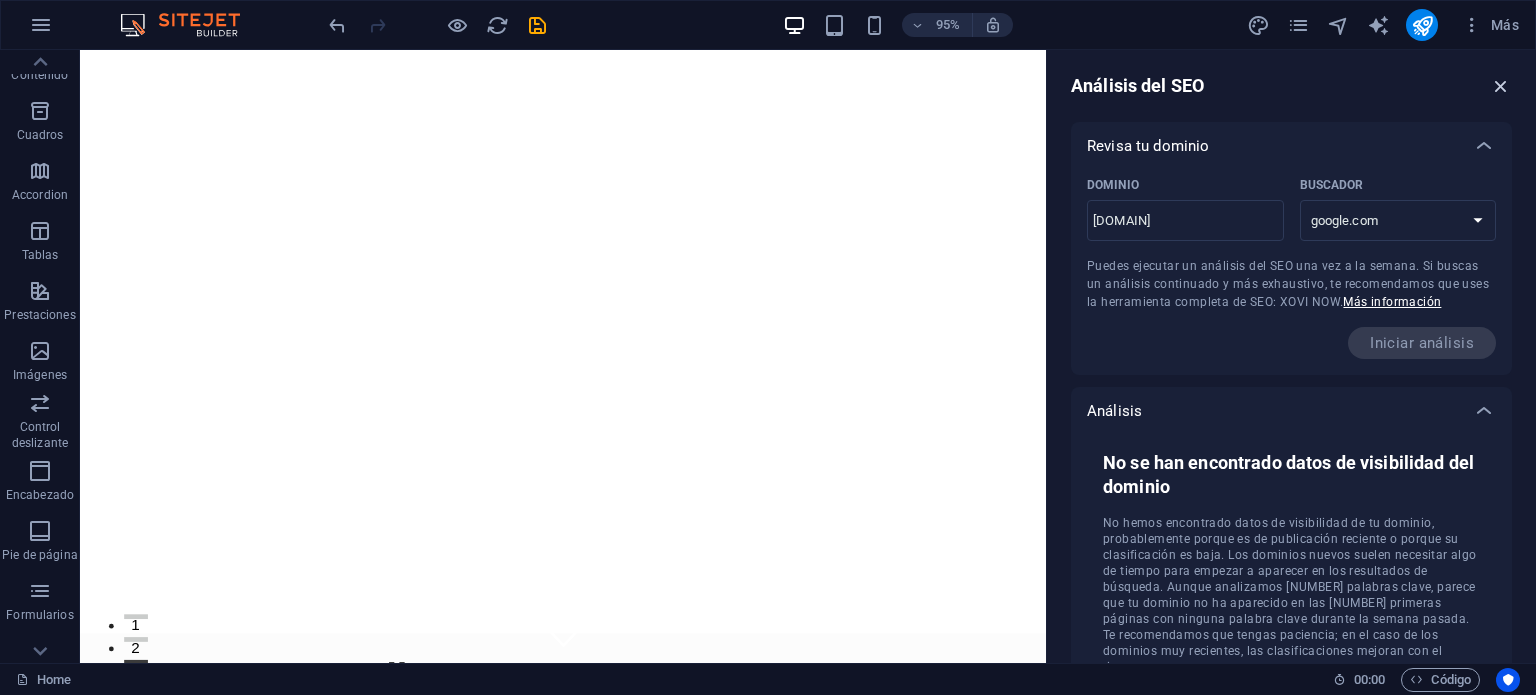 click at bounding box center (1501, 86) 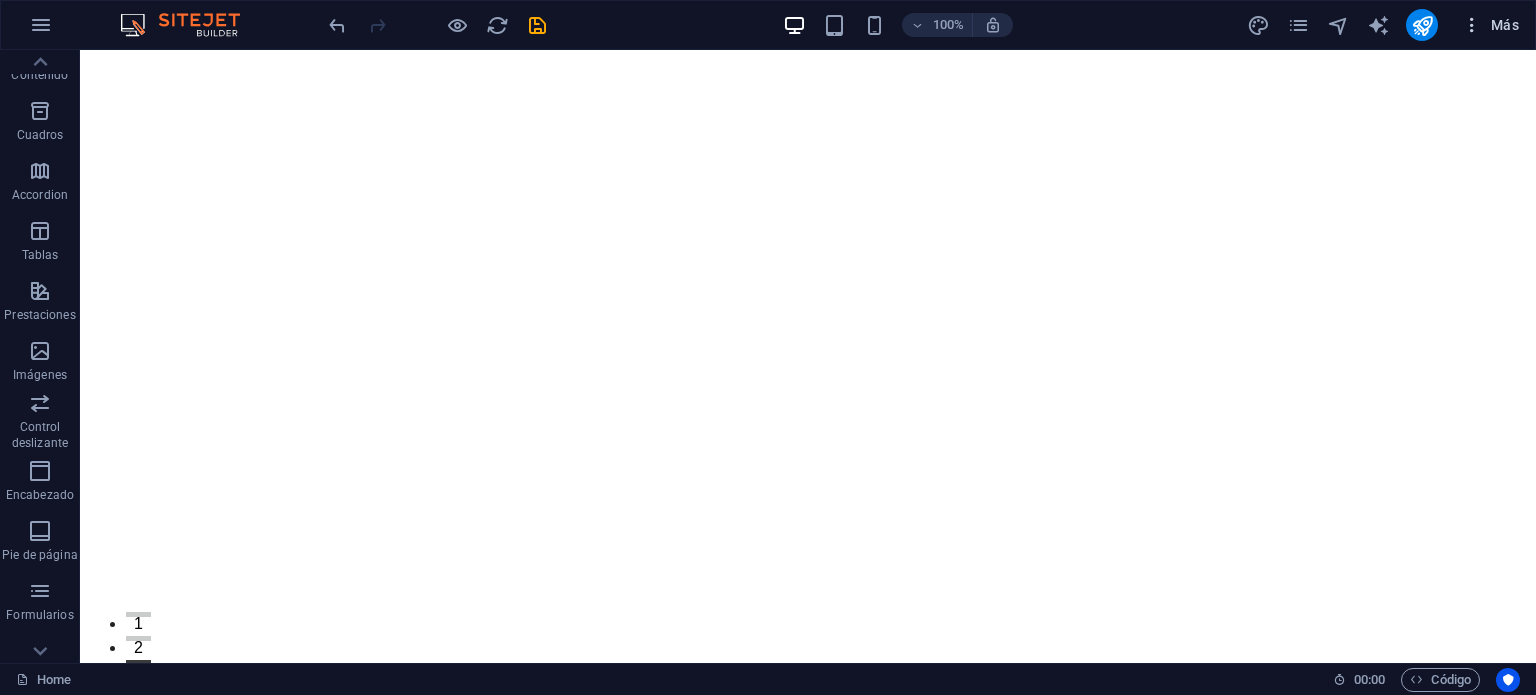 click on "Más" at bounding box center (1490, 25) 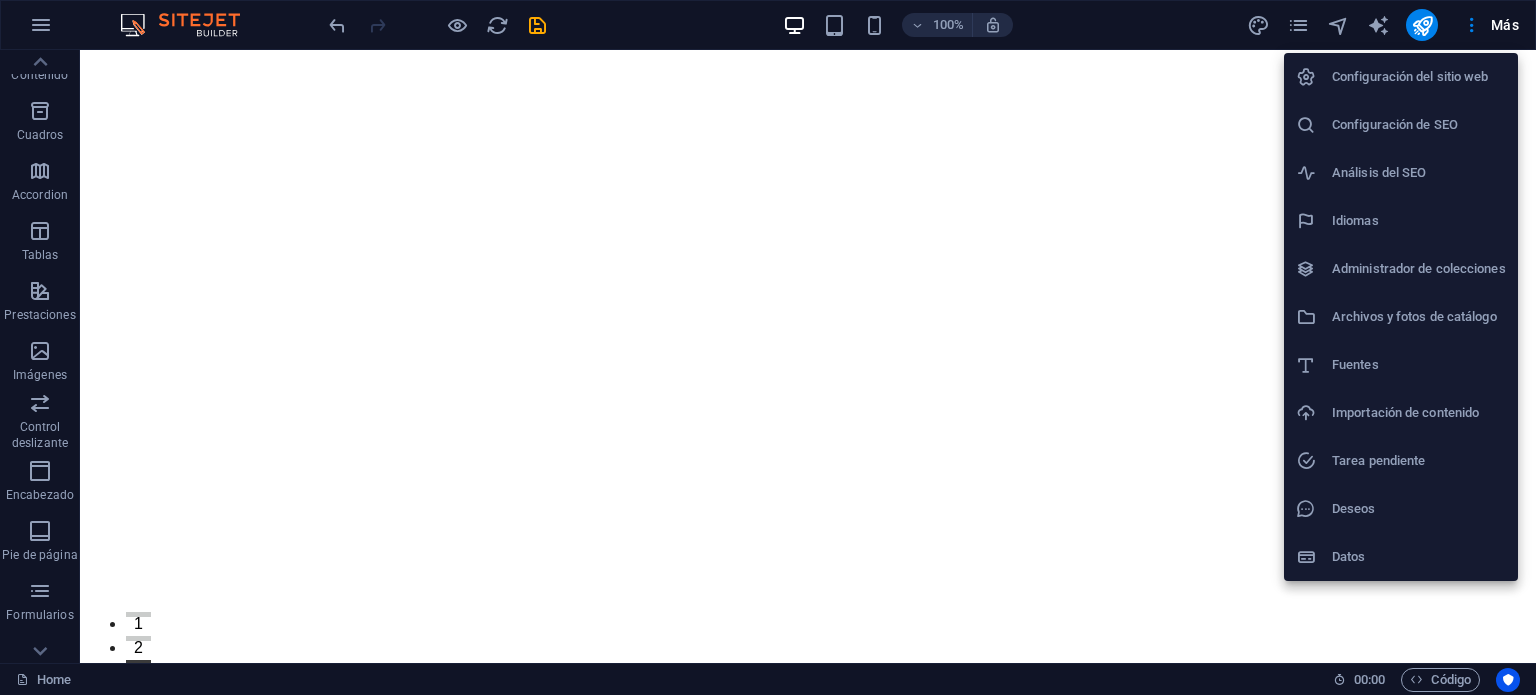 click on "Idiomas" at bounding box center [1419, 221] 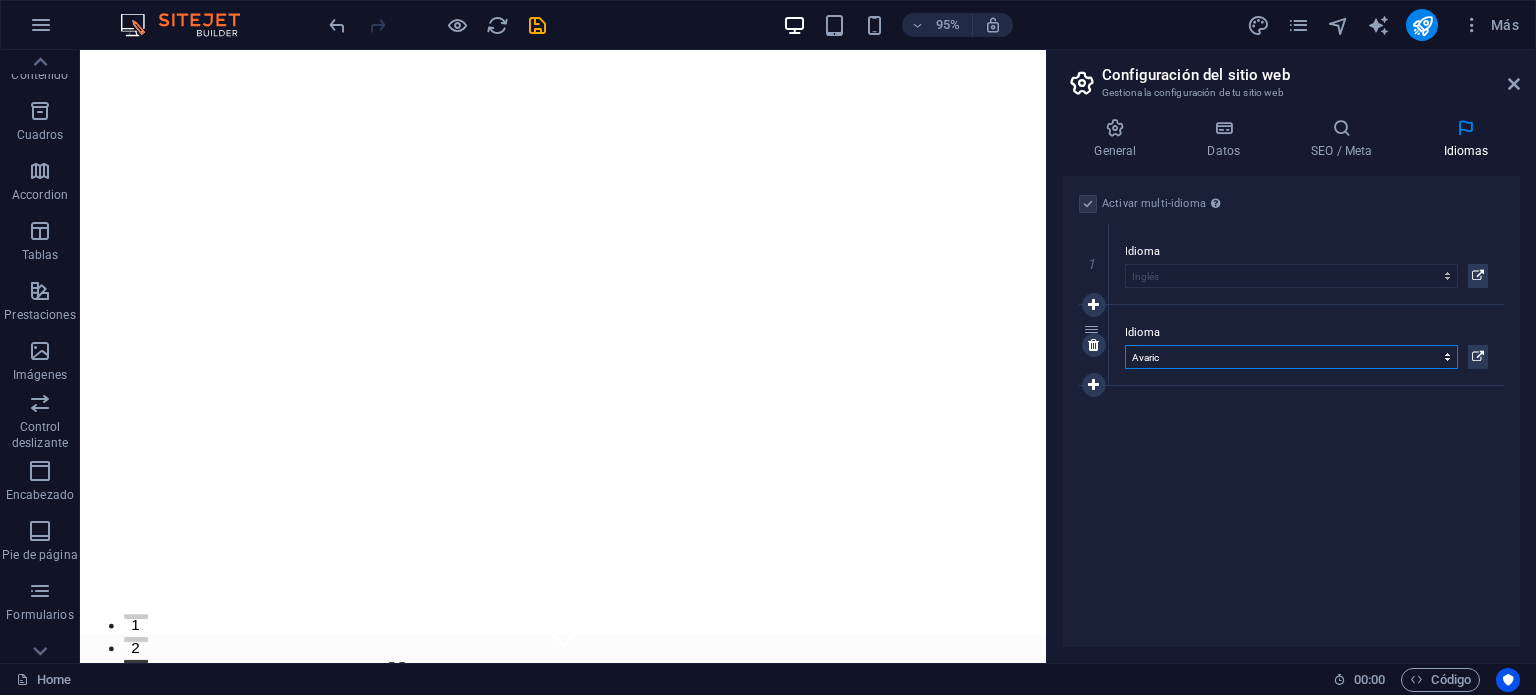 click on "Abkhazian Afar Afrikaans Akan Albanés Alemán Amharic Árabe Aragonese Armenian Assamese Avaric Avestan Aymara Azerbaijani Bambara Bashkir Basque Belarusian Bengalí Bihari languages Bislama Bokmål Bosnian Breton Búlgaro Burmese Catalán Central Khmer Chamorro Chechen Checo Chino Church Slavic Chuvash Coreano Cornish Corsican Cree Croata Danés Dzongkha Eslovaco Esloveno Español Esperanto Estonian Ewe Faroese Farsi (Persa) Fijian Finlandés Francés Fulah Gaelic Galician Ganda Georgian Greenlandic Griego Guaraní Gujarati Haitian Creole Hausa Hebreo Herero Hindi Hiri Motu Holandés Húngaro Ido Igbo Indonesio Inglés Interlingua Interlingue Inuktitut Inupiaq Irish Islandés Italiano Japonés Javanese Kannada Kanuri Kashmiri Kazakh Kikuyu Kinyarwanda Komi Kongo Kurdish Kwanyama Kyrgyz Lao Latín Letón Limburgish Lingala Lituano Luba-Katanga Luxembourgish Macedonio Malagasy Malay Malayalam Maldivian Maltés Manx Maori Marathi Marshallese Mongolian Nauru Navajo Ndonga Nepali North Ndebele Northern Sami Pali" at bounding box center [1291, 357] 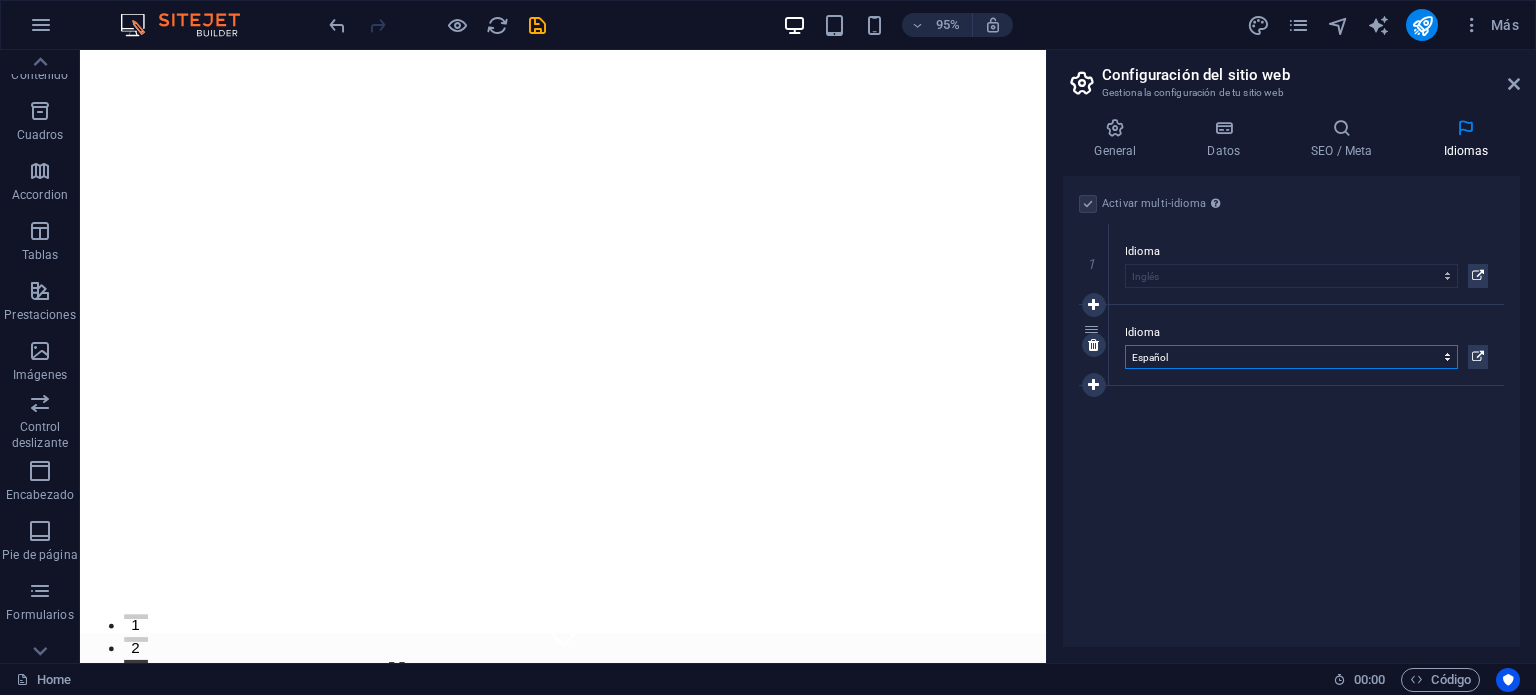 click on "Abkhazian Afar Afrikaans Akan Albanés Alemán Amharic Árabe Aragonese Armenian Assamese Avaric Avestan Aymara Azerbaijani Bambara Bashkir Basque Belarusian Bengalí Bihari languages Bislama Bokmål Bosnian Breton Búlgaro Burmese Catalán Central Khmer Chamorro Chechen Checo Chino Church Slavic Chuvash Coreano Cornish Corsican Cree Croata Danés Dzongkha Eslovaco Esloveno Español Esperanto Estonian Ewe Faroese Farsi (Persa) Fijian Finlandés Francés Fulah Gaelic Galician Ganda Georgian Greenlandic Griego Guaraní Gujarati Haitian Creole Hausa Hebreo Herero Hindi Hiri Motu Holandés Húngaro Ido Igbo Indonesio Inglés Interlingua Interlingue Inuktitut Inupiaq Irish Islandés Italiano Japonés Javanese Kannada Kanuri Kashmiri Kazakh Kikuyu Kinyarwanda Komi Kongo Kurdish Kwanyama Kyrgyz Lao Latín Letón Limburgish Lingala Lituano Luba-Katanga Luxembourgish Macedonio Malagasy Malay Malayalam Maldivian Maltés Manx Maori Marathi Marshallese Mongolian Nauru Navajo Ndonga Nepali North Ndebele Northern Sami Pali" at bounding box center (1291, 357) 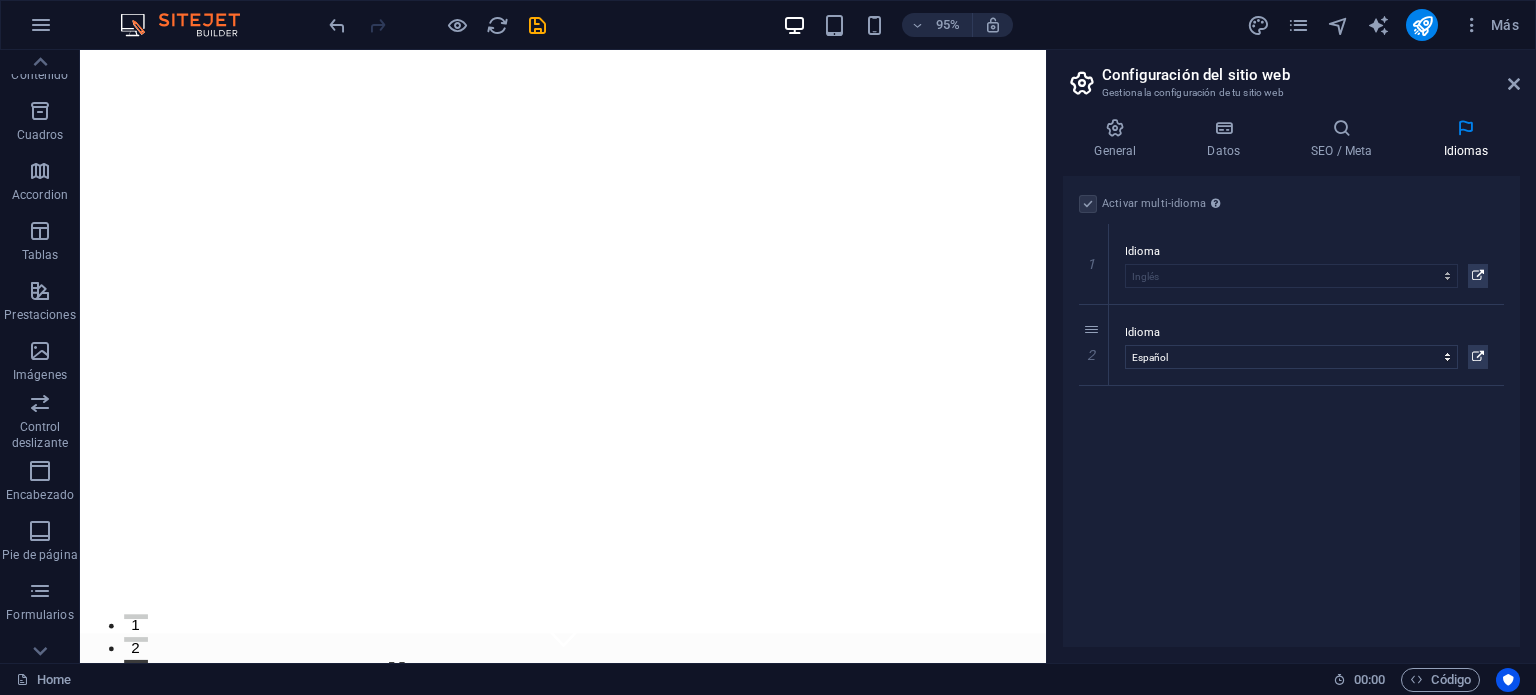 click on "Activar multi-idioma Para desactivar la opción multi-idioma, elimine todos los idiomas hasta que solo tenga un idioma. Idioma del sitio web Abkhazian Afar Afrikaans Akan Albanés Alemán Amharic Árabe Aragonese Armenian Assamese Avaric Avestan Aymara Azerbaijani Bambara Bashkir Basque Belarusian Bengalí Bihari languages Bislama Bokmål Bosnian Breton Búlgaro Burmese Catalán Central Khmer Chamorro Chechen Checo Chino Church Slavic Chuvash Coreano Cornish Corsican Cree Croata Danés Dzongkha Eslovaco Esloveno Español Esperanto Estonian Ewe Faroese Farsi (Persa) Fijian Finlandés Francés Fulah Gaelic Galician Ganda Georgian Greenlandic Griego Guaraní Gujarati Haitian Creole Hausa Hebreo Herero Hindi Hiri Motu Holandés Húngaro Ido Igbo Indonesio Inglés Interlingua Interlingue Inuktitut Inupiaq Irish Islandés Italiano Japonés Javanese Kannada Kanuri Kashmiri Kazakh Kikuyu Kinyarwanda Komi Kongo Kurdish Kwanyama Kyrgyz Lao Latín Letón Limburgish Lingala Lituano Luba-Katanga Luxembourgish Macedonio 1" at bounding box center (1291, 411) 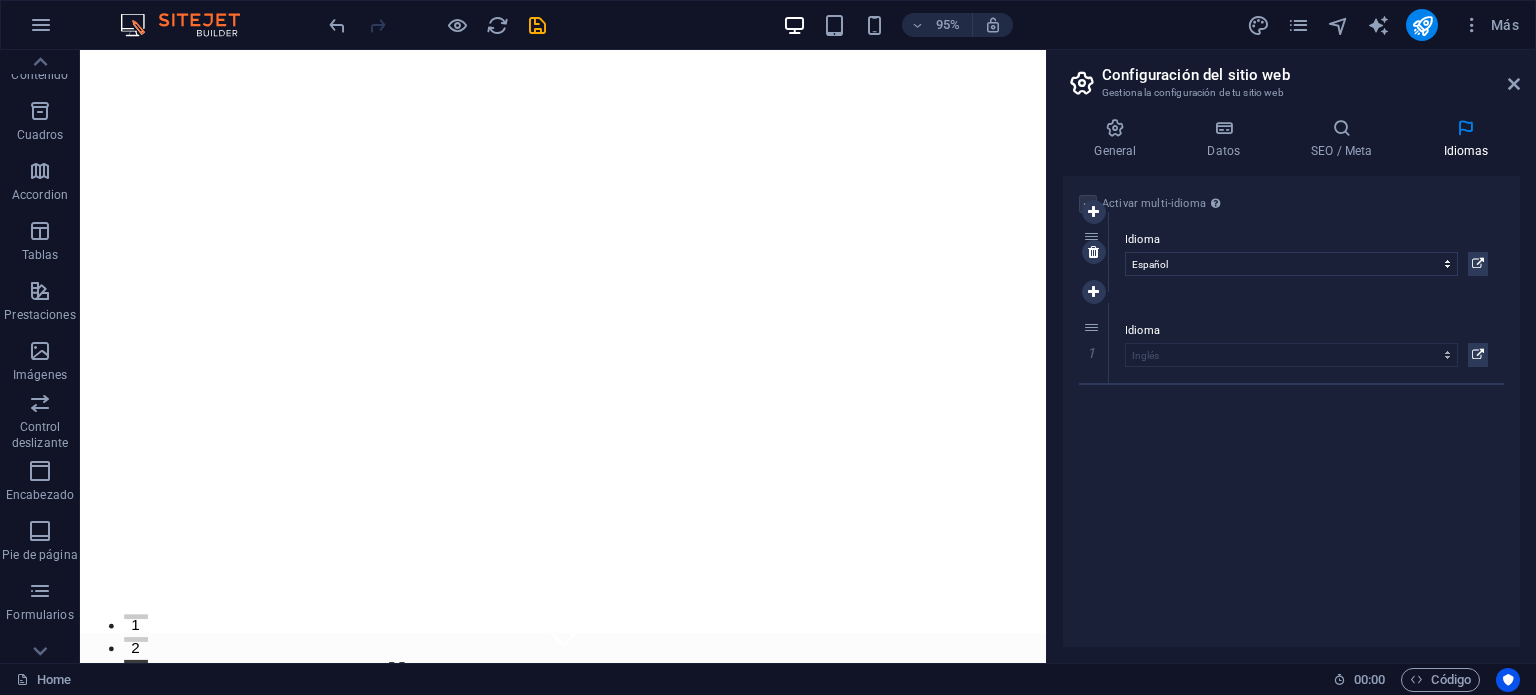 drag, startPoint x: 1091, startPoint y: 327, endPoint x: 1087, endPoint y: 233, distance: 94.08507 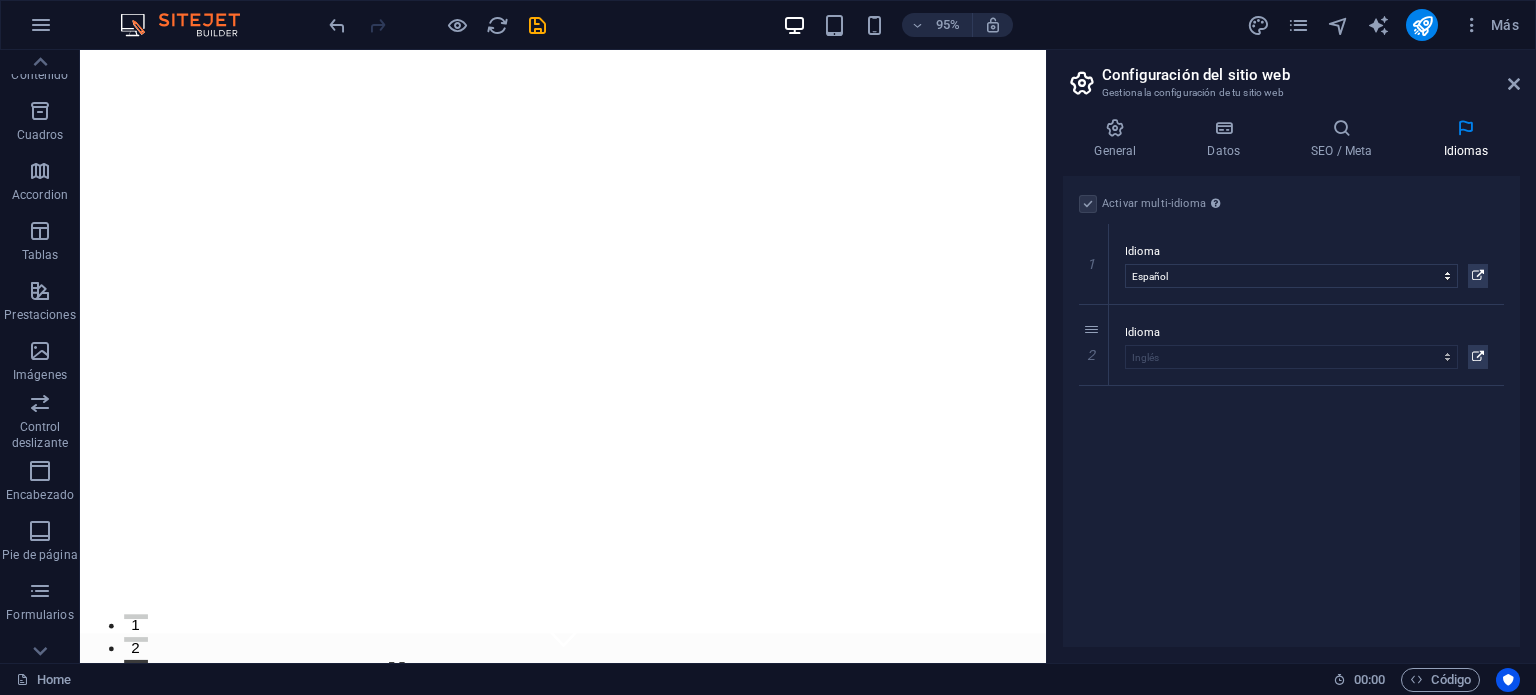 click on "Activar multi-idioma Para desactivar la opción multi-idioma, elimine todos los idiomas hasta que solo tenga un idioma. Idioma del sitio web Abkhazian Afar Afrikaans Akan Albanés Alemán Amharic Árabe Aragonese Armenian Assamese Avaric Avestan Aymara Azerbaijani Bambara Bashkir Basque Belarusian Bengalí Bihari languages Bislama Bokmål Bosnian Breton Búlgaro Burmese Catalán Central Khmer Chamorro Chechen Checo Chino Church Slavic Chuvash Coreano Cornish Corsican Cree Croata Danés Dzongkha Eslovaco Esloveno Español Esperanto Estonian Ewe Faroese Farsi (Persa) Fijian Finlandés Francés Fulah Gaelic Galician Ganda Georgian Greenlandic Griego Guaraní Gujarati Haitian Creole Hausa Hebreo Herero Hindi Hiri Motu Holandés Húngaro Ido Igbo Indonesio Inglés Interlingua Interlingue Inuktitut Inupiaq Irish Islandés Italiano Japonés Javanese Kannada Kanuri Kashmiri Kazakh Kikuyu Kinyarwanda Komi Kongo Kurdish Kwanyama Kyrgyz Lao Latín Letón Limburgish Lingala Lituano Luba-Katanga Luxembourgish Macedonio 1" at bounding box center [1291, 411] 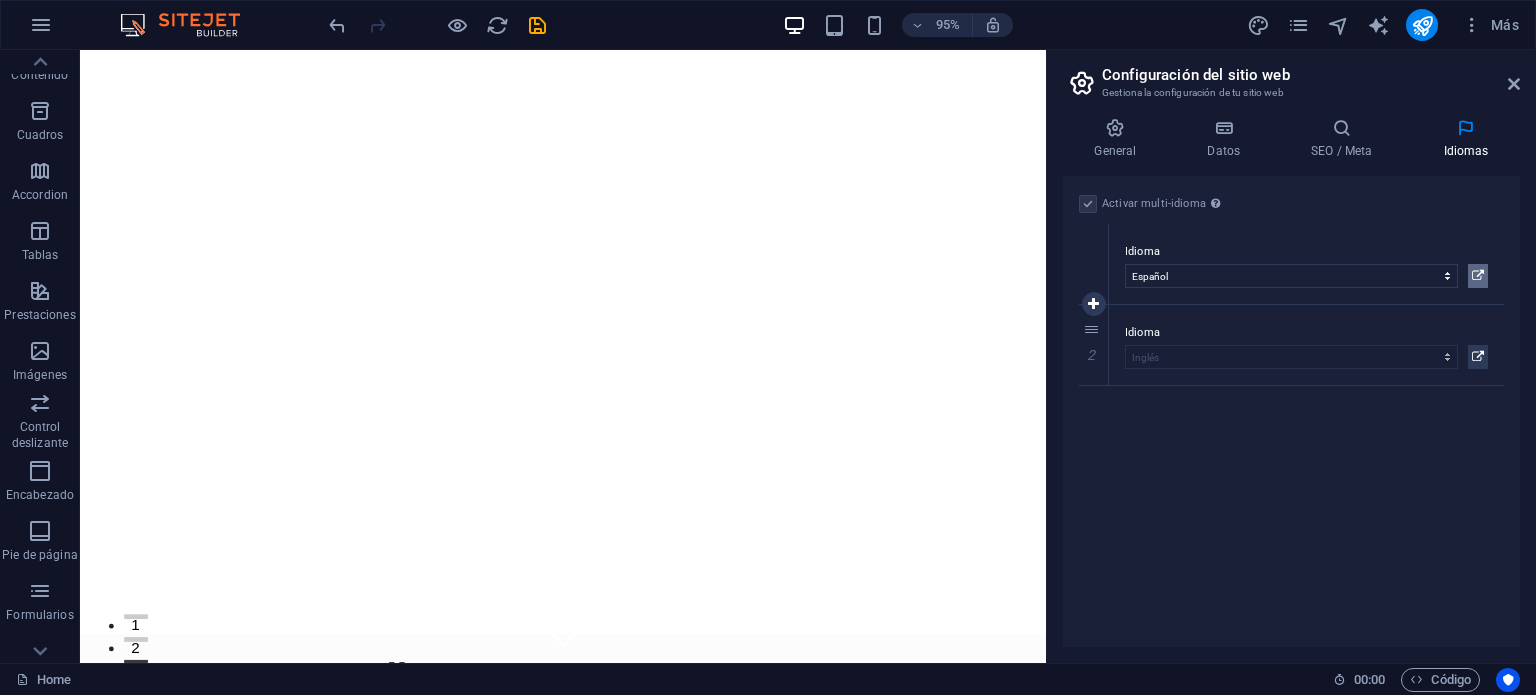 click at bounding box center (1478, 276) 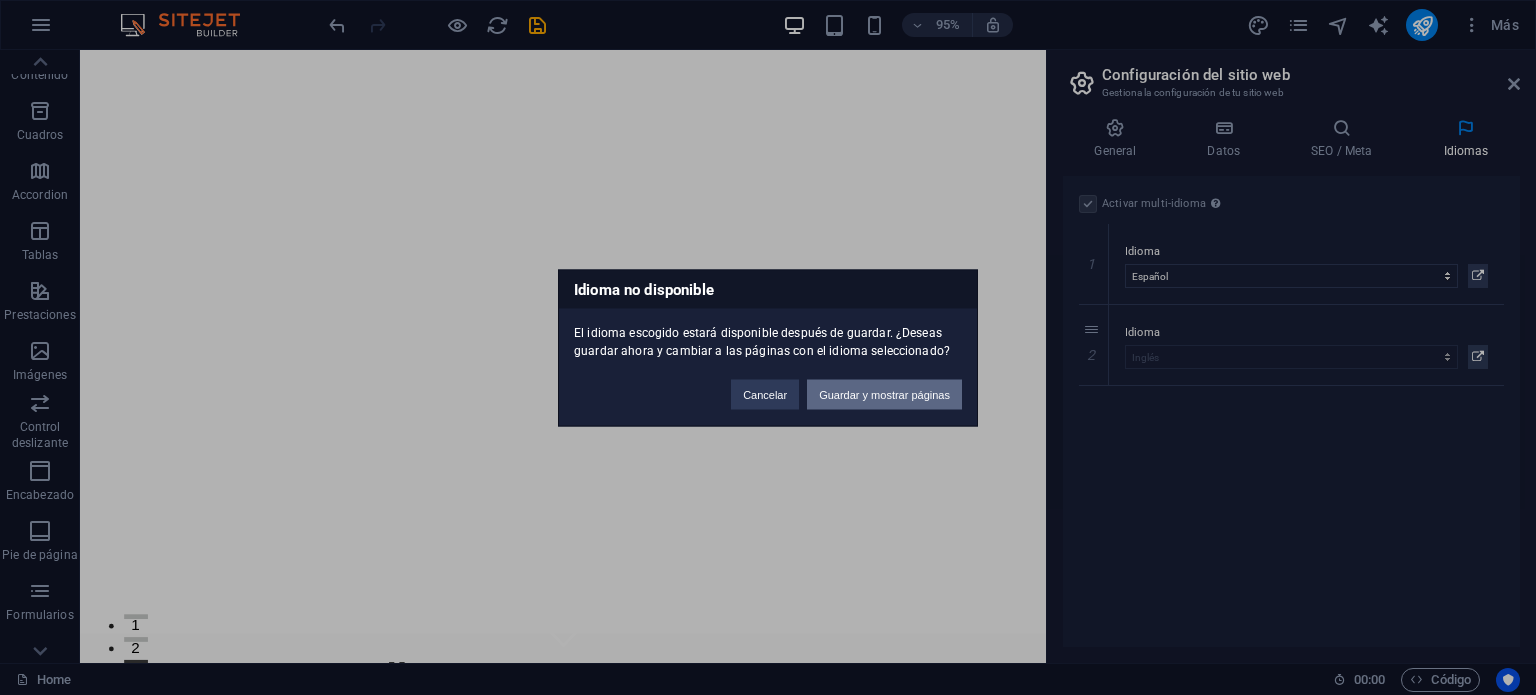 click on "Guardar y mostrar páginas" at bounding box center [884, 394] 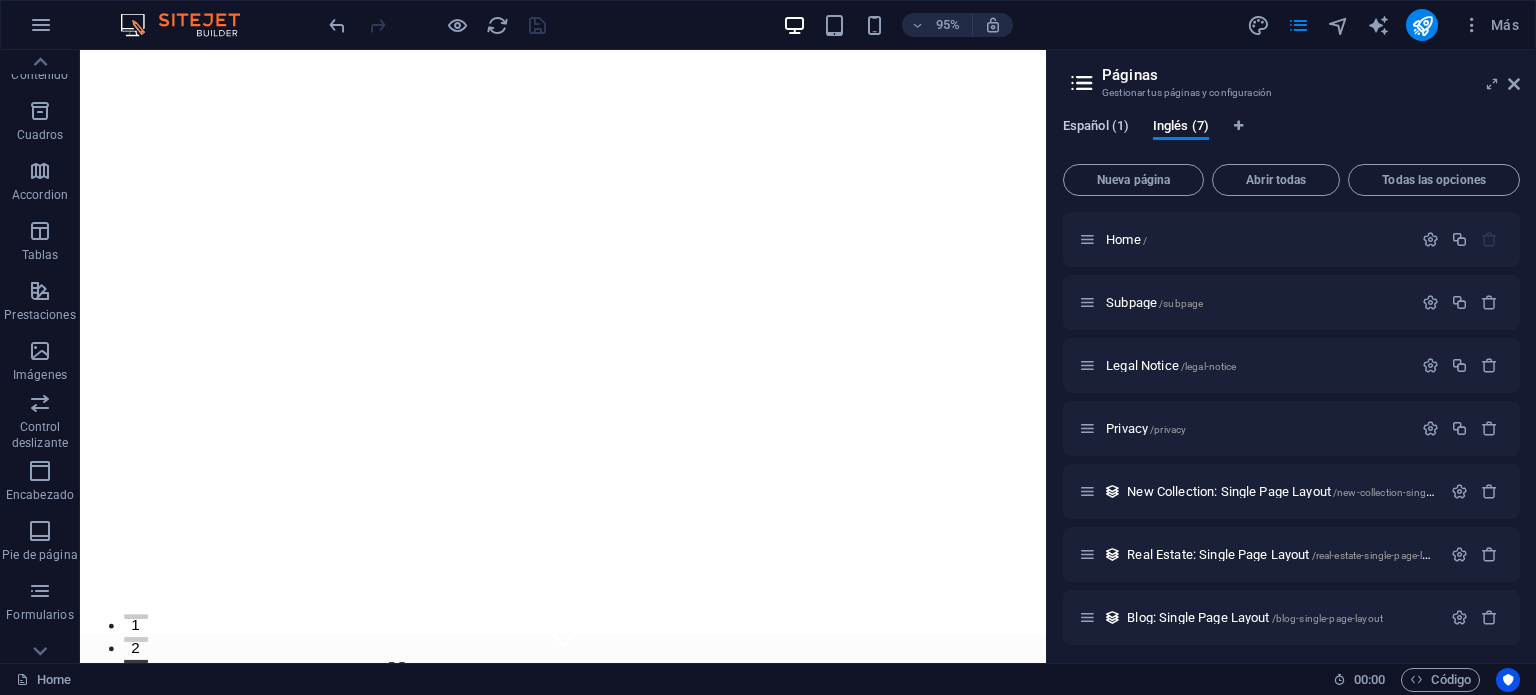 click on "Español (1)" at bounding box center (1096, 128) 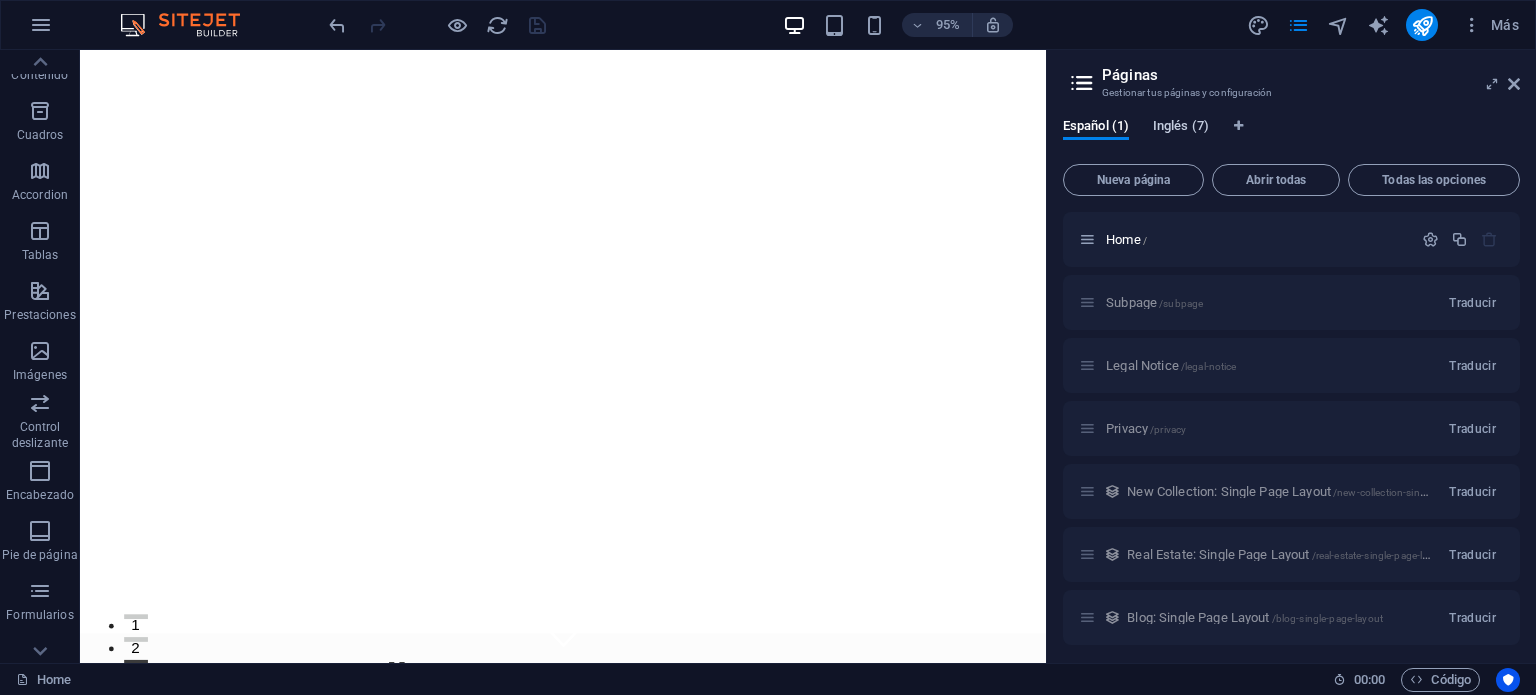click on "Inglés (7)" at bounding box center (1181, 128) 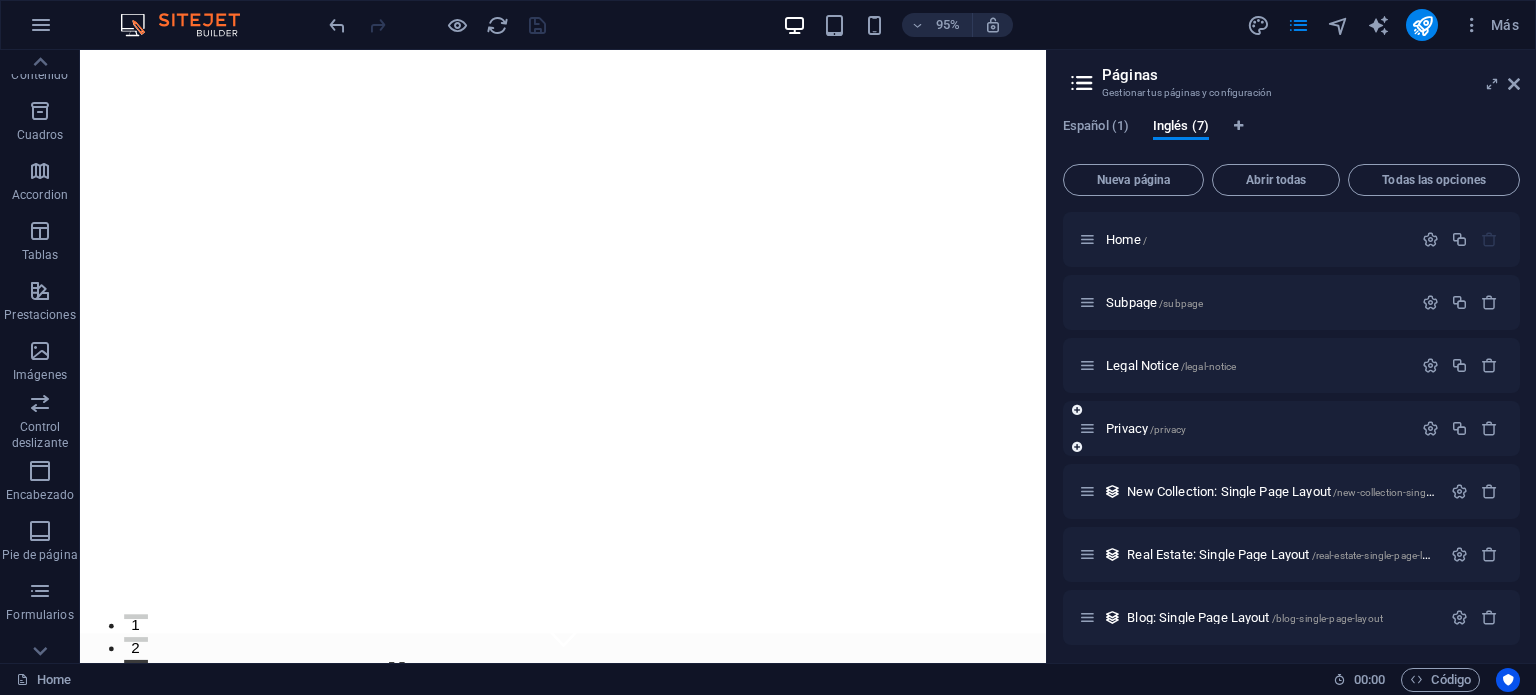scroll, scrollTop: 5, scrollLeft: 0, axis: vertical 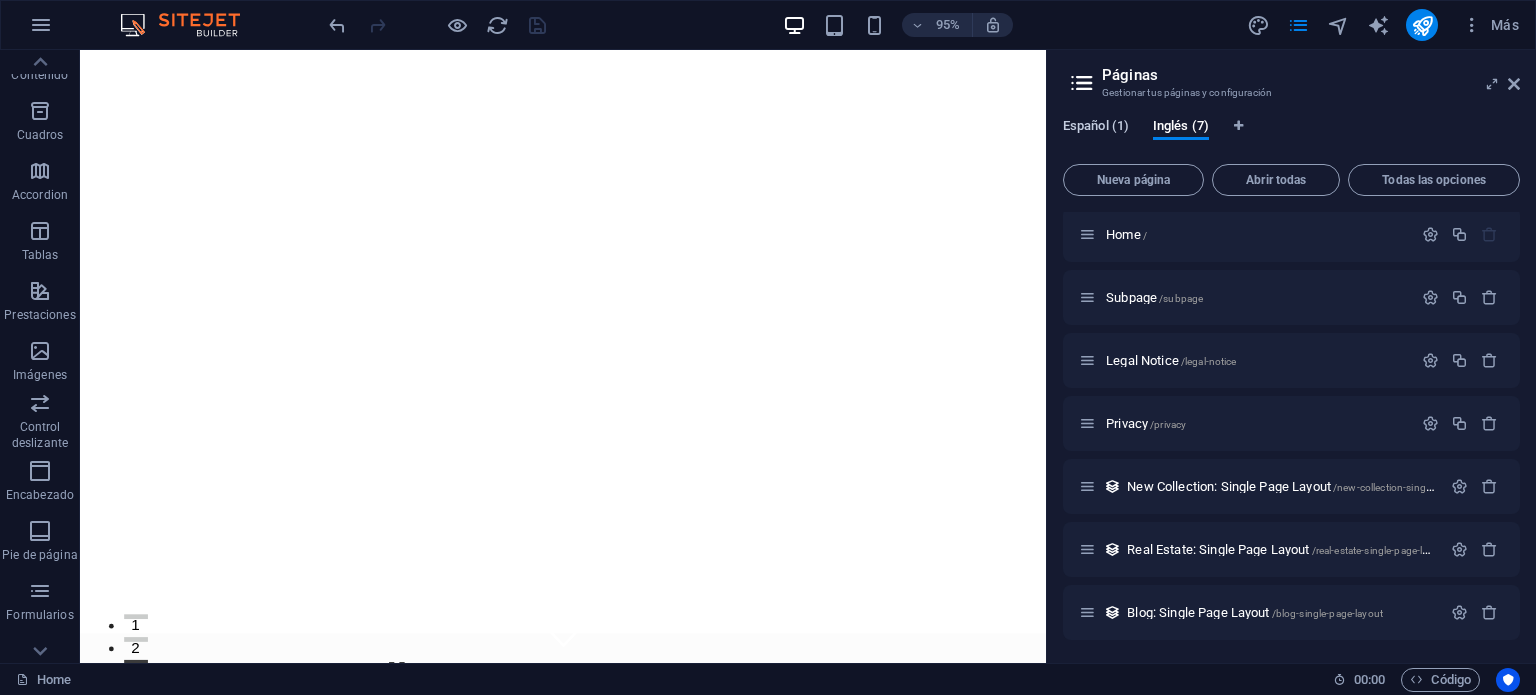 drag, startPoint x: 1084, startPoint y: 143, endPoint x: 1090, endPoint y: 127, distance: 17.088007 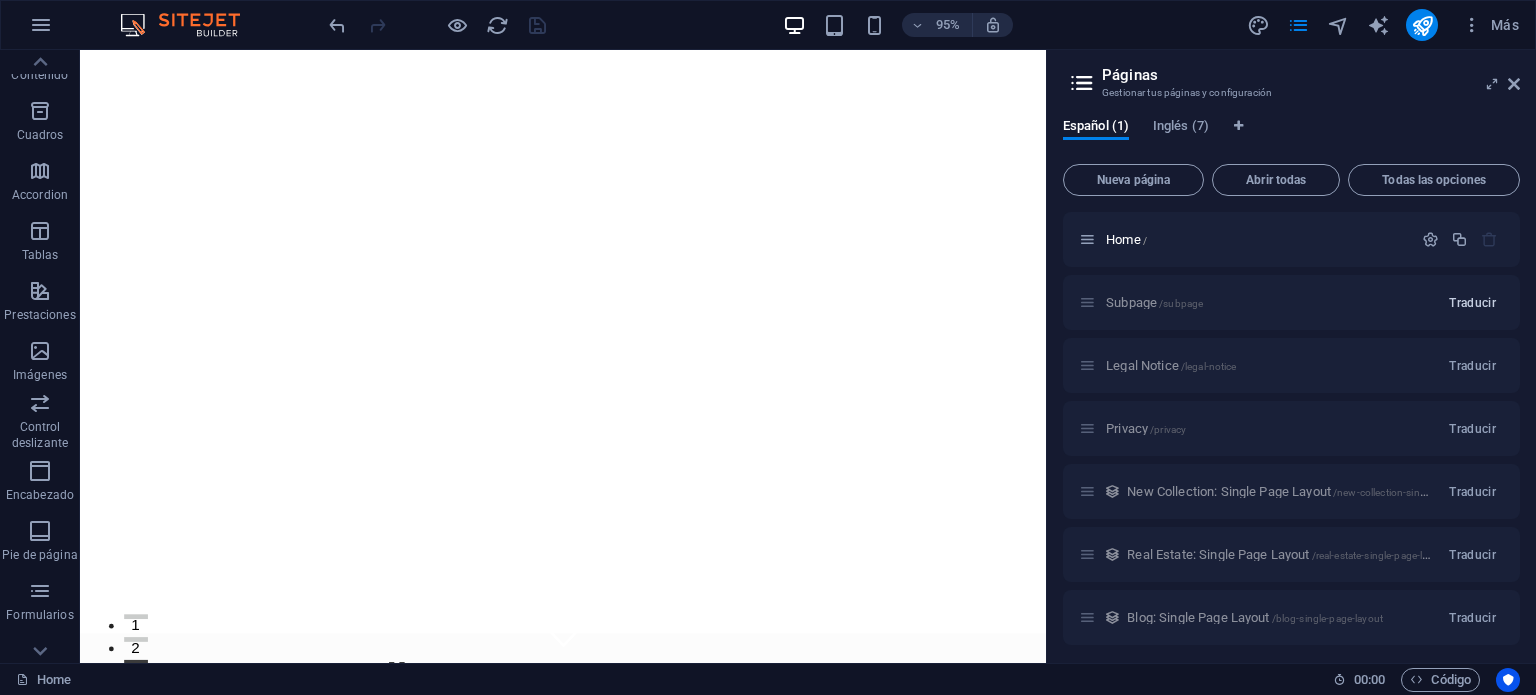 click on "Traducir" at bounding box center (1472, 303) 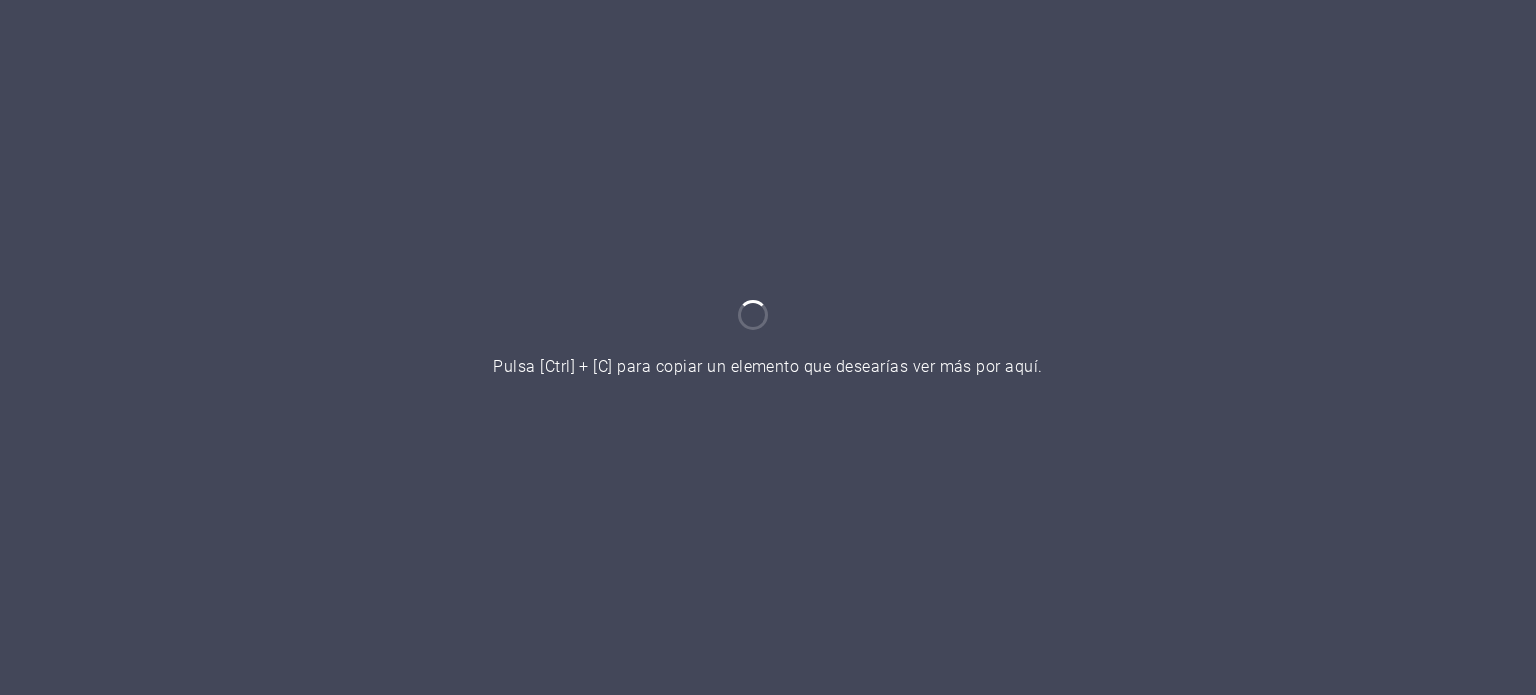 scroll, scrollTop: 0, scrollLeft: 0, axis: both 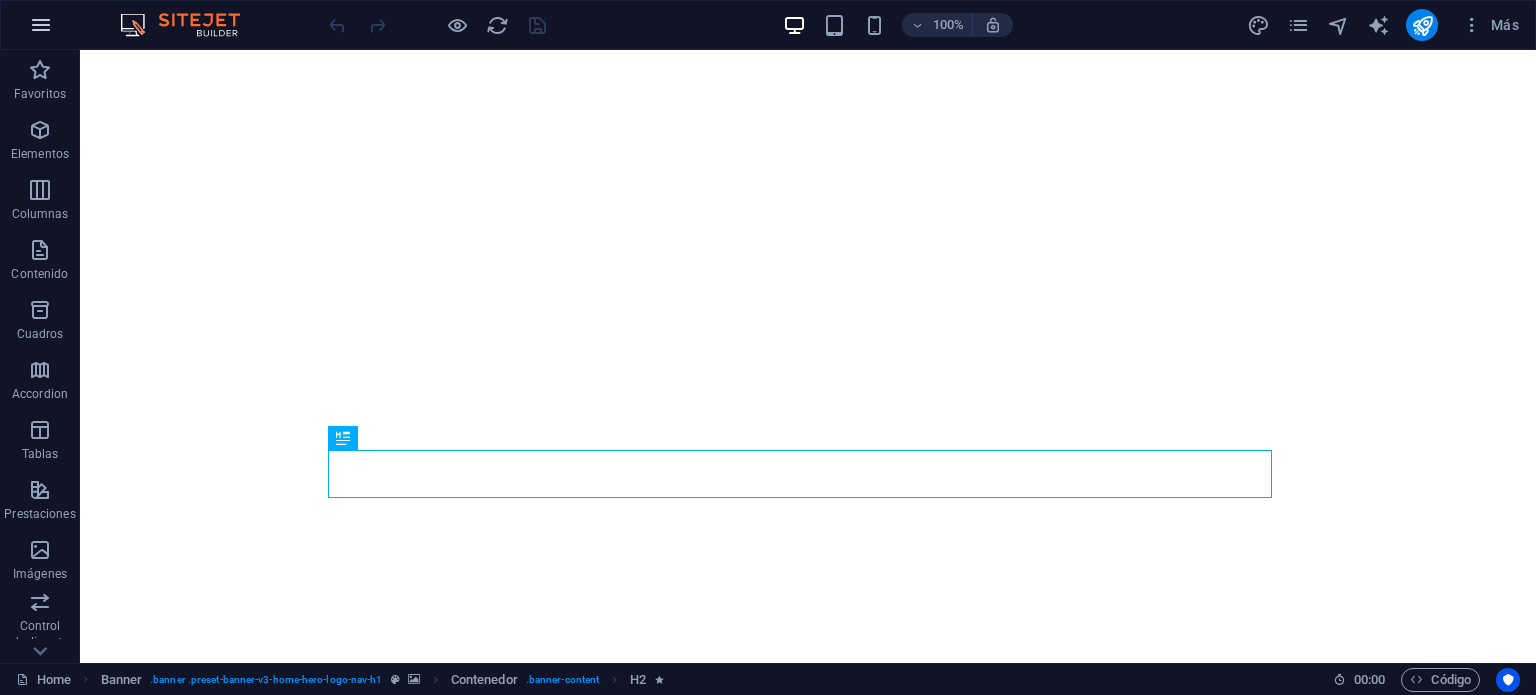 click at bounding box center (41, 25) 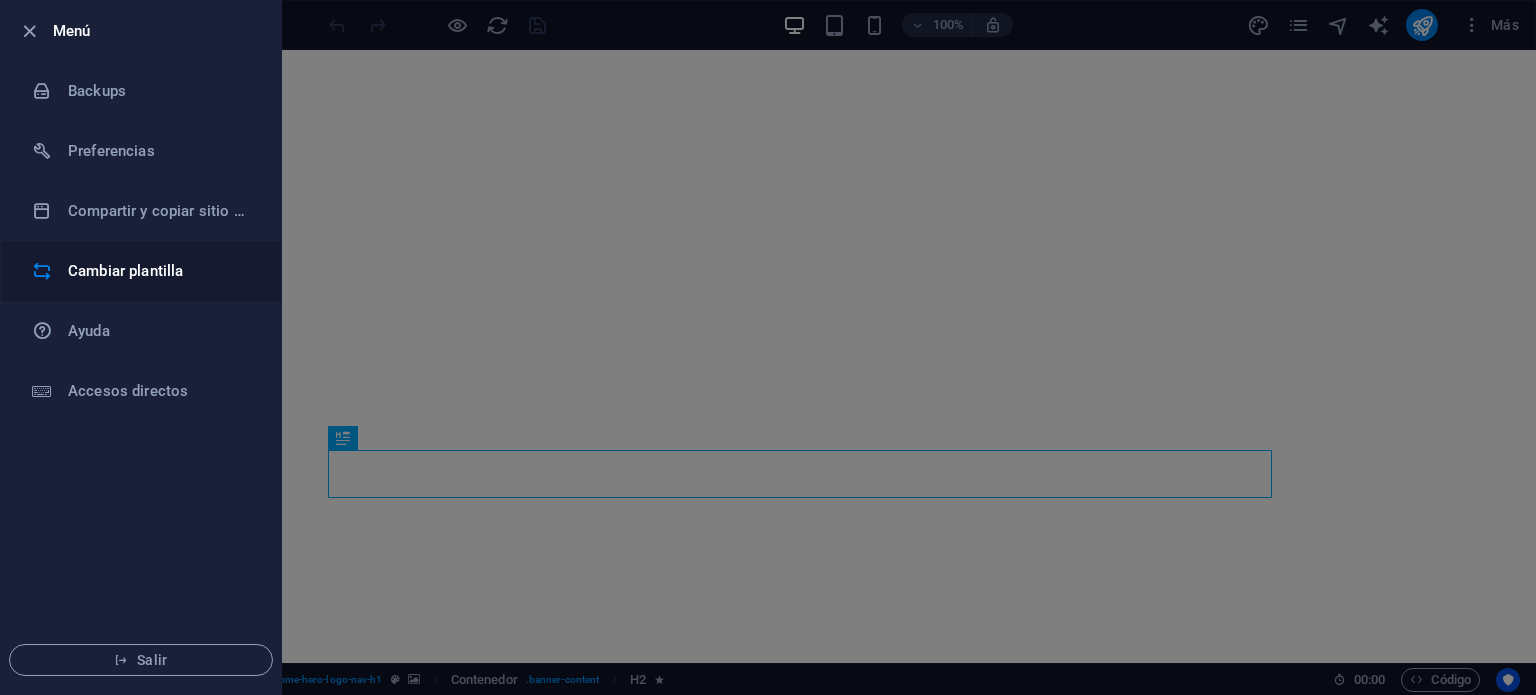 click on "Cambiar plantilla" at bounding box center [160, 271] 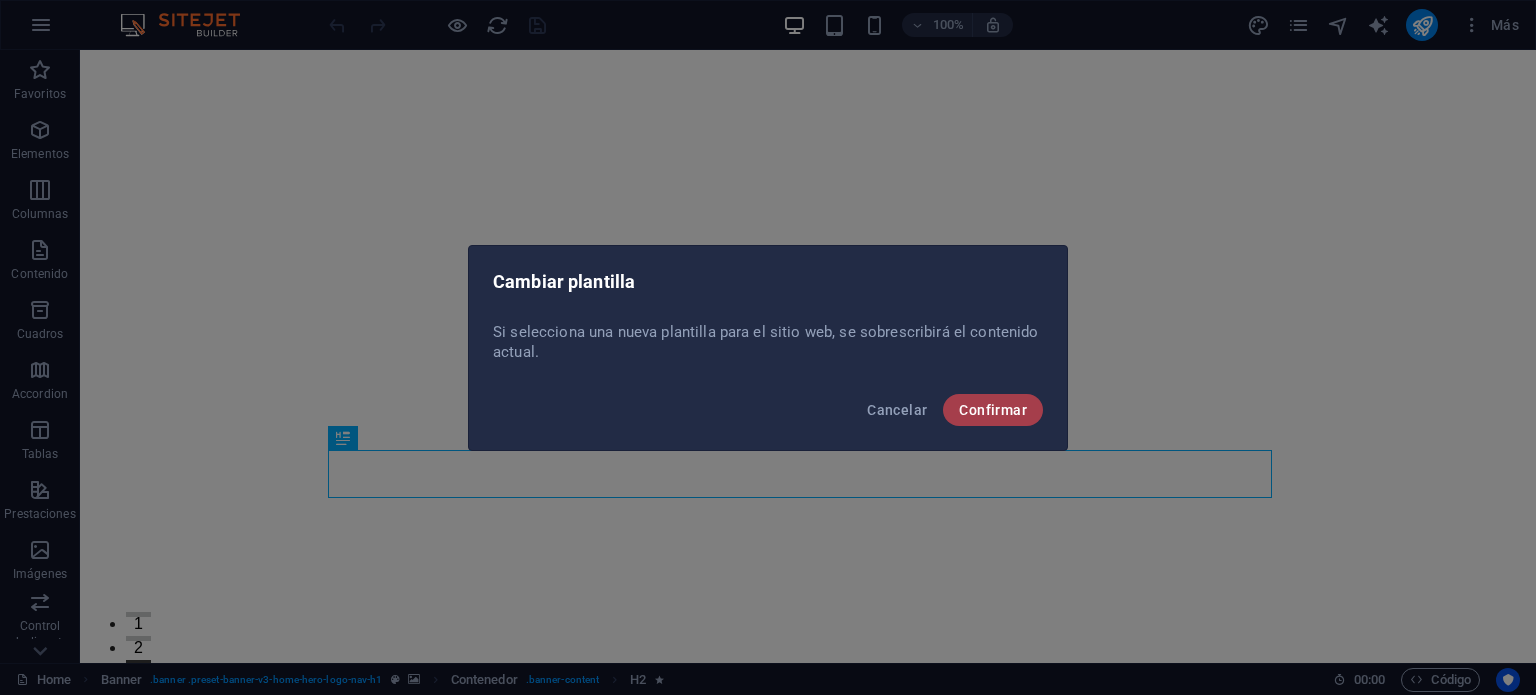 scroll, scrollTop: 0, scrollLeft: 0, axis: both 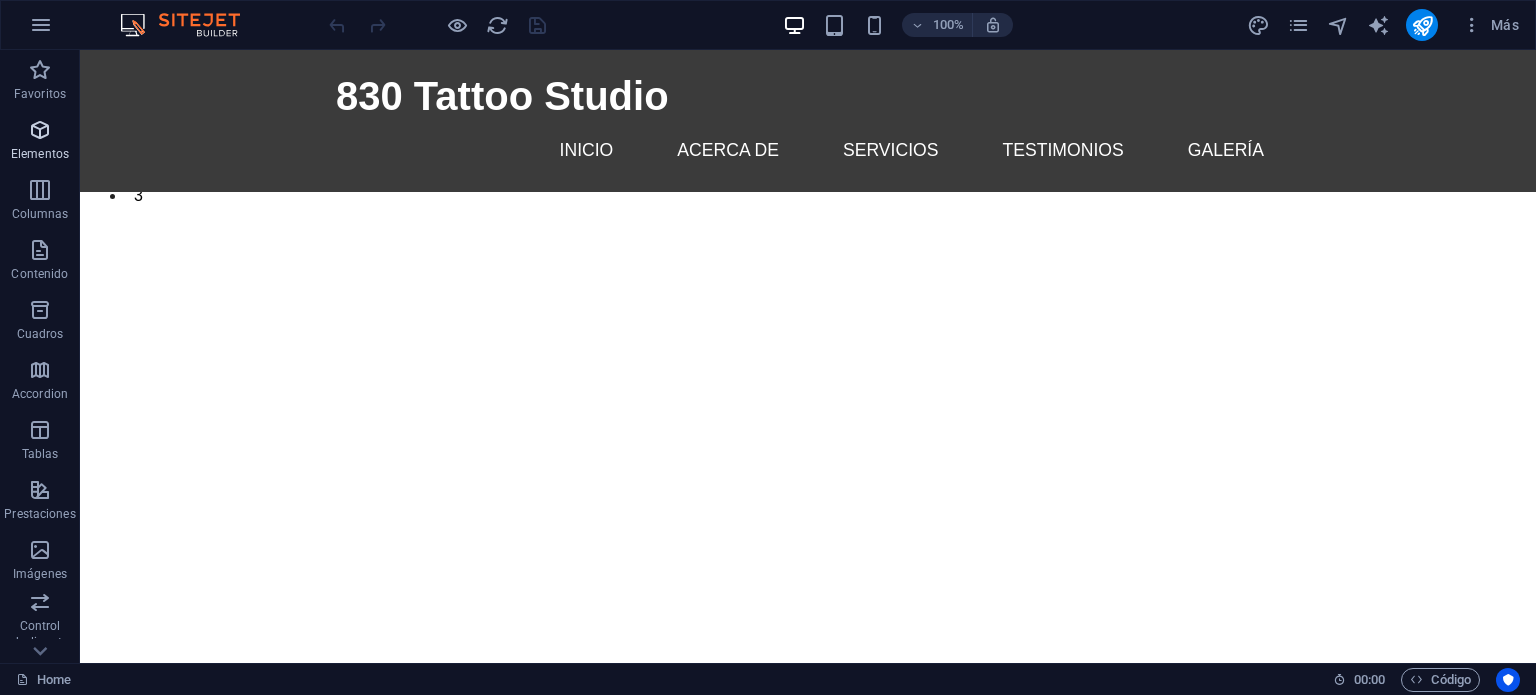 click on "Elementos" at bounding box center (40, 142) 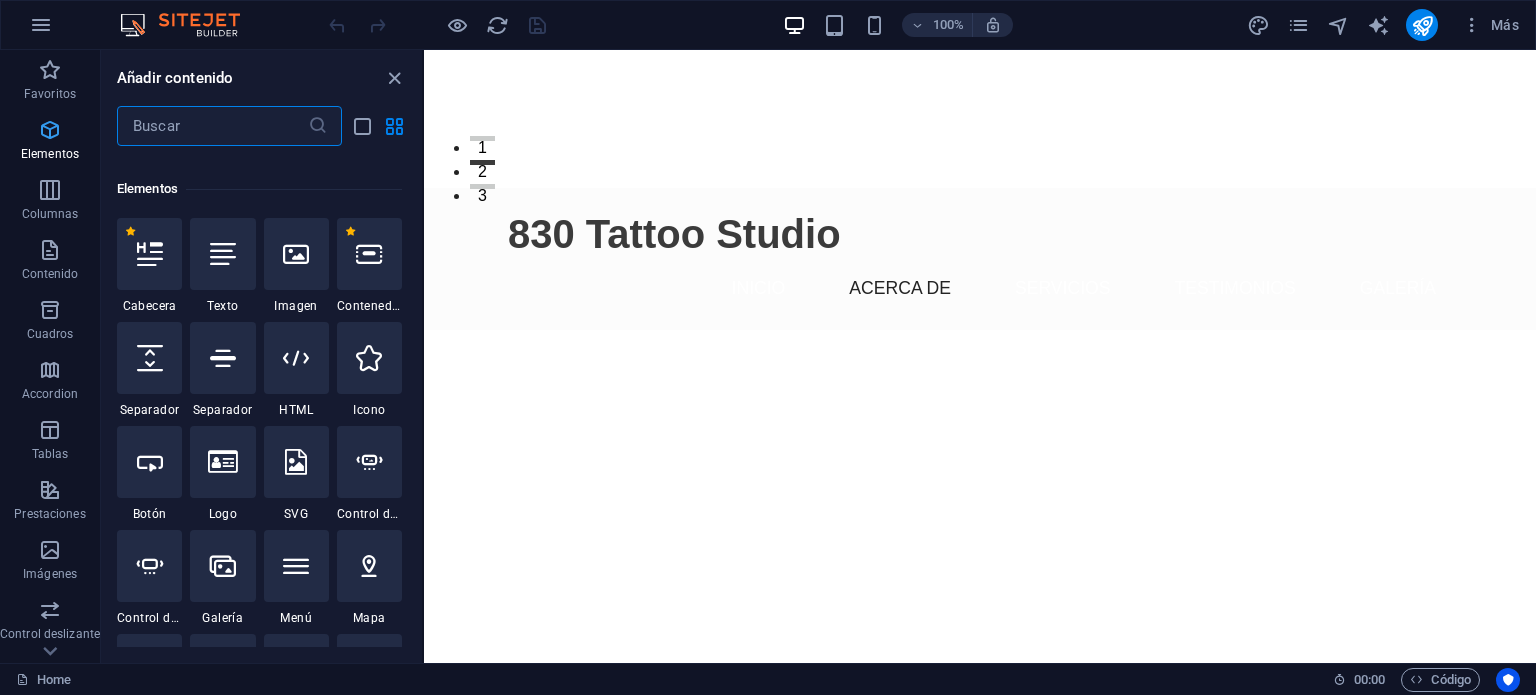 scroll, scrollTop: 376, scrollLeft: 0, axis: vertical 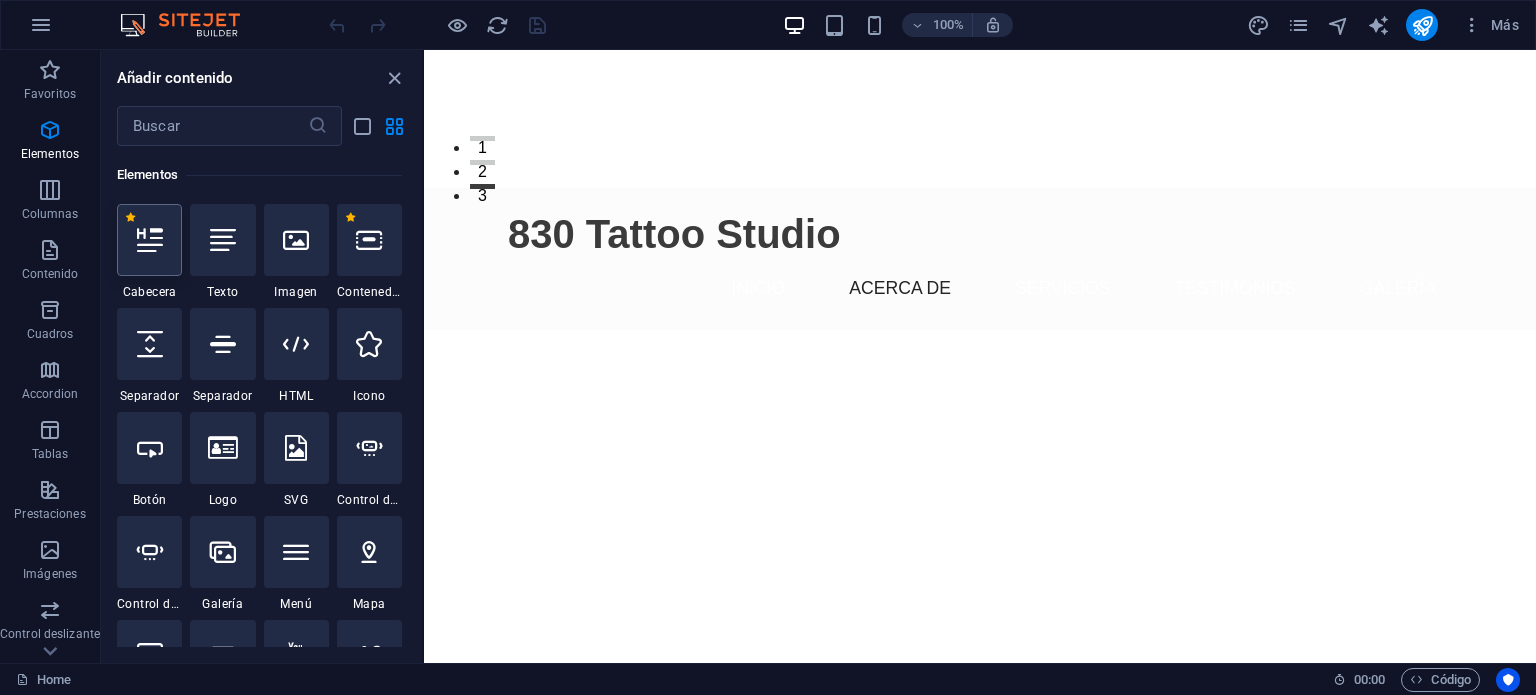 click at bounding box center [149, 240] 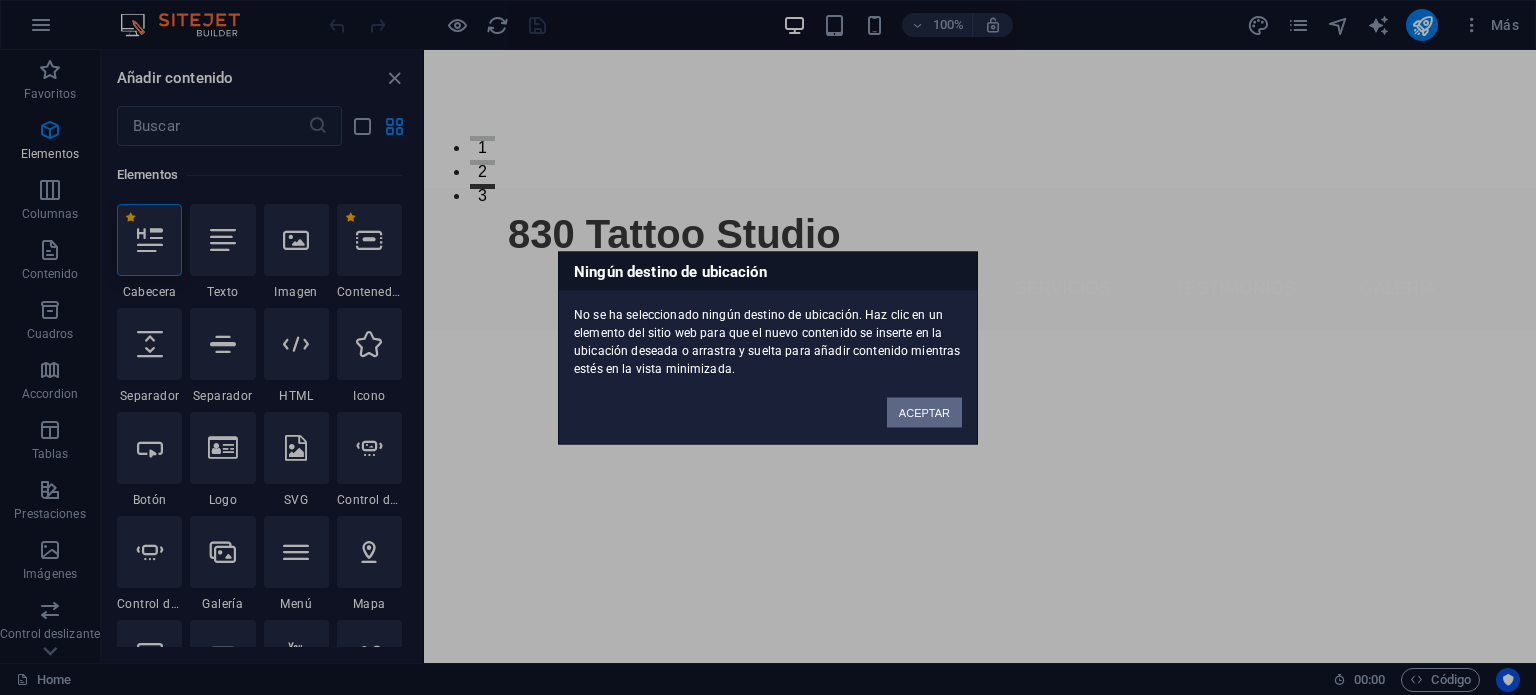 click on "ACEPTAR" at bounding box center (924, 412) 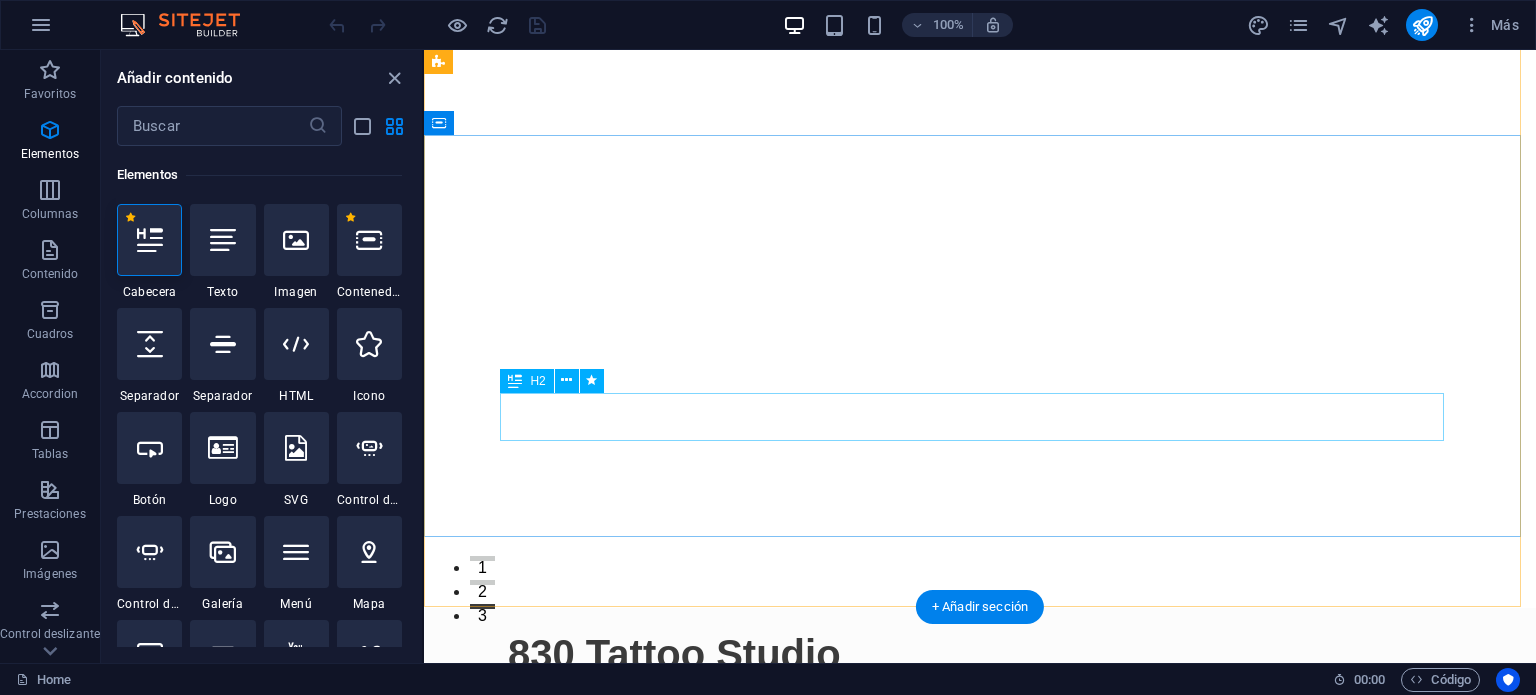 scroll, scrollTop: 0, scrollLeft: 0, axis: both 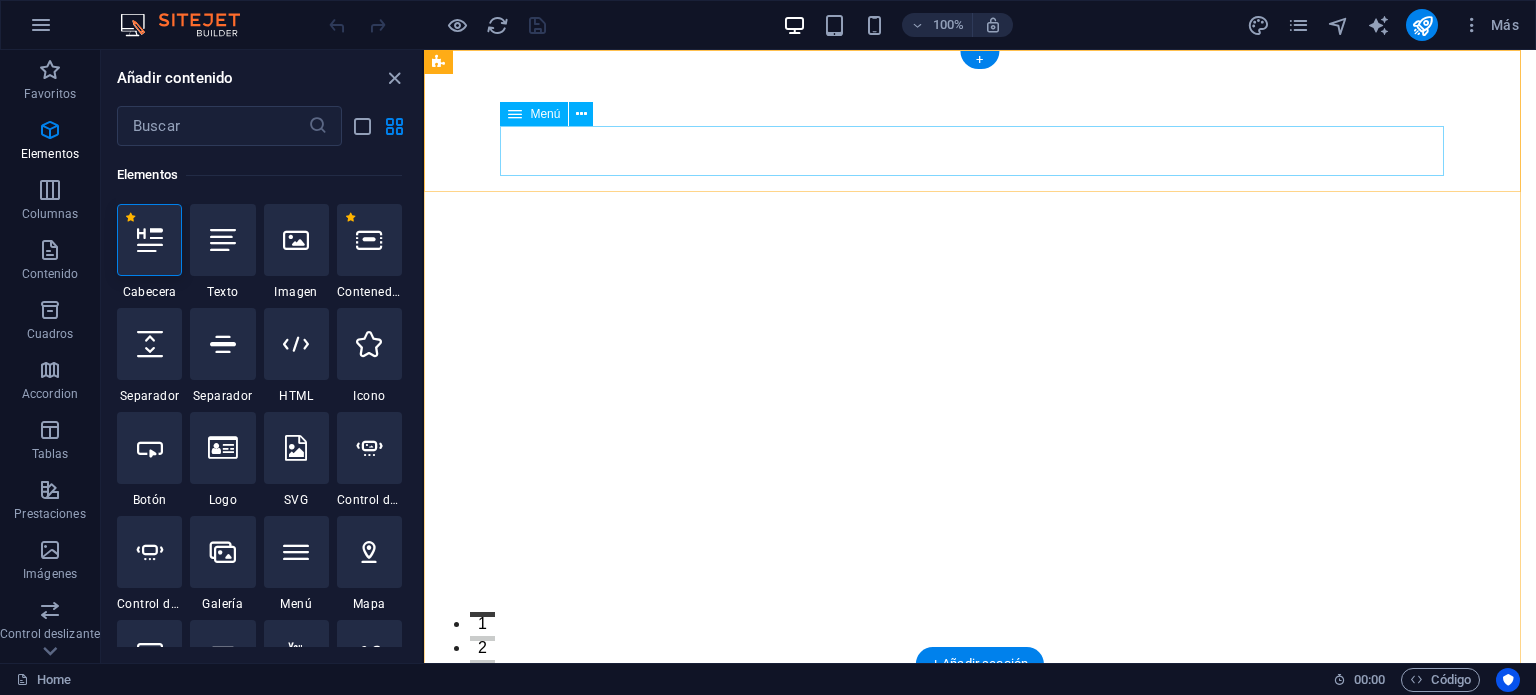 click on "Inicio Acerca de Servicios Testimonios Galería" at bounding box center [980, 765] 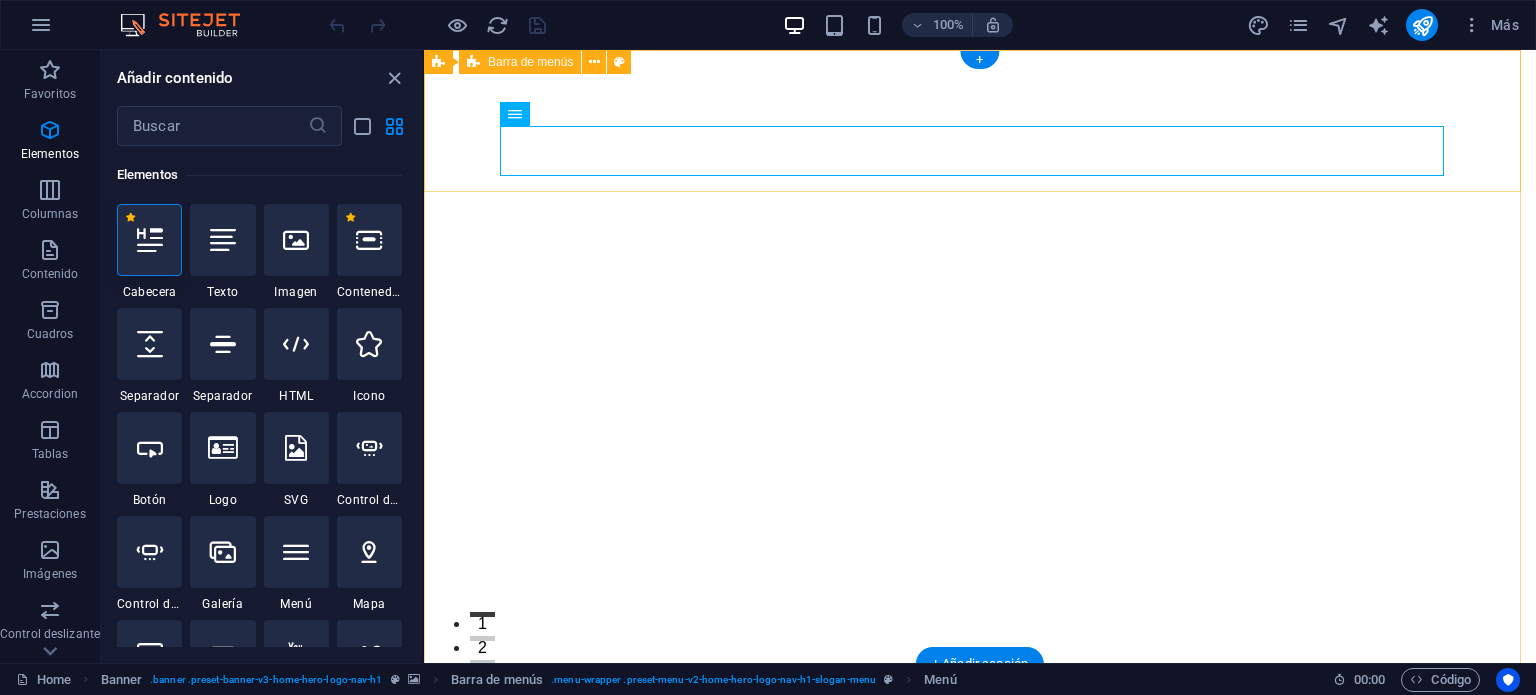 click on "[NUMBER] Tattoo Studio  Inicio Acerca de Servicios Testimonios Galería" at bounding box center [980, 735] 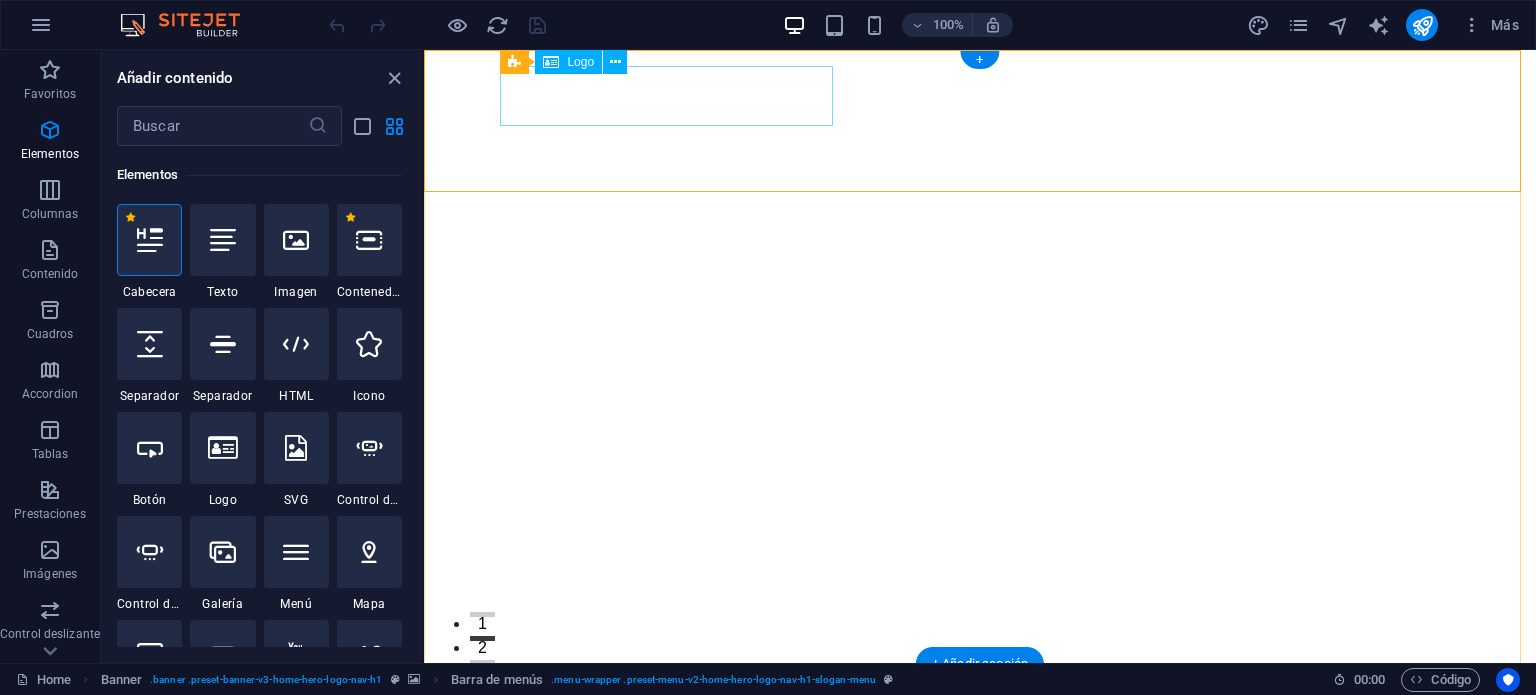 click on "830 Tattoo Studio" at bounding box center [980, 710] 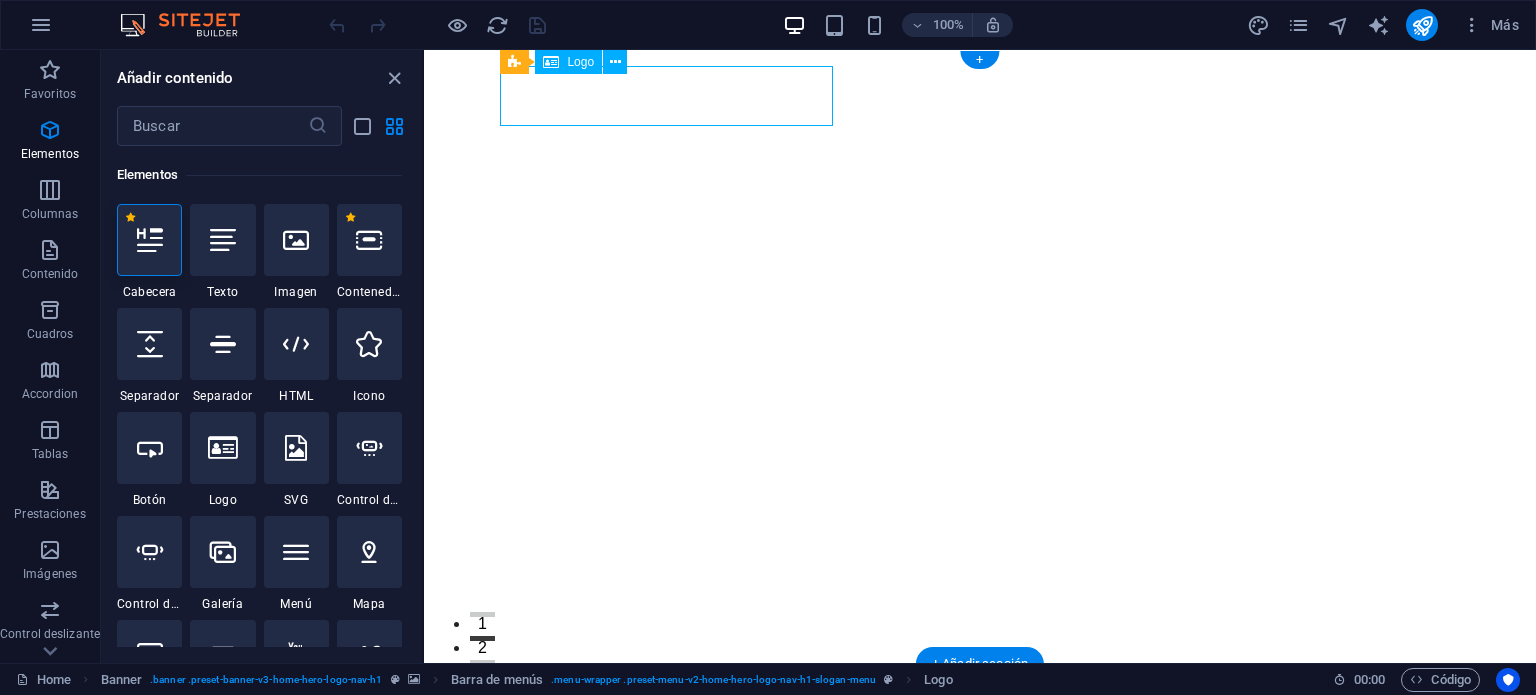click on "830 Tattoo Studio" at bounding box center (980, 710) 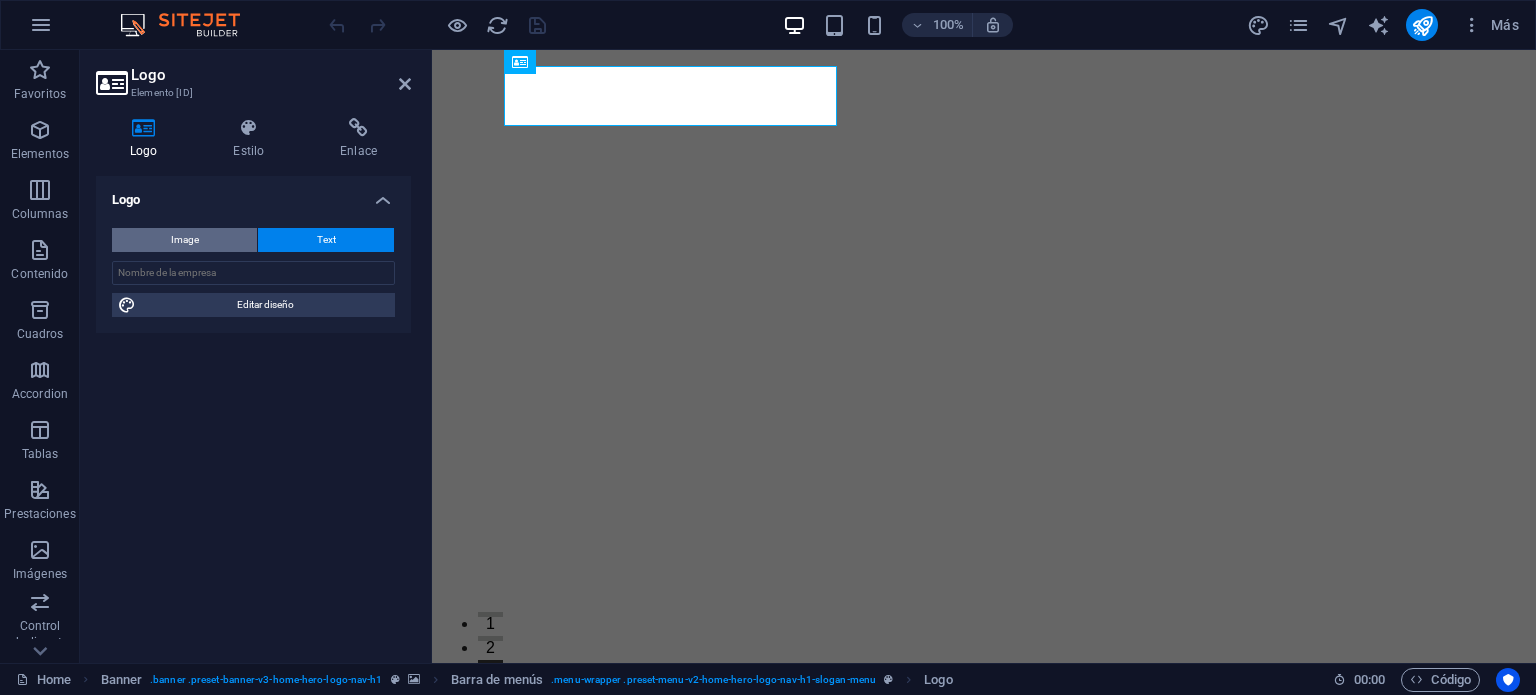 click on "Image" at bounding box center (185, 240) 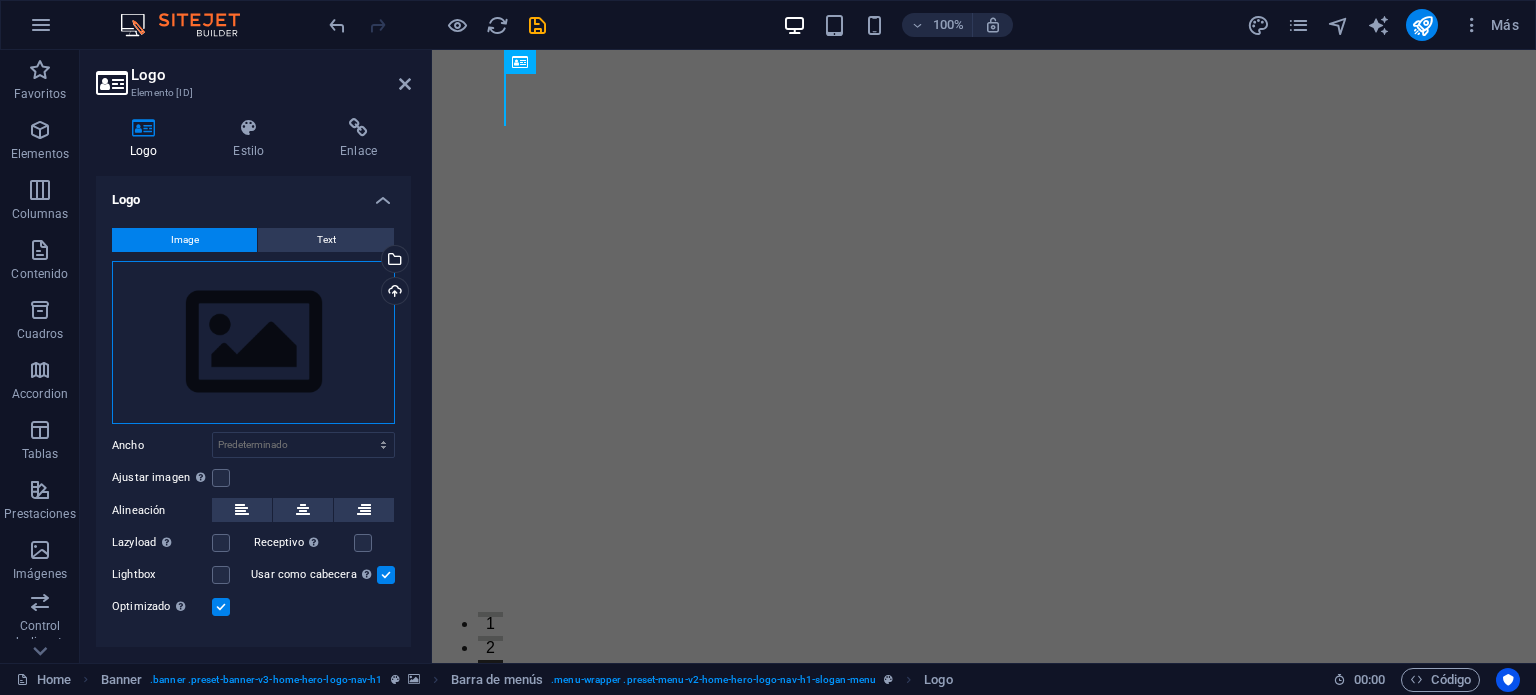 click on "Arrastra archivos aquí, haz clic para escoger archivos o  selecciona archivos de Archivos o de nuestra galería gratuita de fotos y vídeos" at bounding box center (253, 343) 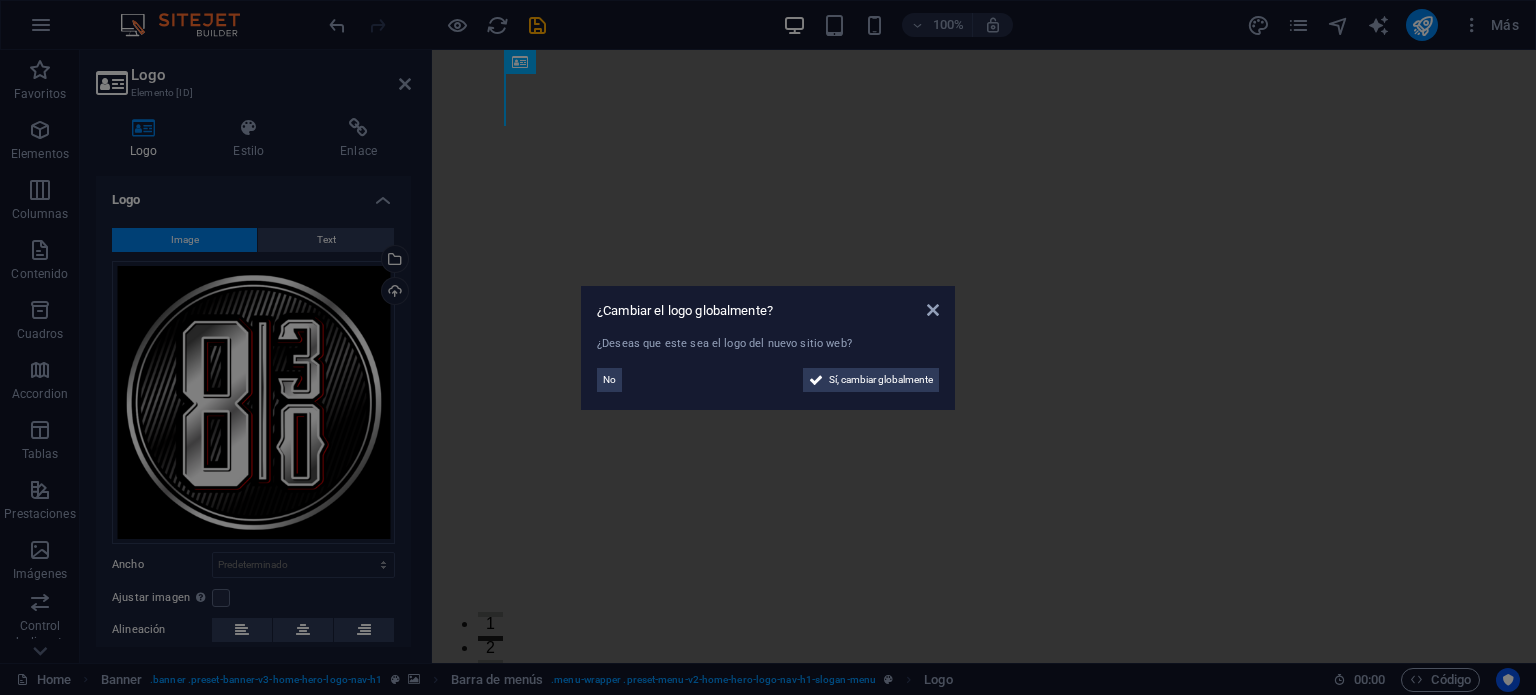 click on "Sí, cambiar globalmente" at bounding box center (881, 380) 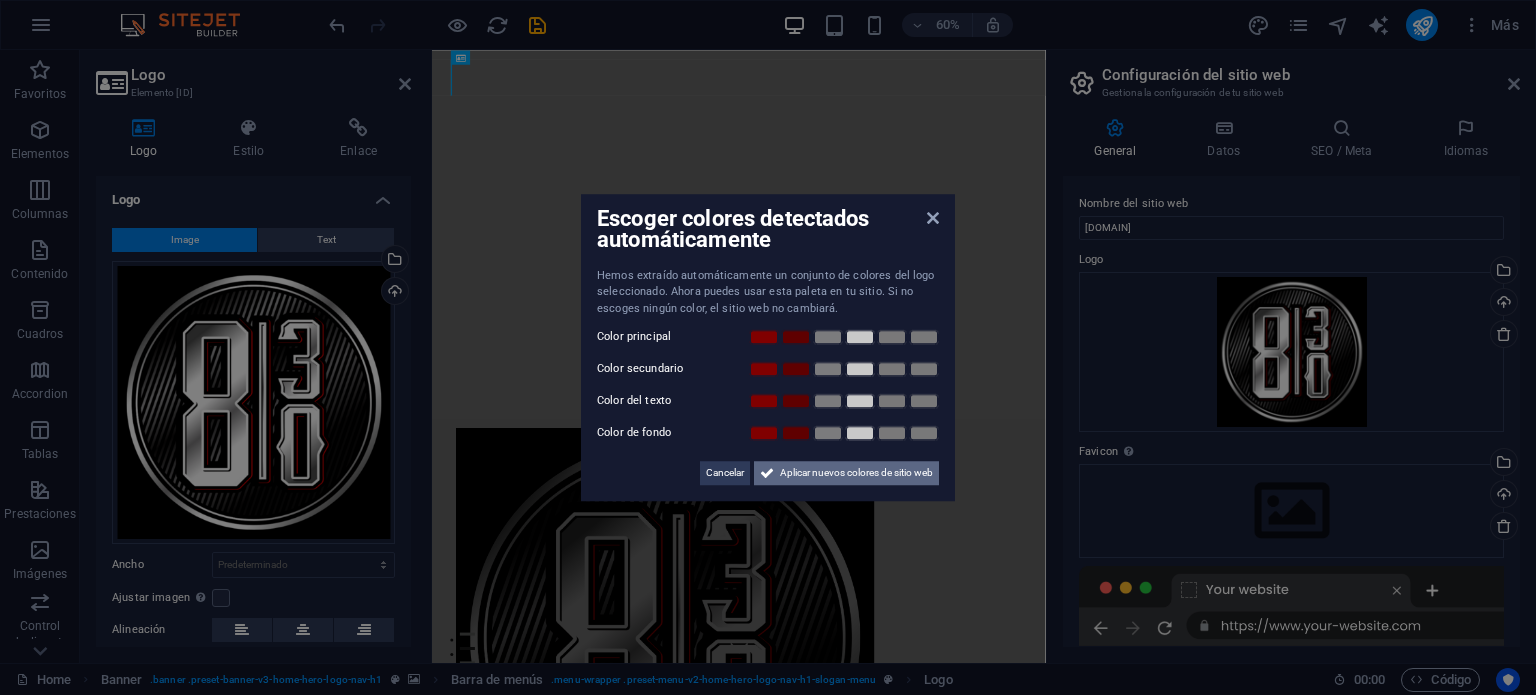 click on "Aplicar nuevos colores de sitio web" at bounding box center (856, 473) 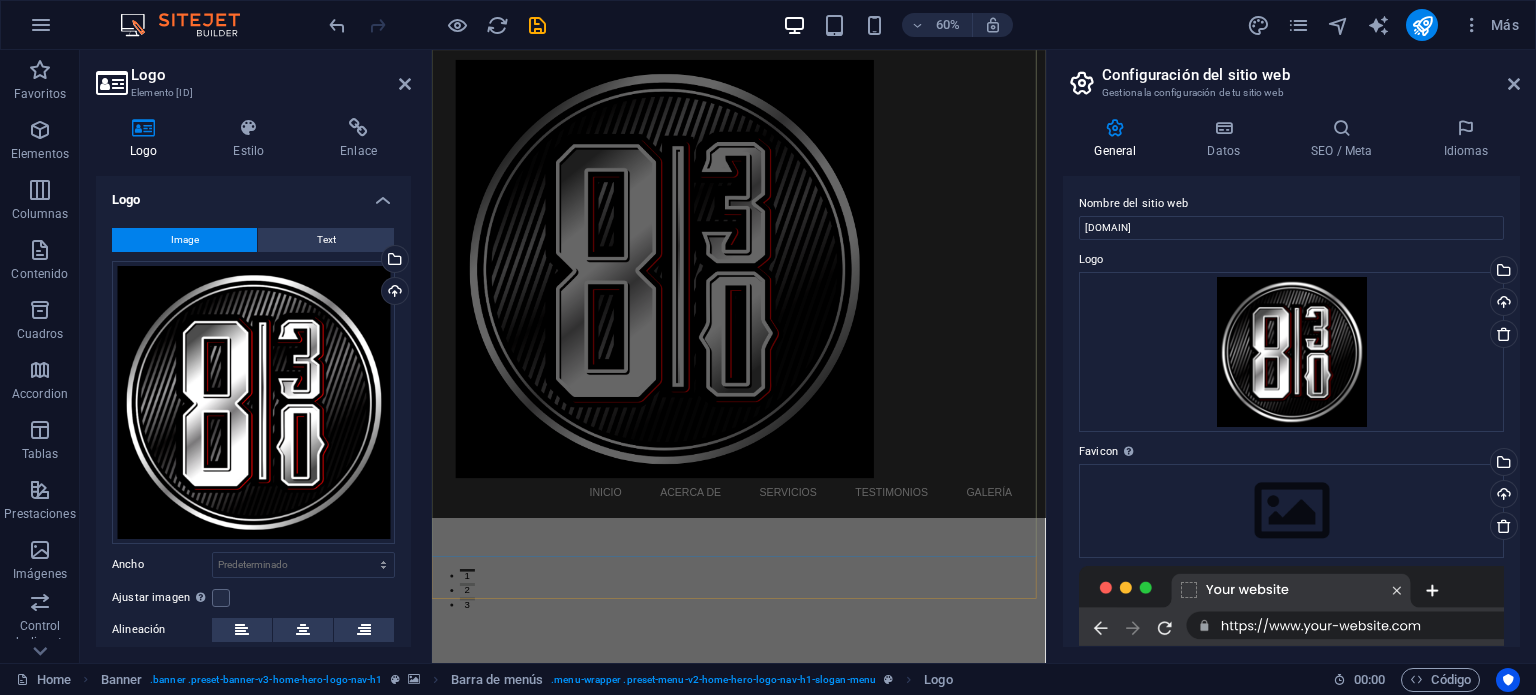 scroll, scrollTop: 0, scrollLeft: 0, axis: both 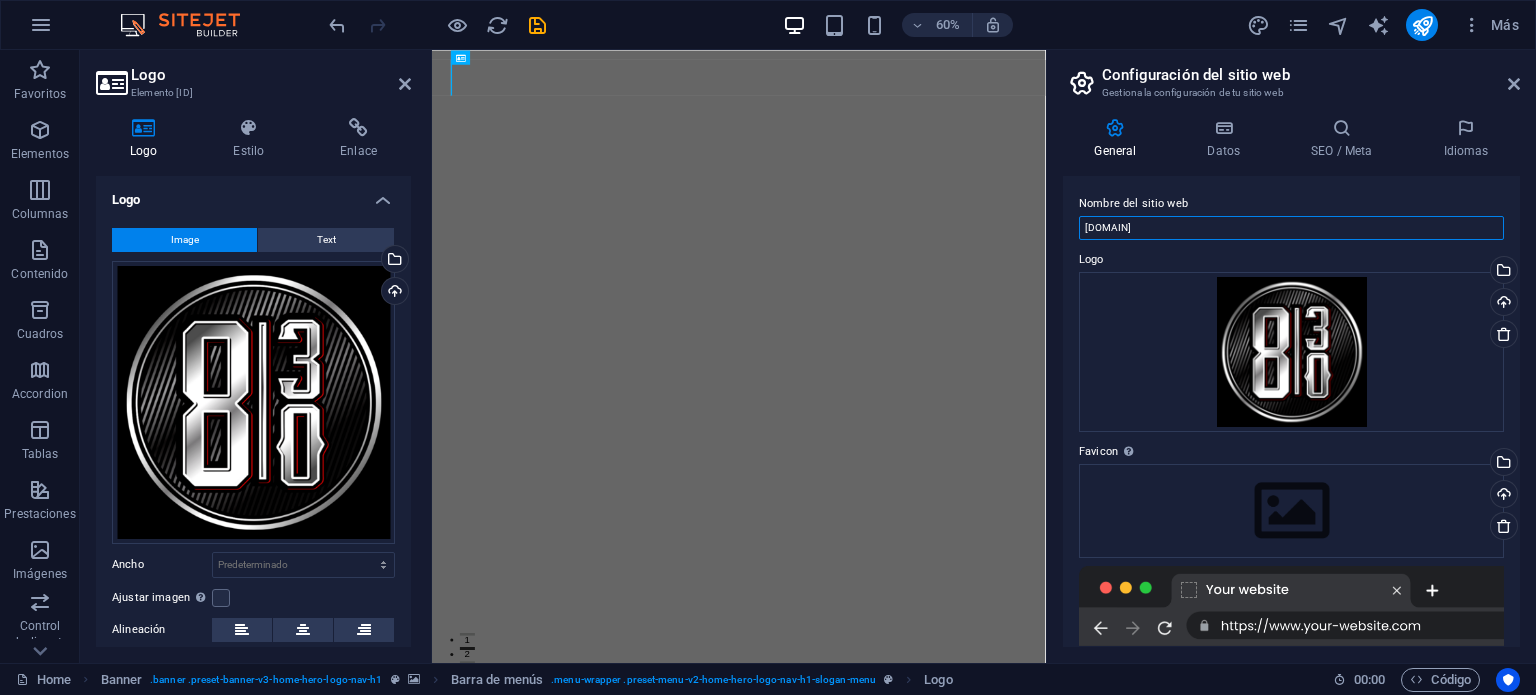 click on "[DOMAIN]" at bounding box center [1291, 228] 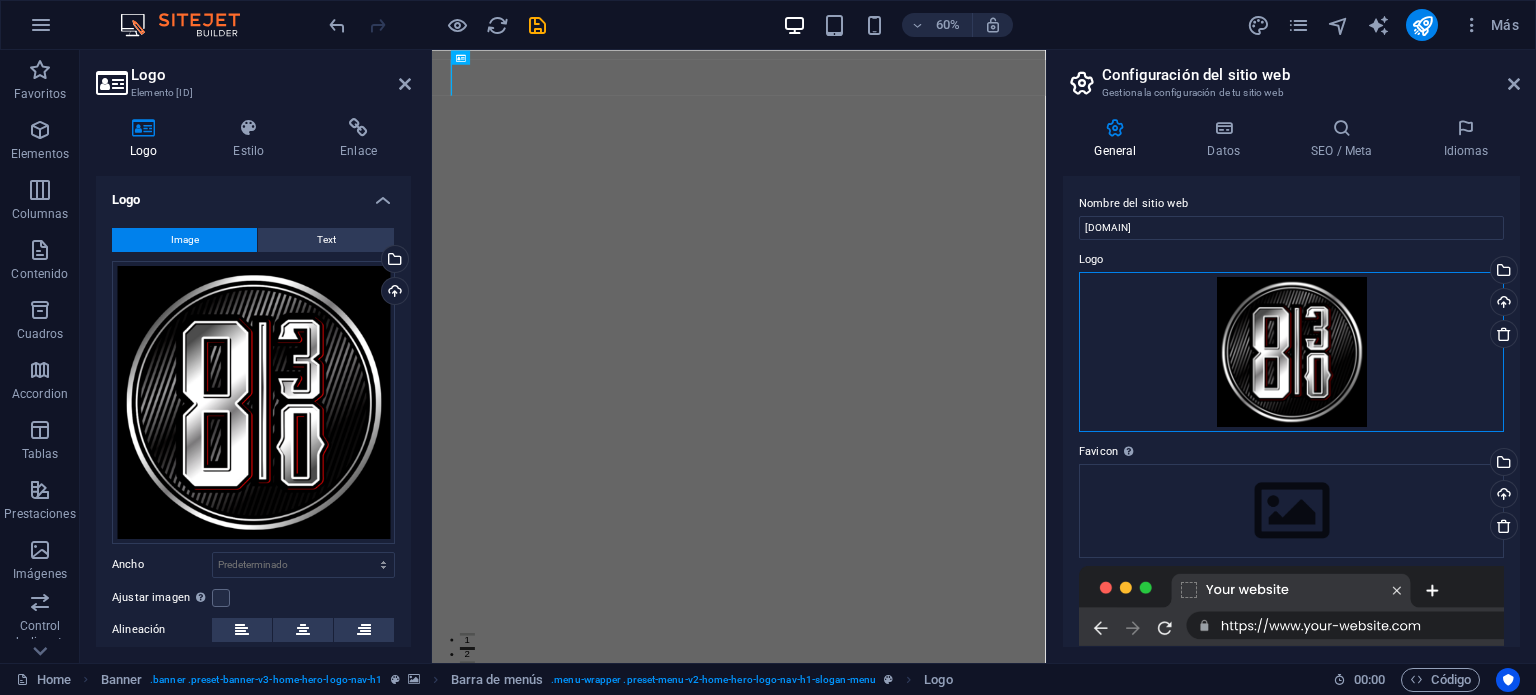 click on "Arrastra archivos aquí, haz clic para escoger archivos o  selecciona archivos de Archivos o de nuestra galería gratuita de fotos y vídeos" at bounding box center [1291, 352] 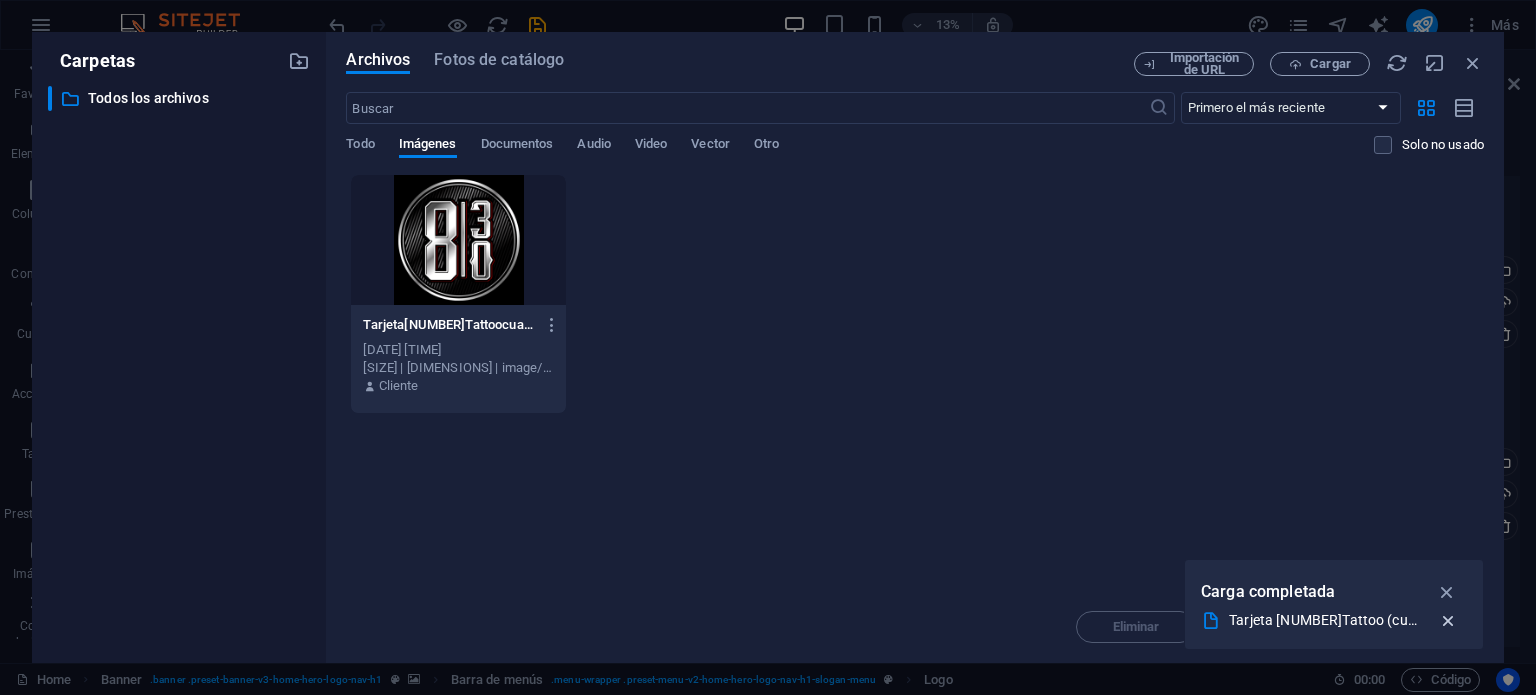 click at bounding box center [1448, 621] 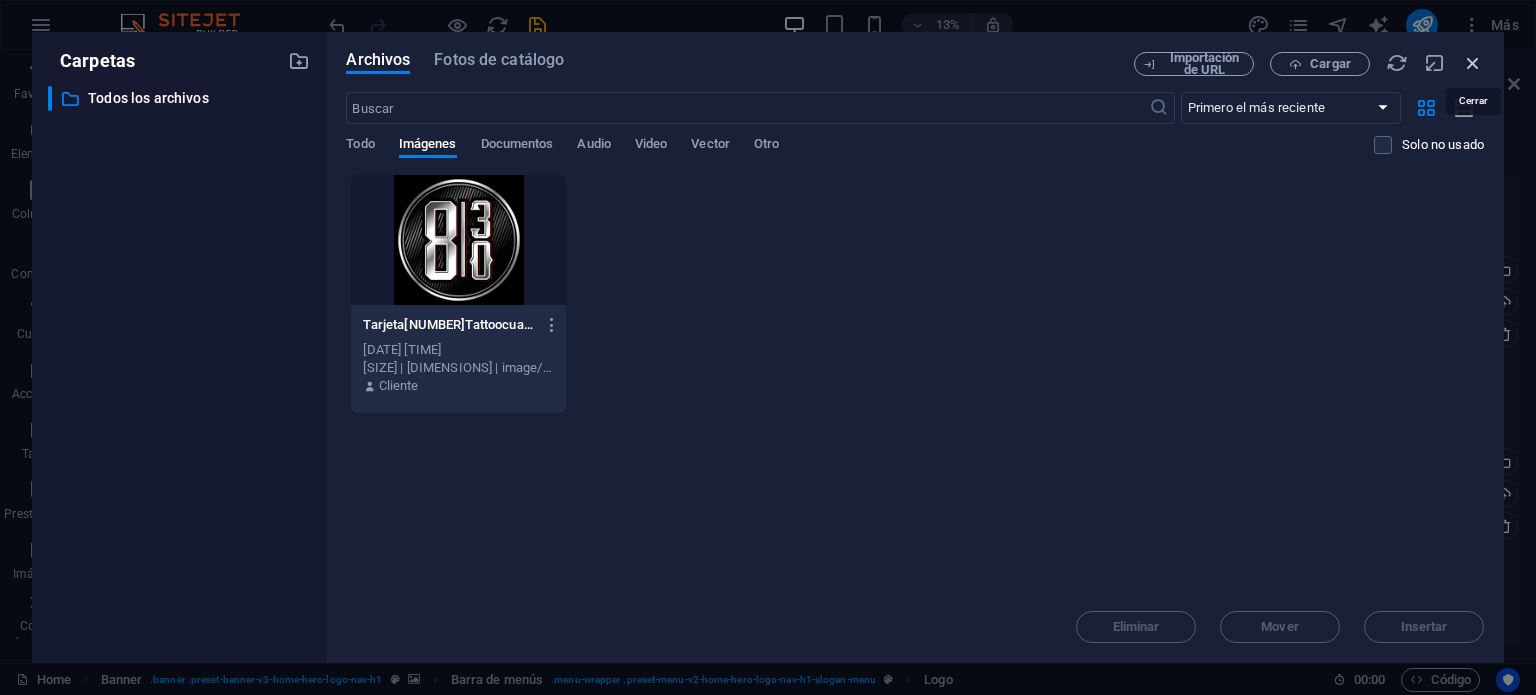 click at bounding box center [1473, 63] 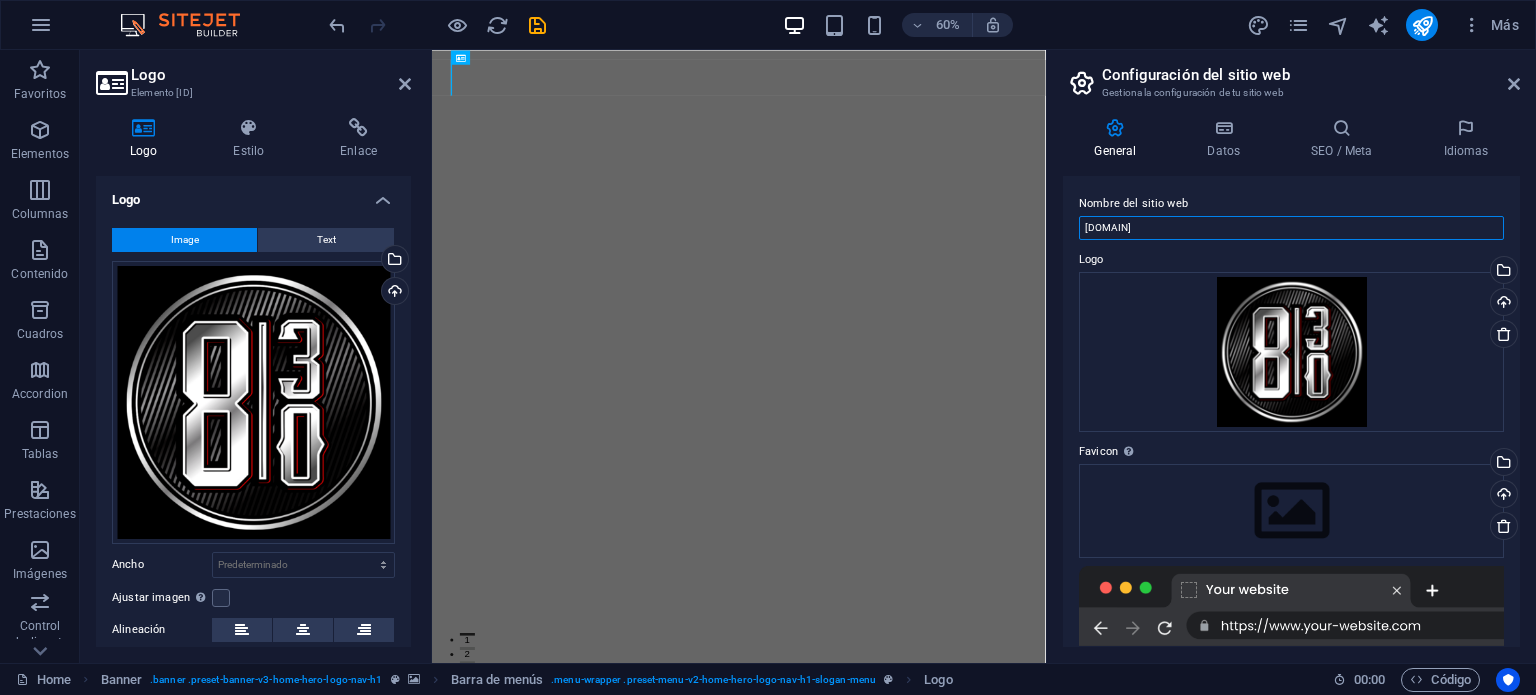 click on "[DOMAIN]" at bounding box center [1291, 228] 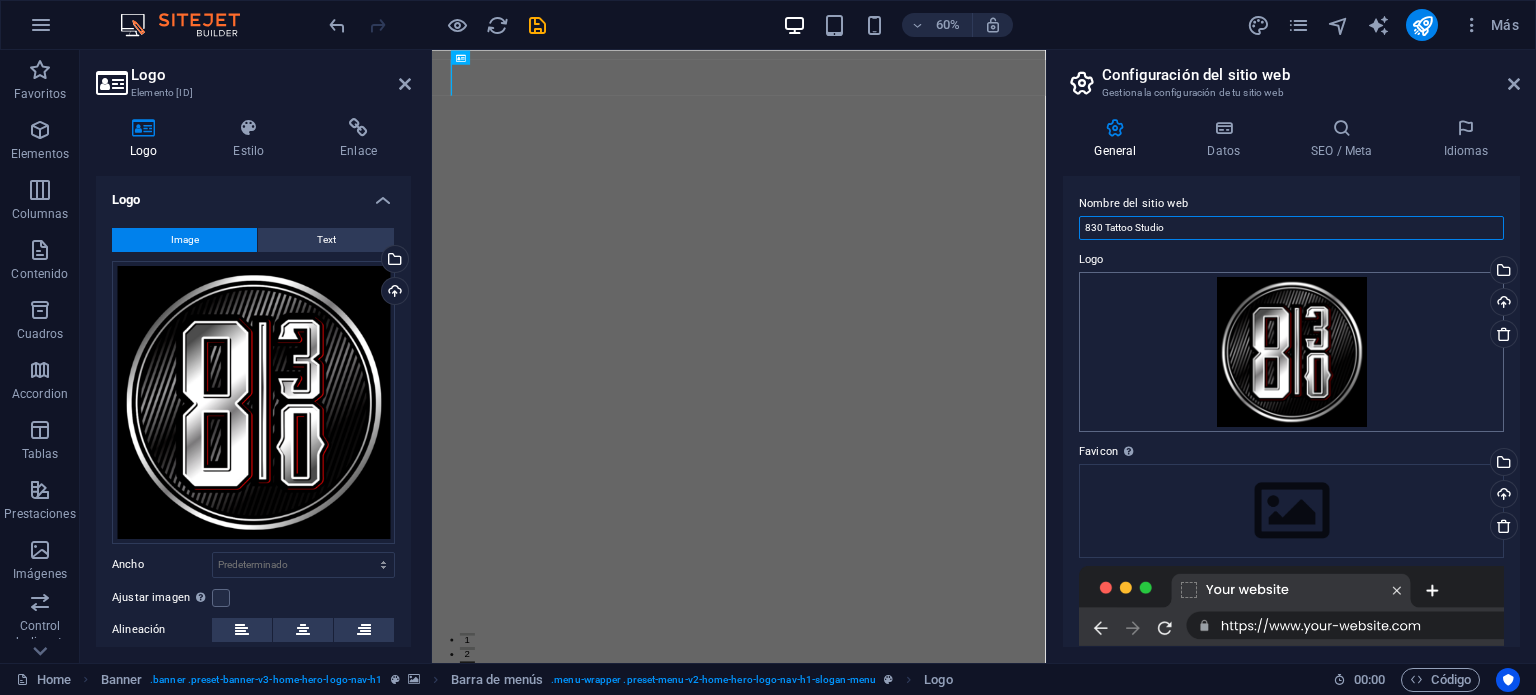 type on "830 Tattoo Studio" 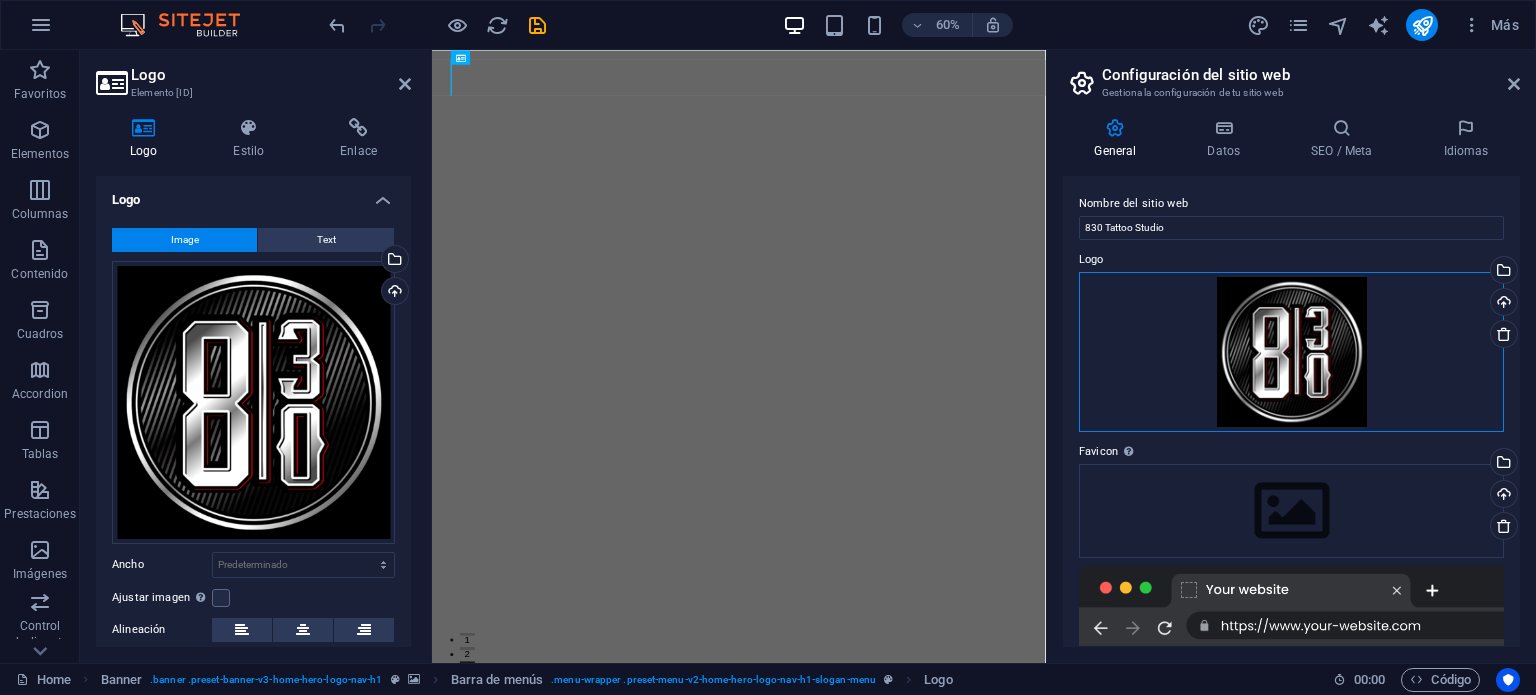 click on "Arrastra archivos aquí, haz clic para escoger archivos o  selecciona archivos de Archivos o de nuestra galería gratuita de fotos y vídeos" at bounding box center (1291, 352) 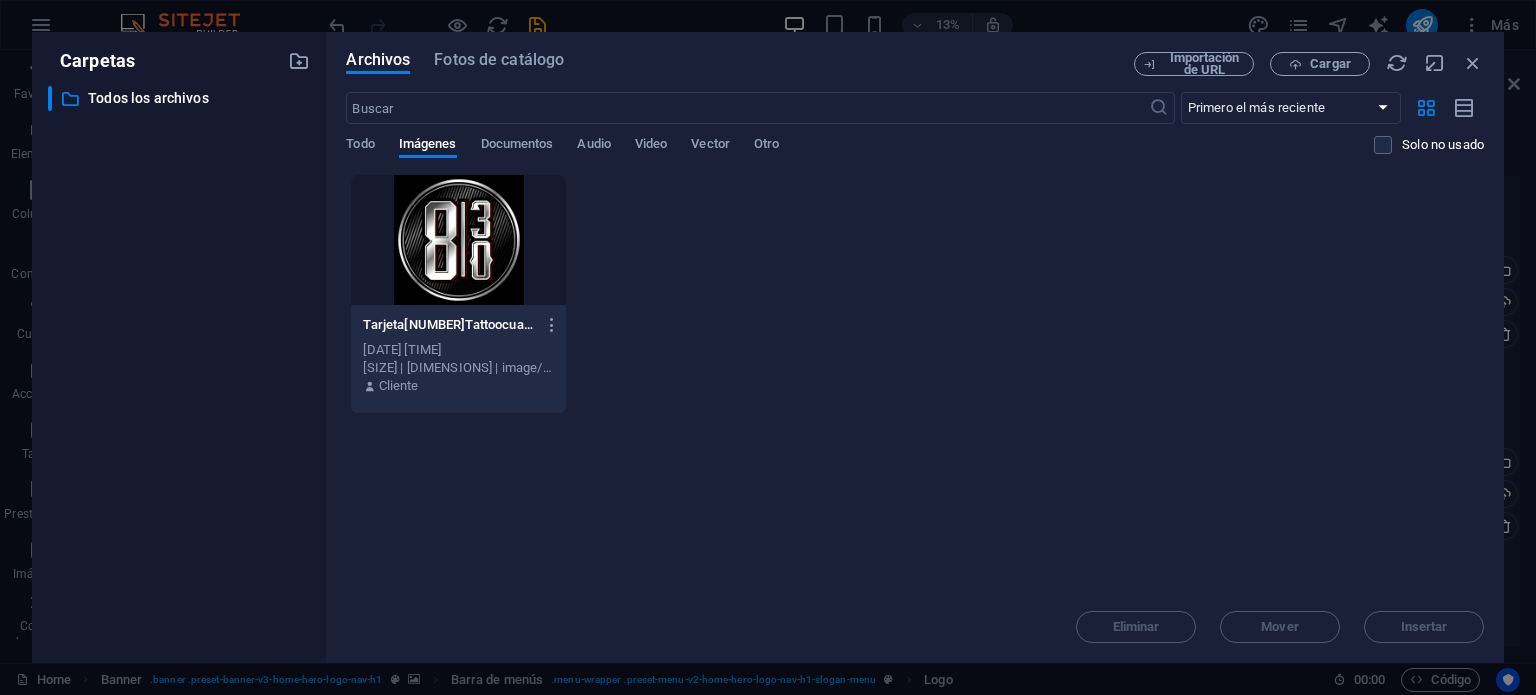 click at bounding box center (458, 240) 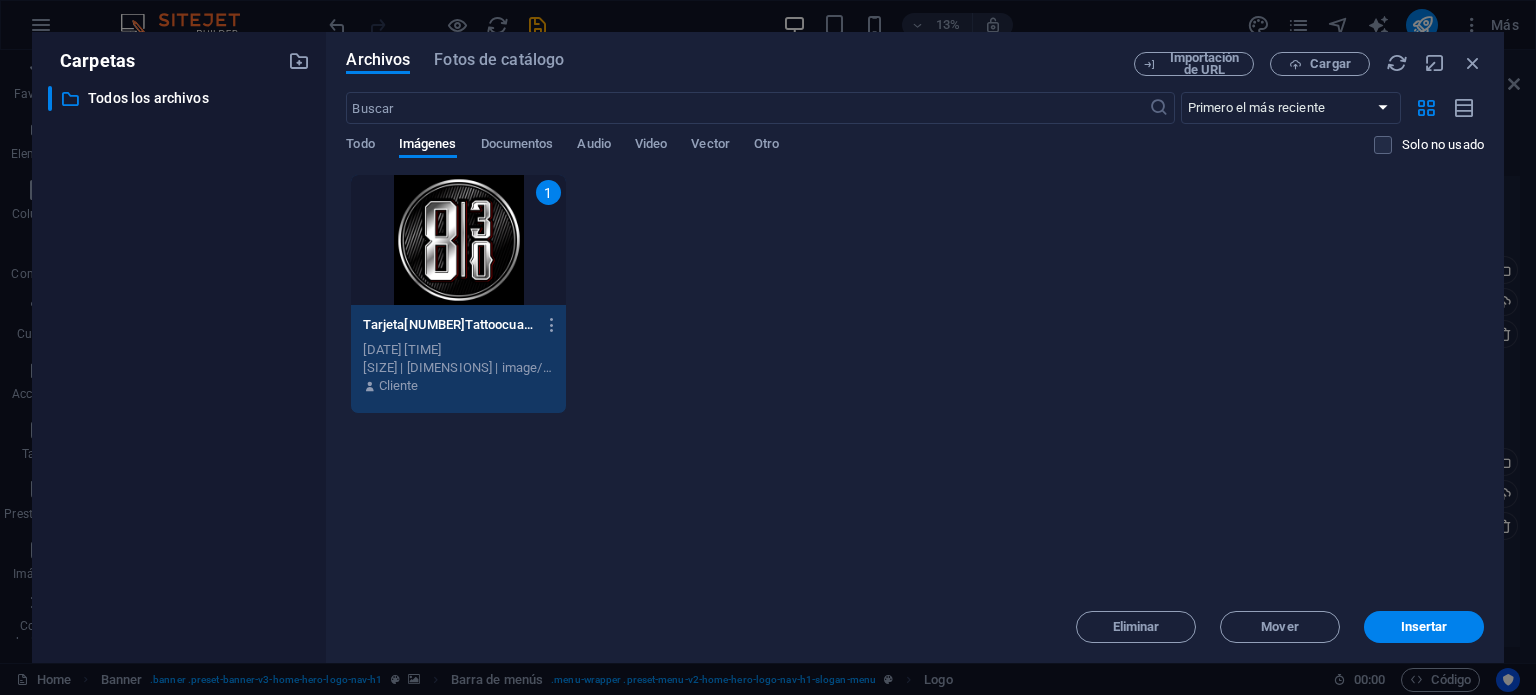 click on "Tarjeta[NUMBER]Tattoocuadrada-WCOd6OFmz3GbhoSfWhOd_g.png Tarjeta[NUMBER]Tattoocuadrada-WCOd6OFmz3GbhoSfWhOd_g.png [DATE] [TIME] [SIZE] | [DIMENSIONS] | image/png Cliente" at bounding box center [915, 294] 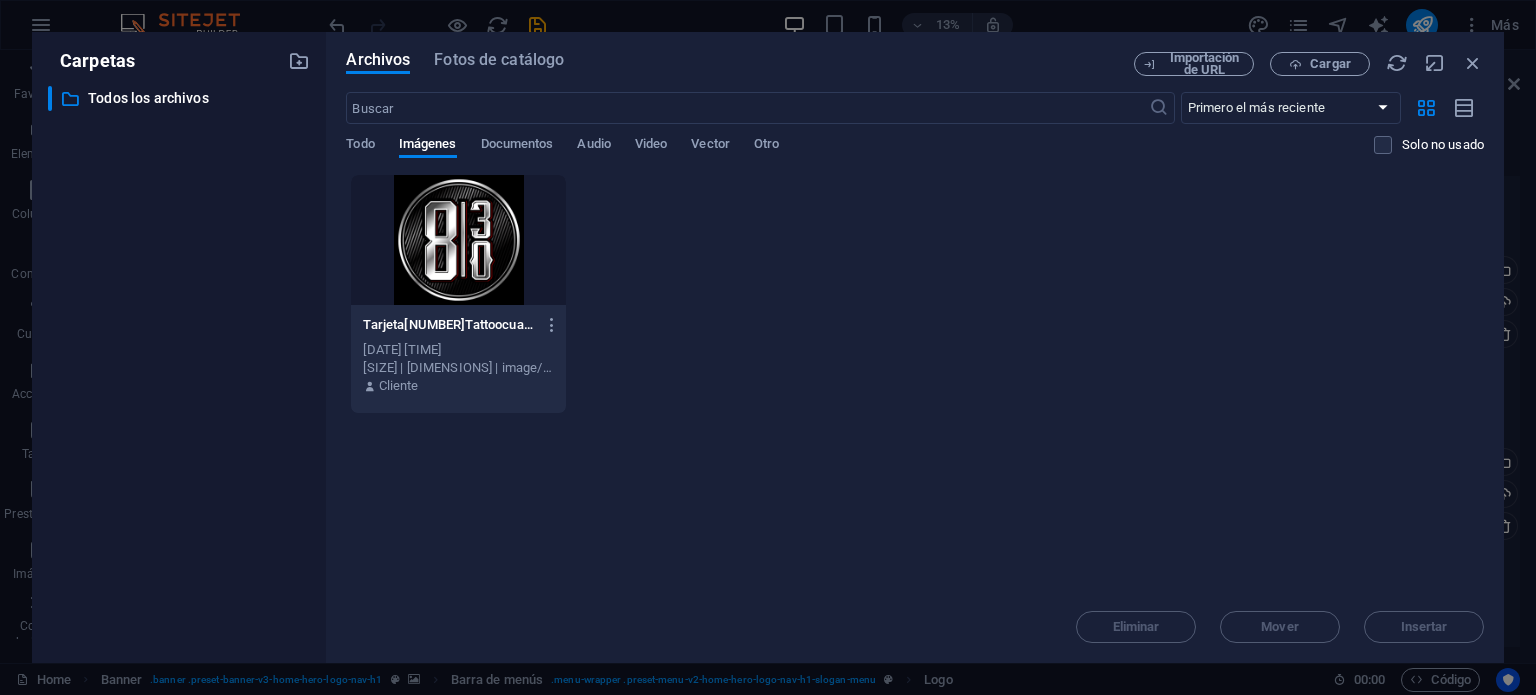 click at bounding box center (458, 240) 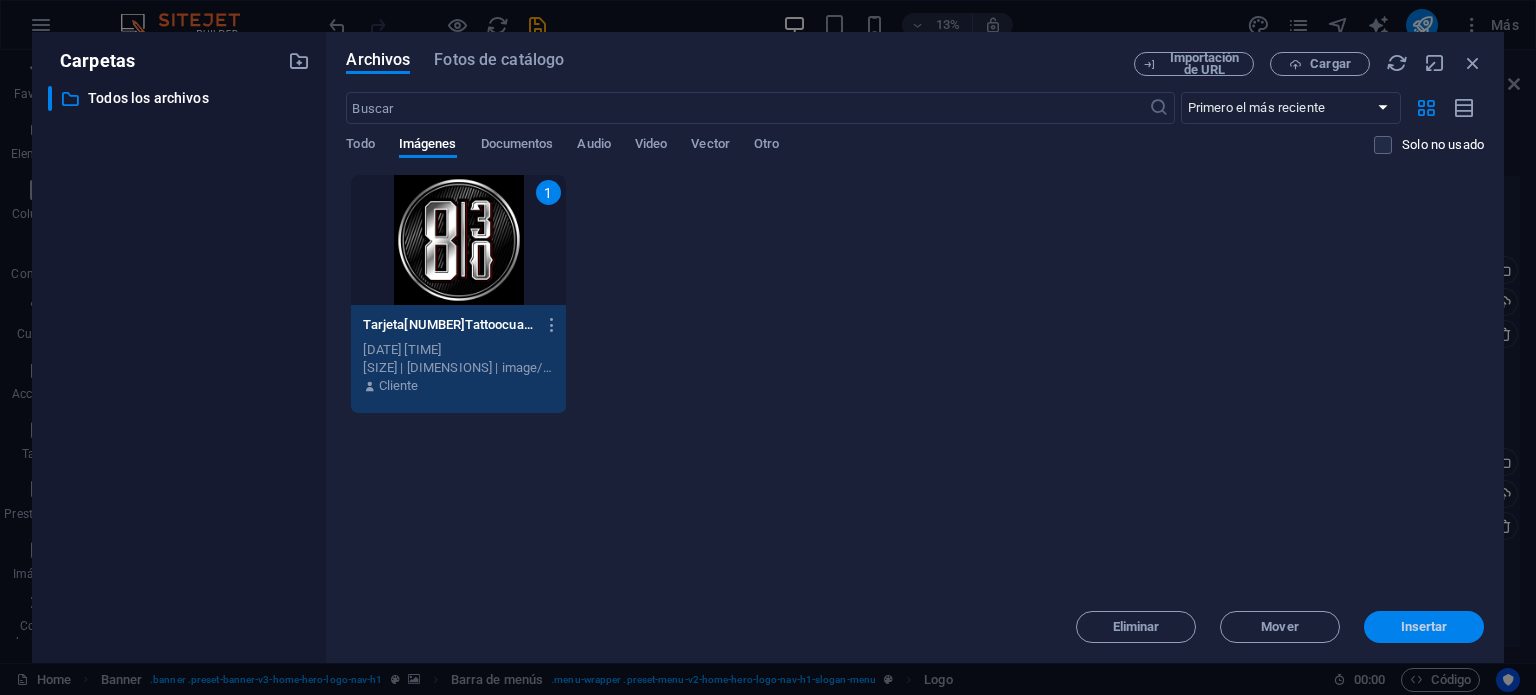 click on "Insertar" at bounding box center (1424, 627) 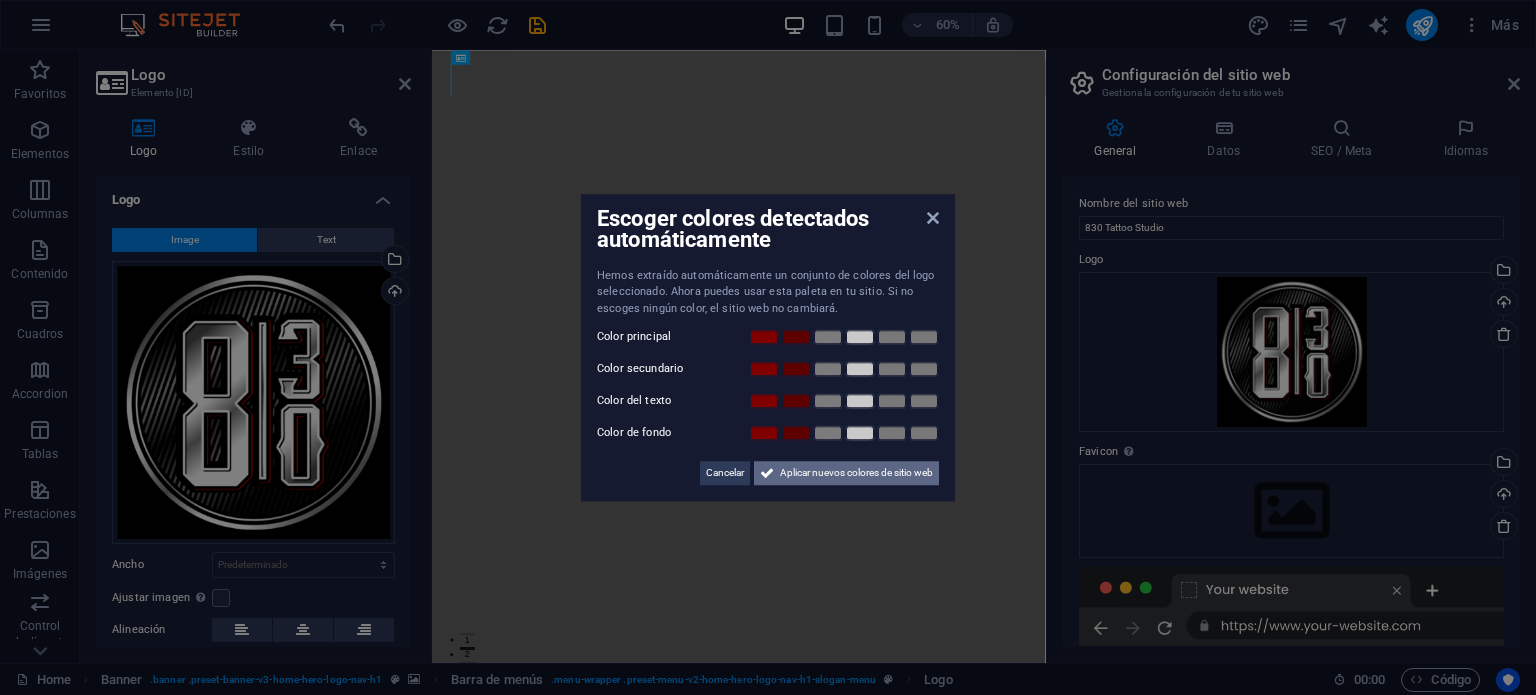 click on "Aplicar nuevos colores de sitio web" at bounding box center (856, 473) 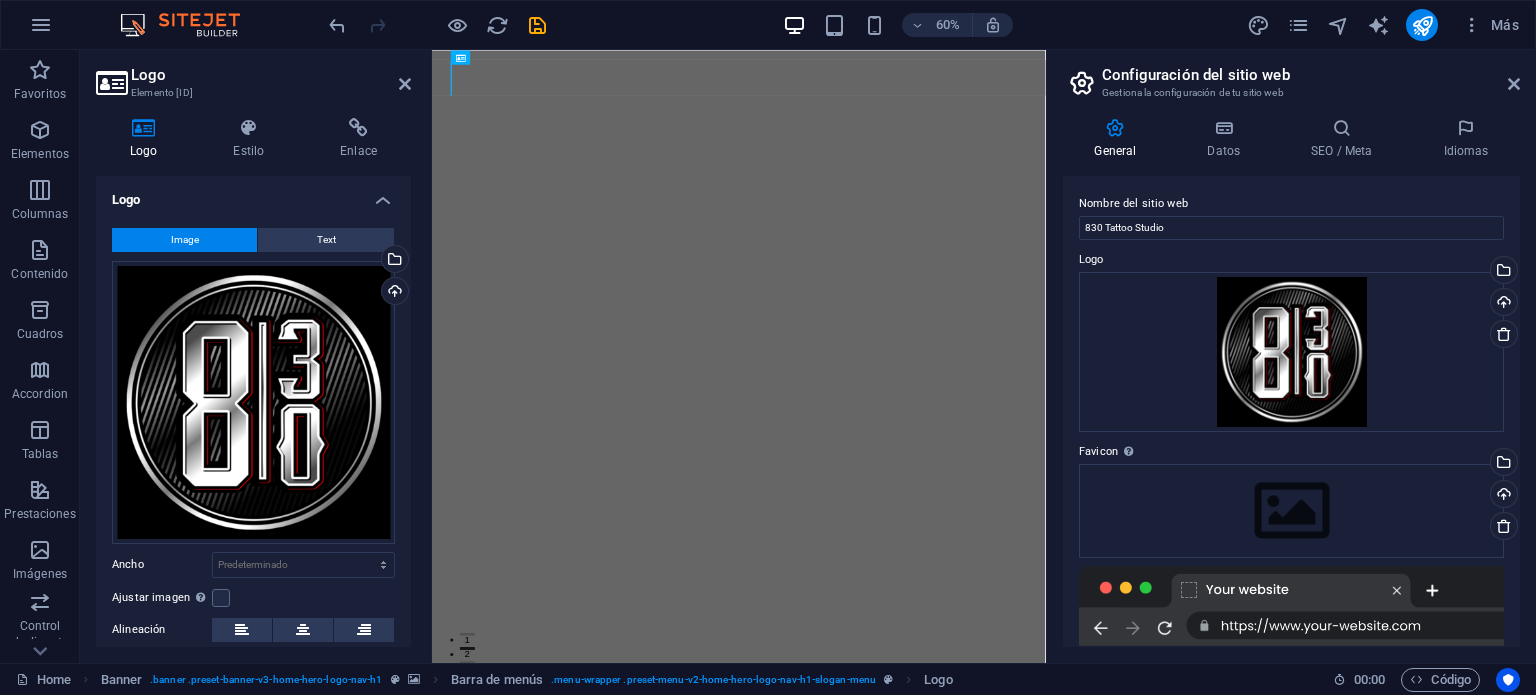 scroll, scrollTop: 32, scrollLeft: 0, axis: vertical 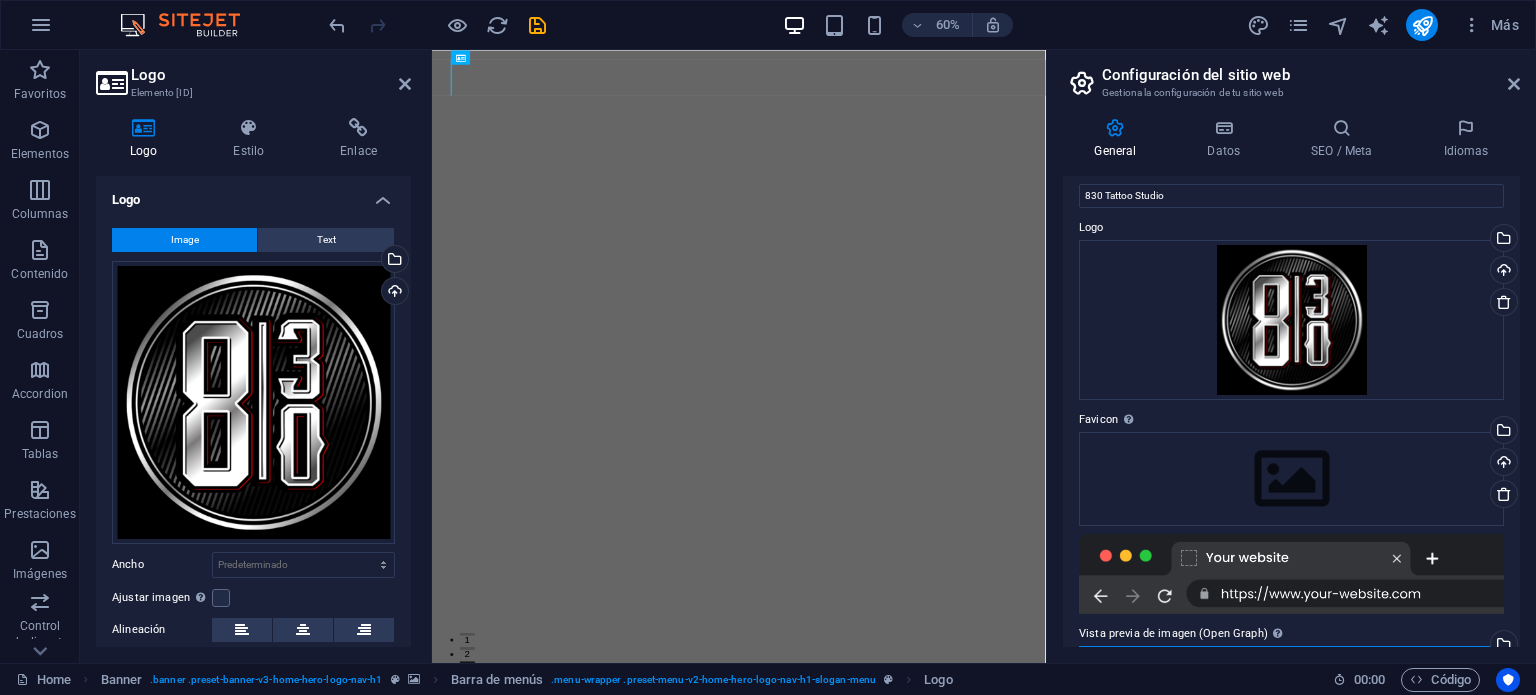 click on "Arrastra archivos aquí, haz clic para escoger archivos o  selecciona archivos de Archivos o de nuestra galería gratuita de fotos y vídeos" at bounding box center (1291, 760) 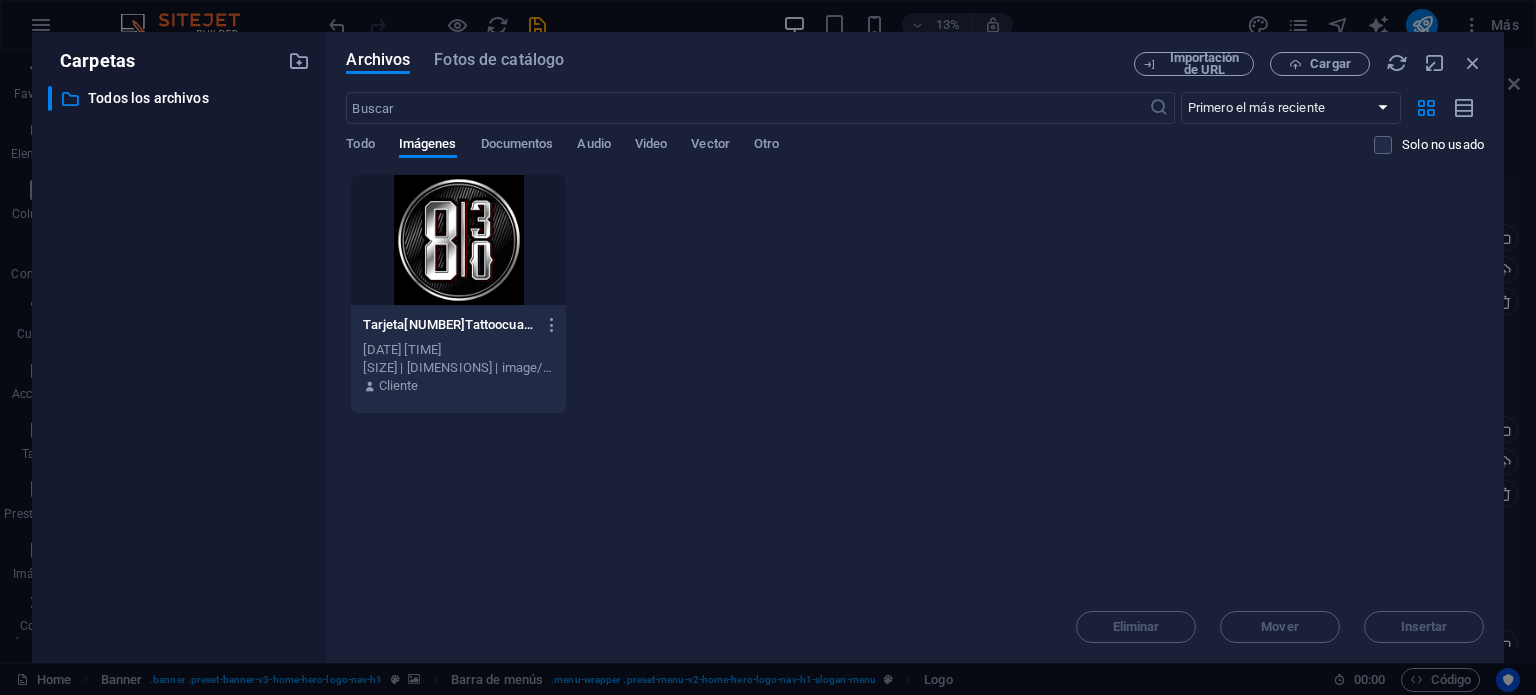 click at bounding box center [458, 240] 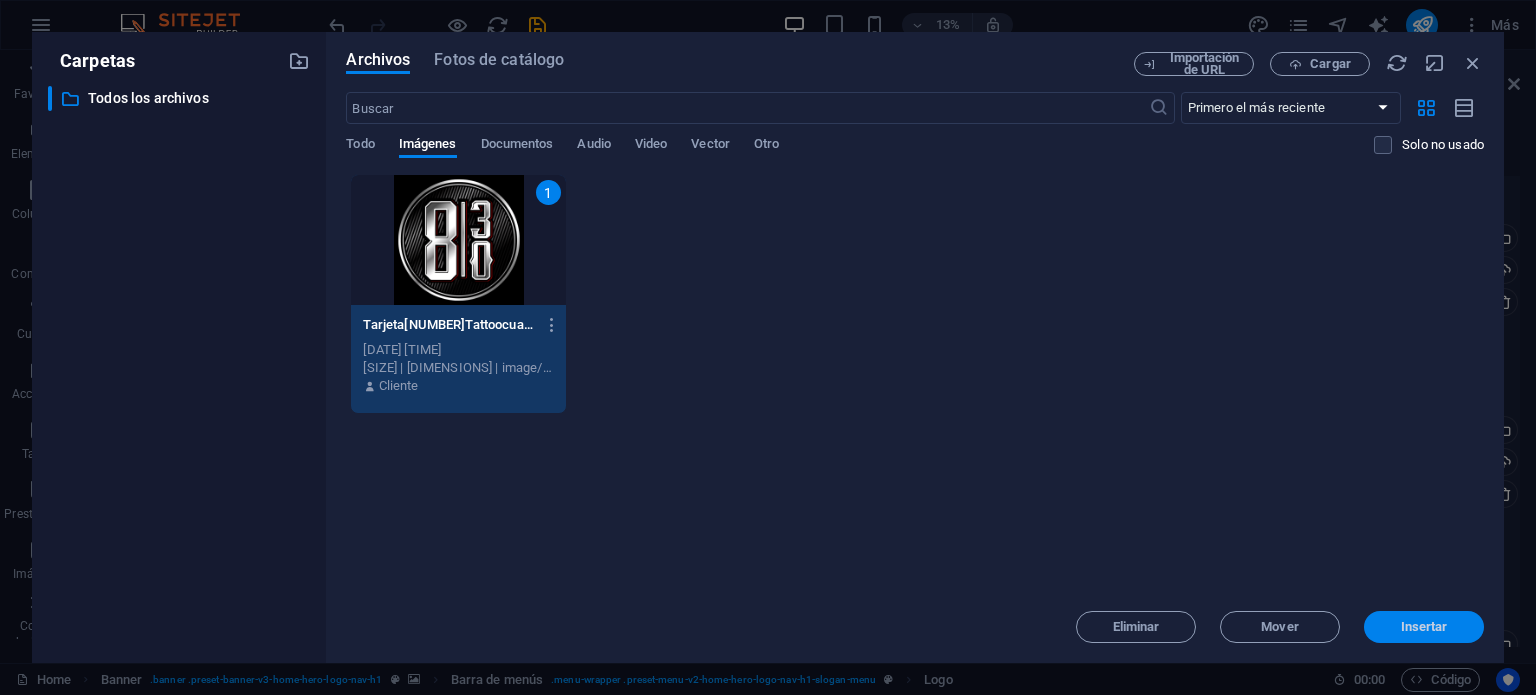 click on "Insertar" at bounding box center (1424, 627) 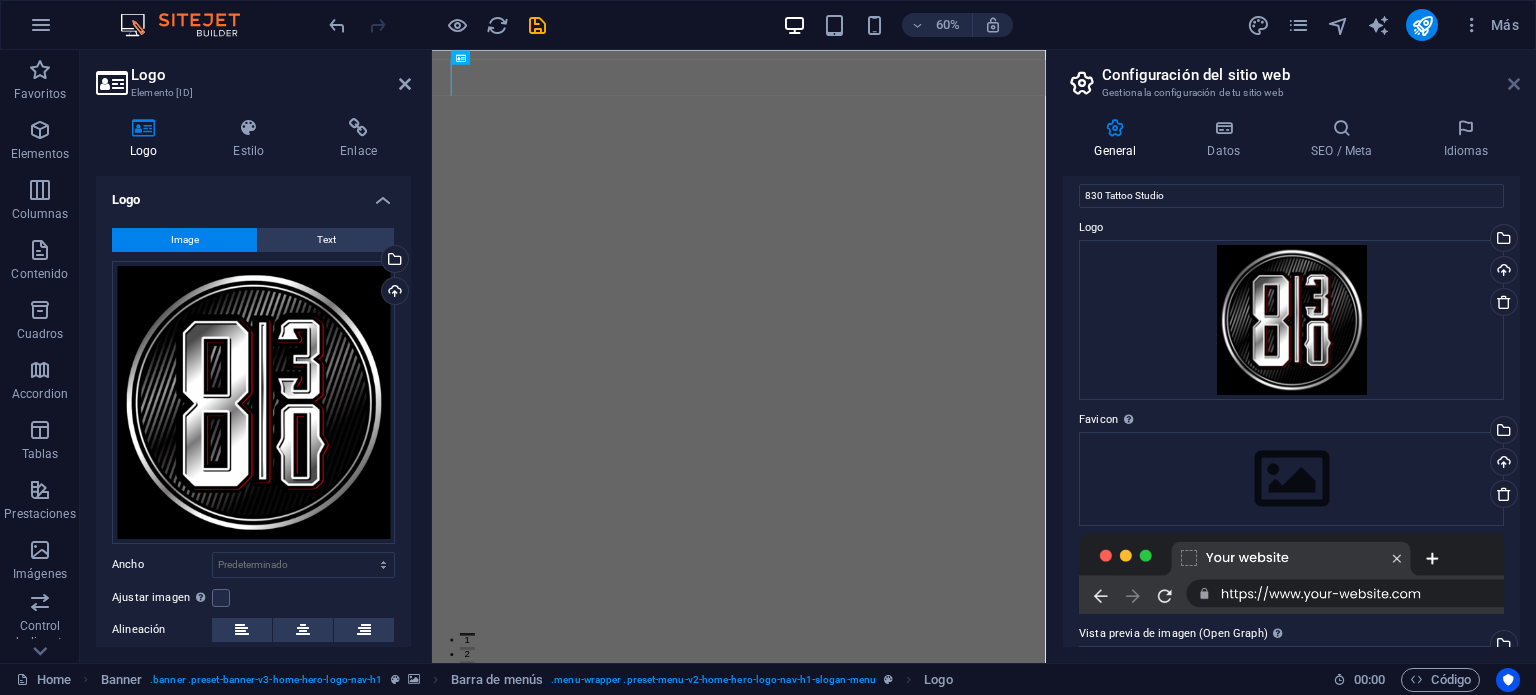 click at bounding box center (1514, 84) 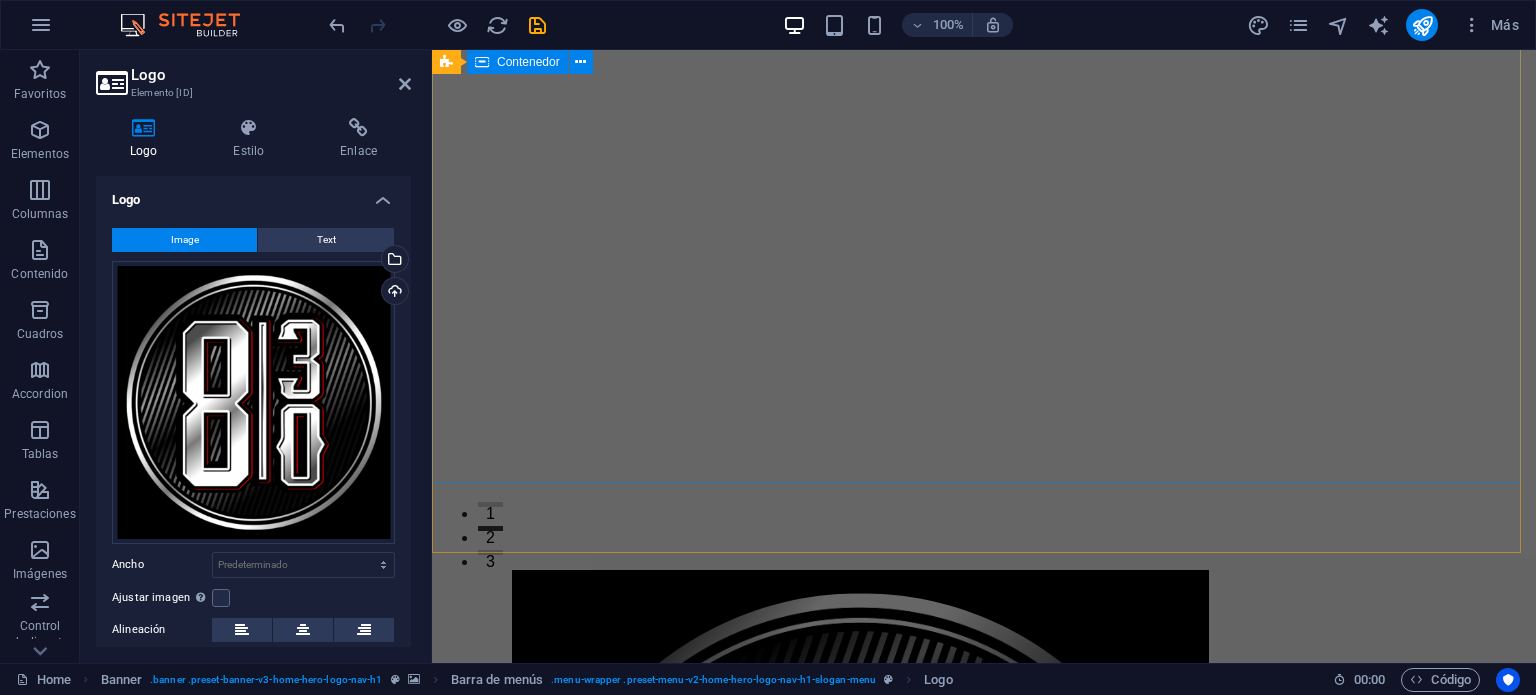 scroll, scrollTop: 0, scrollLeft: 0, axis: both 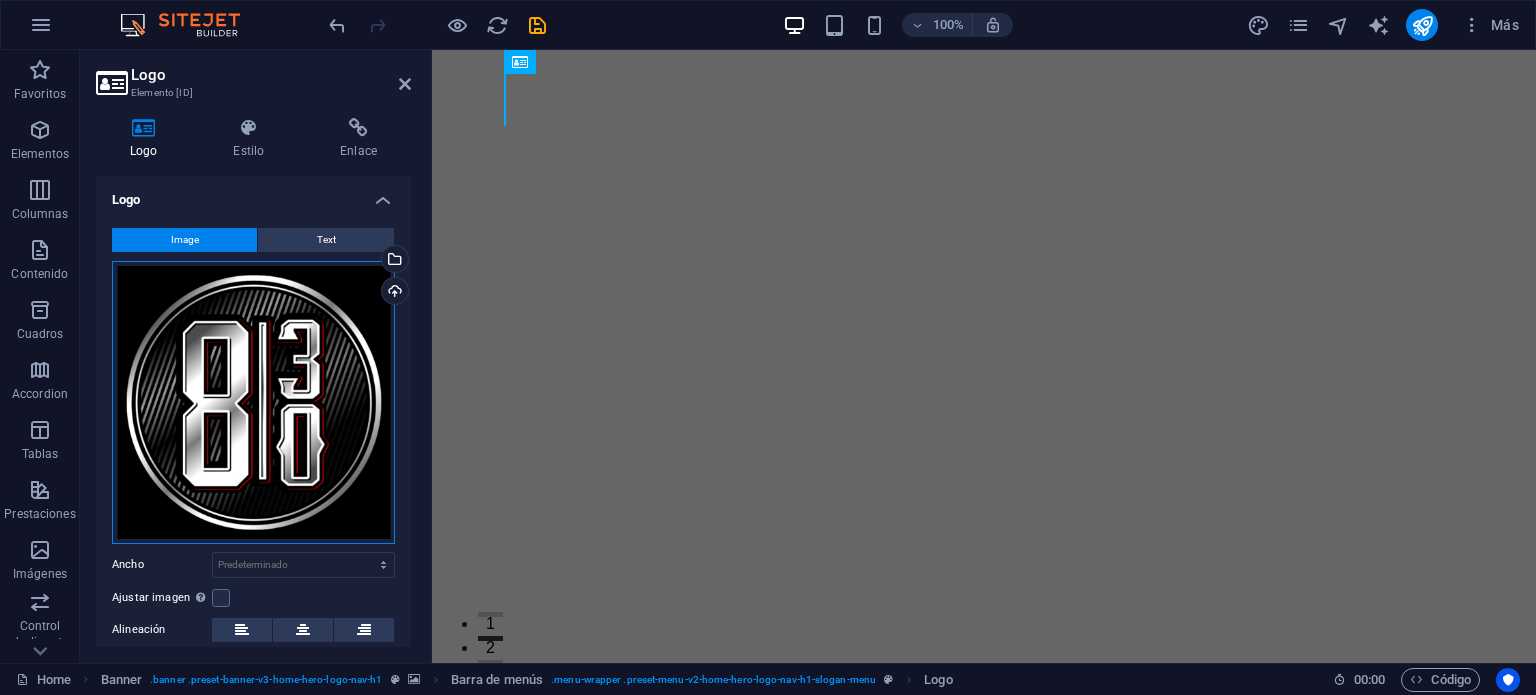 click on "Arrastra archivos aquí, haz clic para escoger archivos o  selecciona archivos de Archivos o de nuestra galería gratuita de fotos y vídeos" at bounding box center [253, 402] 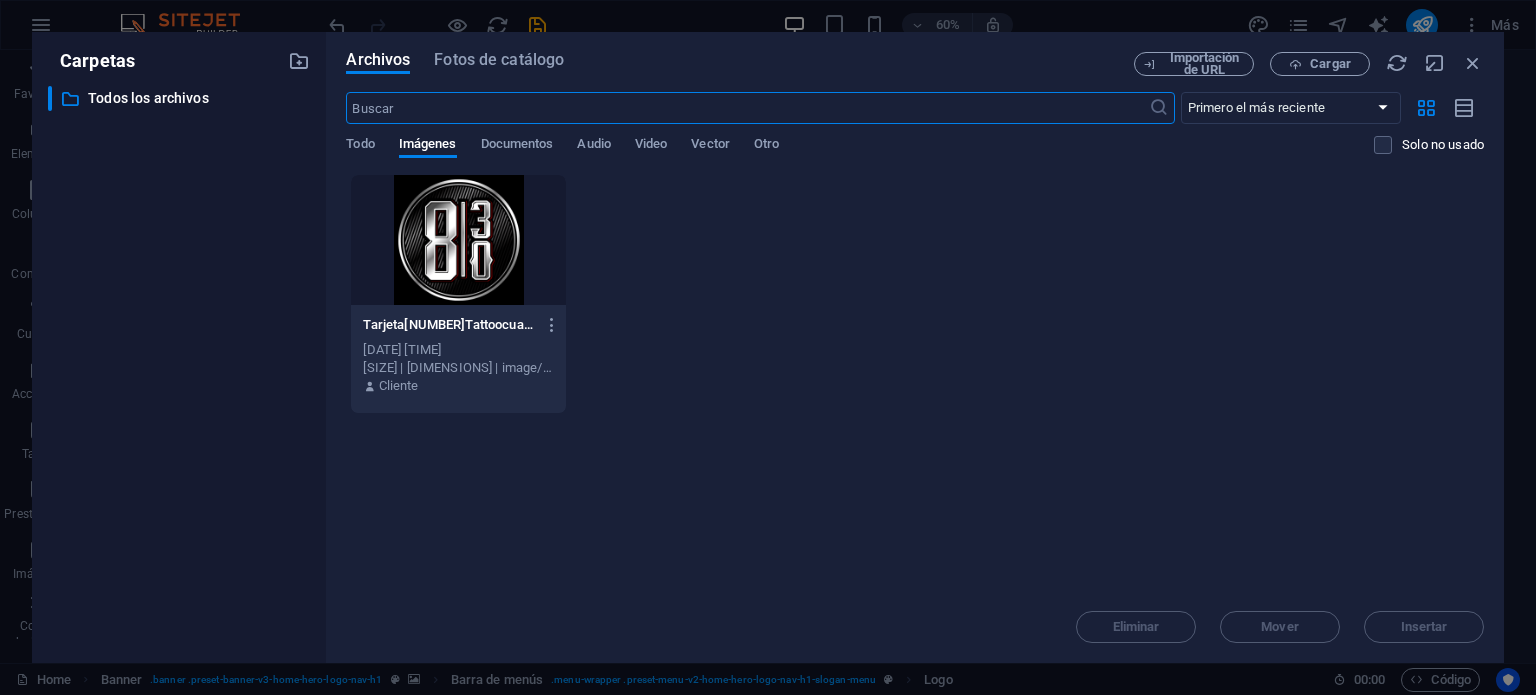 click at bounding box center (458, 240) 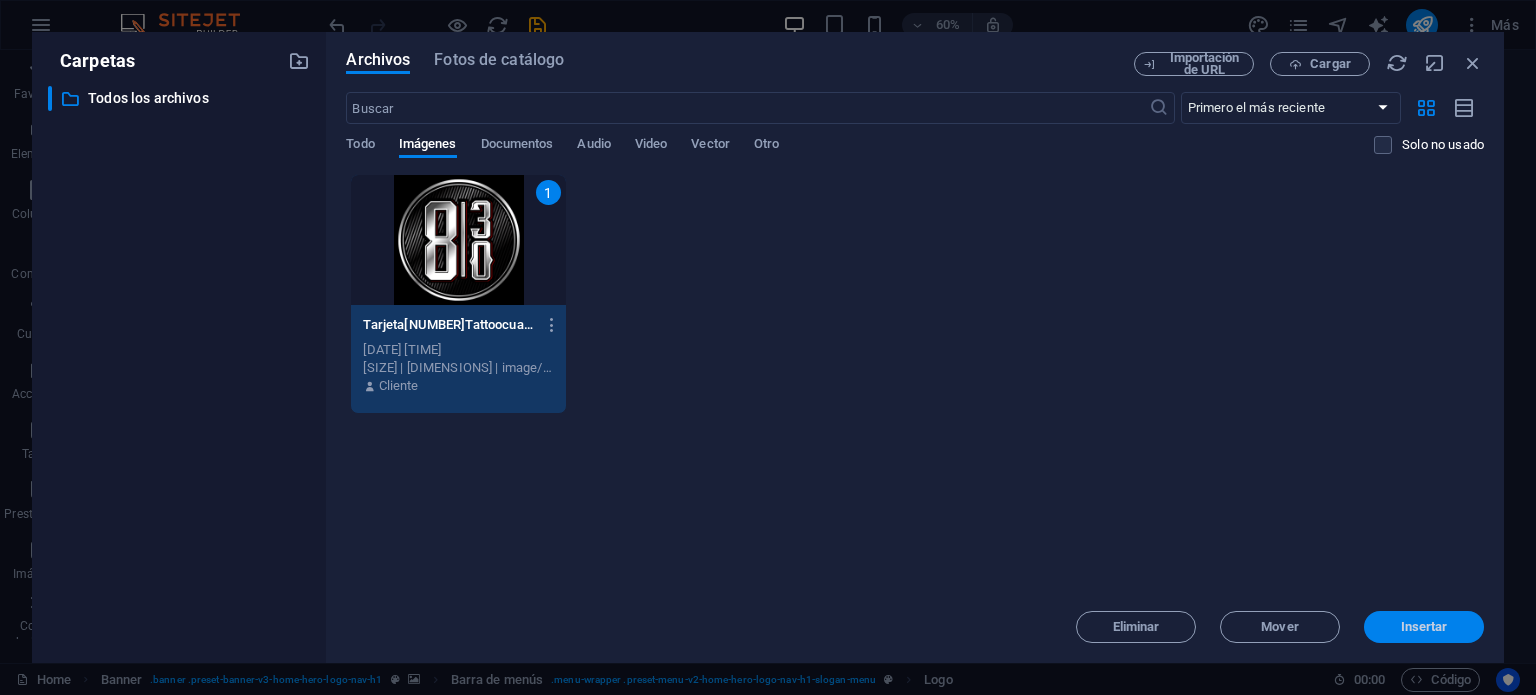 click on "Insertar" at bounding box center (1424, 627) 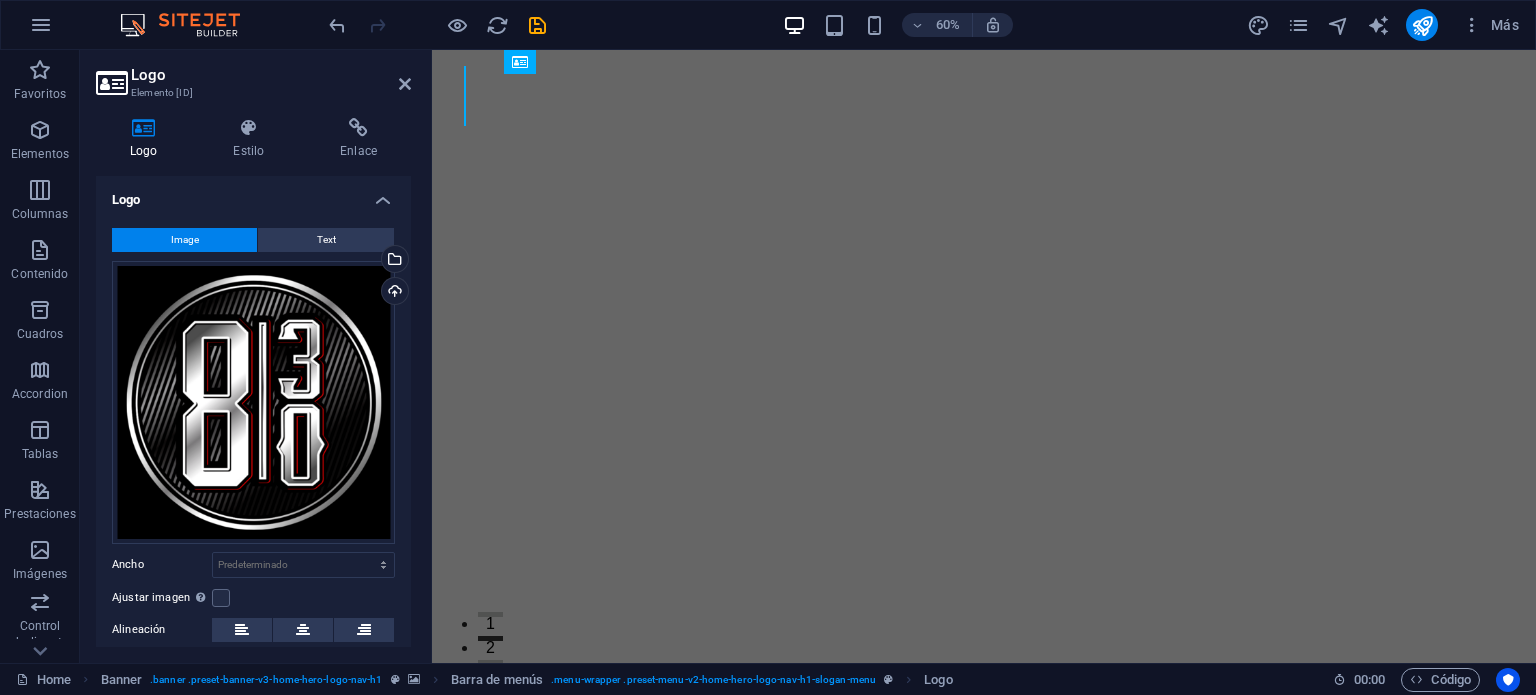 click at bounding box center [984, 357] 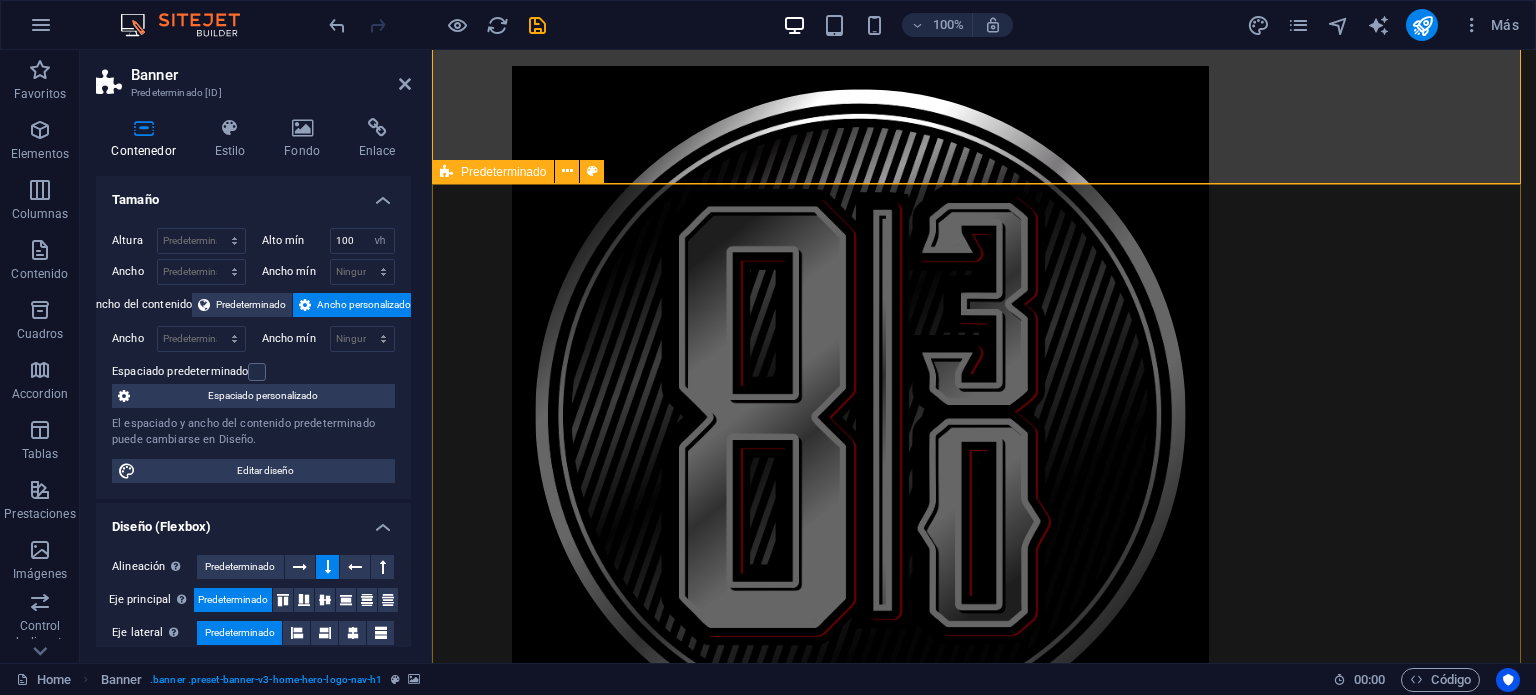 scroll, scrollTop: 0, scrollLeft: 0, axis: both 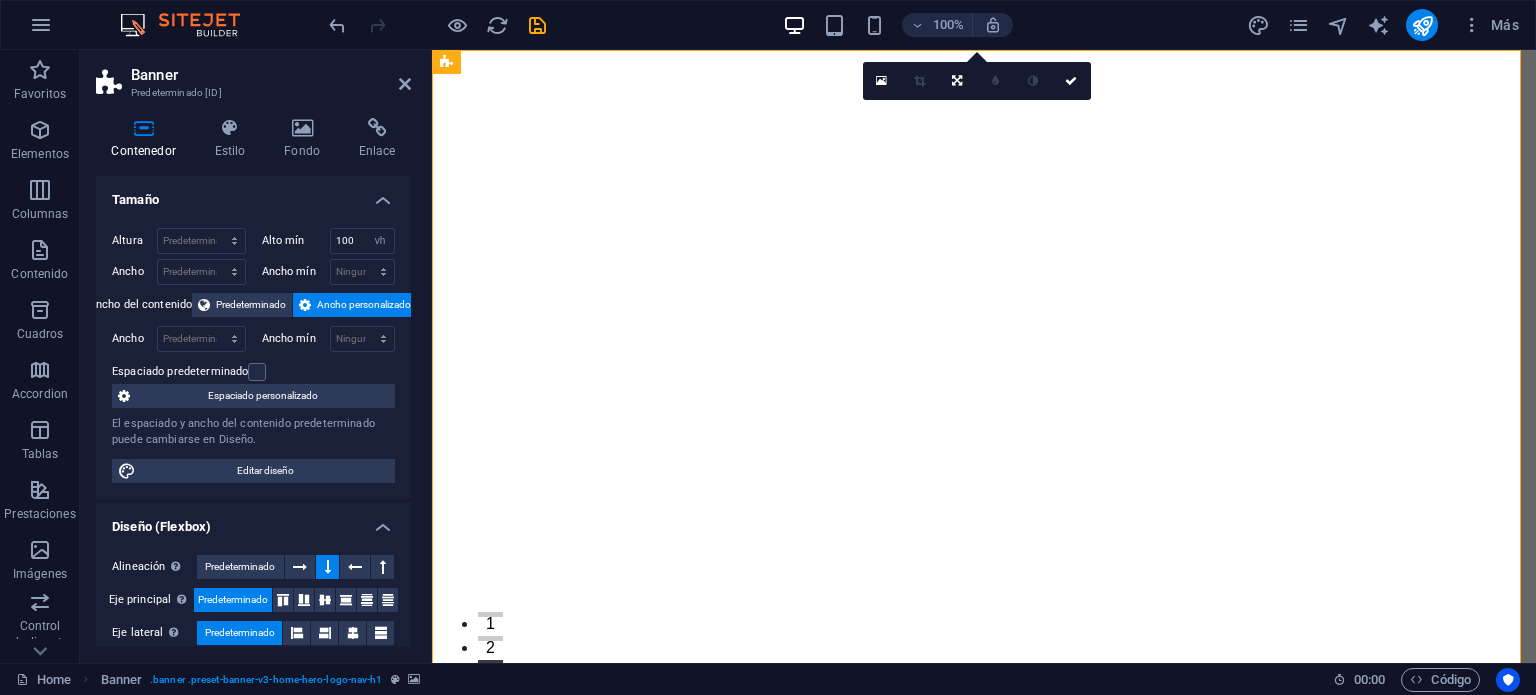 click on "100% Más" at bounding box center (926, 25) 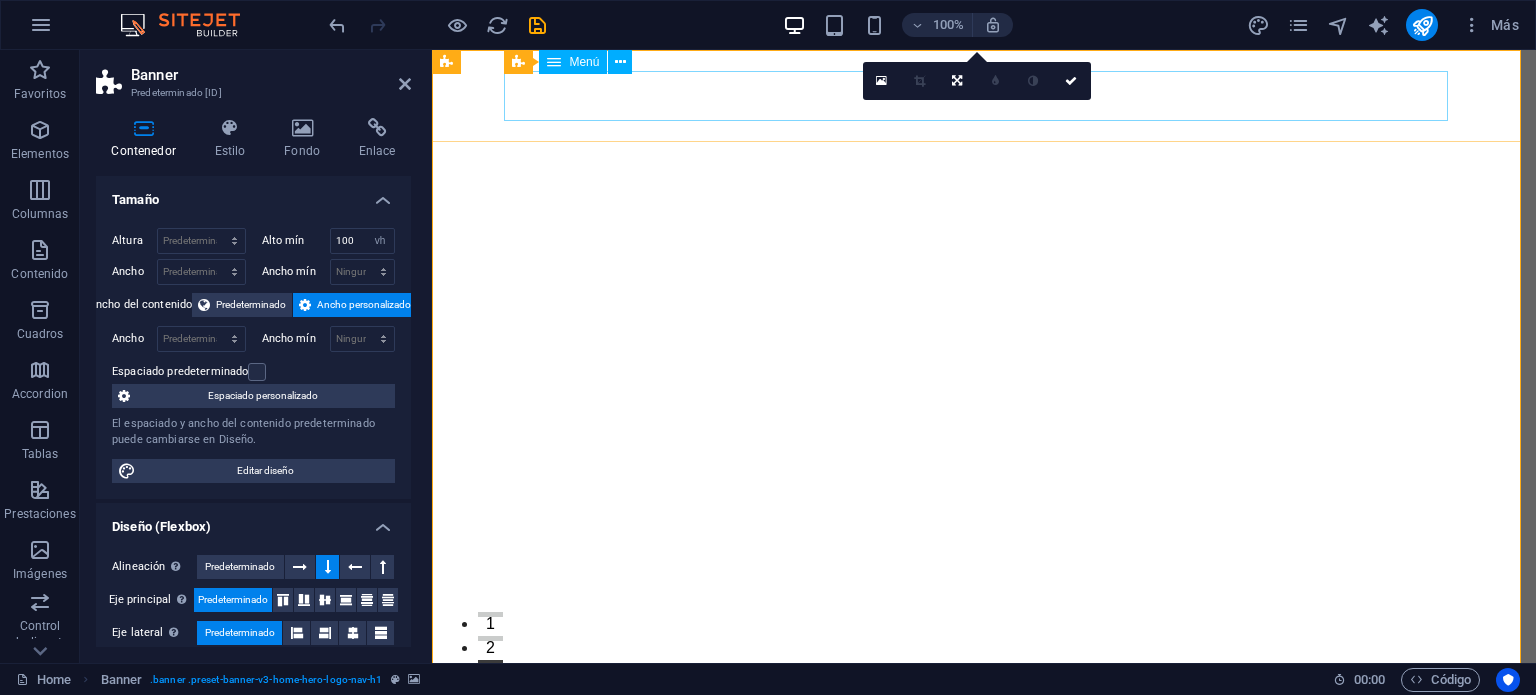 click on "Inicio Acerca de Servicios Testimonios Galería" at bounding box center [984, 1402] 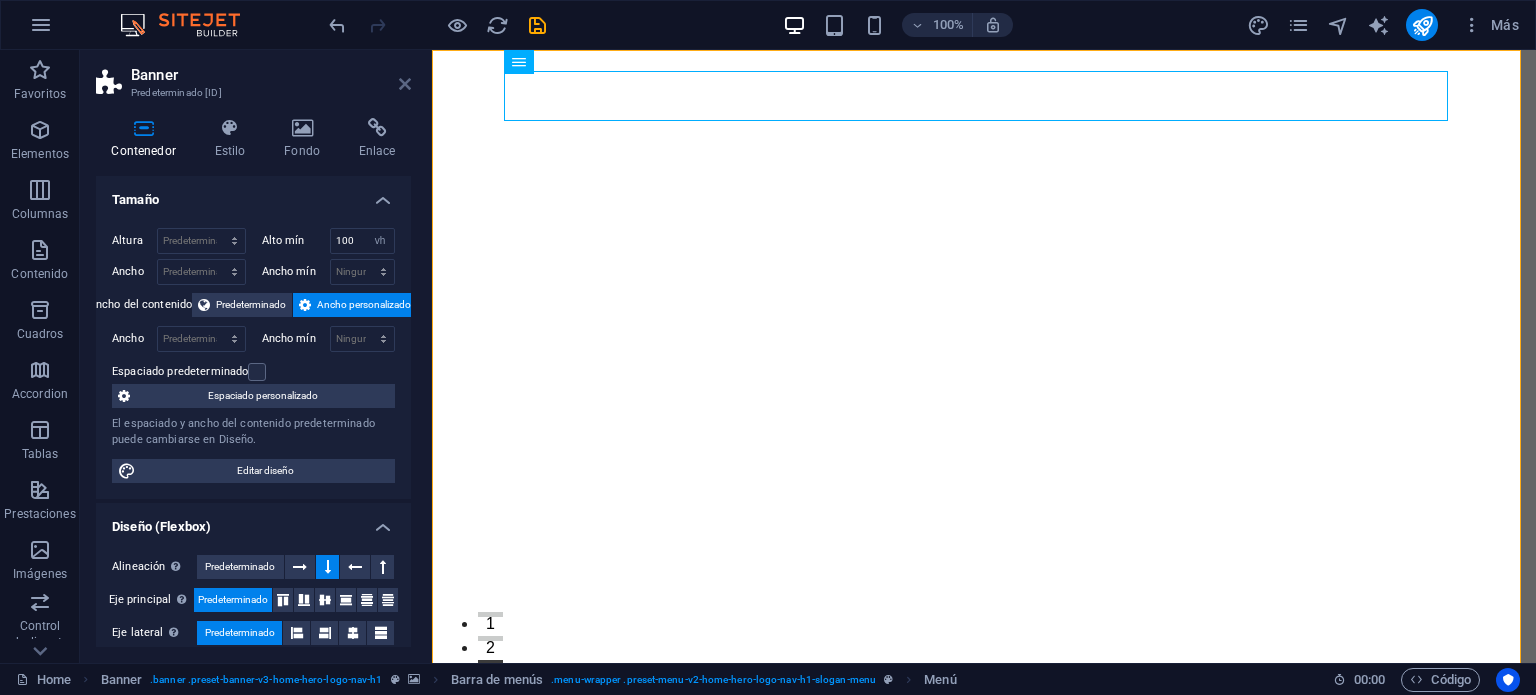 click at bounding box center [405, 84] 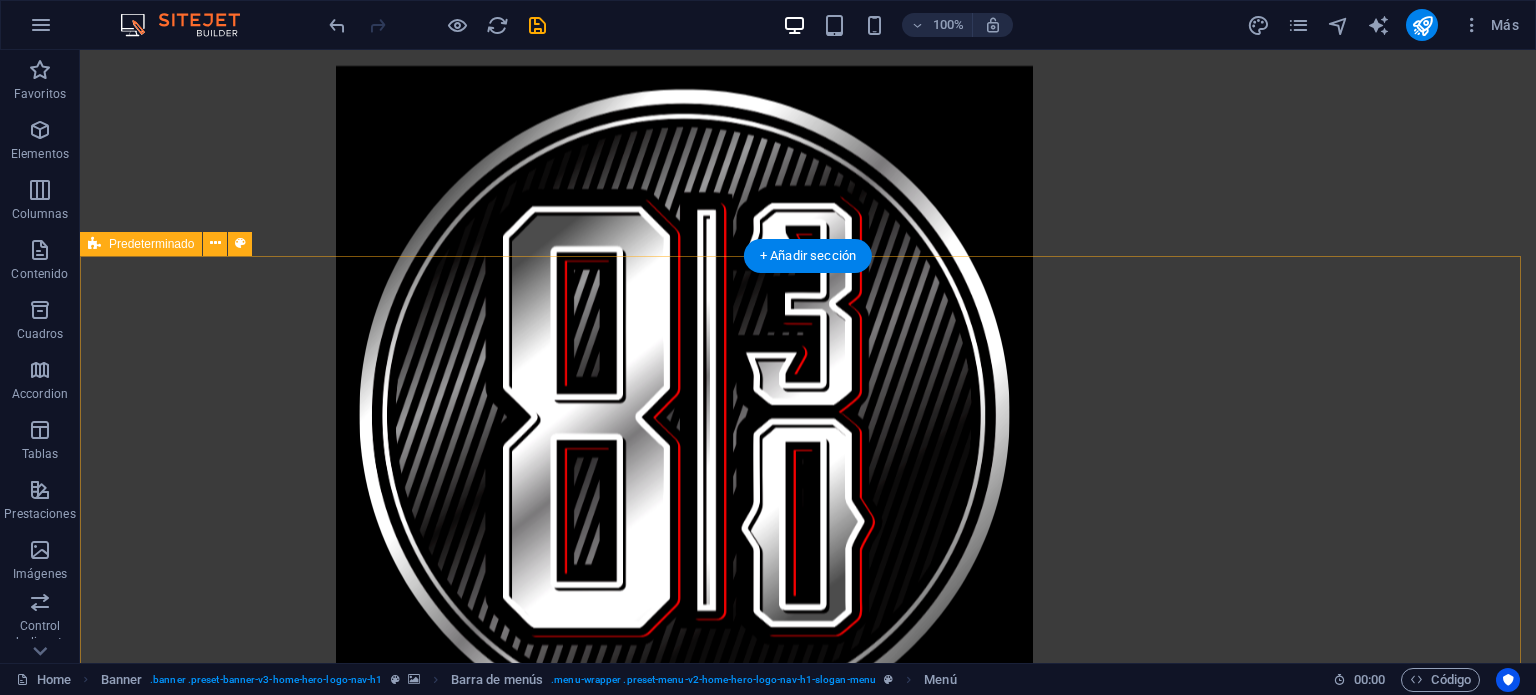 scroll, scrollTop: 0, scrollLeft: 0, axis: both 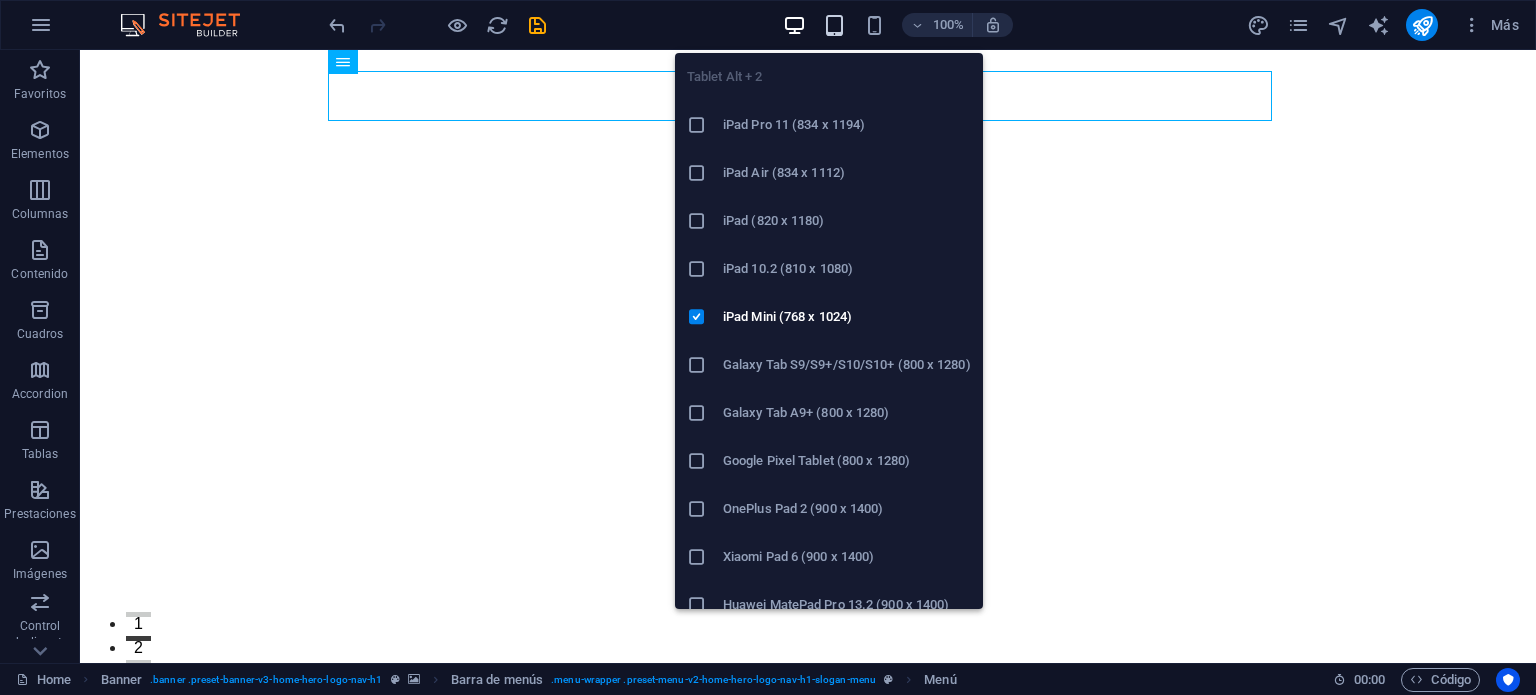 click at bounding box center (834, 25) 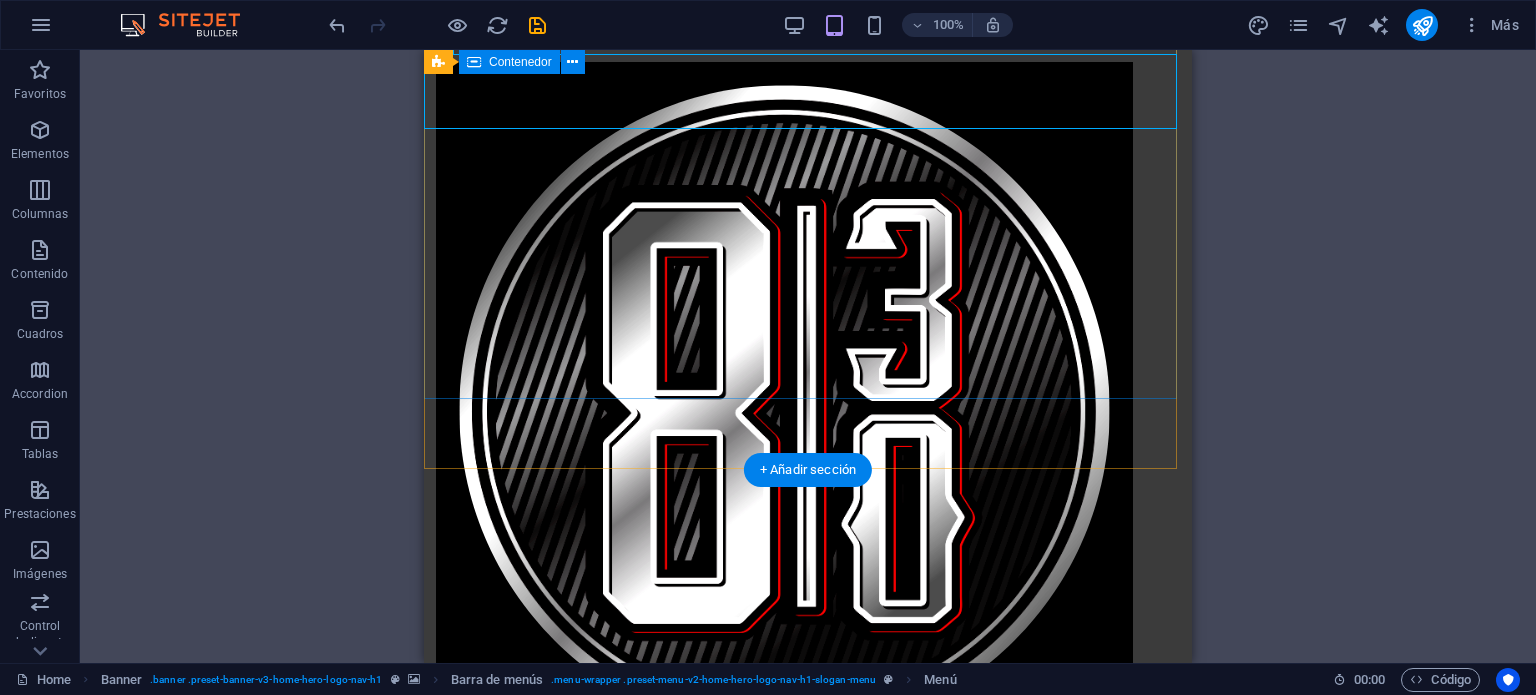 scroll, scrollTop: 0, scrollLeft: 0, axis: both 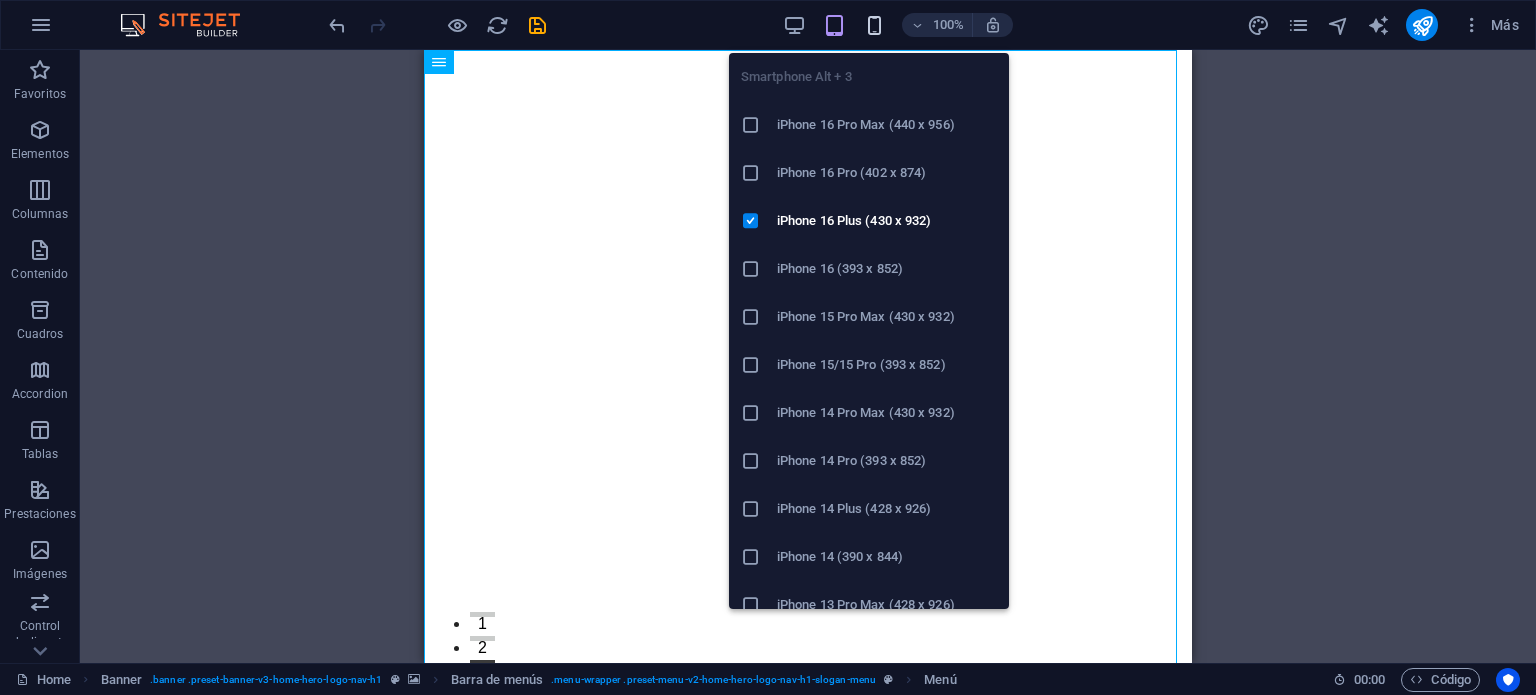 click at bounding box center [874, 25] 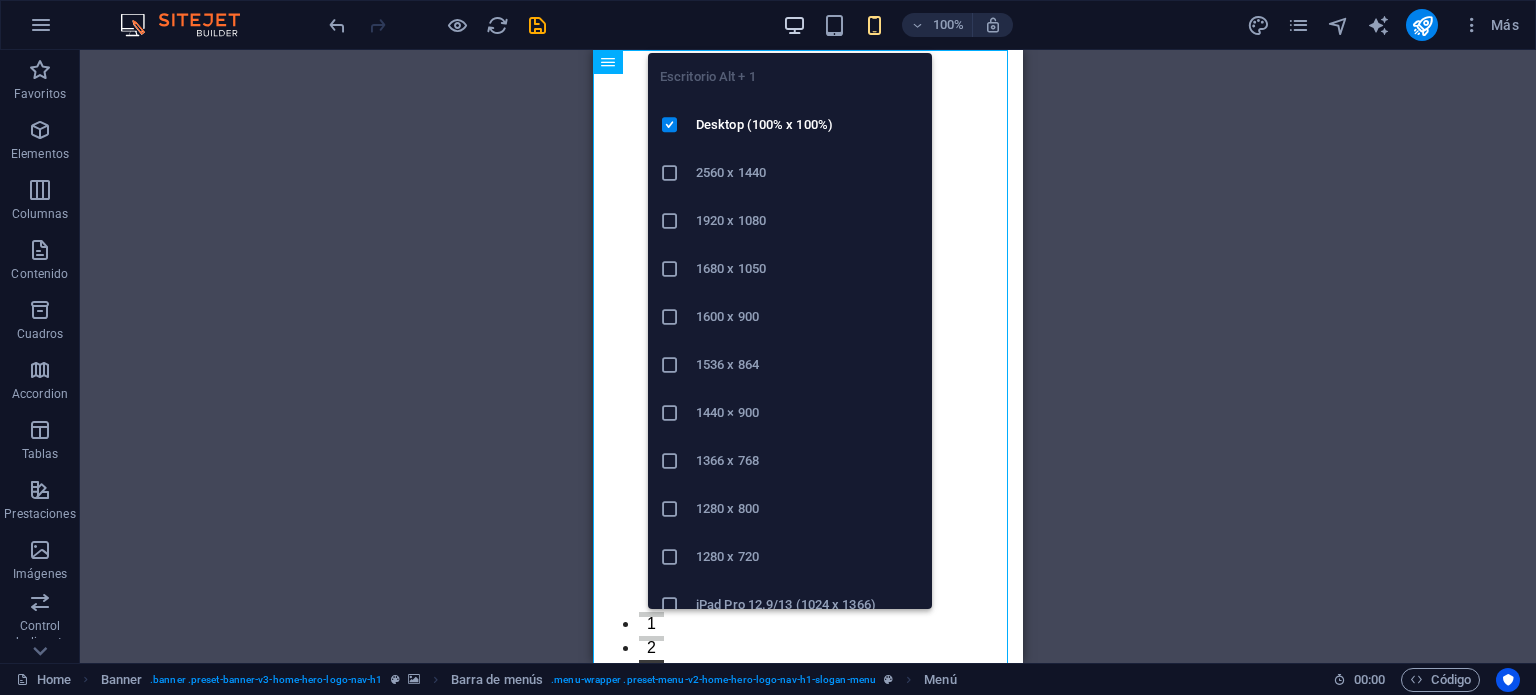 click at bounding box center (794, 25) 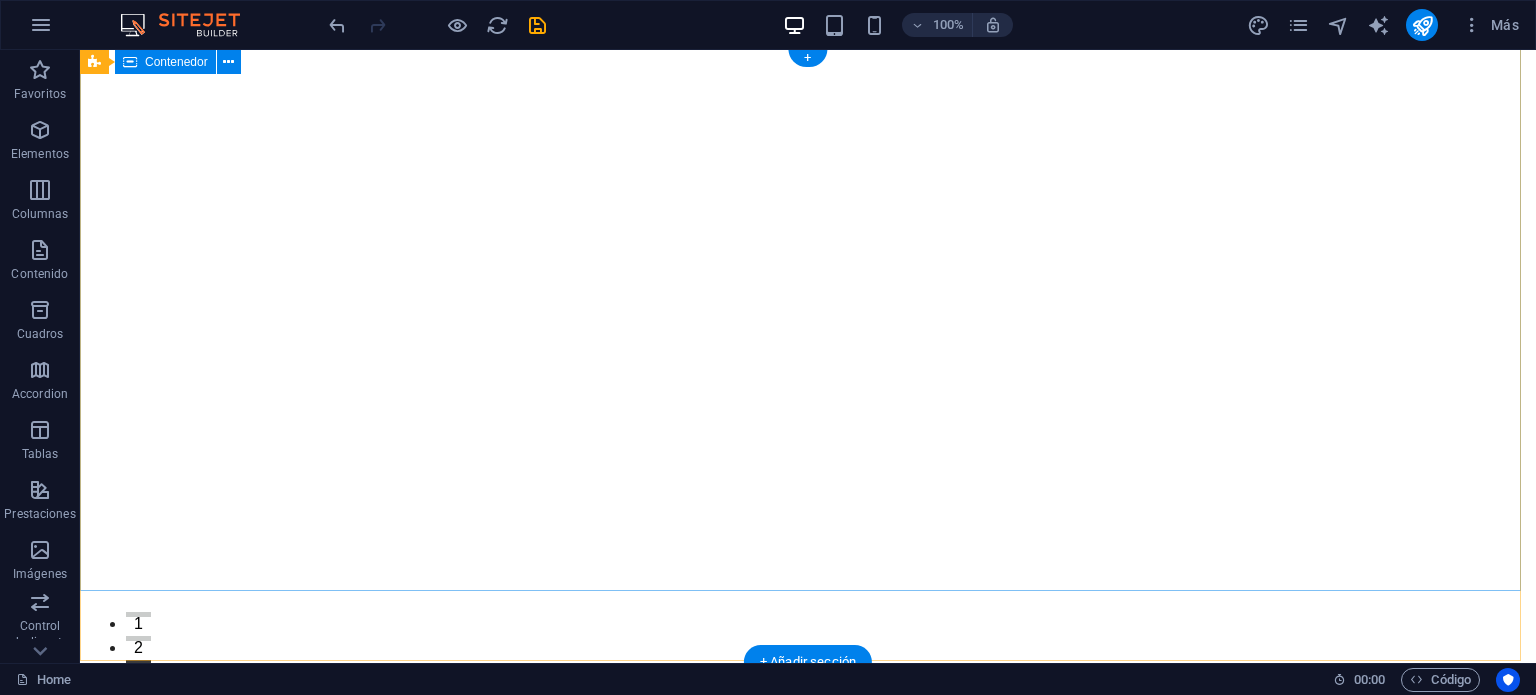 scroll, scrollTop: 0, scrollLeft: 0, axis: both 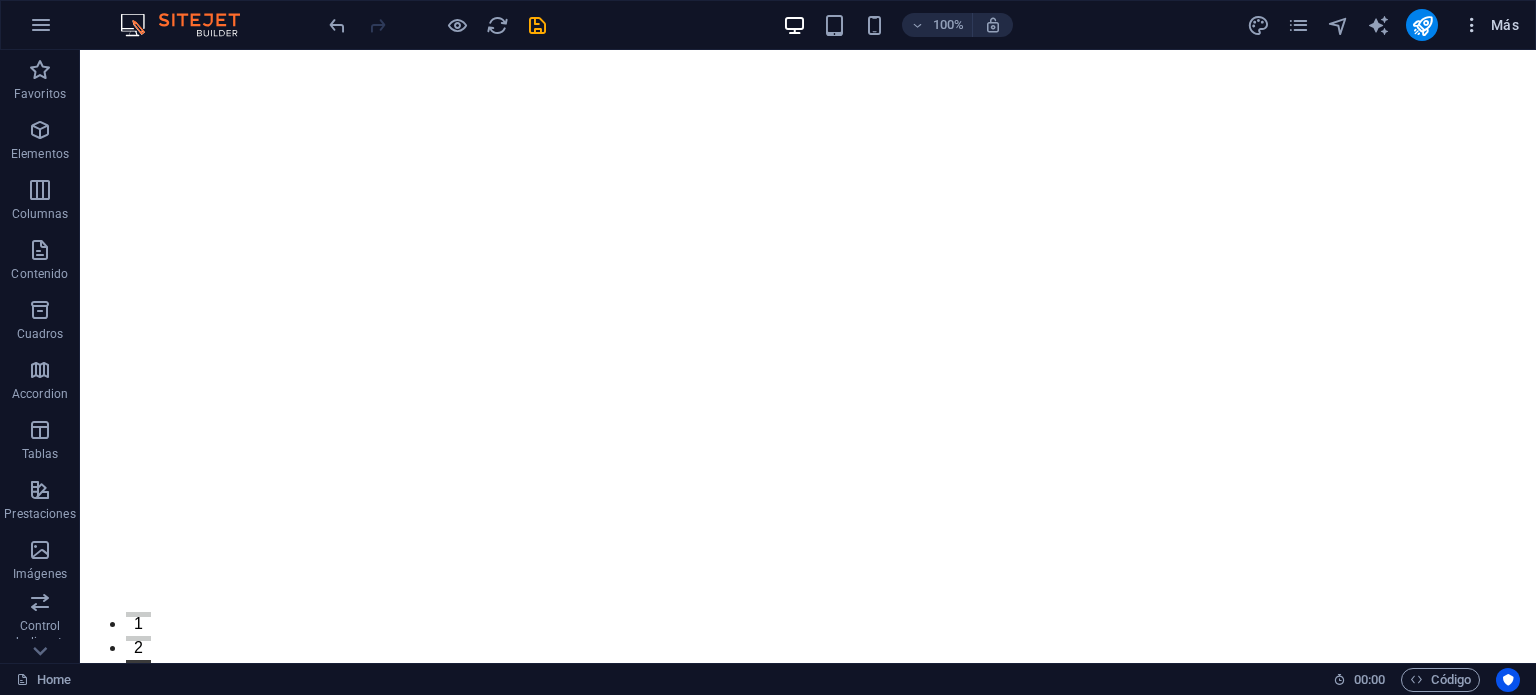 click on "Más" at bounding box center (1490, 25) 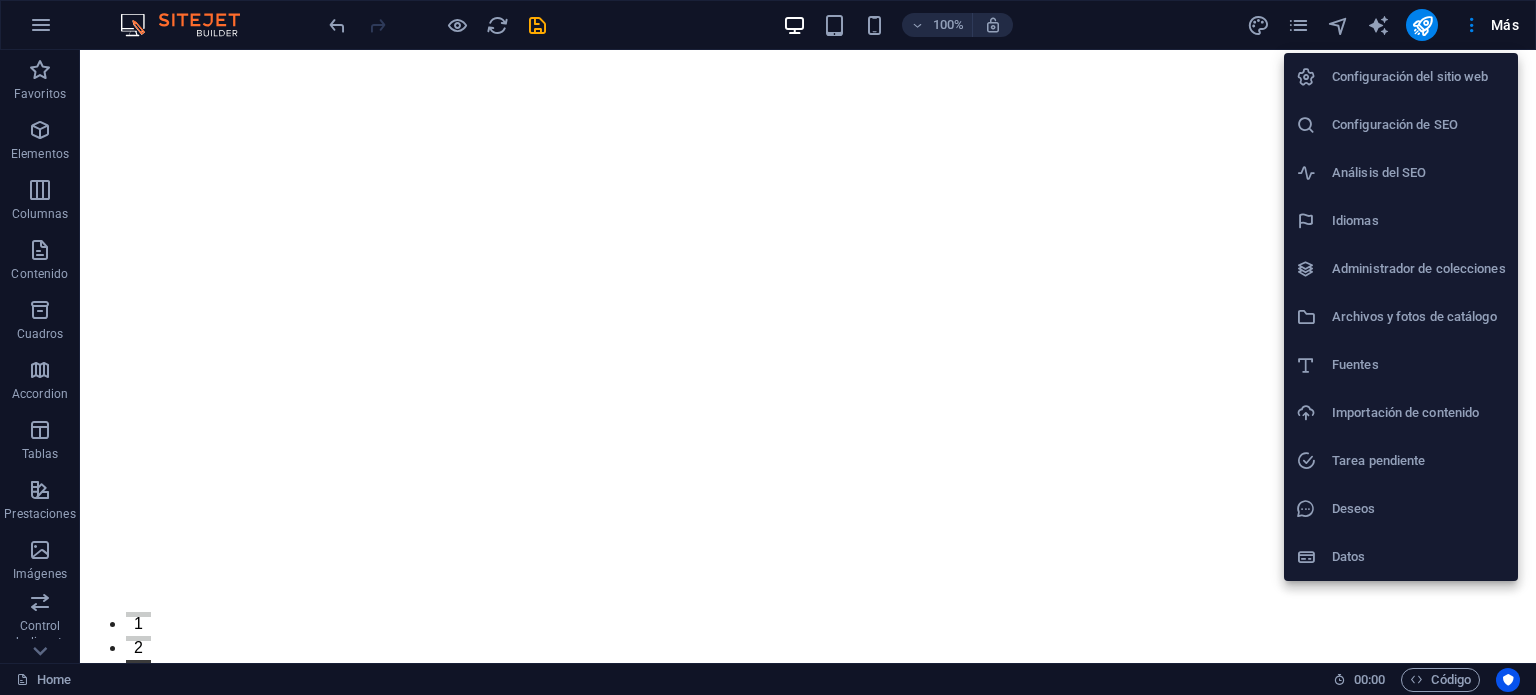 click on "Configuración del sitio web" at bounding box center (1419, 77) 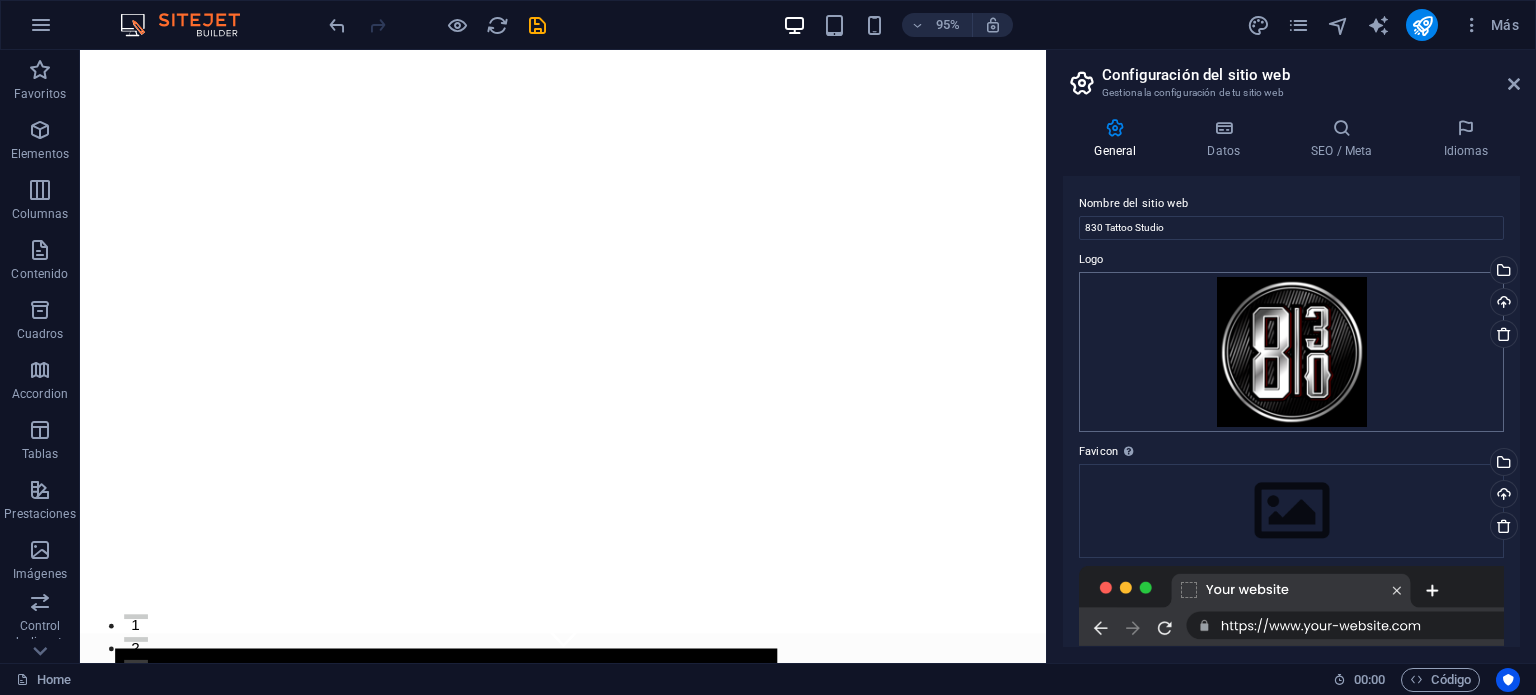 scroll, scrollTop: 32, scrollLeft: 0, axis: vertical 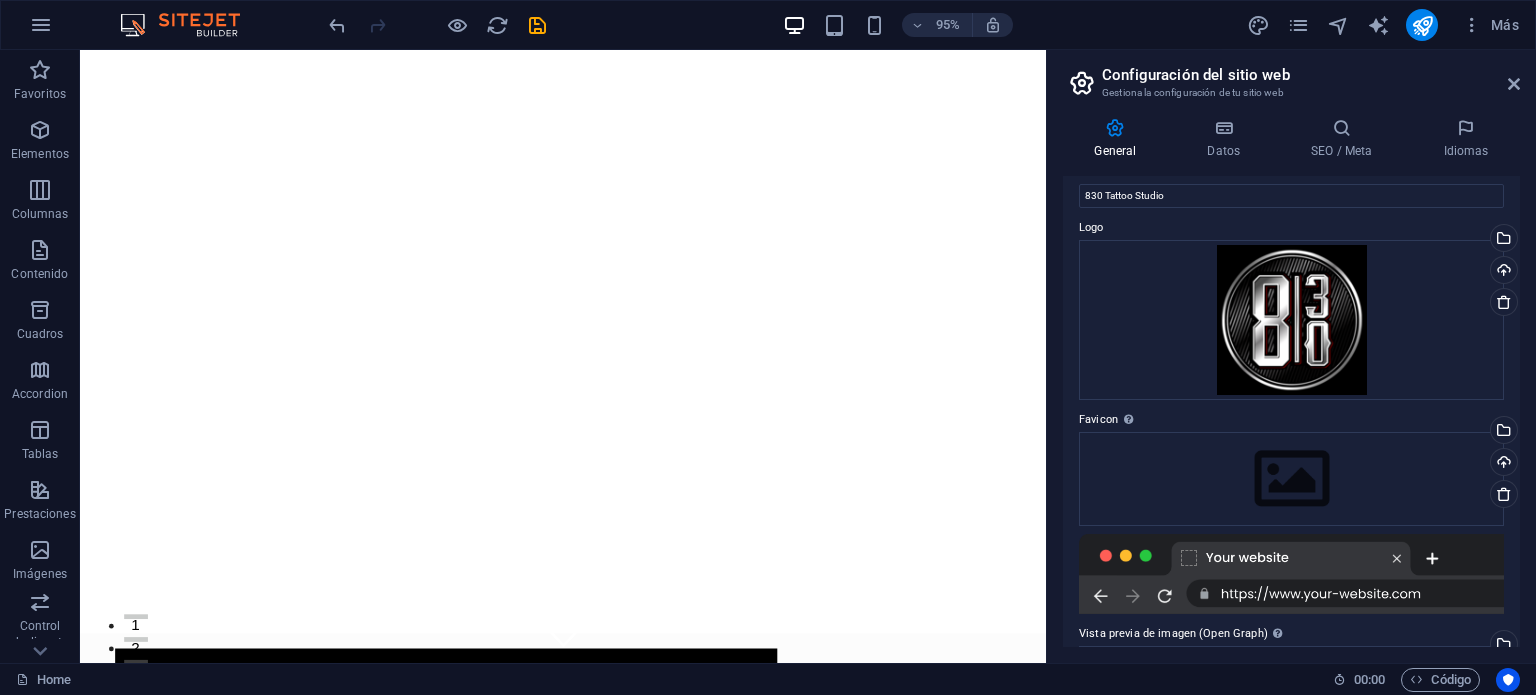 click at bounding box center [1291, 574] 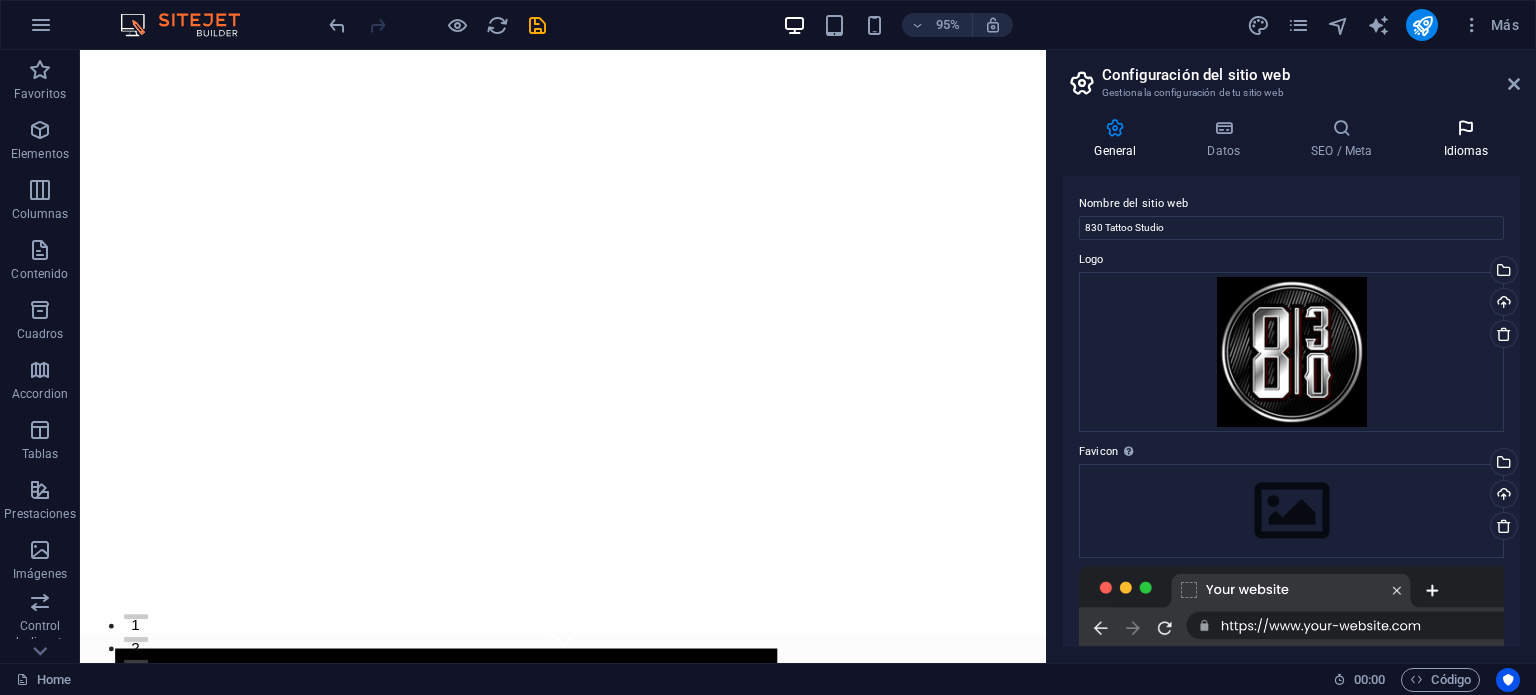 click at bounding box center [1466, 128] 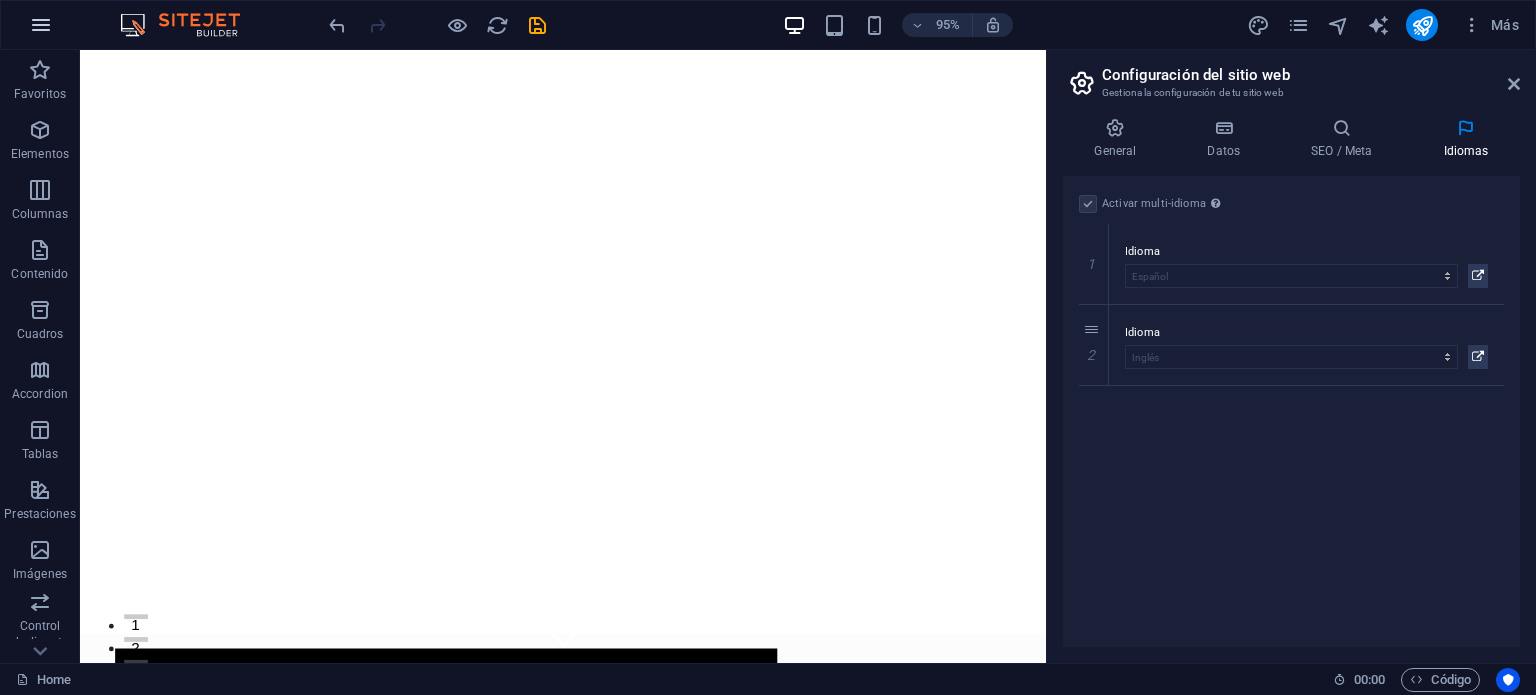 click at bounding box center [41, 25] 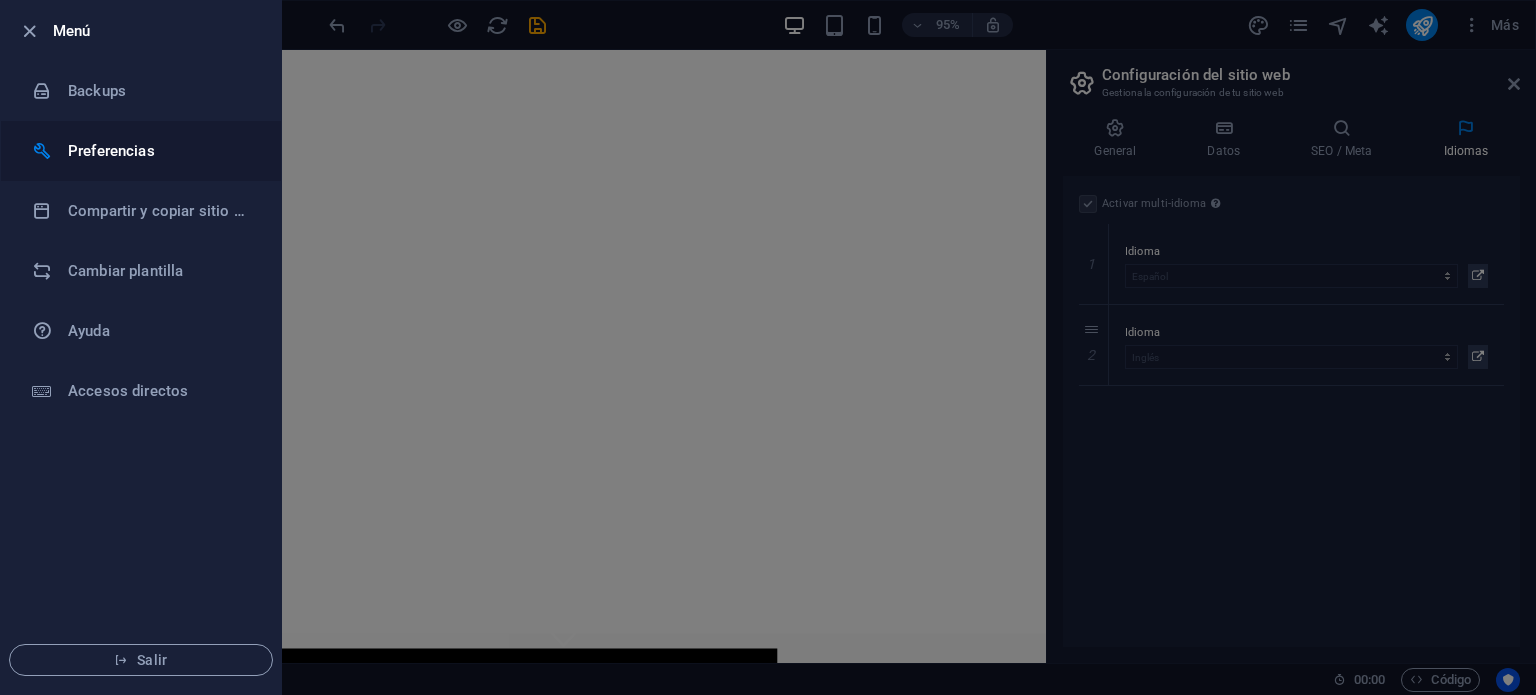 click on "Preferencias" at bounding box center [160, 151] 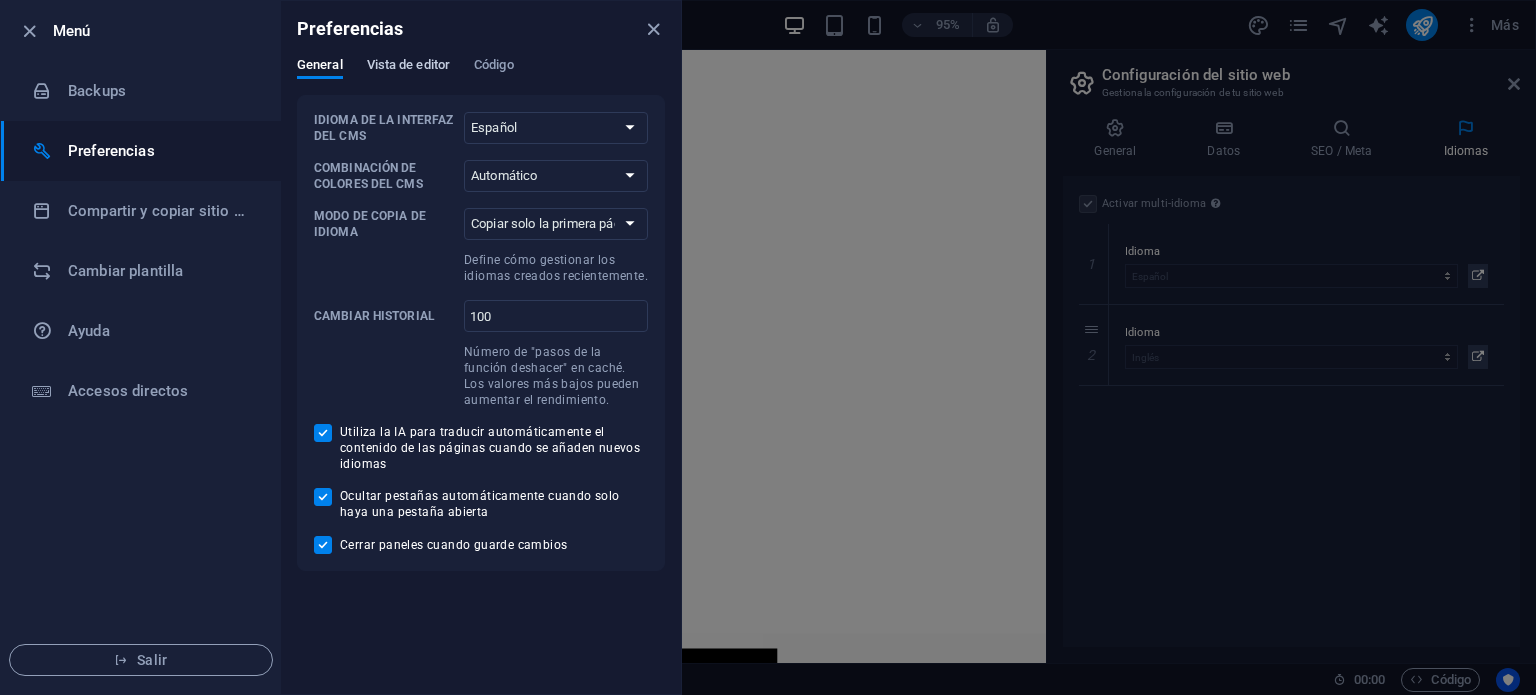 click on "Vista de editor" at bounding box center [408, 67] 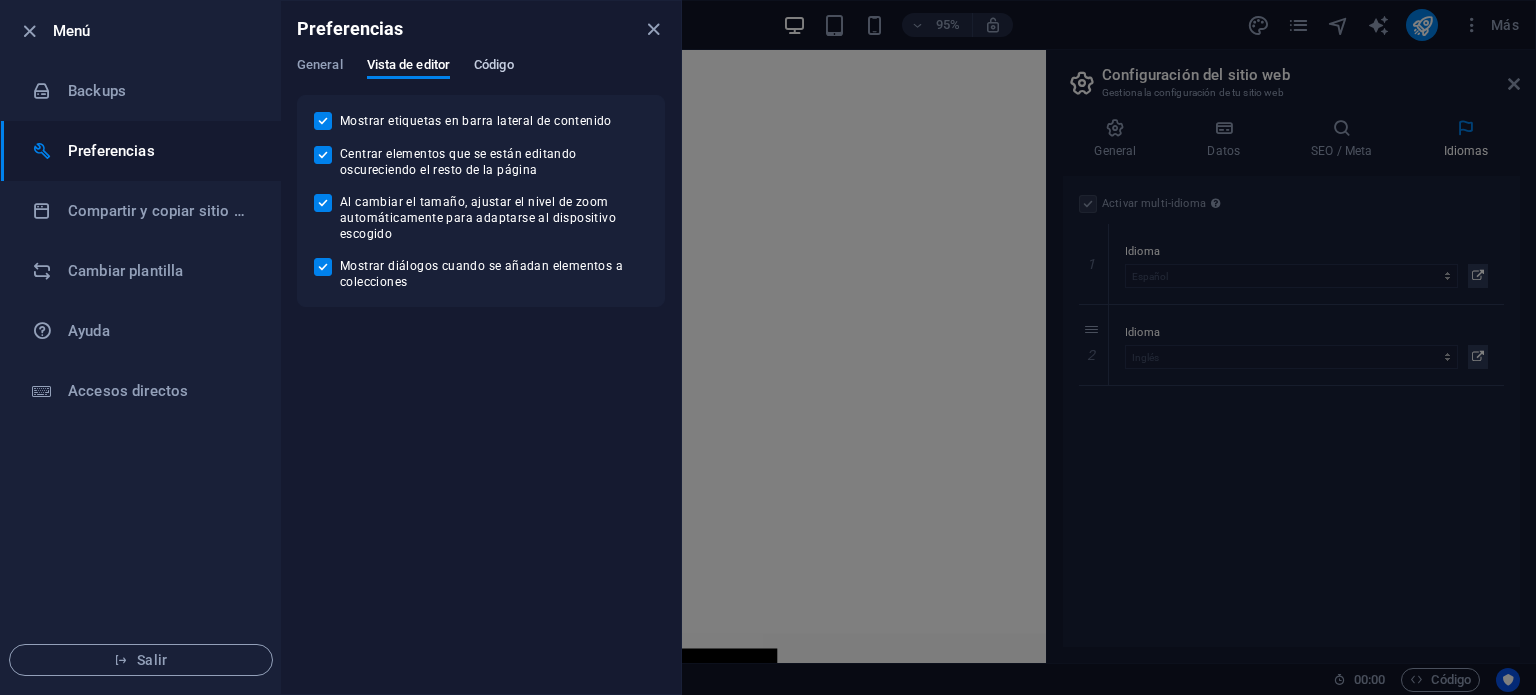 click on "Código" at bounding box center [494, 67] 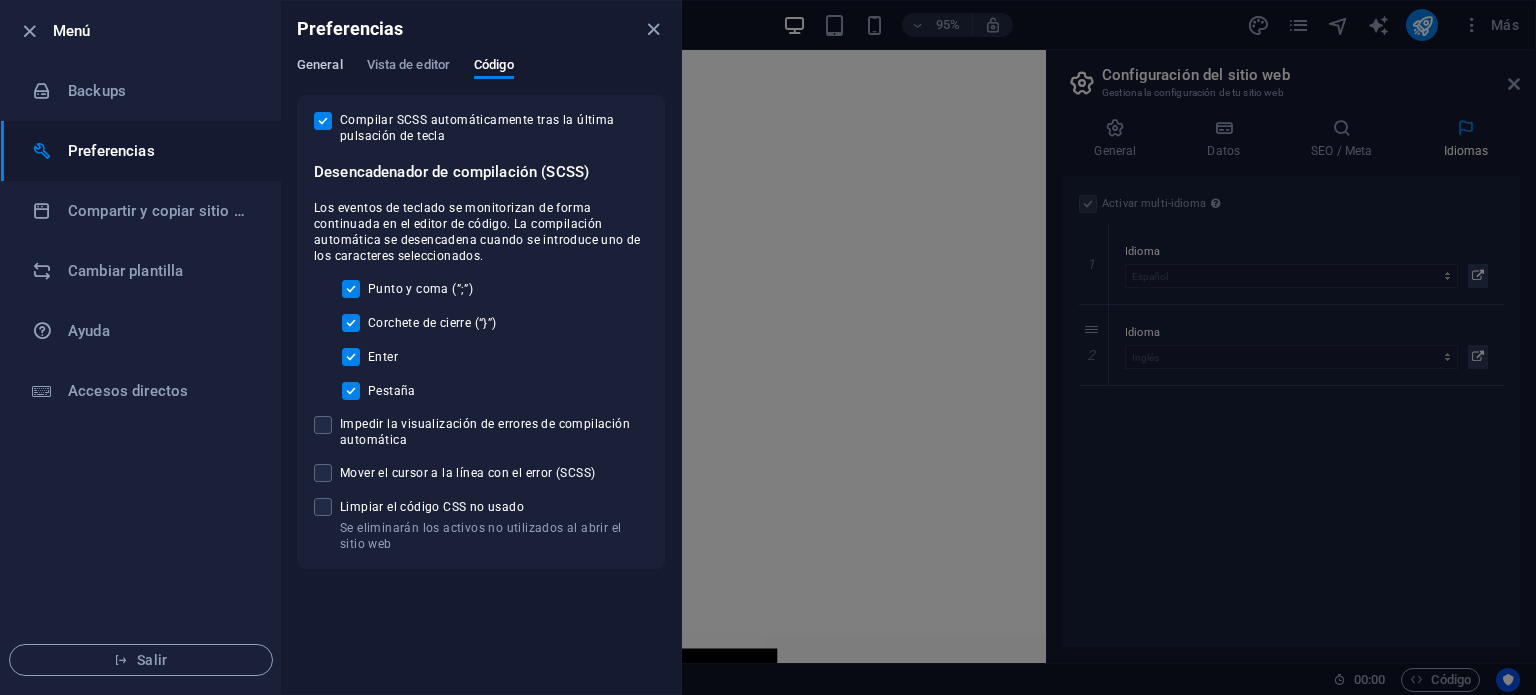 click on "General" at bounding box center [320, 67] 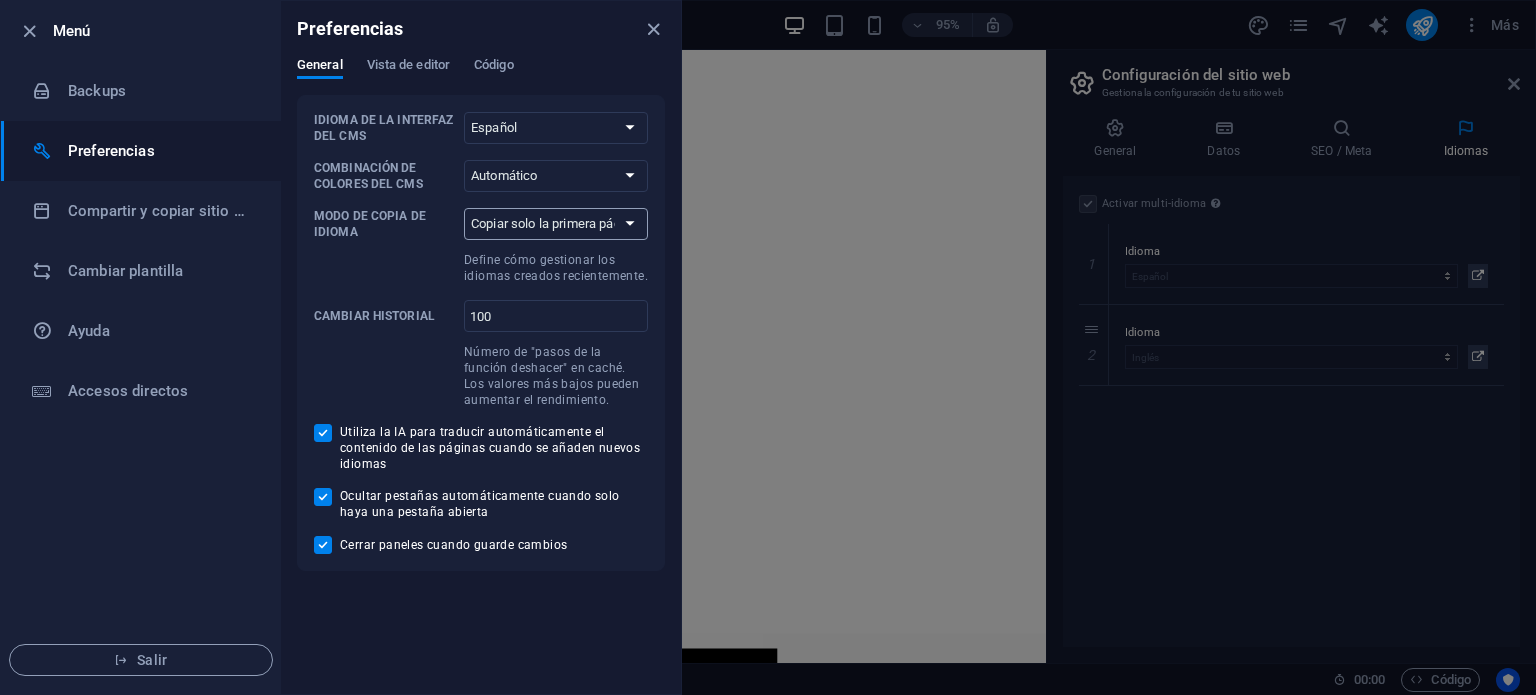 click on "Copiar solo la primera página Copiar todas las páginas" at bounding box center (556, 224) 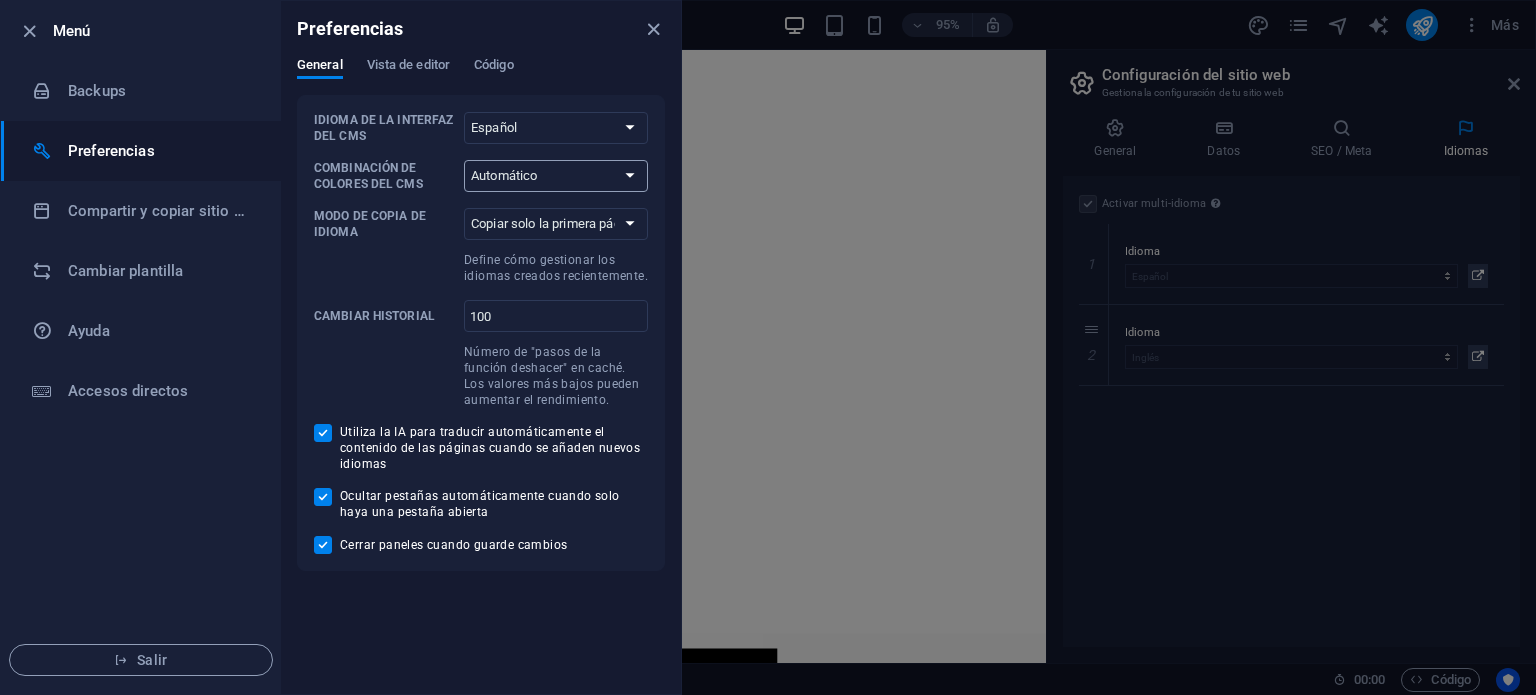 click on "Automático Oscuro Claro" at bounding box center (556, 176) 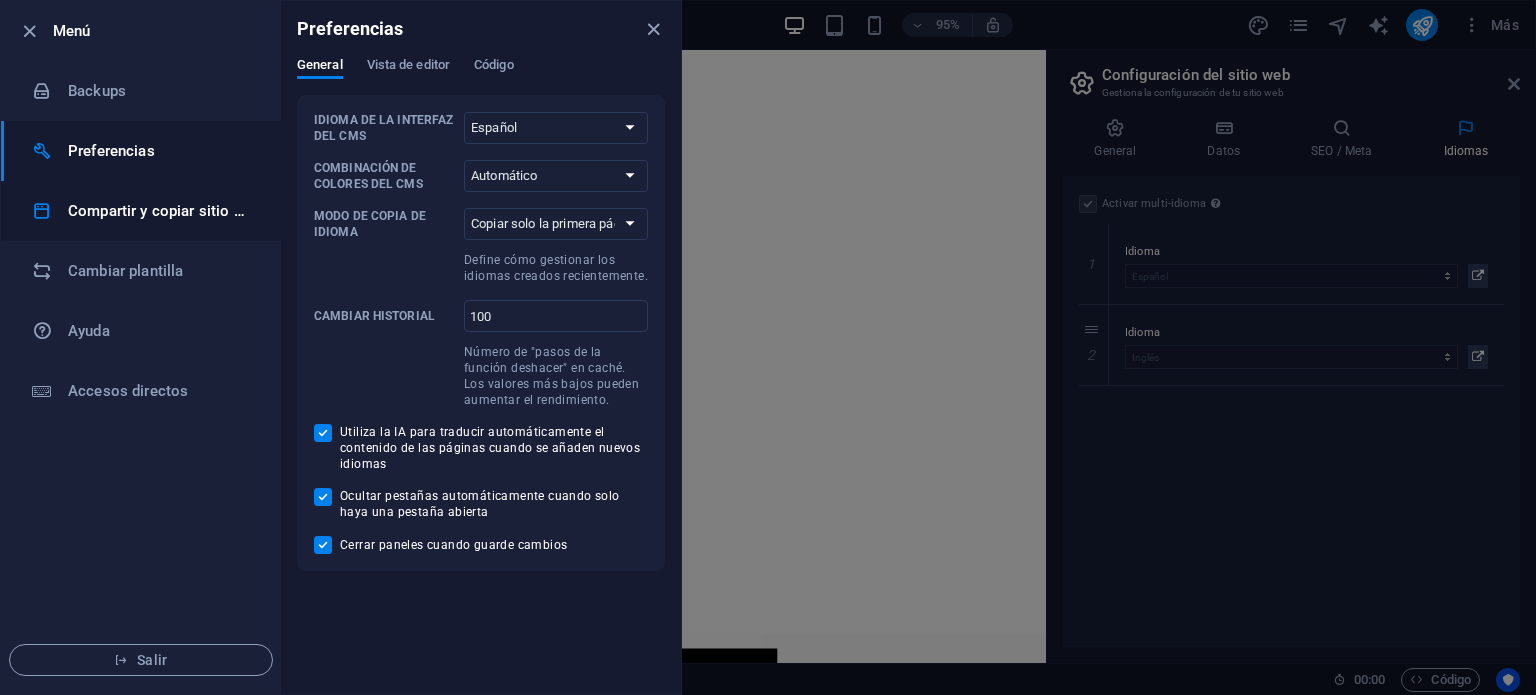 click on "Compartir y copiar sitio web" at bounding box center (160, 211) 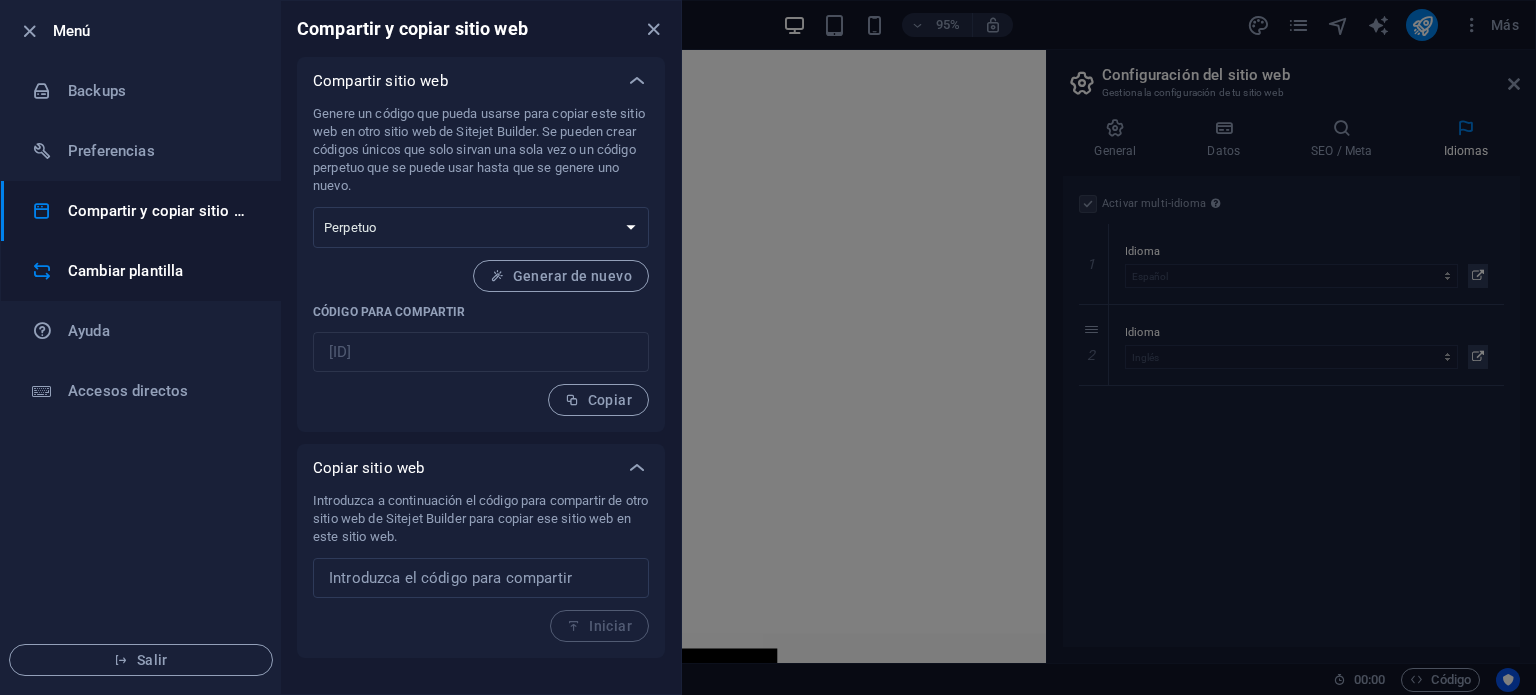 click on "Cambiar plantilla" at bounding box center [160, 271] 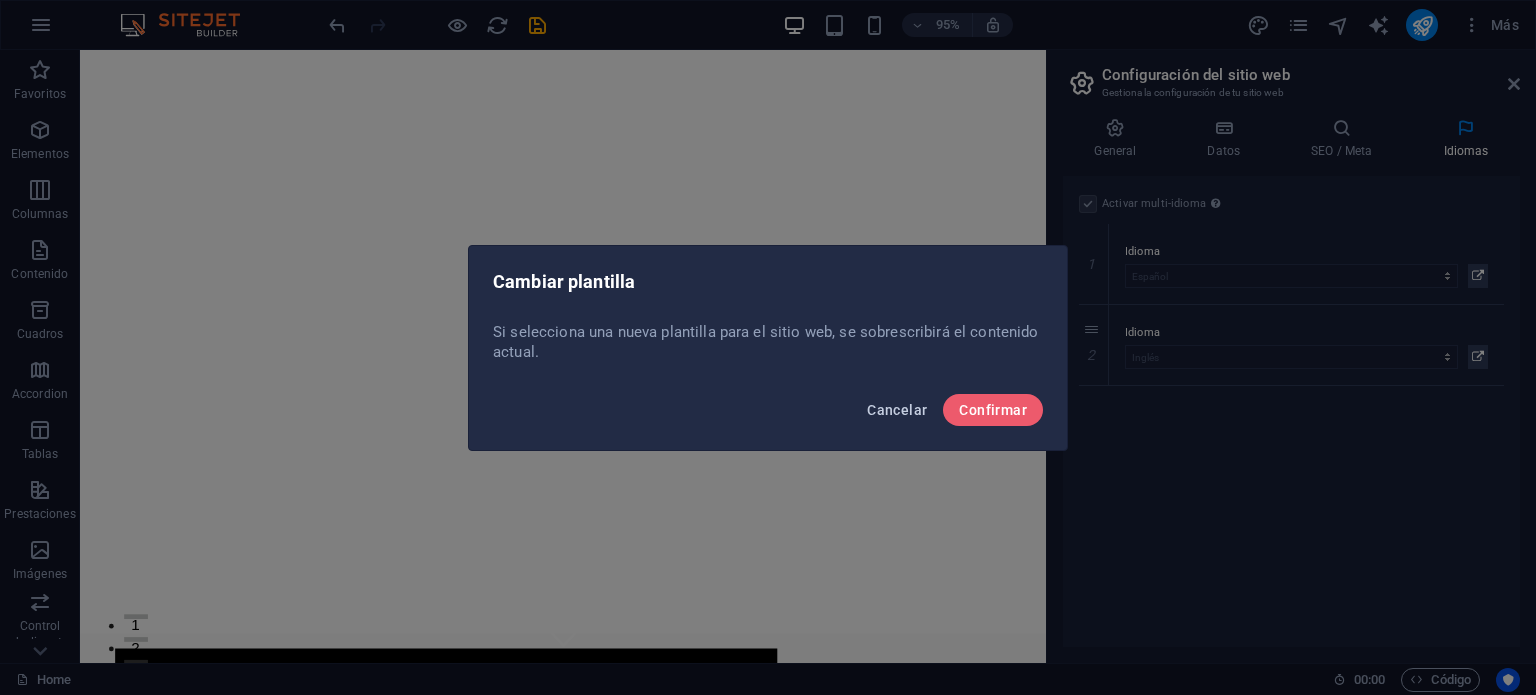 click on "Cancelar" at bounding box center (897, 410) 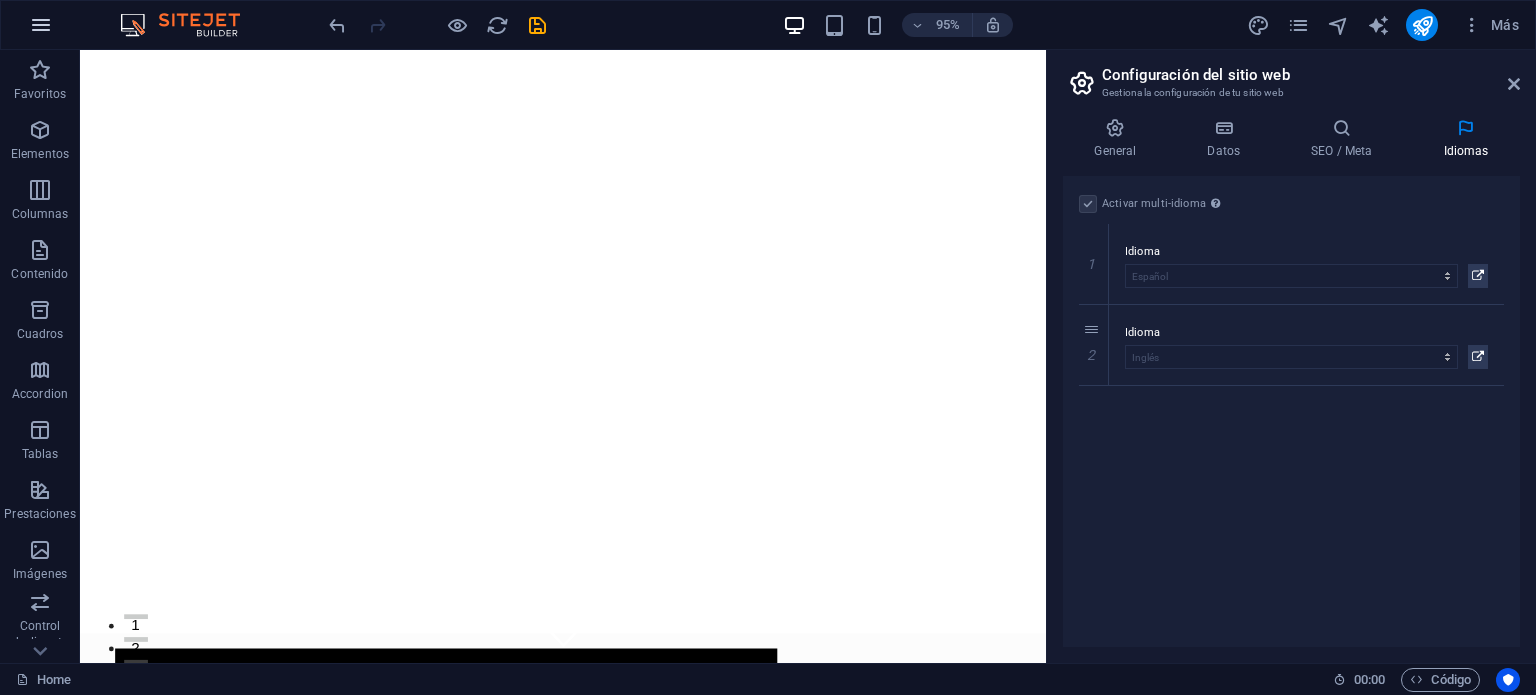click at bounding box center (41, 25) 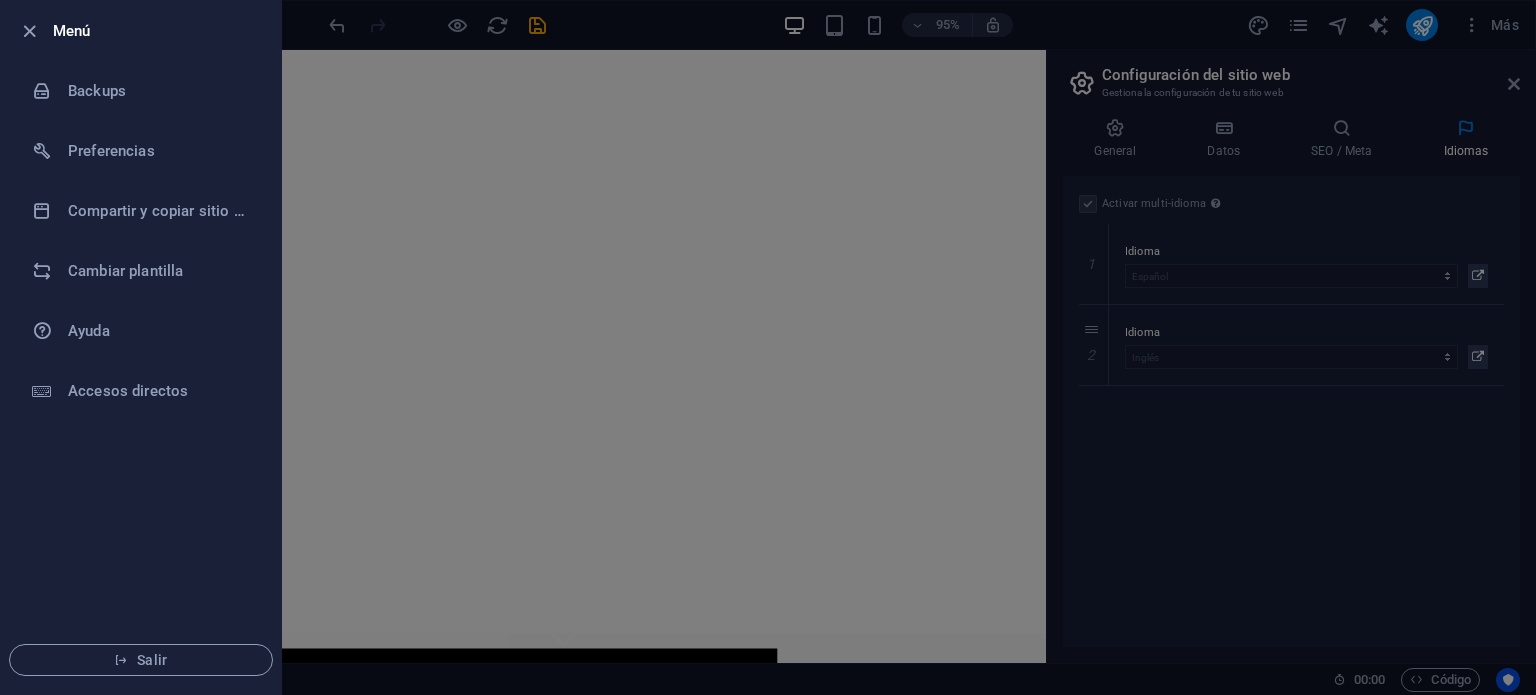 click at bounding box center [768, 347] 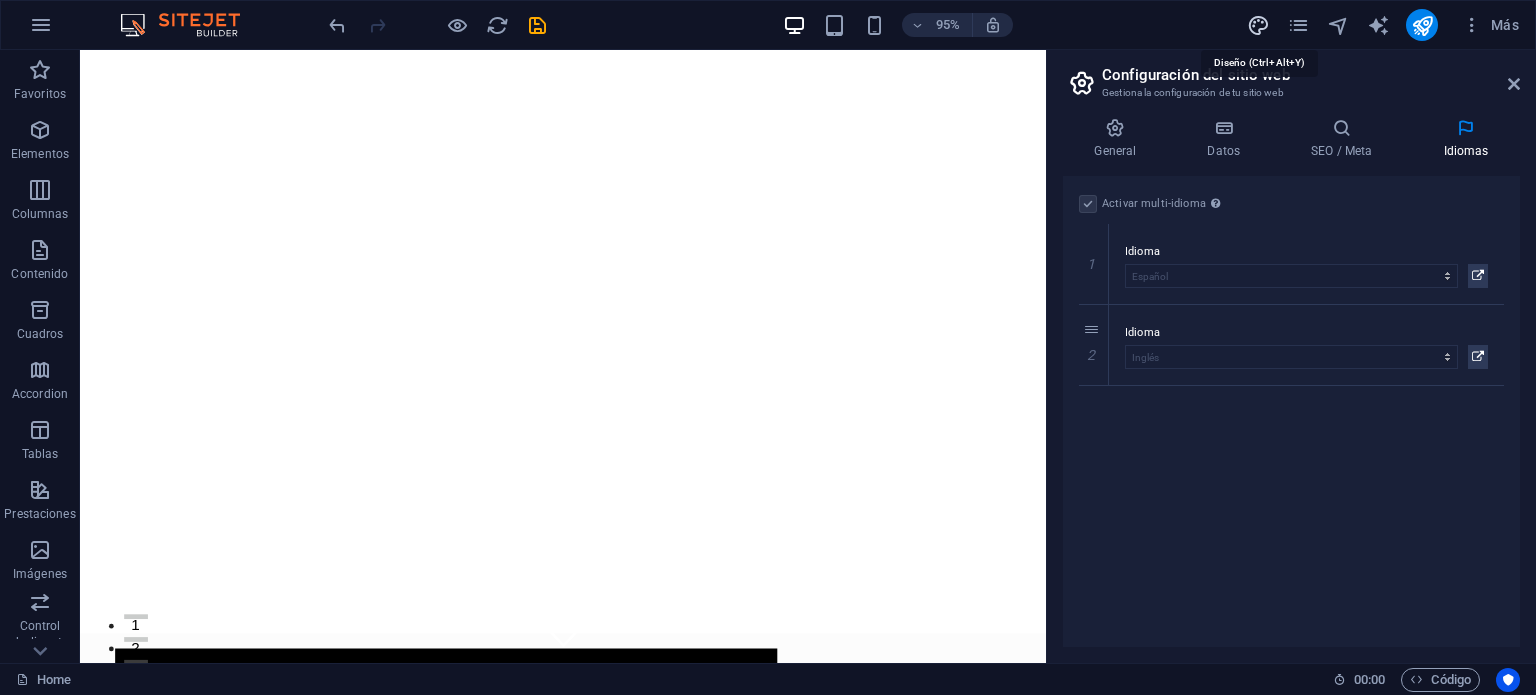 click at bounding box center [1258, 25] 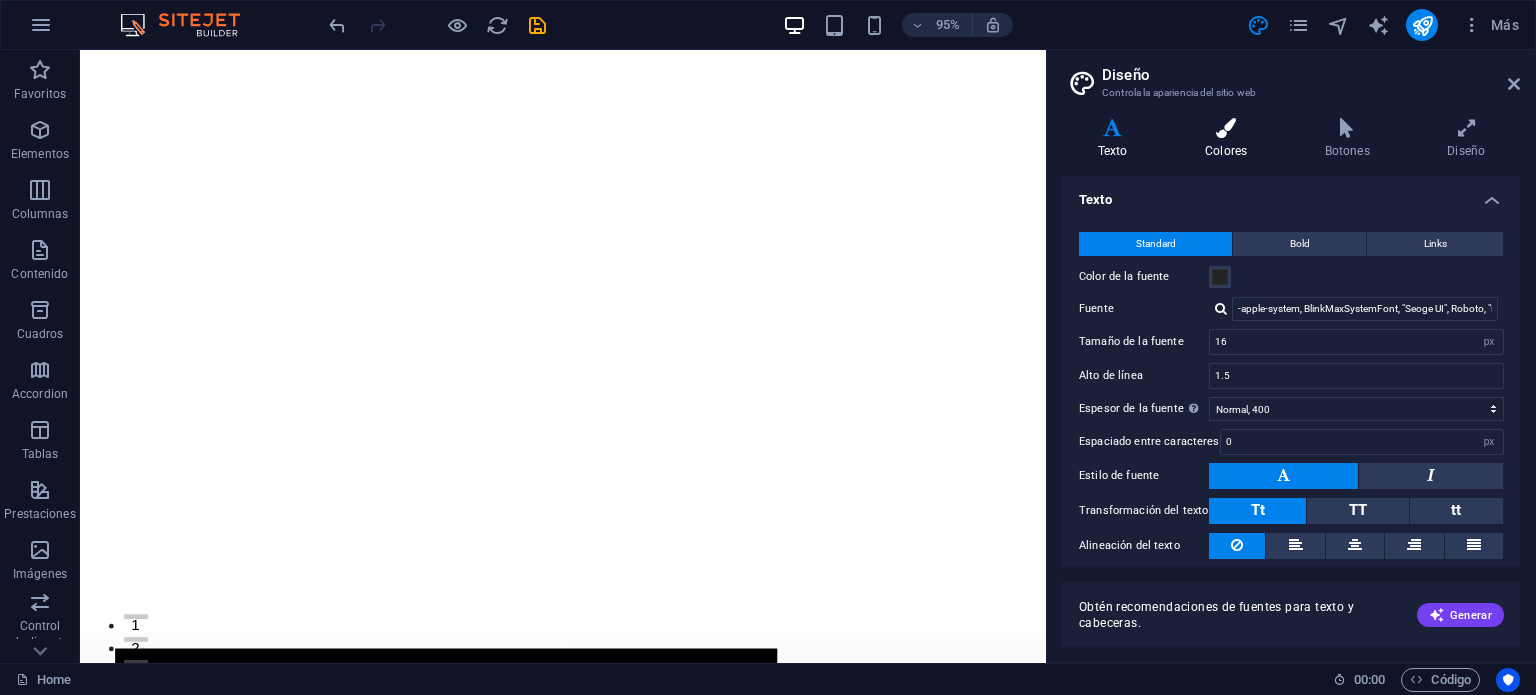 click on "Colores" at bounding box center [1230, 139] 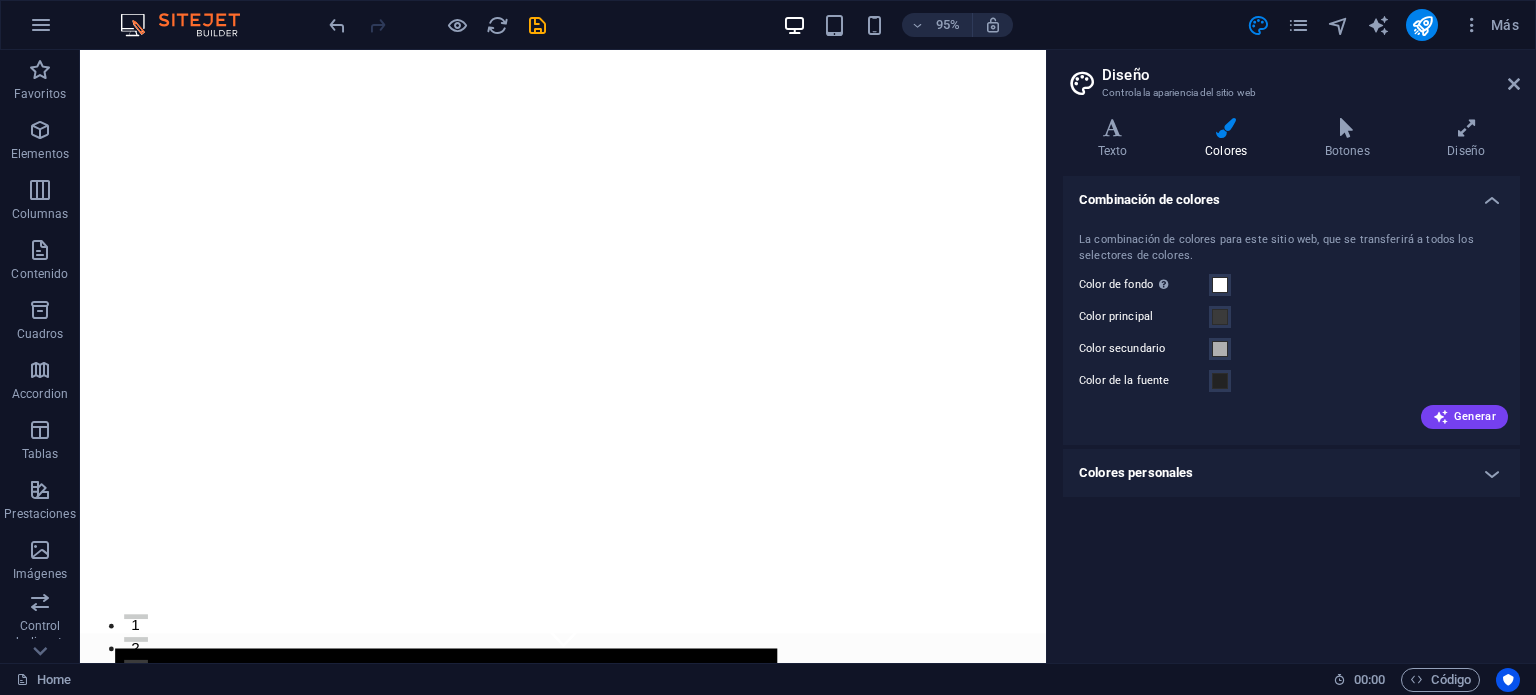 click on "Colores personales" at bounding box center [1291, 473] 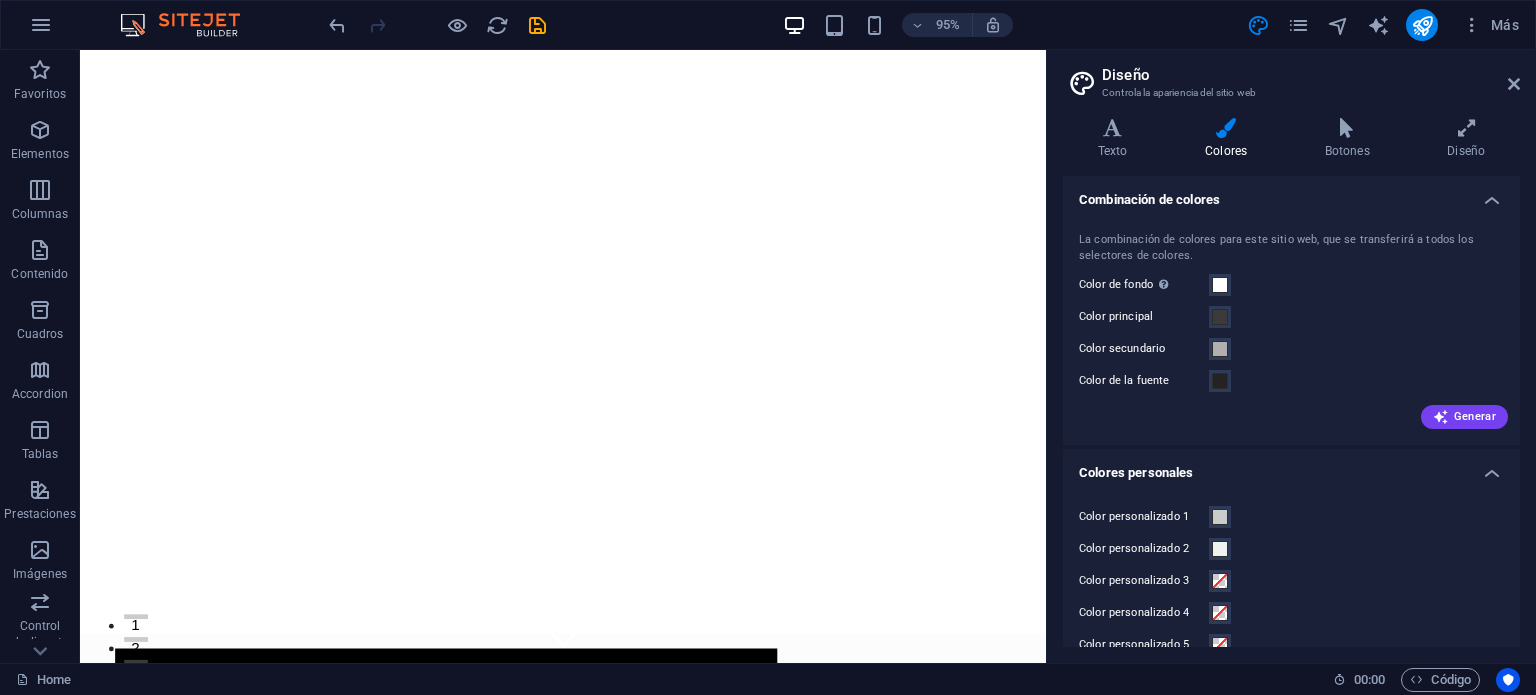 scroll, scrollTop: 28, scrollLeft: 0, axis: vertical 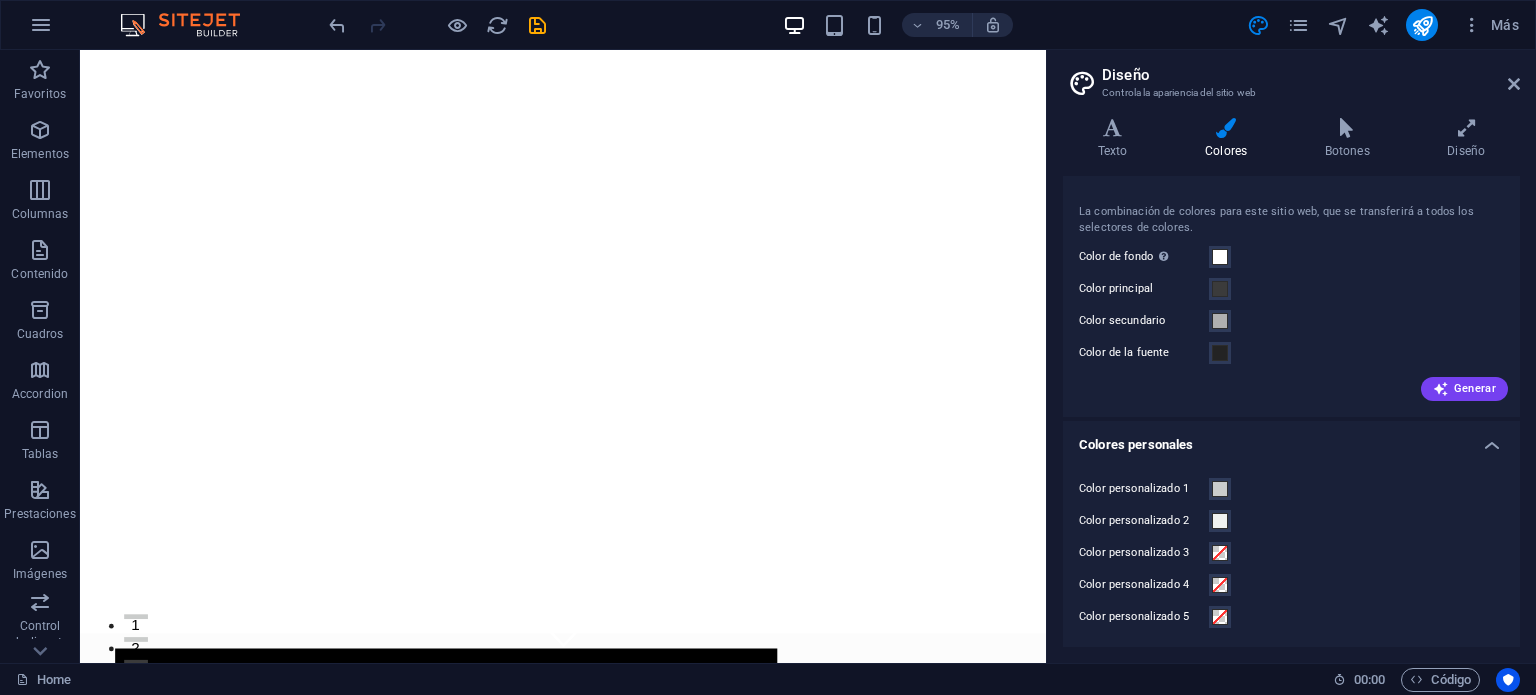 click on "Colores personales" at bounding box center (1291, 439) 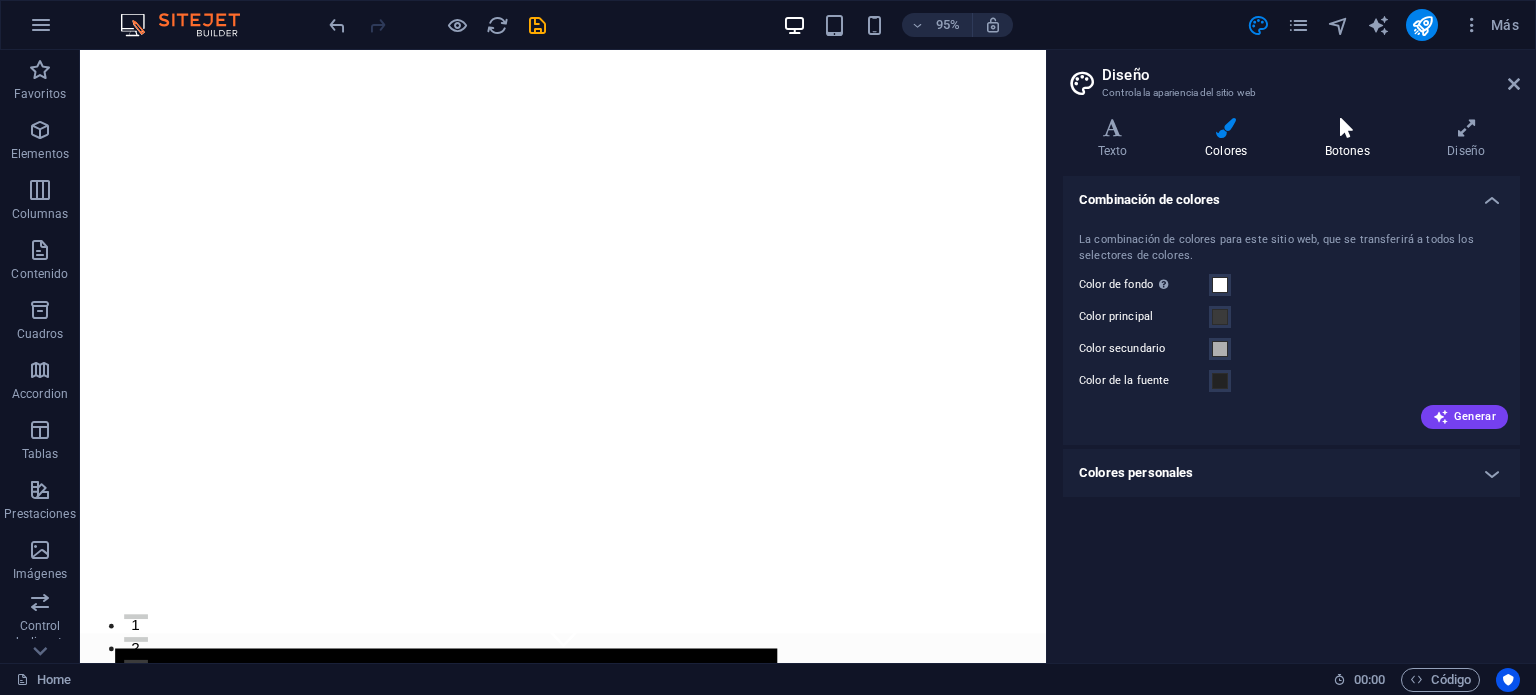 click at bounding box center [1347, 128] 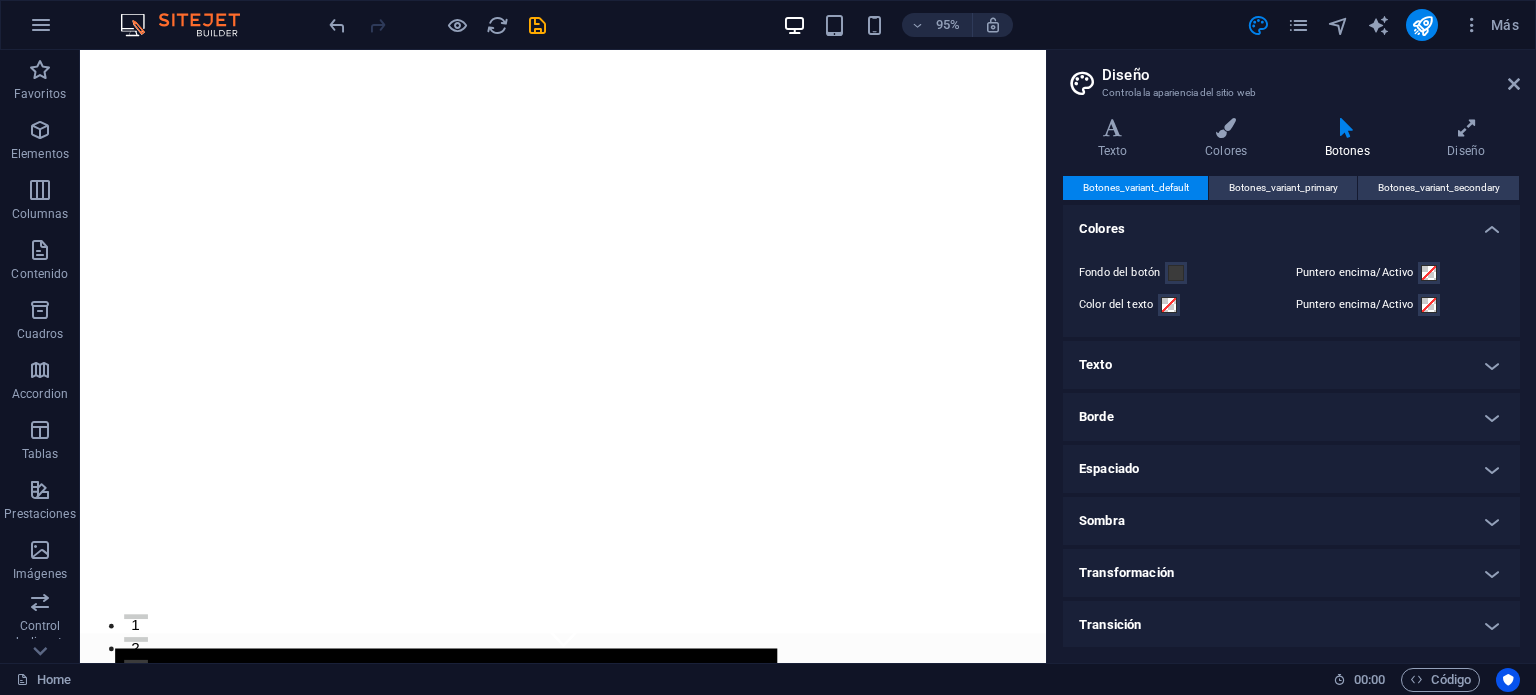 scroll, scrollTop: 0, scrollLeft: 0, axis: both 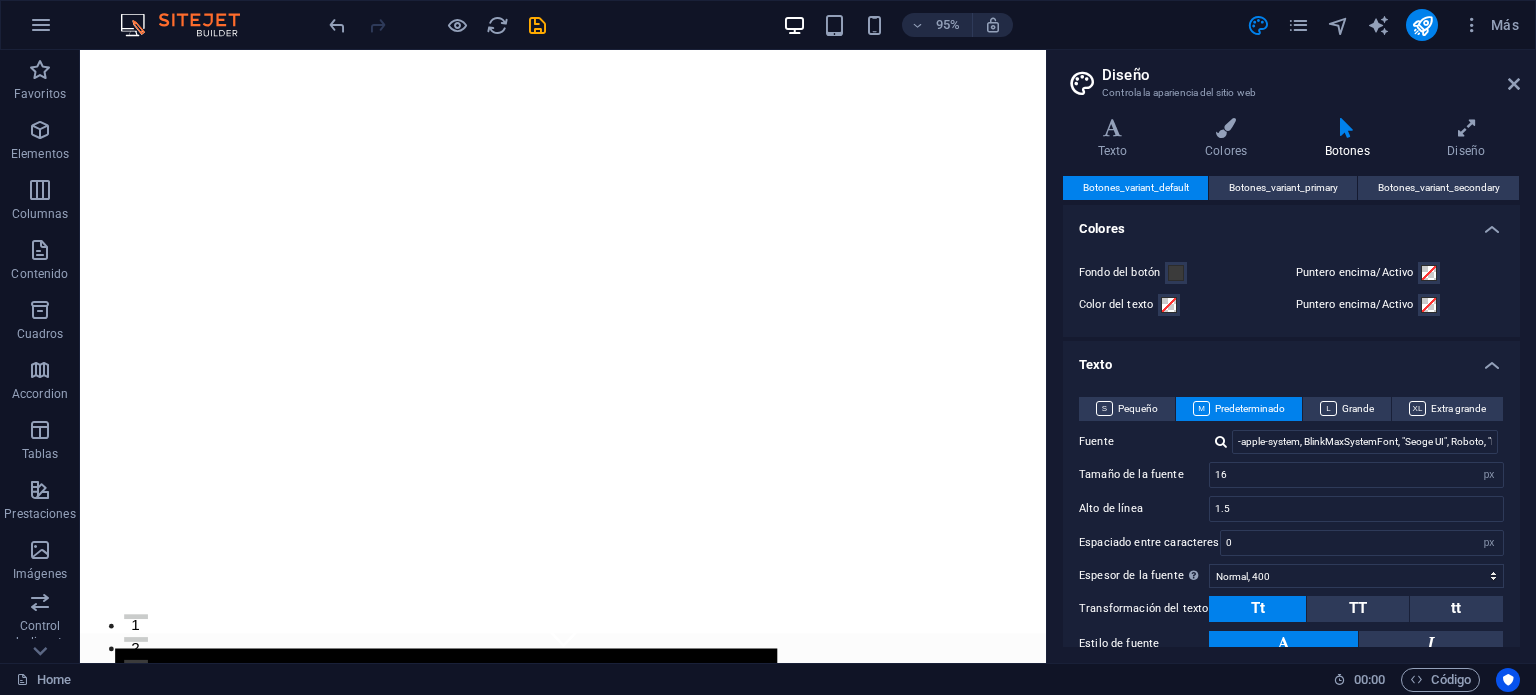 click on "Texto" at bounding box center (1291, 359) 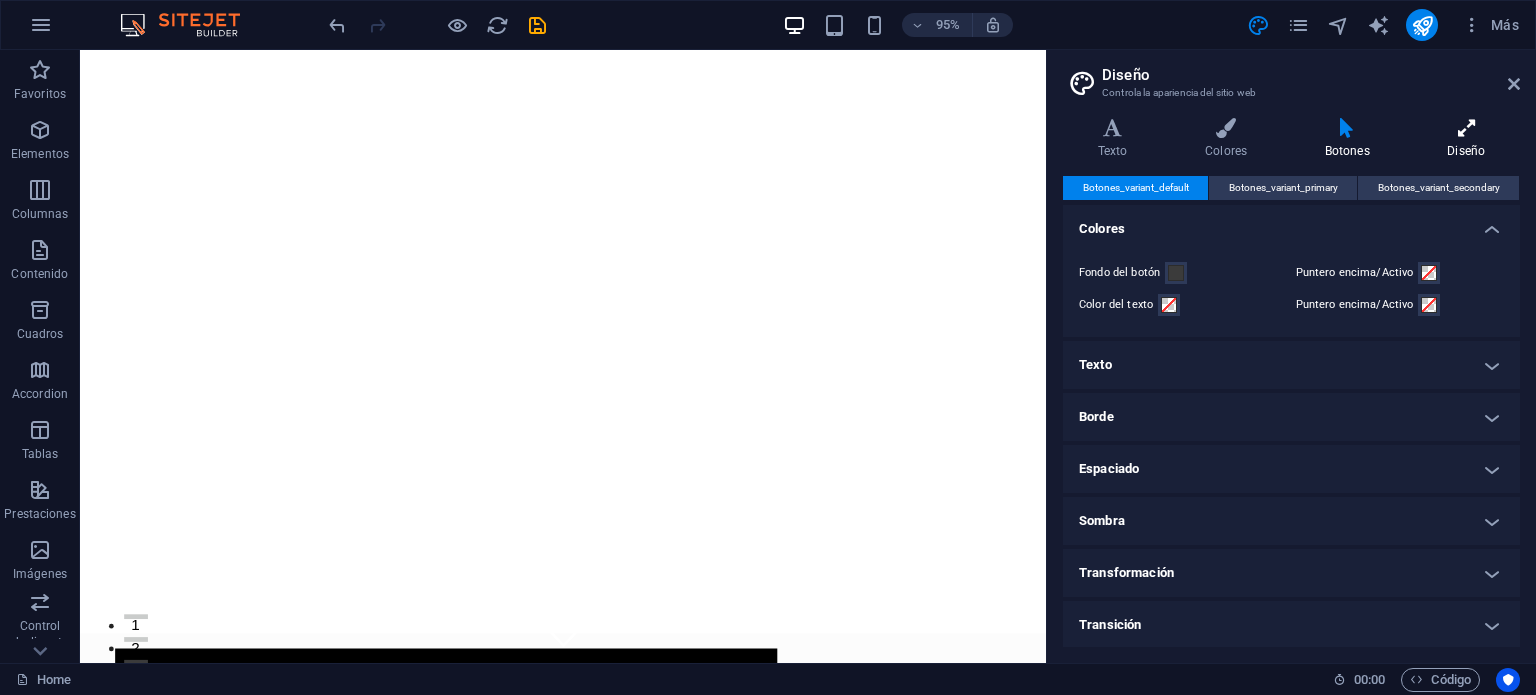 click at bounding box center (1466, 128) 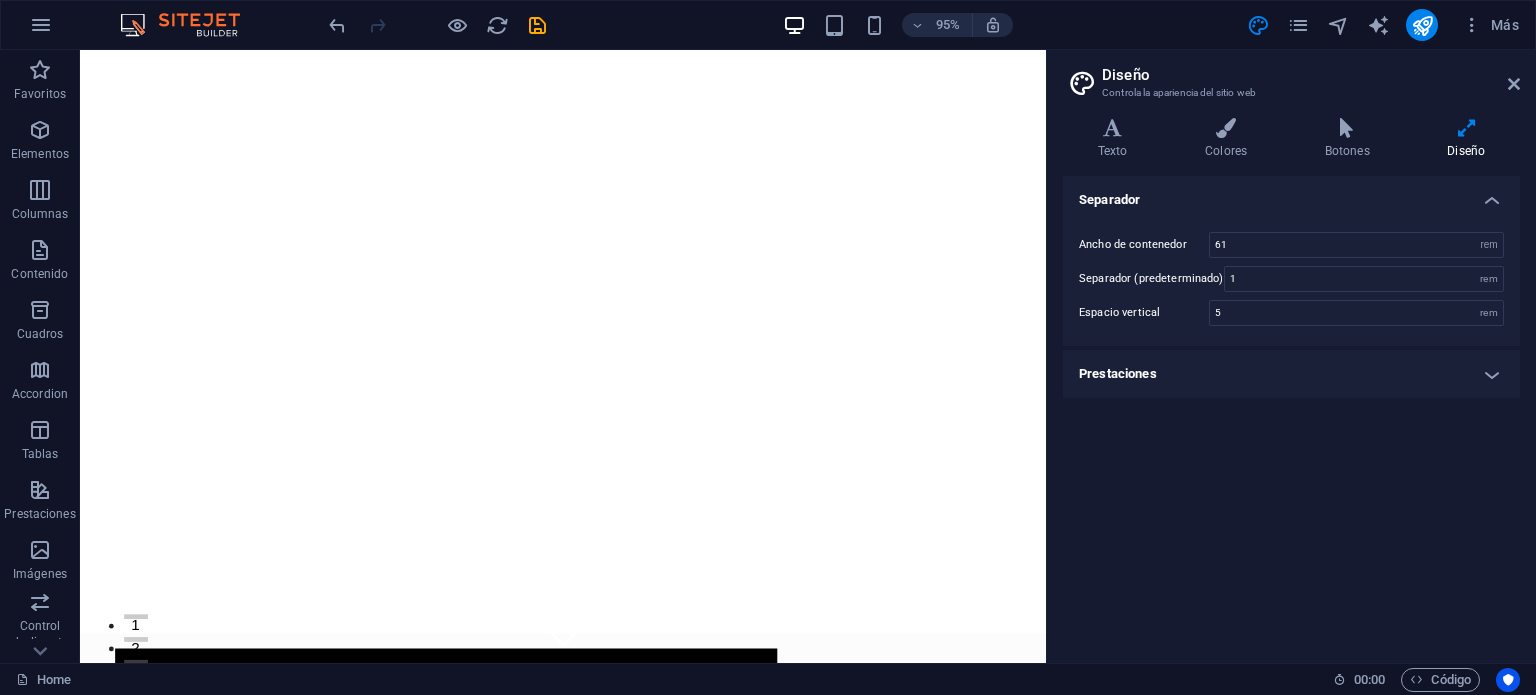 click on "Separador Ancho de contenedor 61 rem px Separador (predeterminado) 1 rem Espacio vertical 5 rem Prestaciones Duración de la transición 0.3 s Función de la transición Lentitud Entrada lenta Salida lenta Entrada/salida lenta Lineal" at bounding box center [1291, 411] 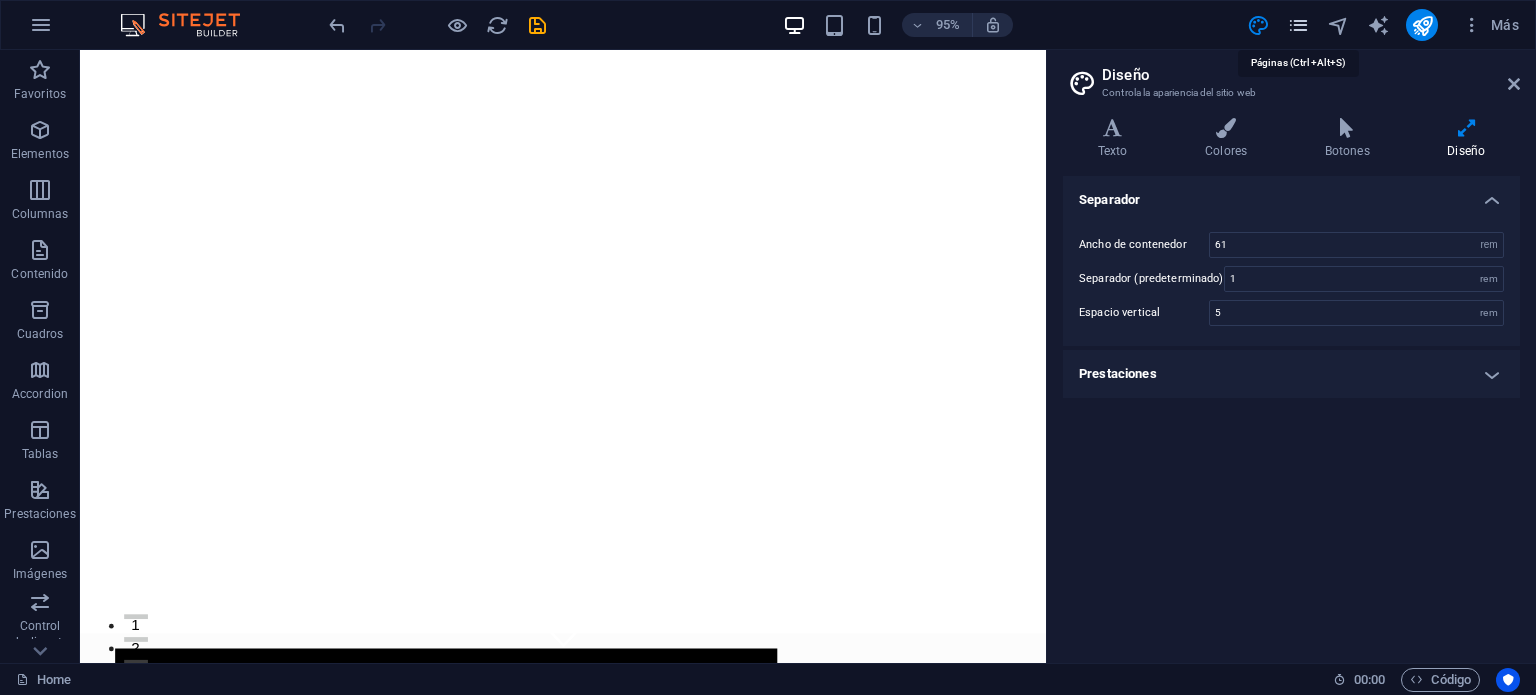 click at bounding box center [1298, 25] 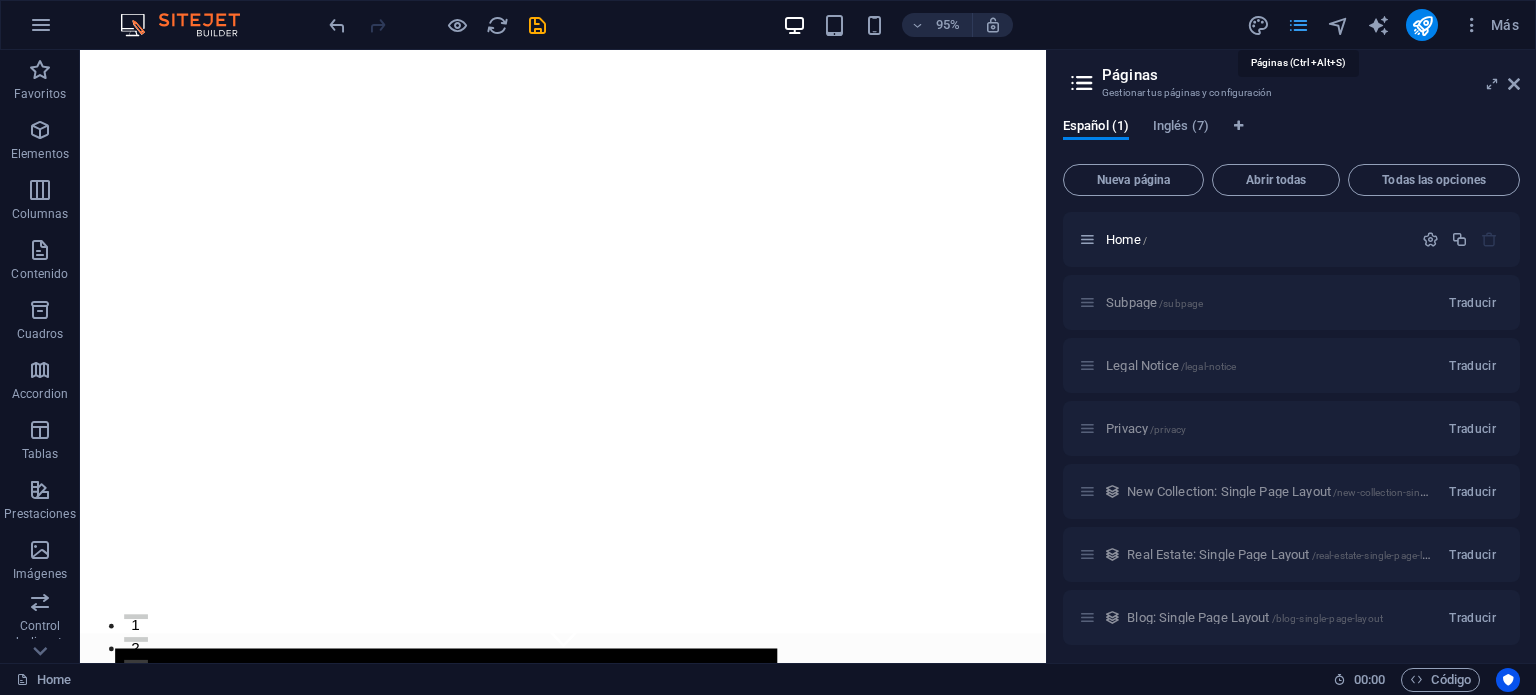click at bounding box center (1298, 25) 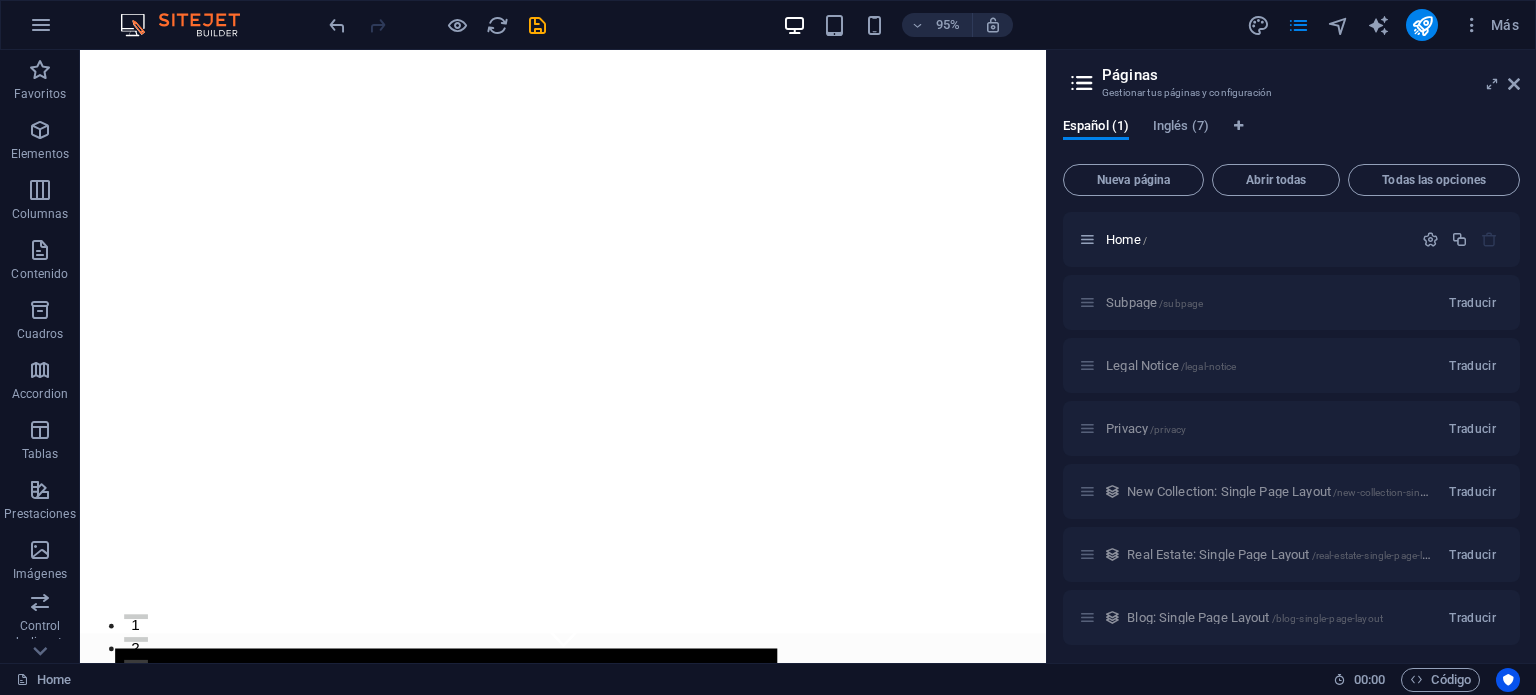 click on "Más" at bounding box center (1386, 25) 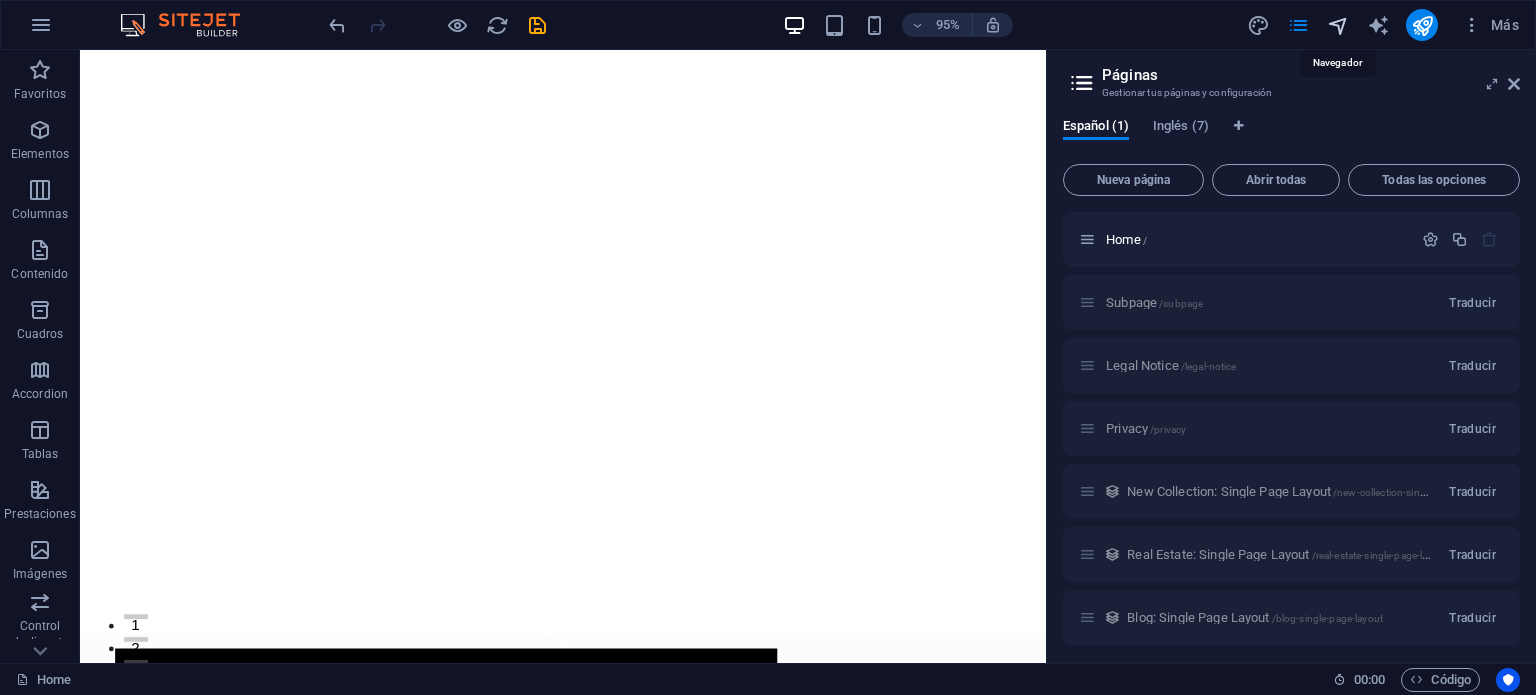 click at bounding box center [1338, 25] 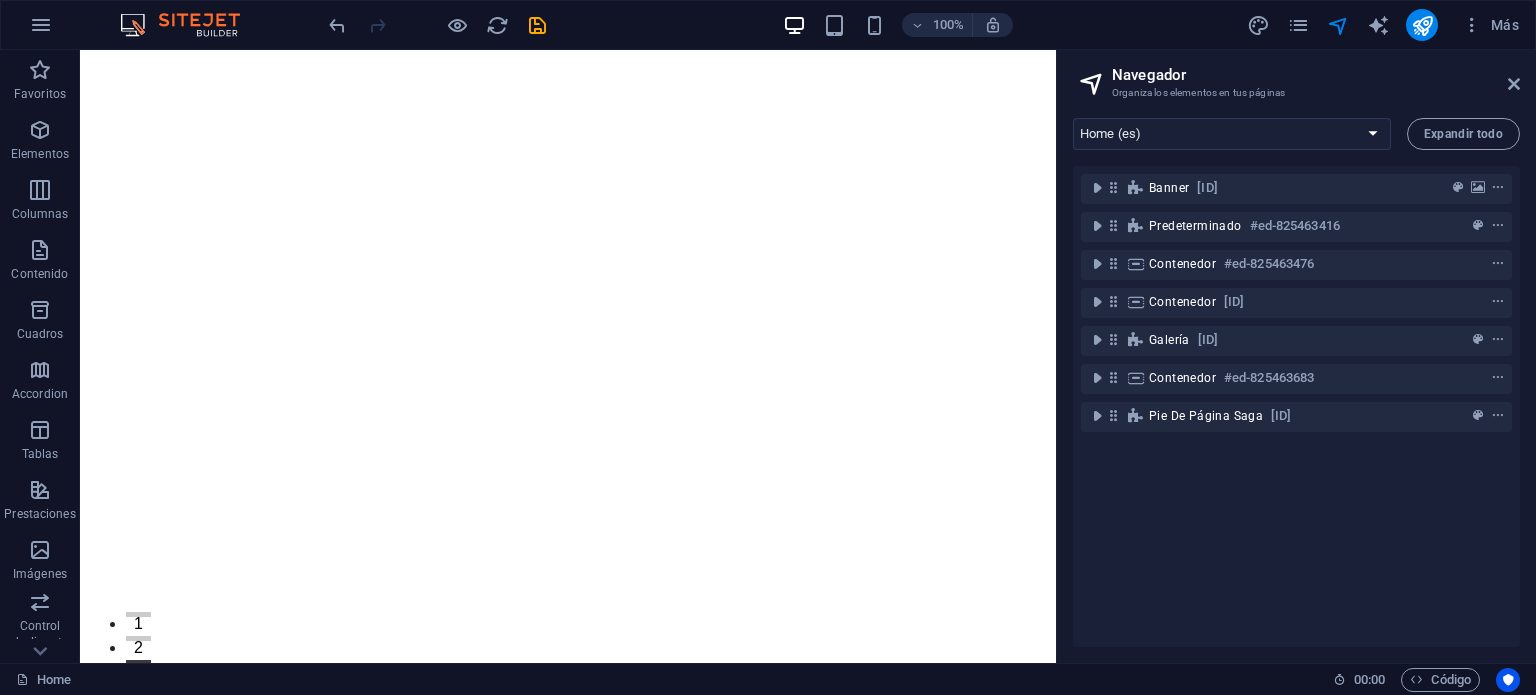 click on "Banner [ID] Predeterminado [ID] Contenedor [ID] Contenedor [ID] Galería [ID] Contenedor [ID] Pie de página Saga [ID]" at bounding box center [1296, 406] 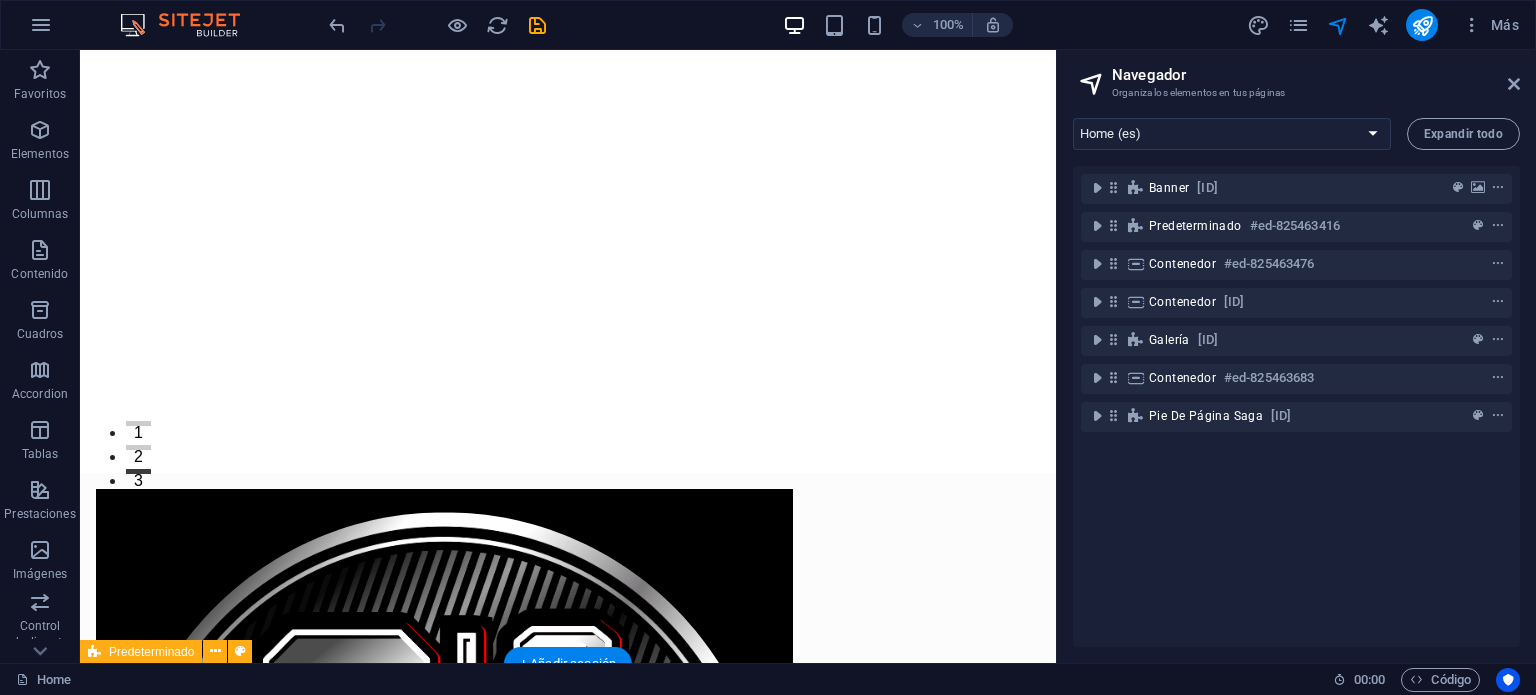 scroll, scrollTop: 0, scrollLeft: 0, axis: both 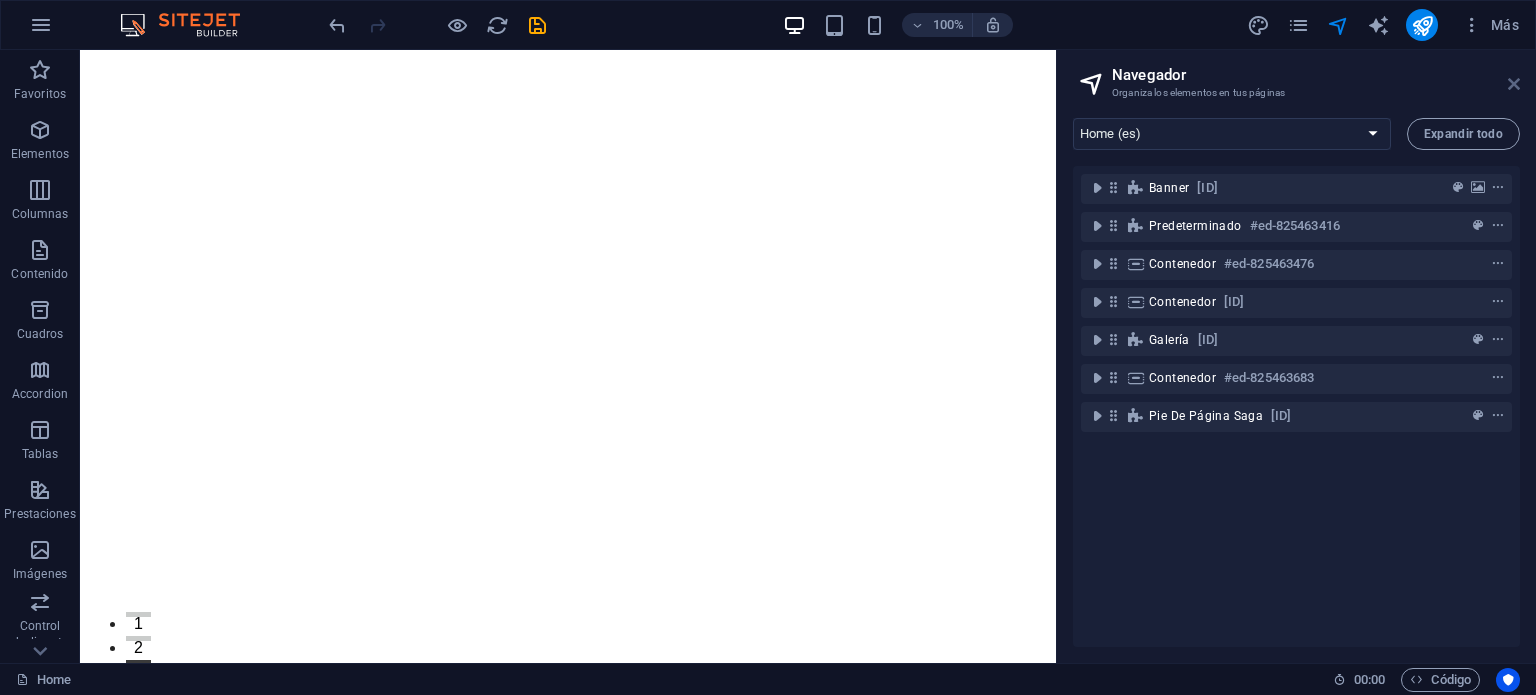 click at bounding box center (1514, 84) 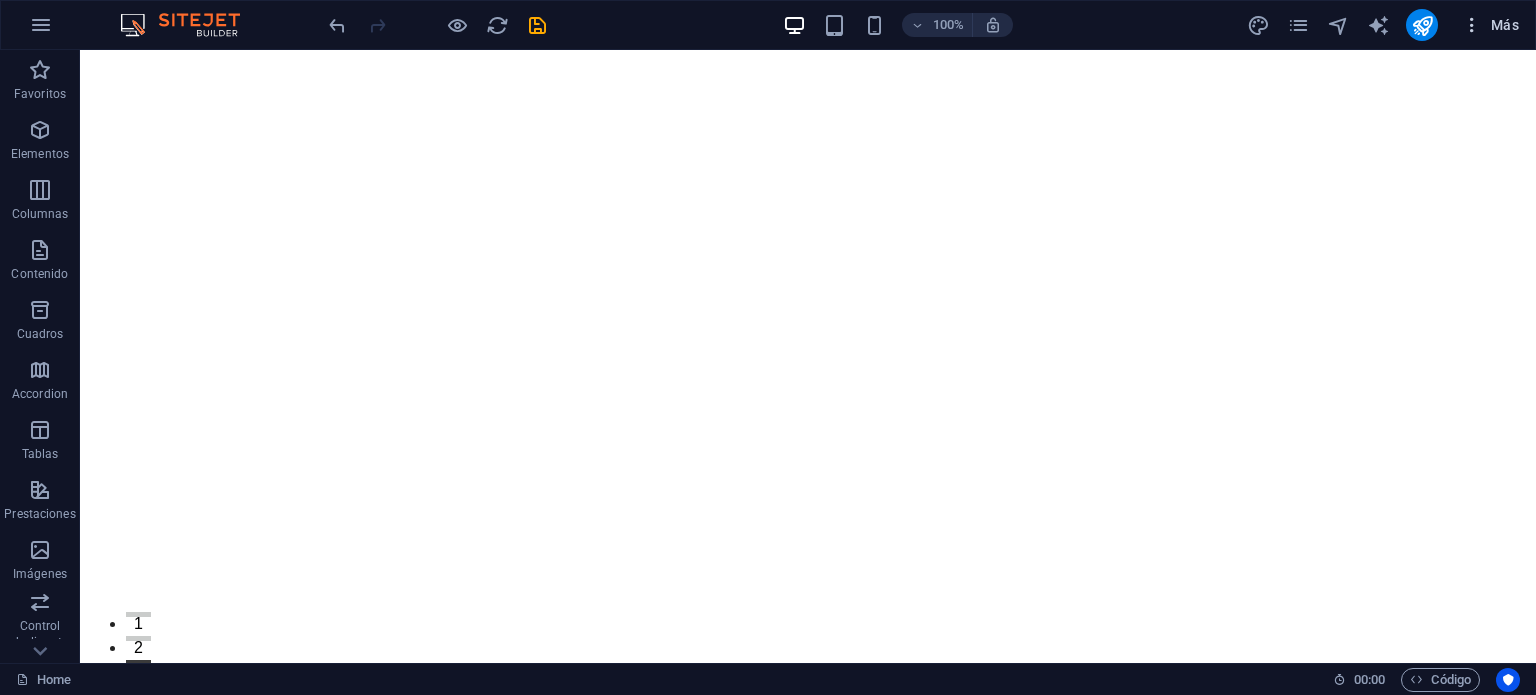 click at bounding box center [1472, 25] 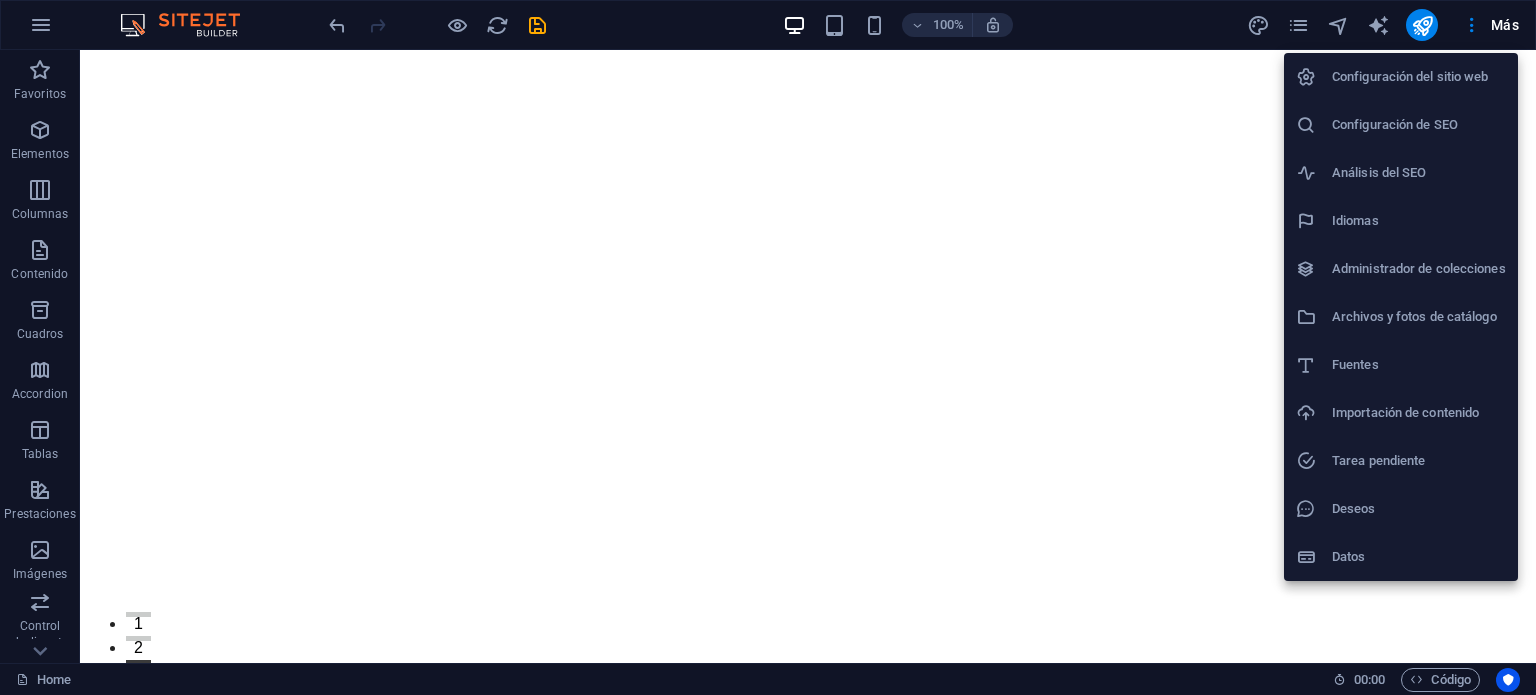 click on "Deseos" at bounding box center (1419, 509) 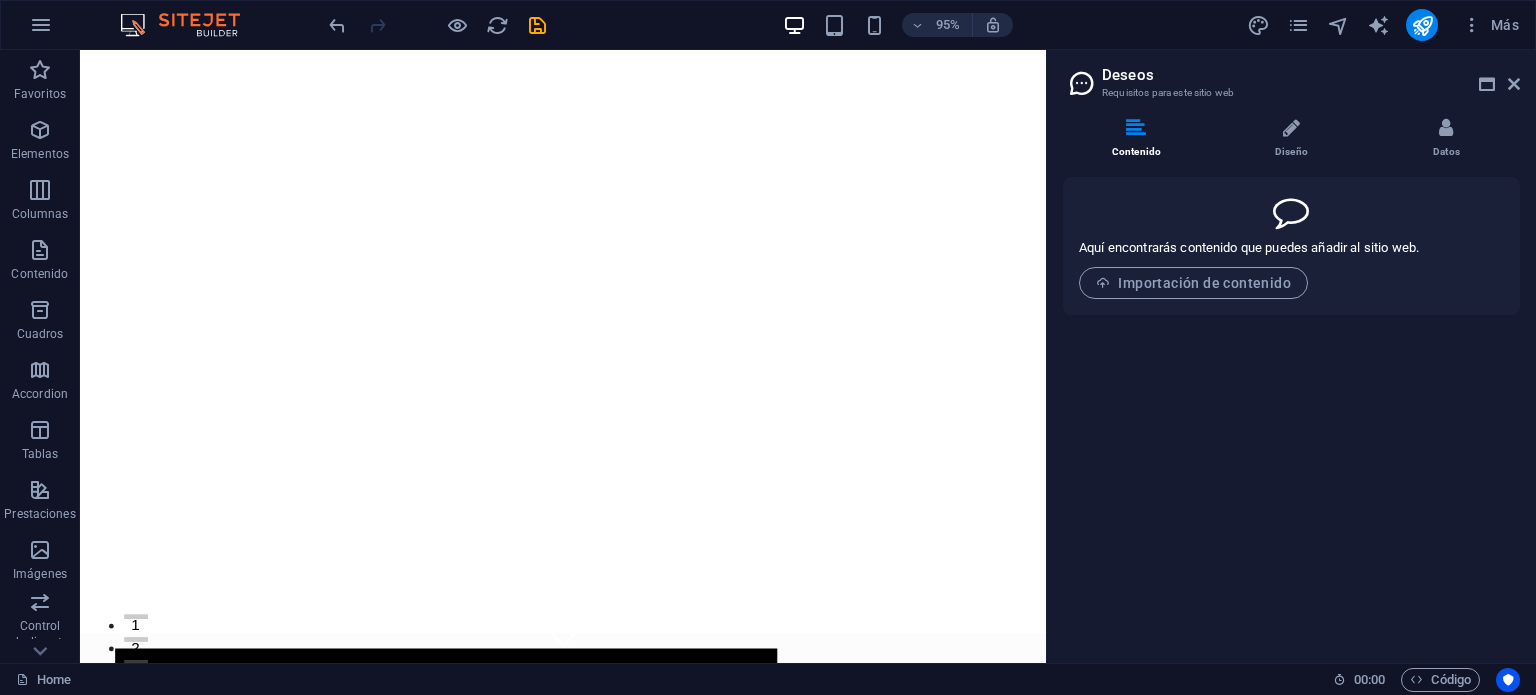 click on "Deseos" at bounding box center (1311, 75) 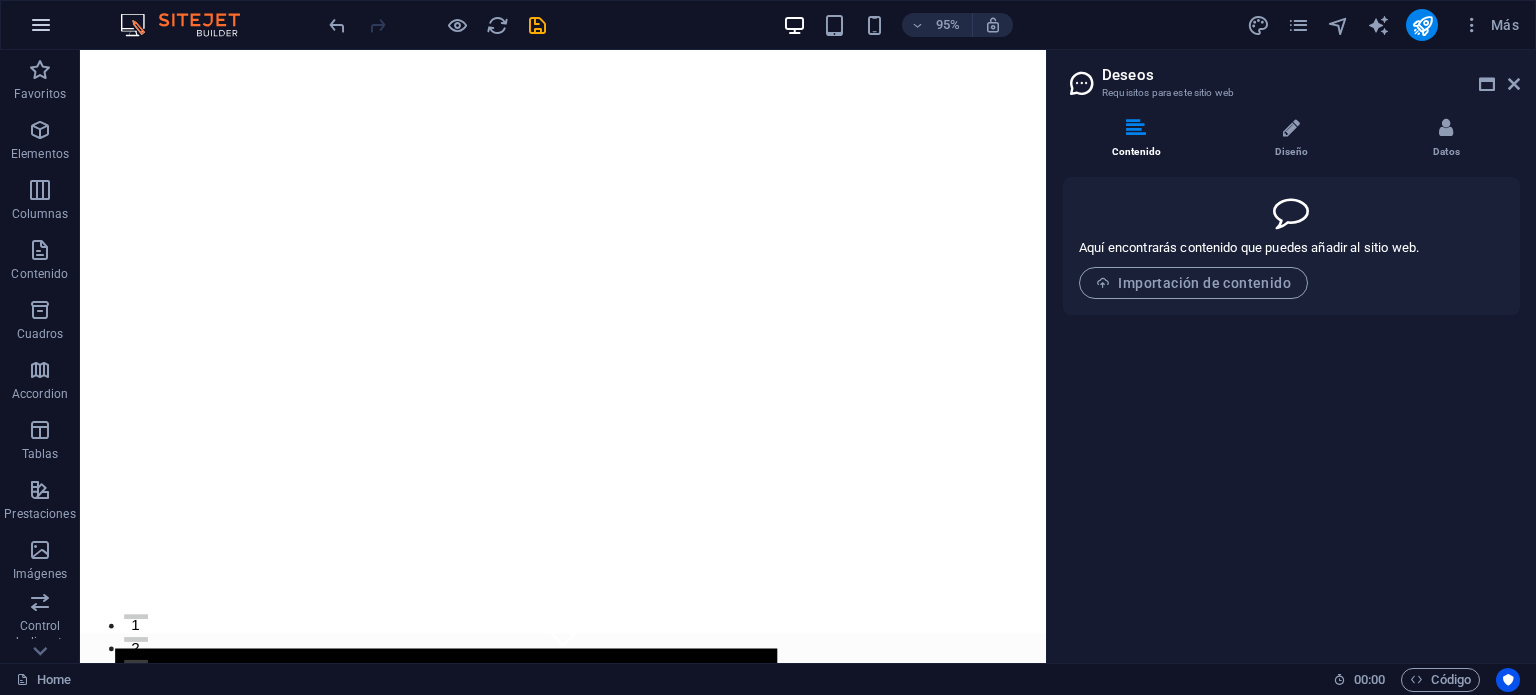 click at bounding box center [41, 25] 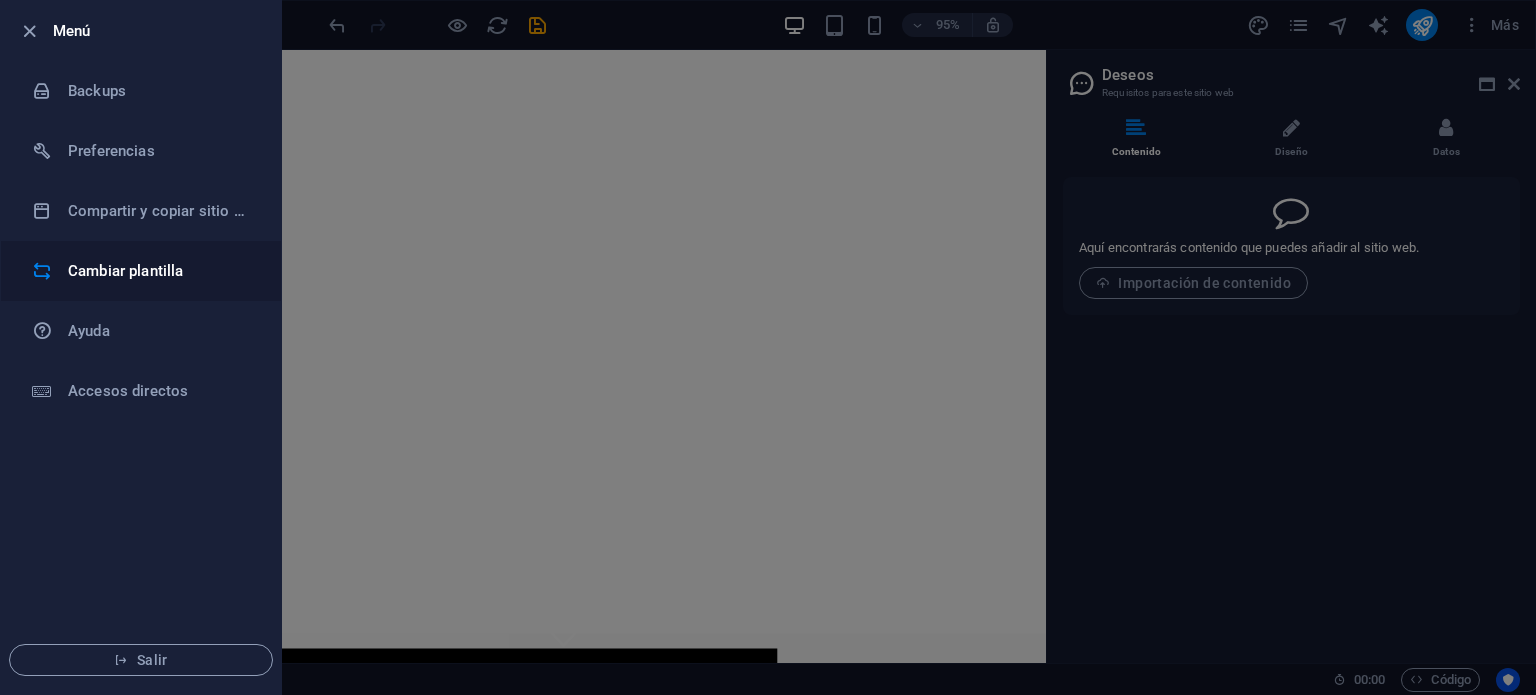 click on "Cambiar plantilla" at bounding box center [141, 271] 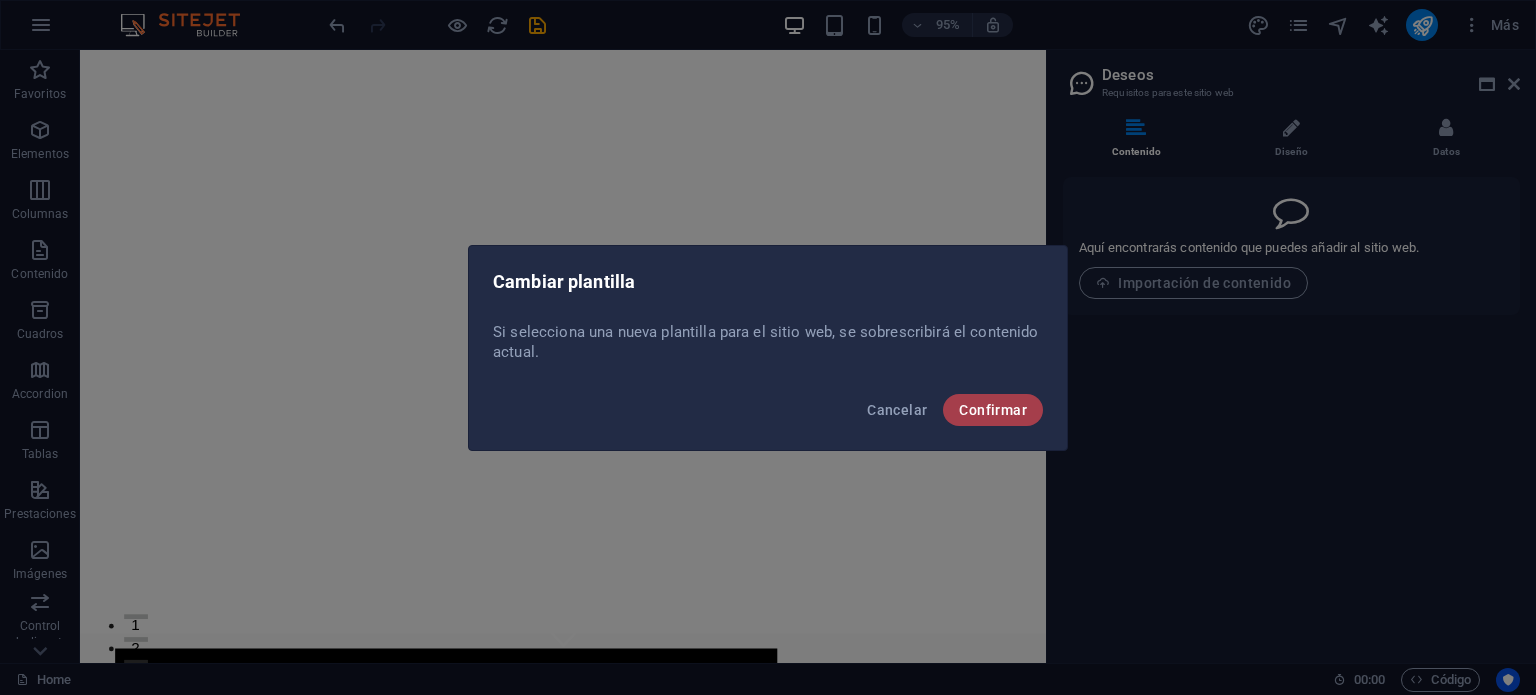 click on "Confirmar" at bounding box center (993, 410) 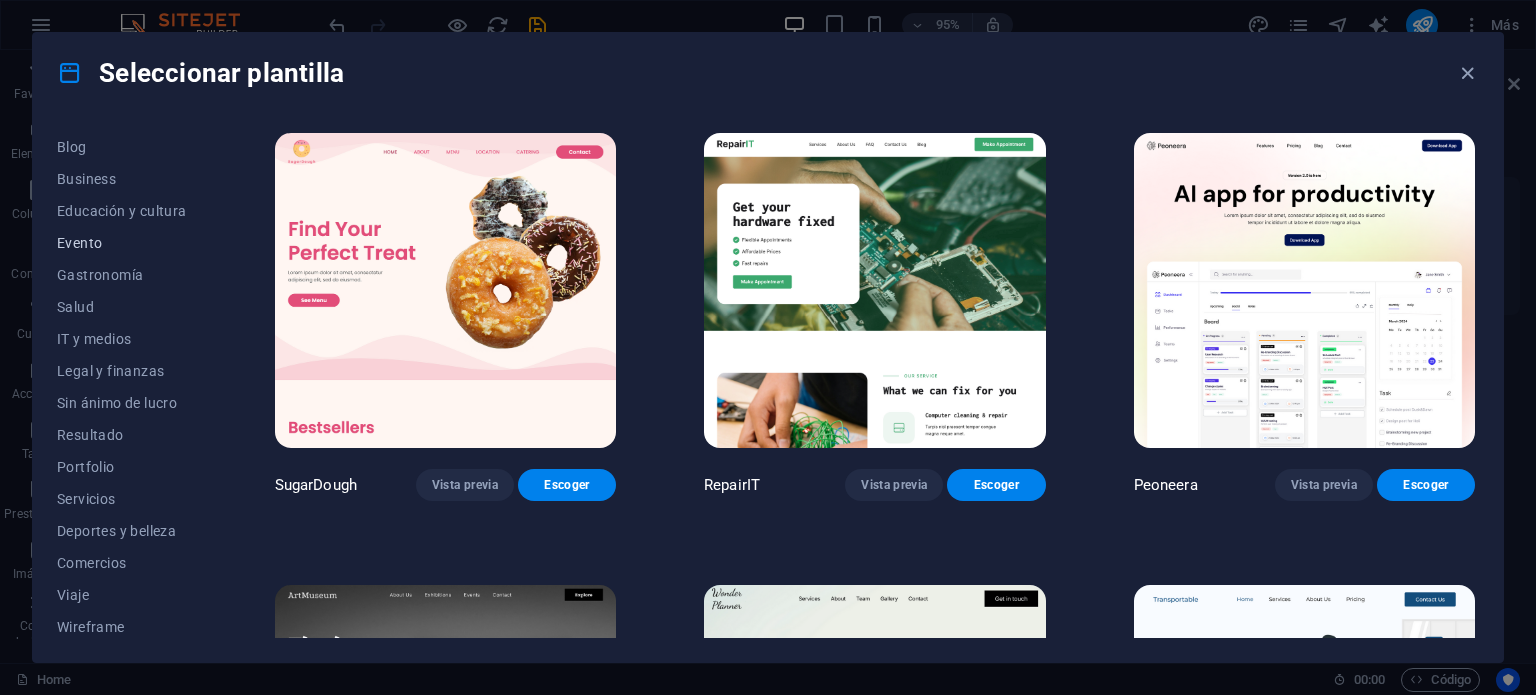 scroll, scrollTop: 290, scrollLeft: 0, axis: vertical 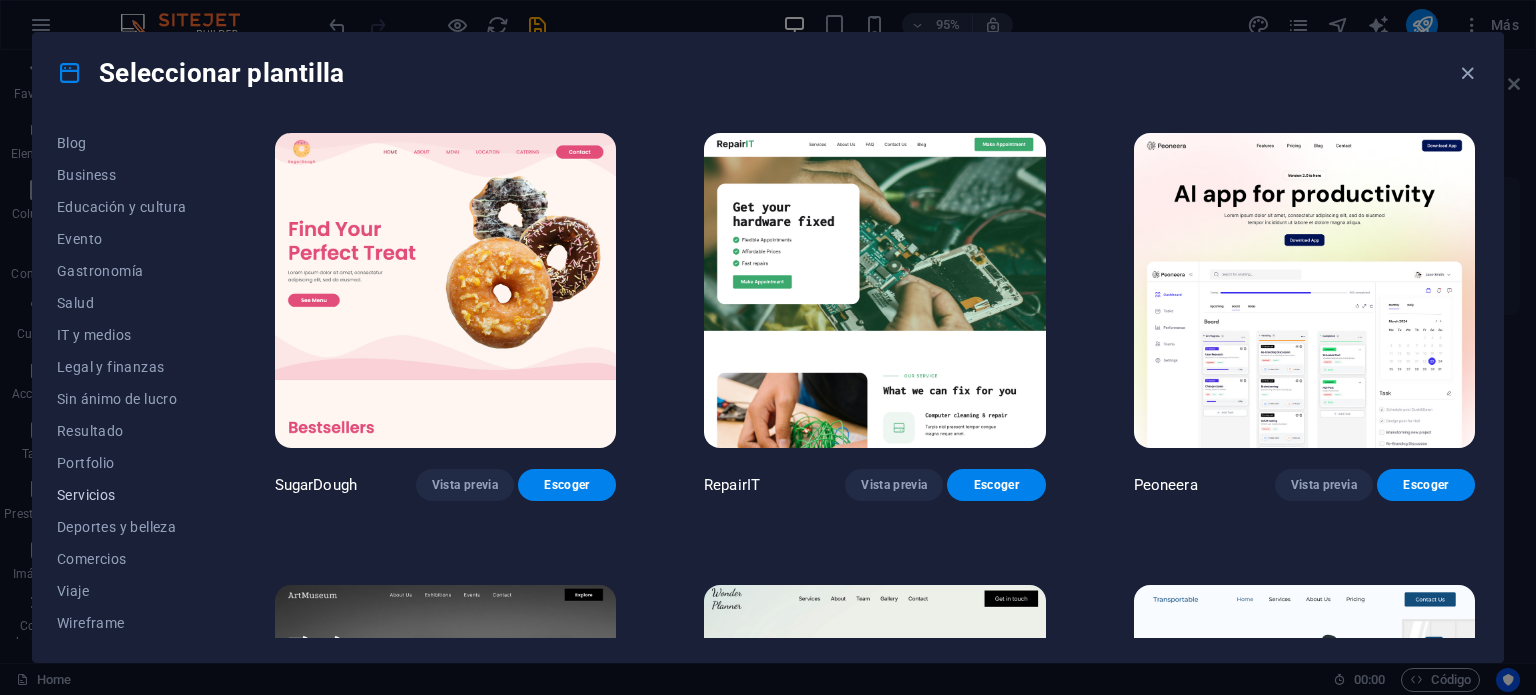 click on "Servicios" at bounding box center (122, 495) 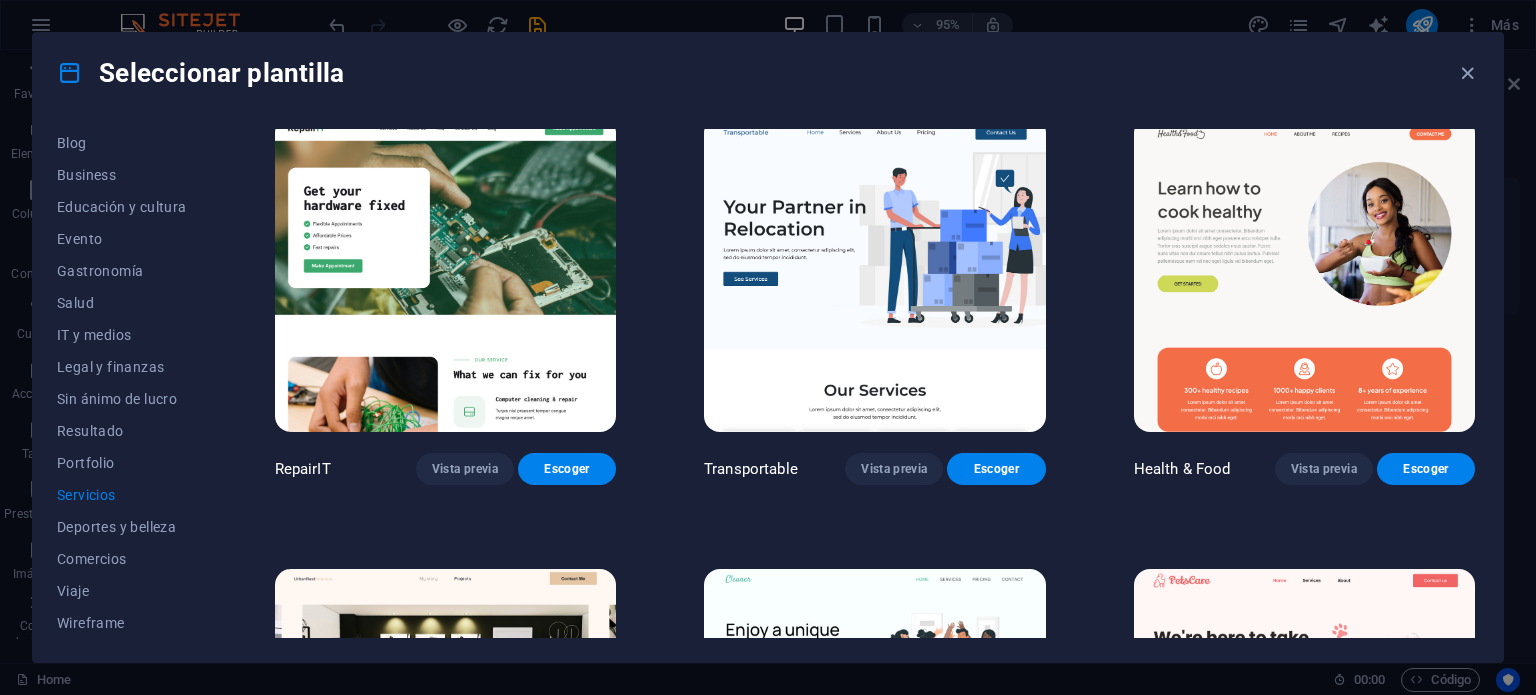scroll, scrollTop: 0, scrollLeft: 0, axis: both 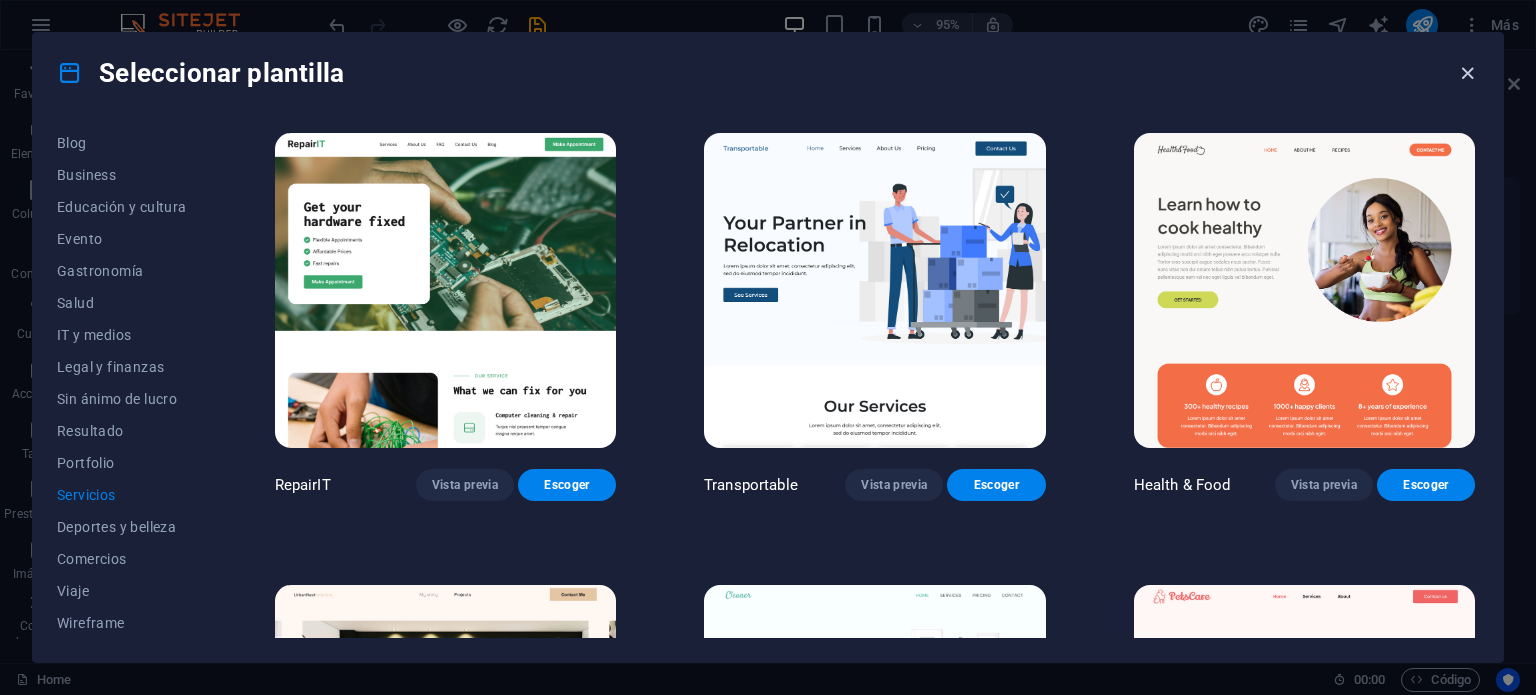 click at bounding box center [1467, 73] 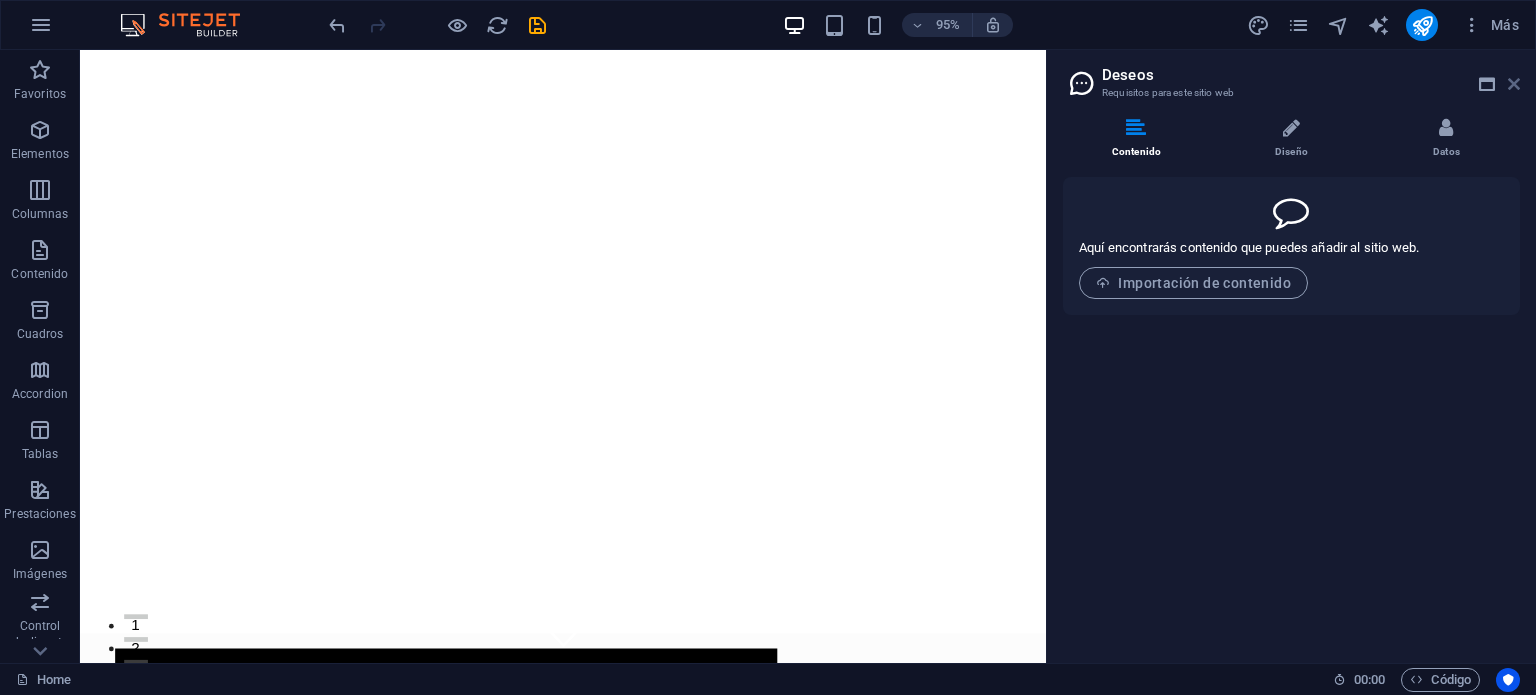 click at bounding box center [1514, 84] 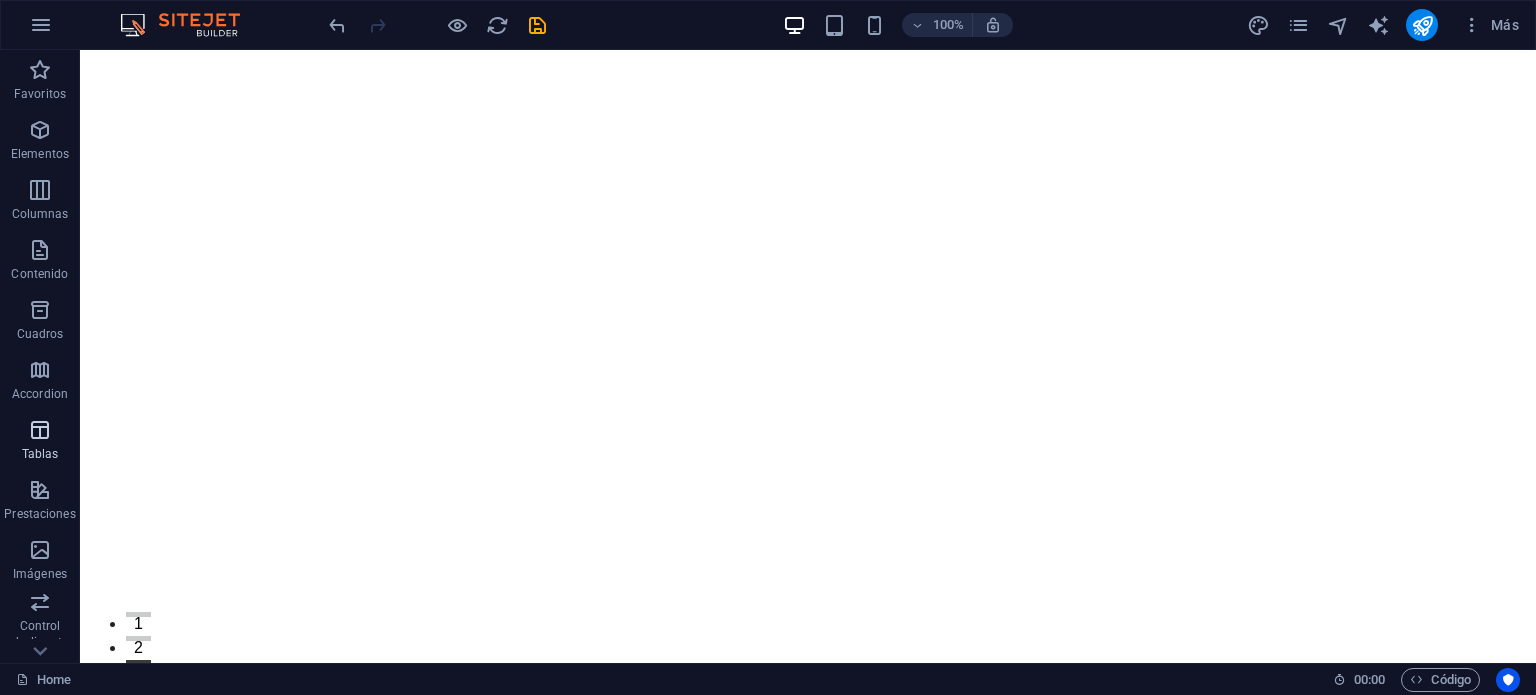 scroll, scrollTop: 286, scrollLeft: 0, axis: vertical 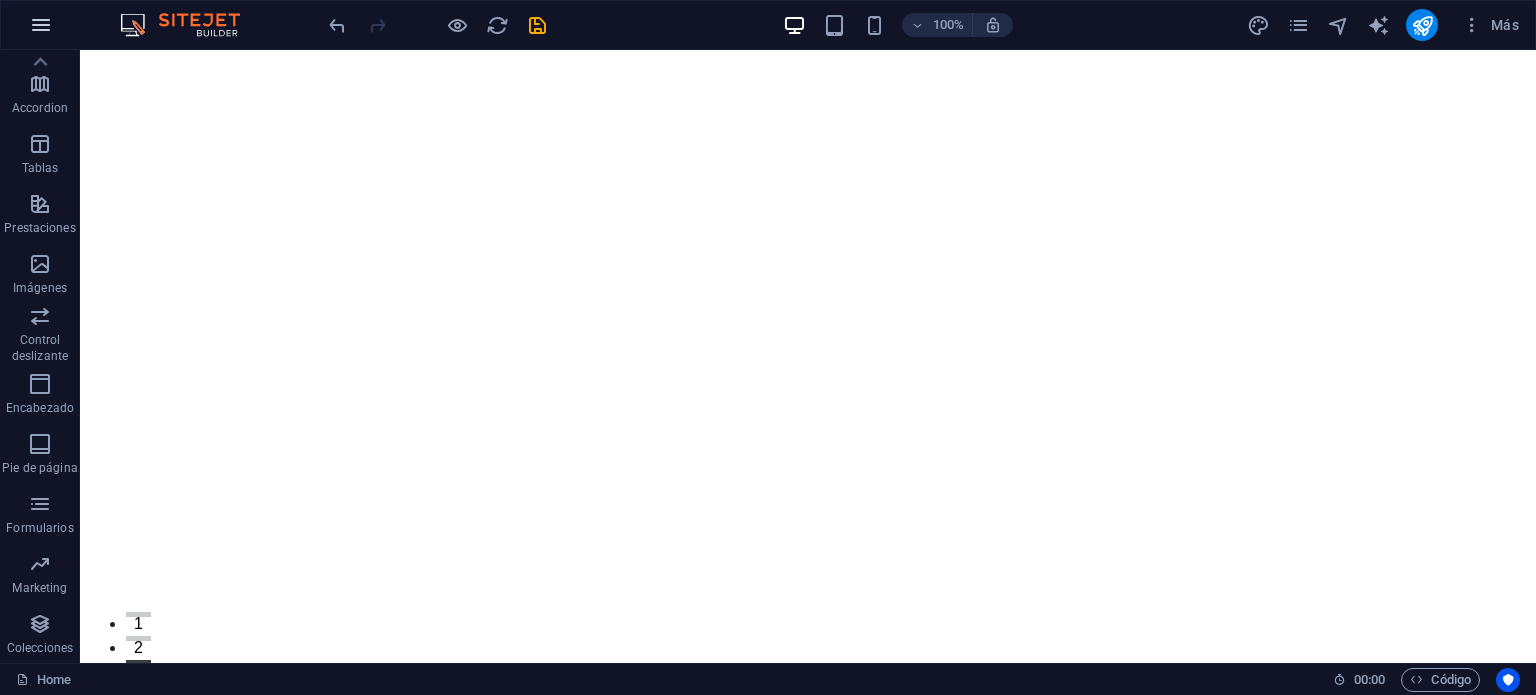 click at bounding box center [41, 25] 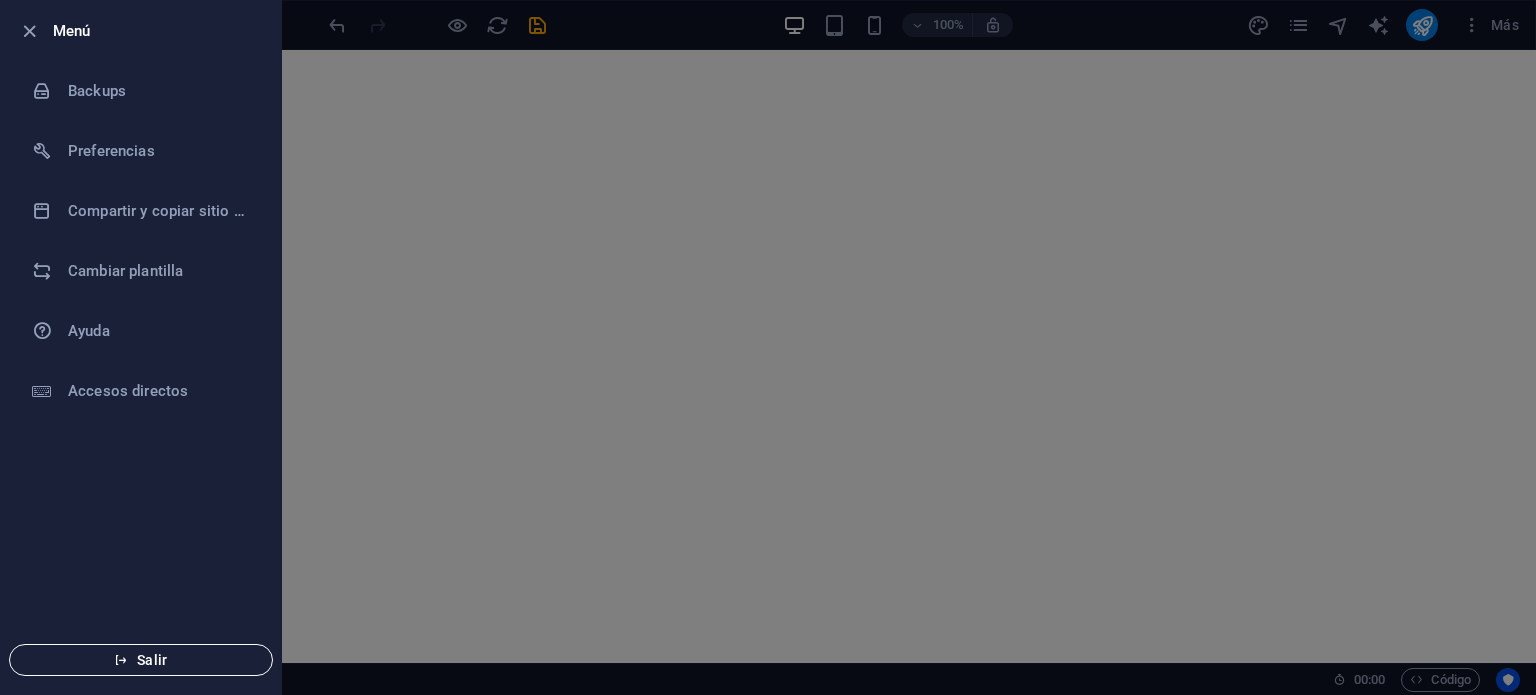 click on "Salir" at bounding box center [141, 660] 